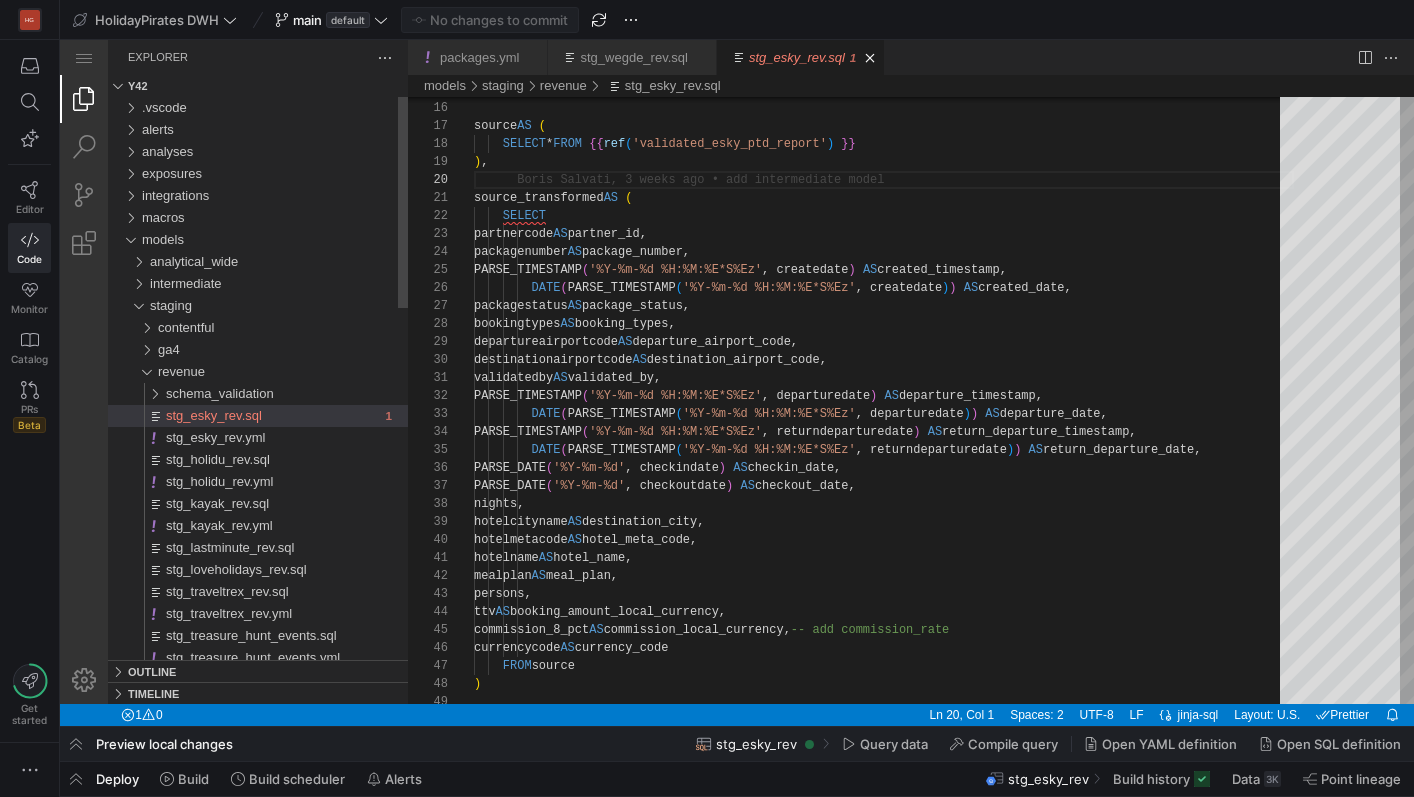 scroll, scrollTop: 0, scrollLeft: 0, axis: both 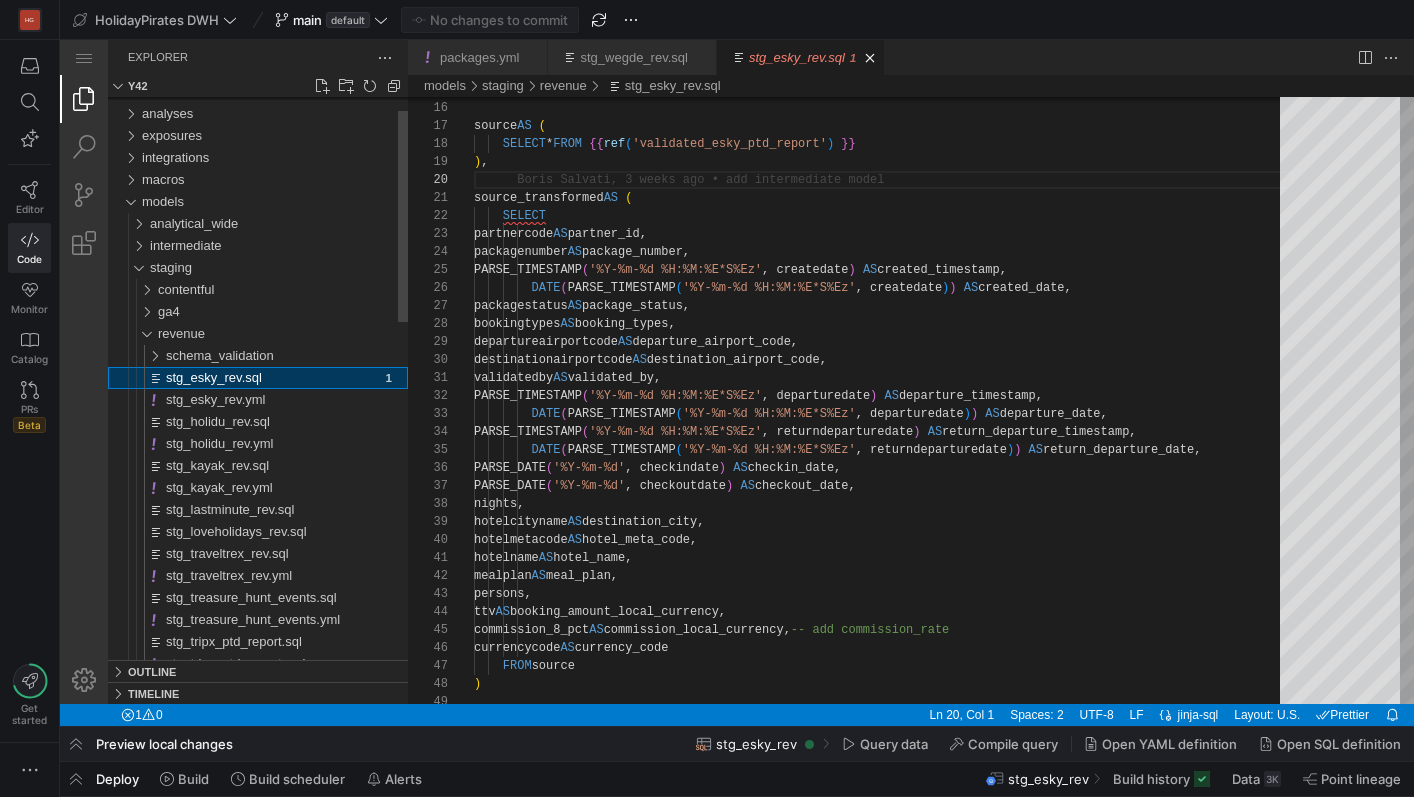click on "stg_esky_rev.sql" at bounding box center (273, 378) 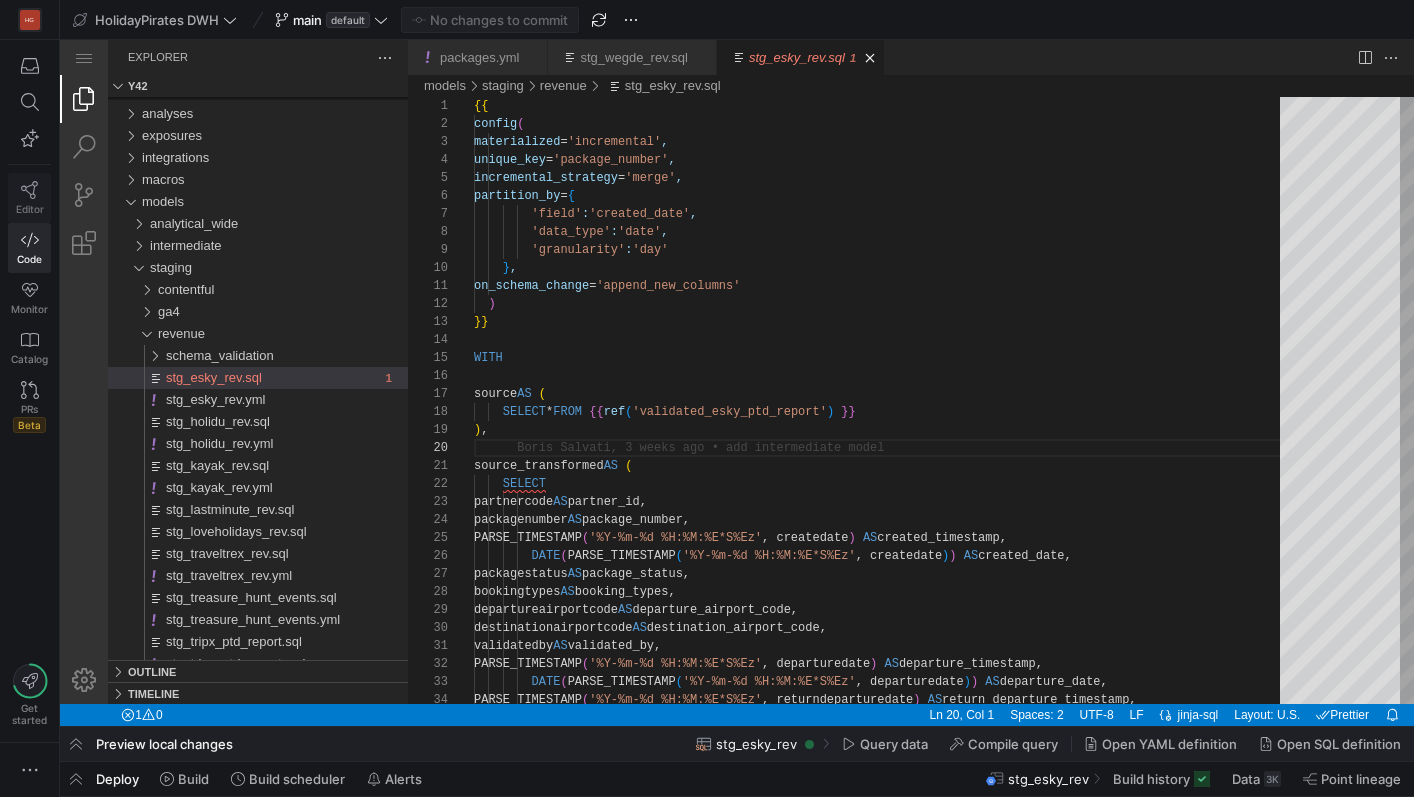 click on "Editor" 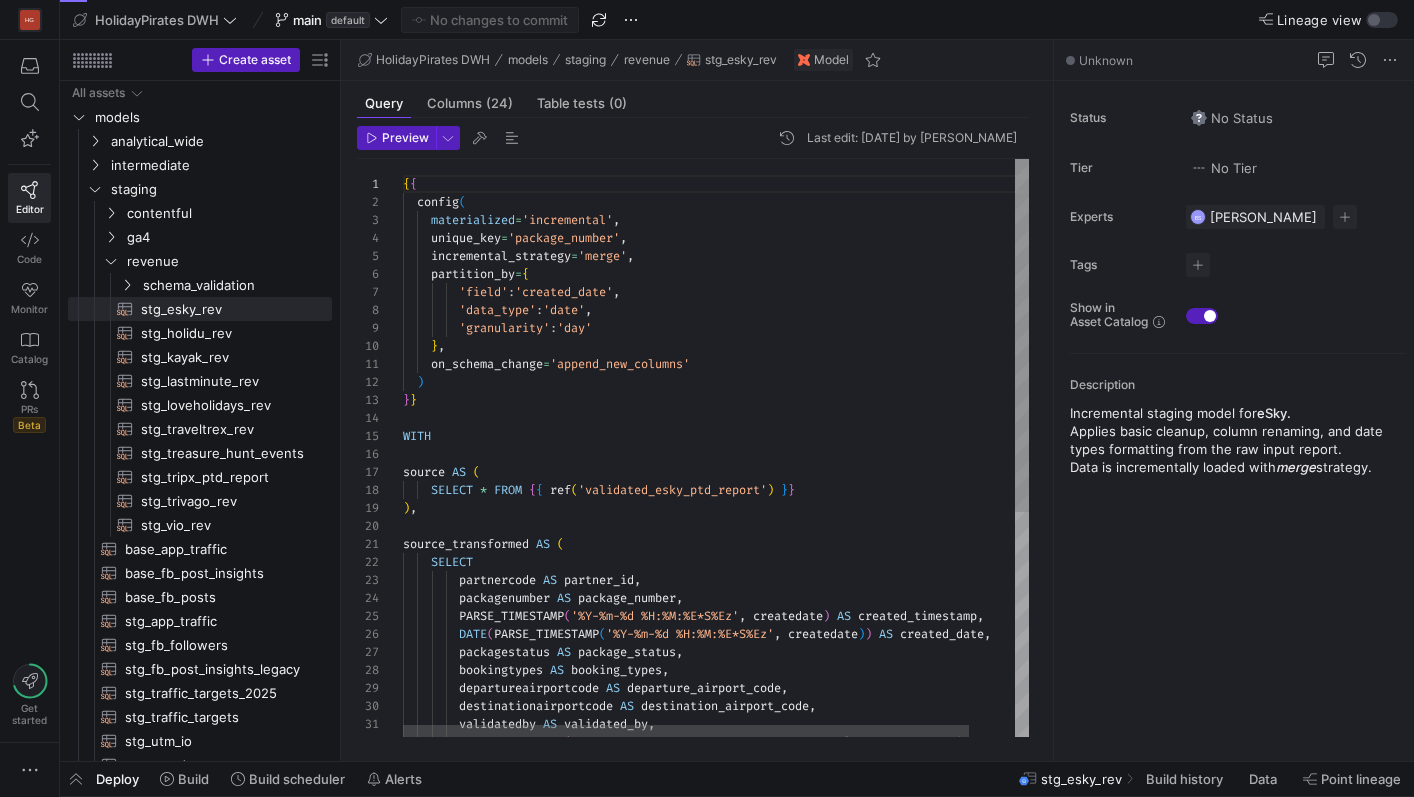 scroll, scrollTop: 180, scrollLeft: 0, axis: vertical 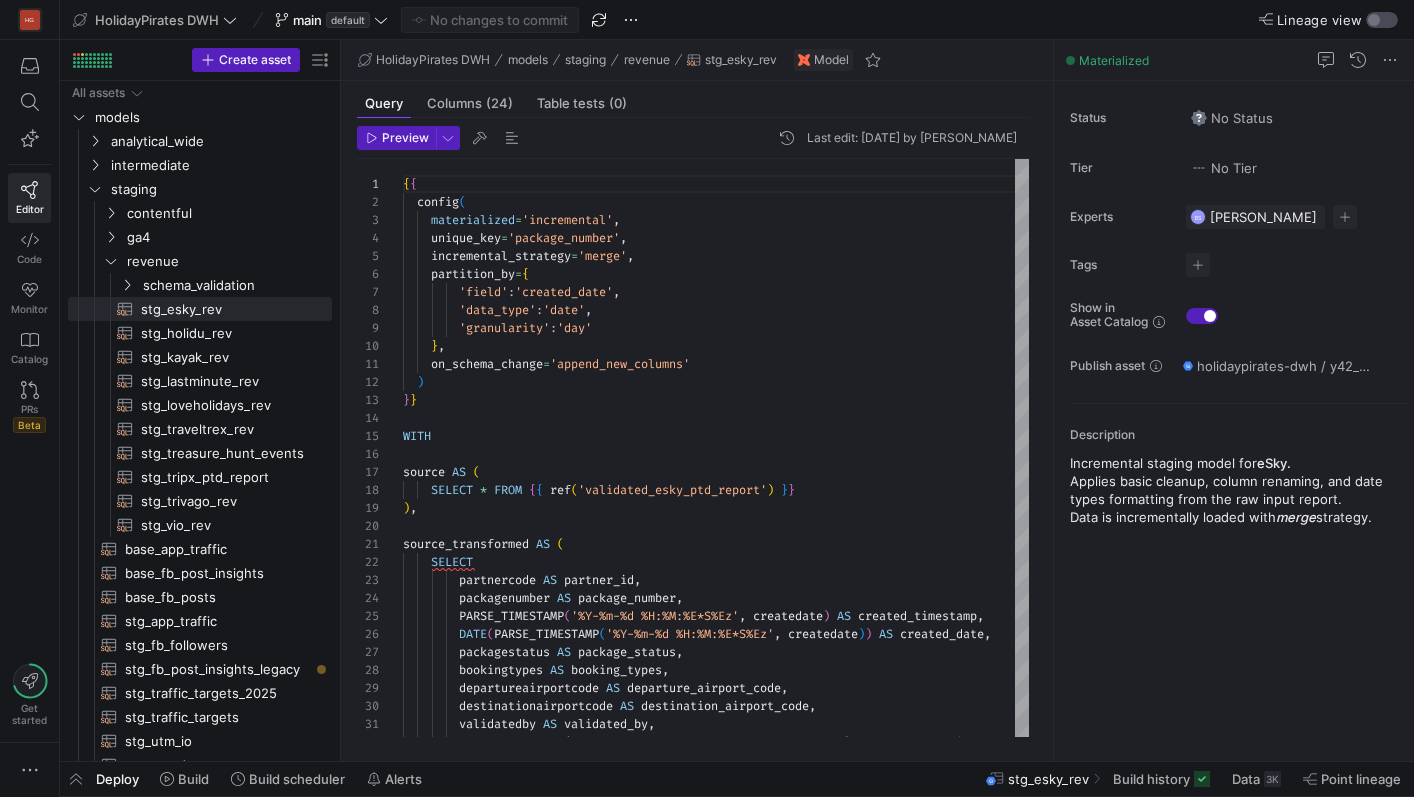 click at bounding box center (1382, 20) 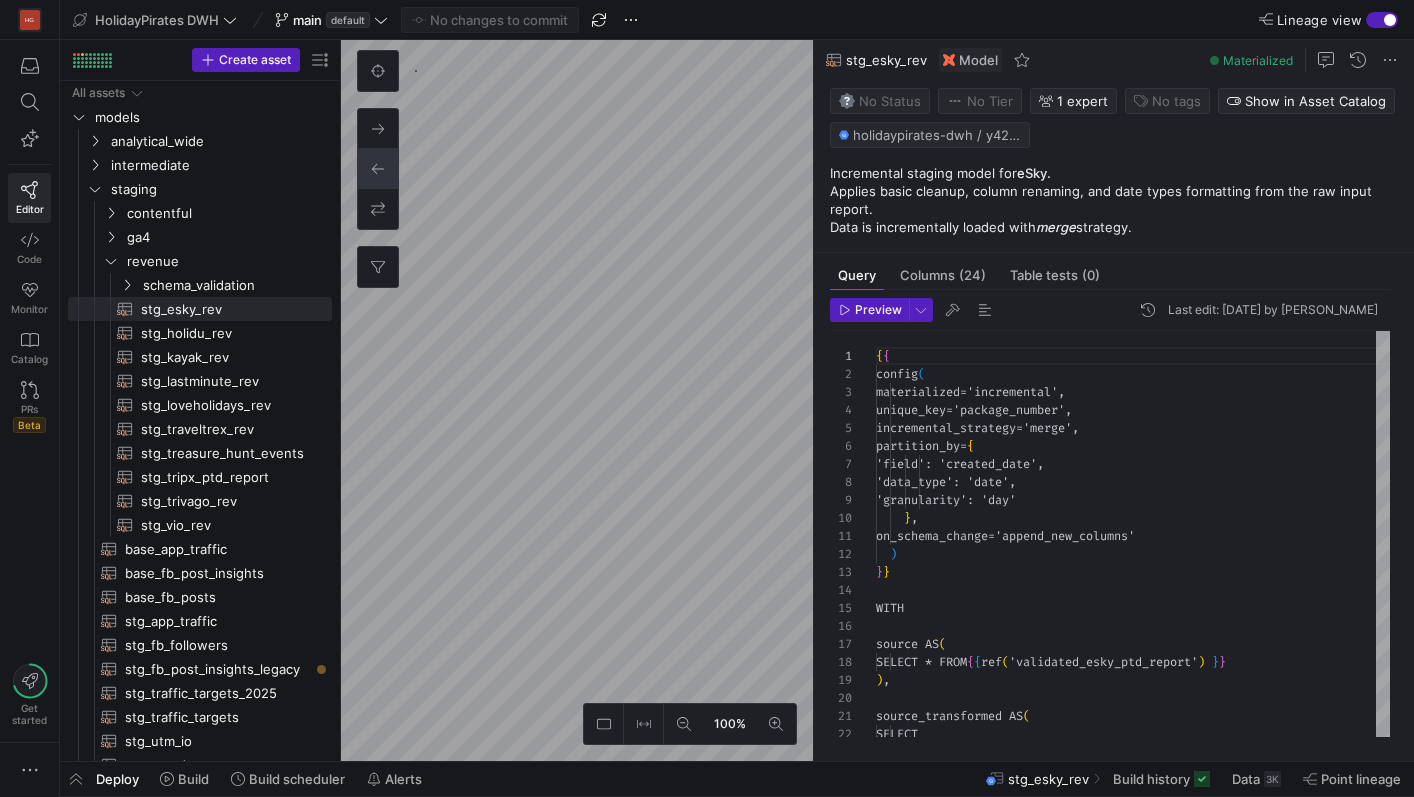 scroll, scrollTop: 180, scrollLeft: 0, axis: vertical 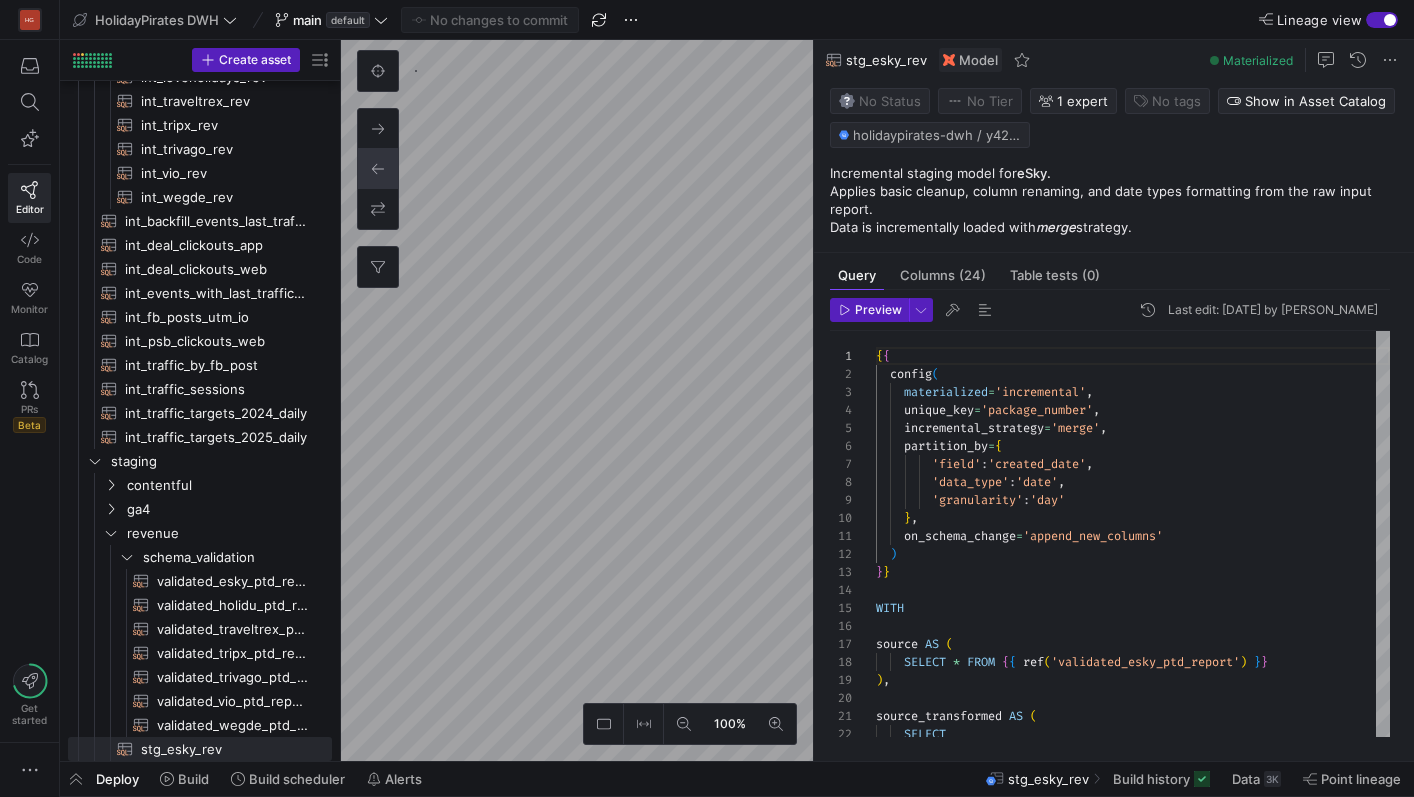 type on "{{ config(materialized = 'view') }}
SELECT * FROM {{ ref('int_esky_rev') }}" 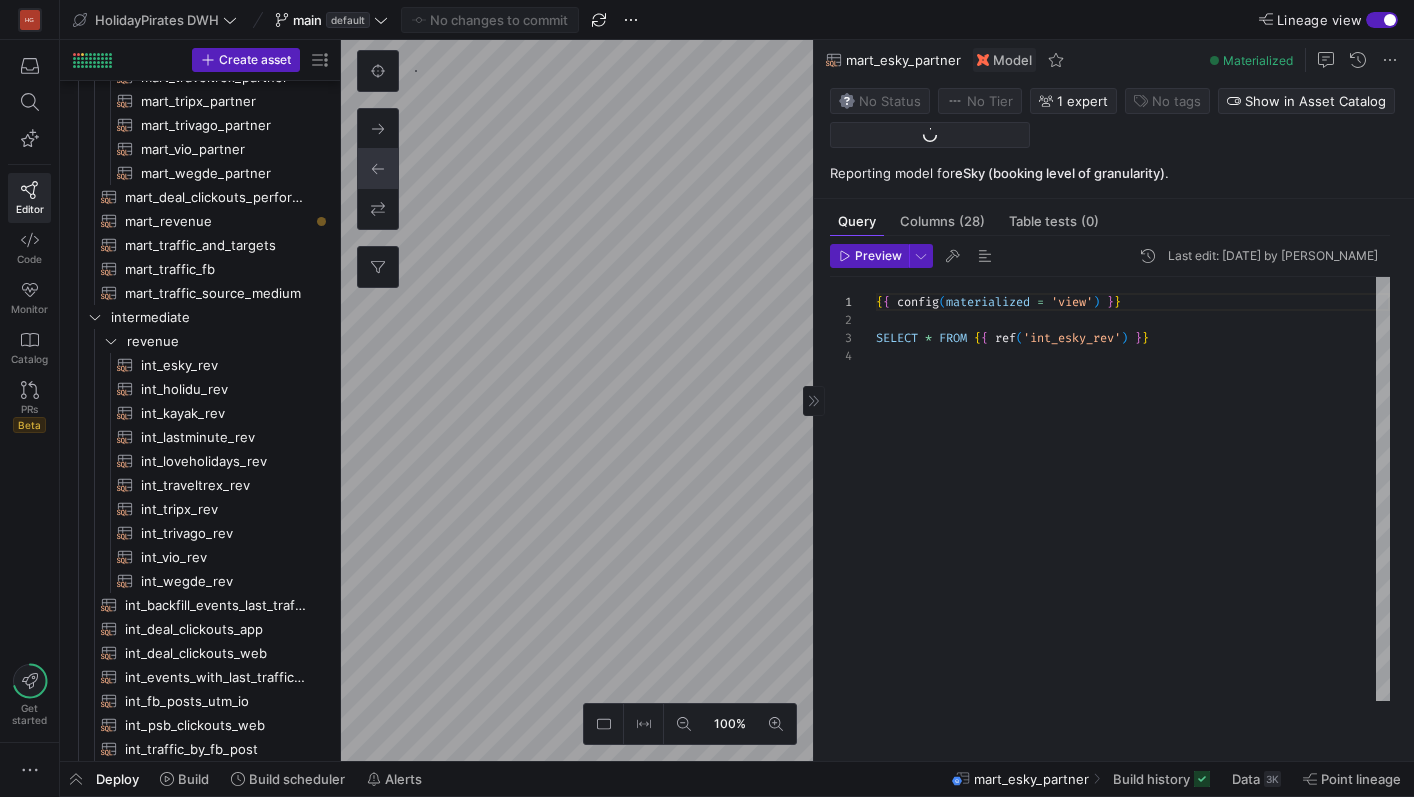 scroll, scrollTop: 54, scrollLeft: 0, axis: vertical 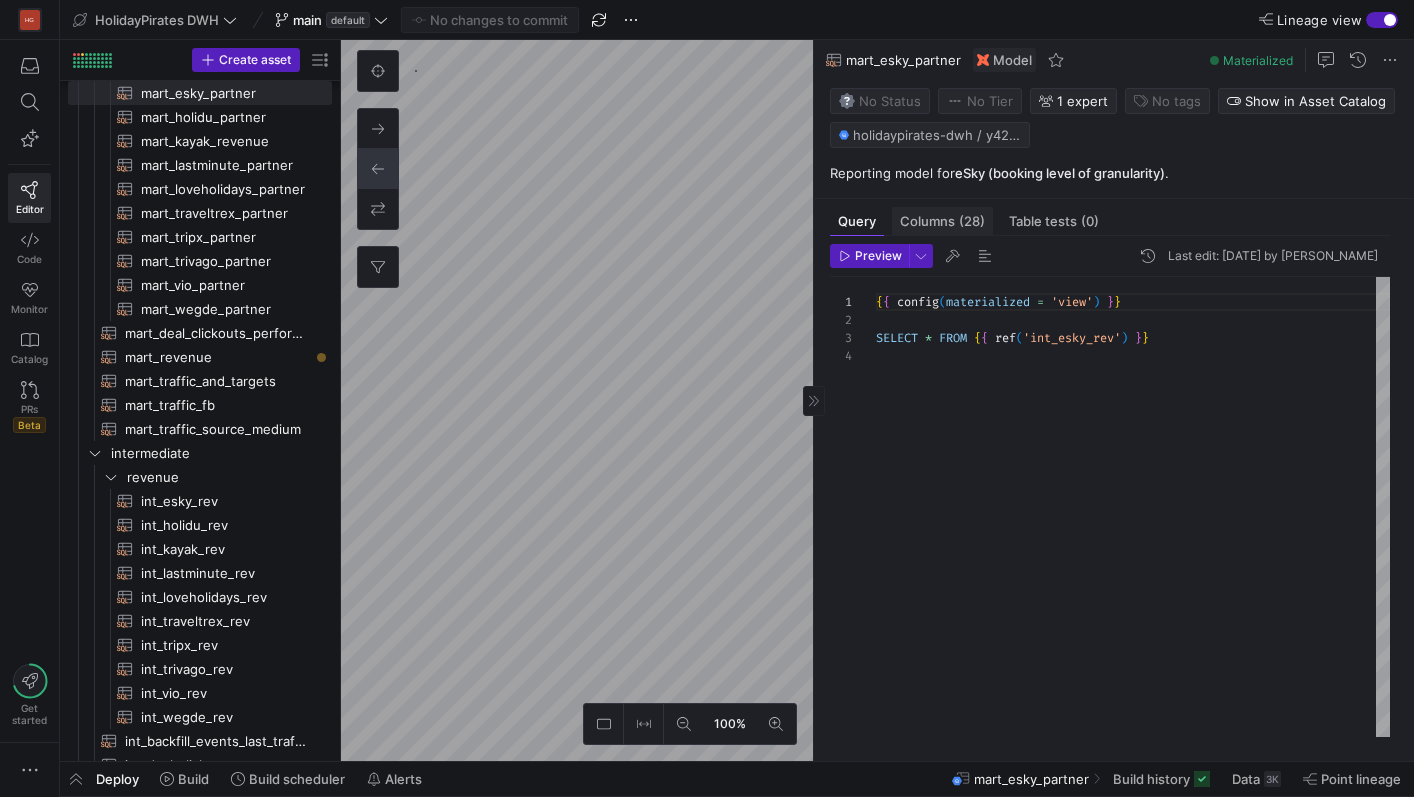 click on "Columns  (28)" at bounding box center [942, 221] 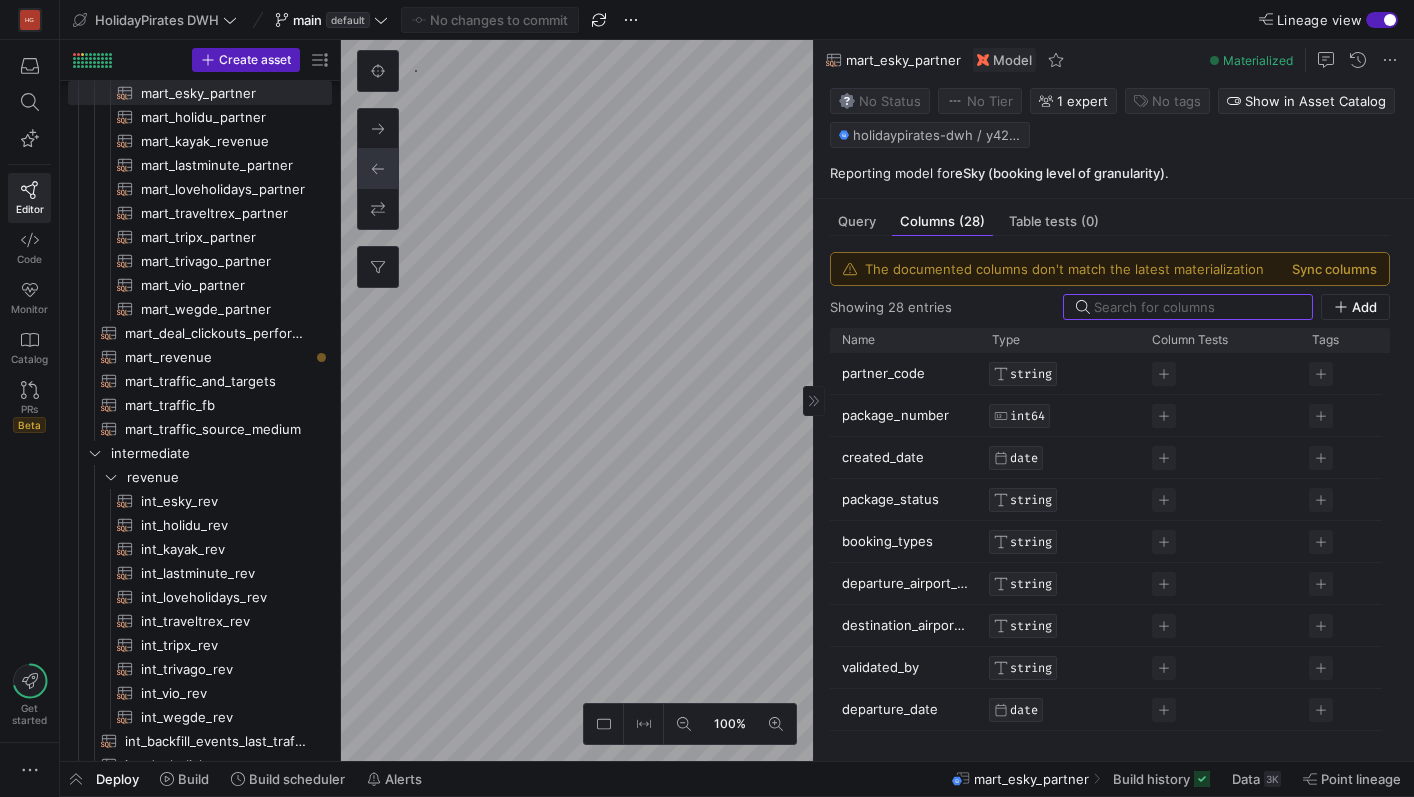 scroll, scrollTop: 43, scrollLeft: 0, axis: vertical 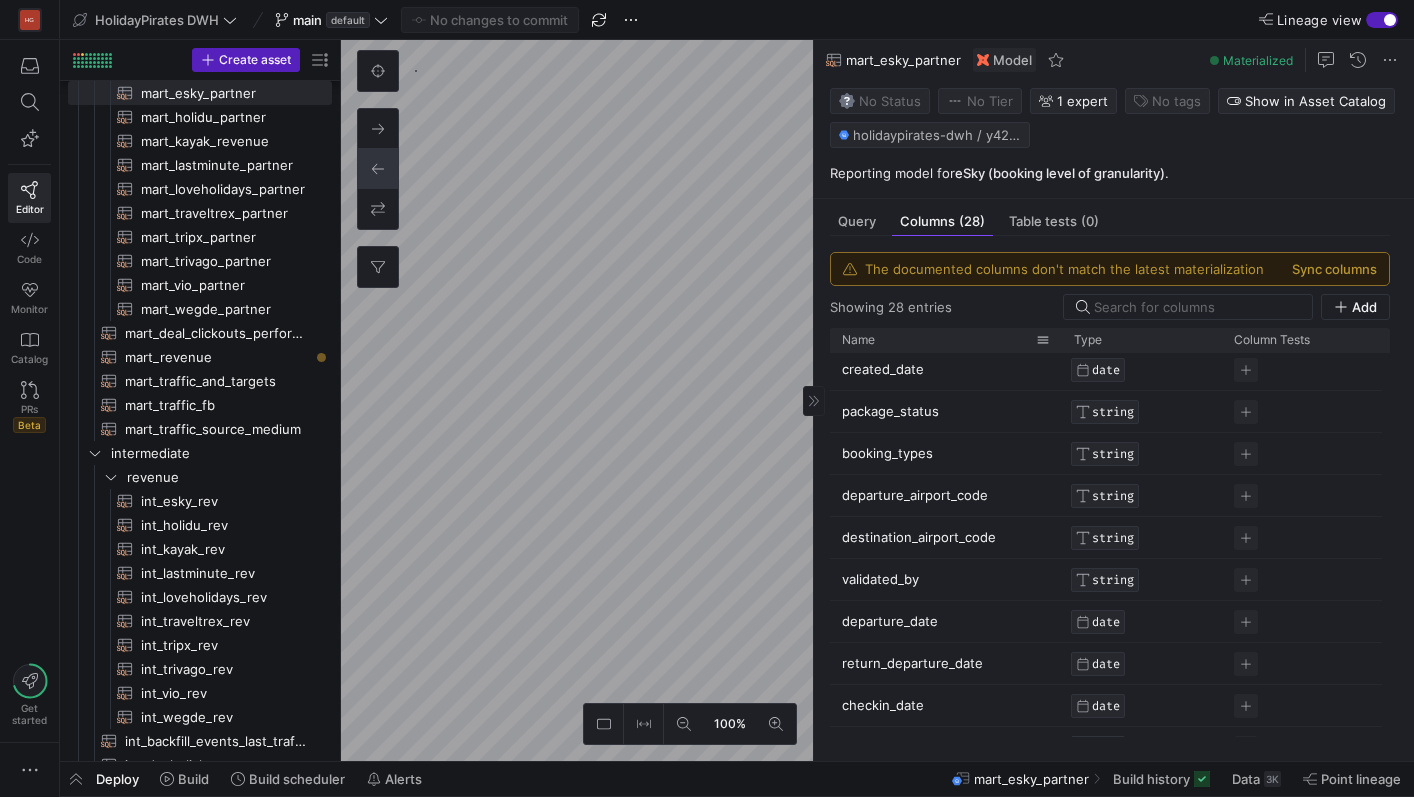 drag, startPoint x: 977, startPoint y: 345, endPoint x: 1059, endPoint y: 342, distance: 82.05486 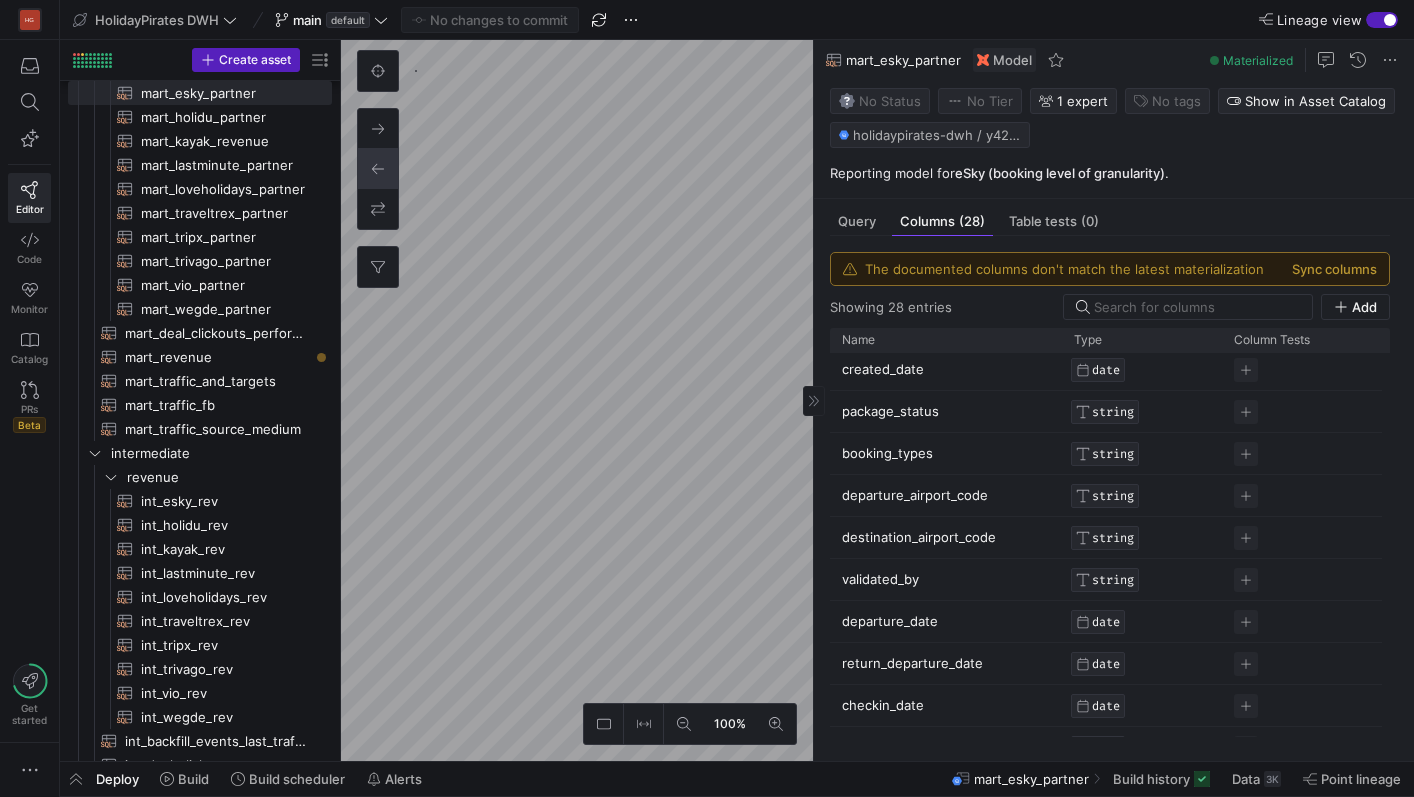 scroll, scrollTop: 111, scrollLeft: 0, axis: vertical 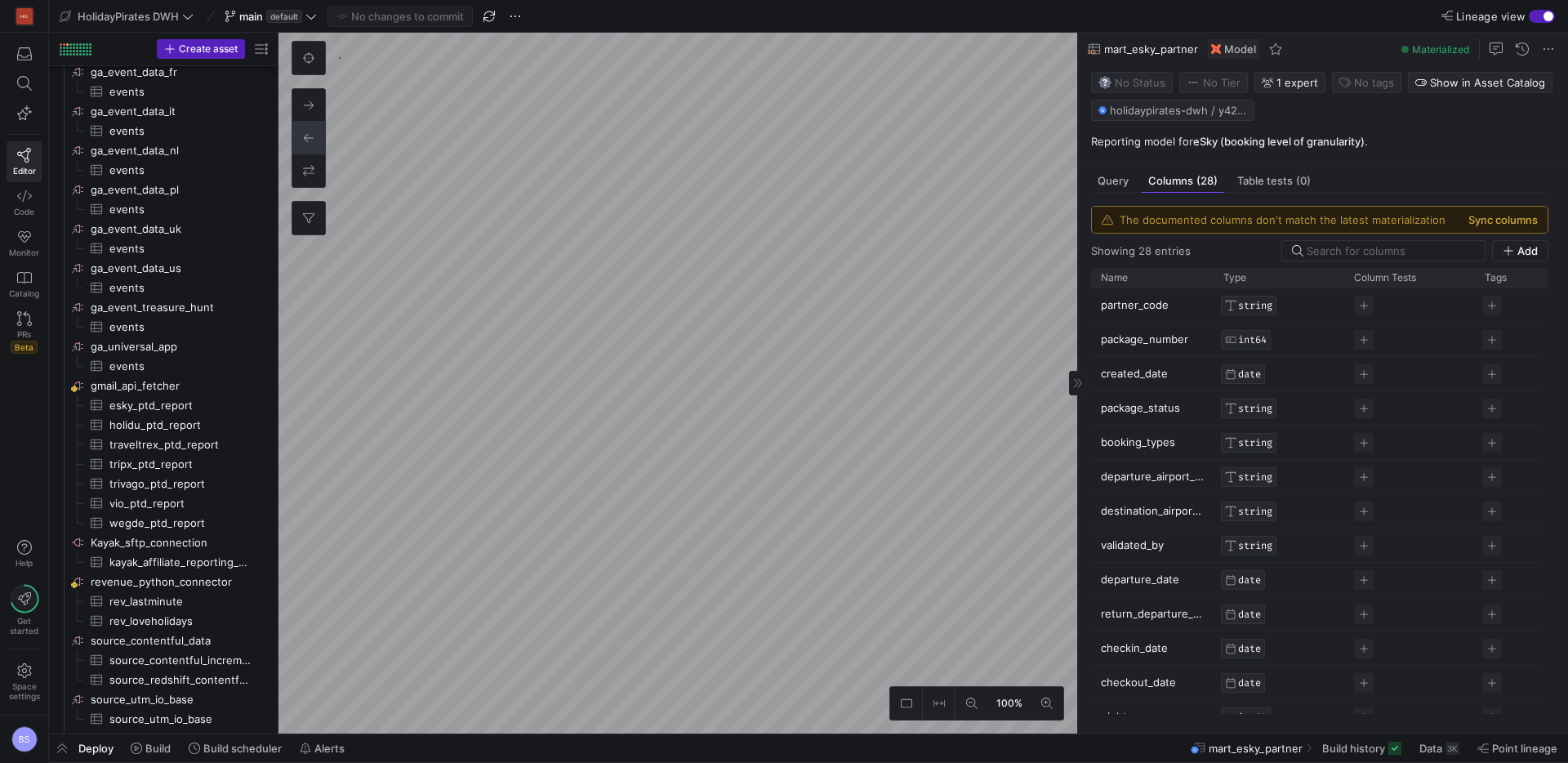 click on "The documented columns don't match the latest materialization  Sync columns" 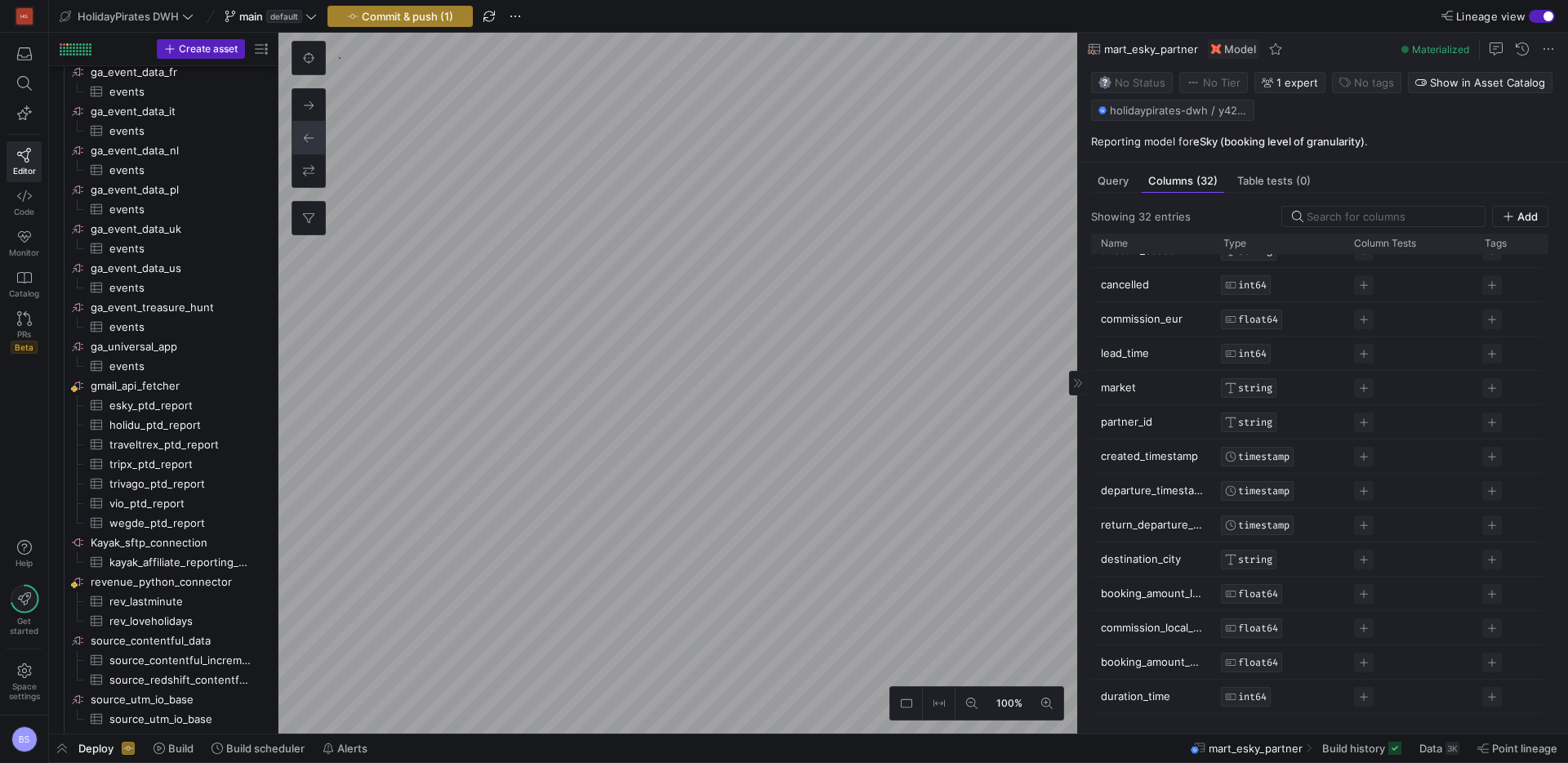 click on "Commit & push (1)" at bounding box center [408, 16] 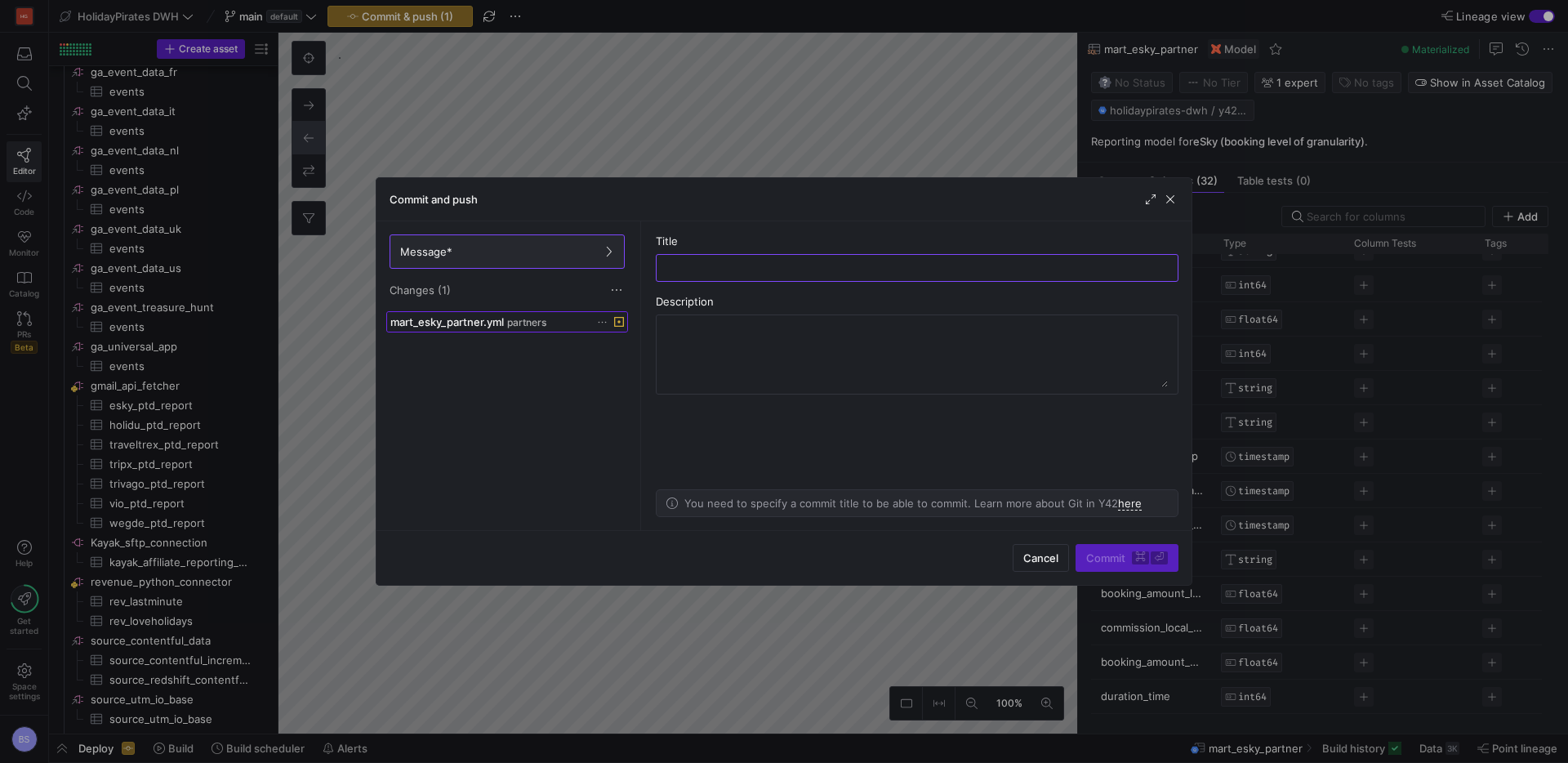 click on "mart_esky_partner.yml" at bounding box center (447, 322) 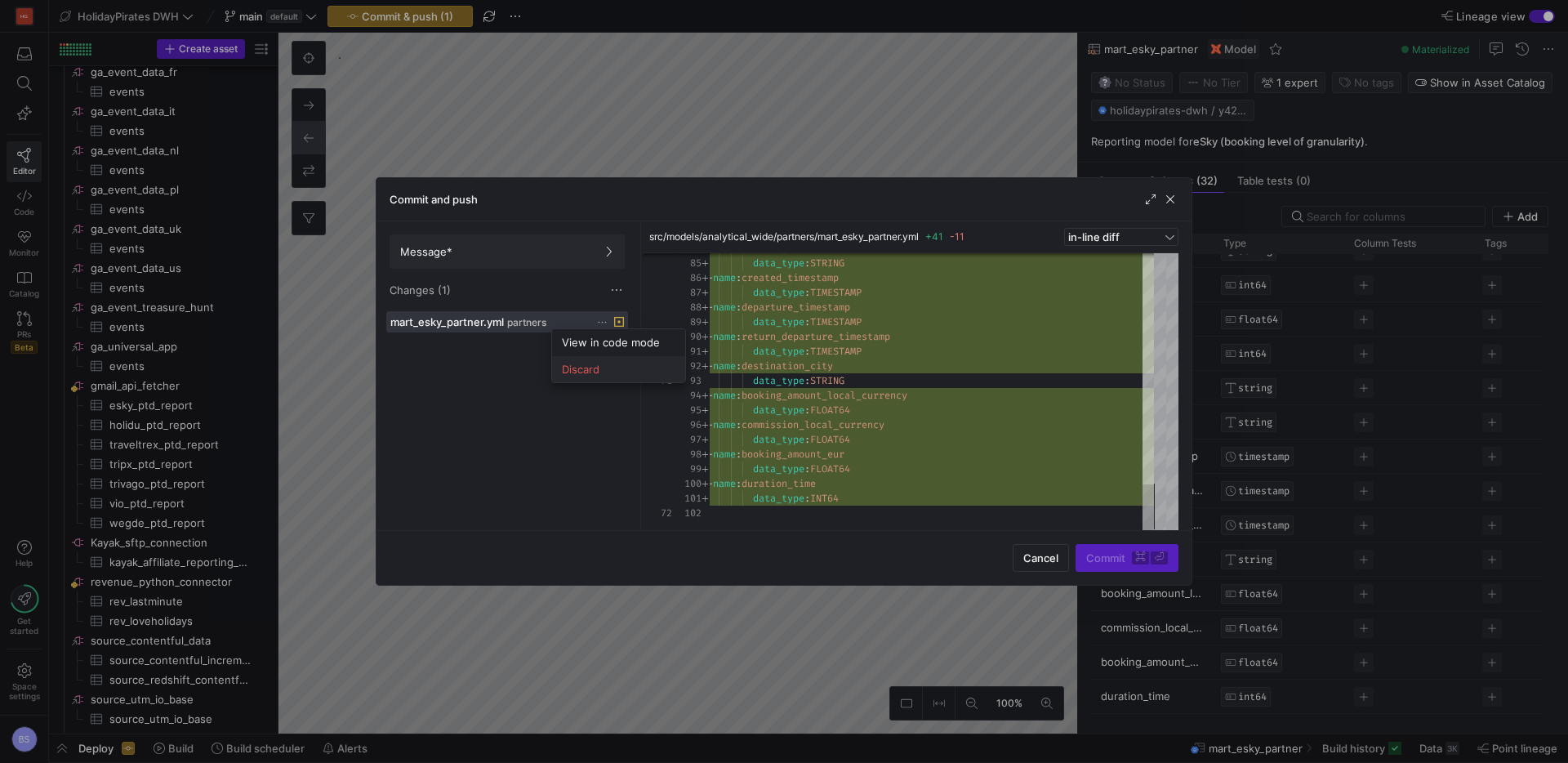 click on "Discard" at bounding box center (581, 369) 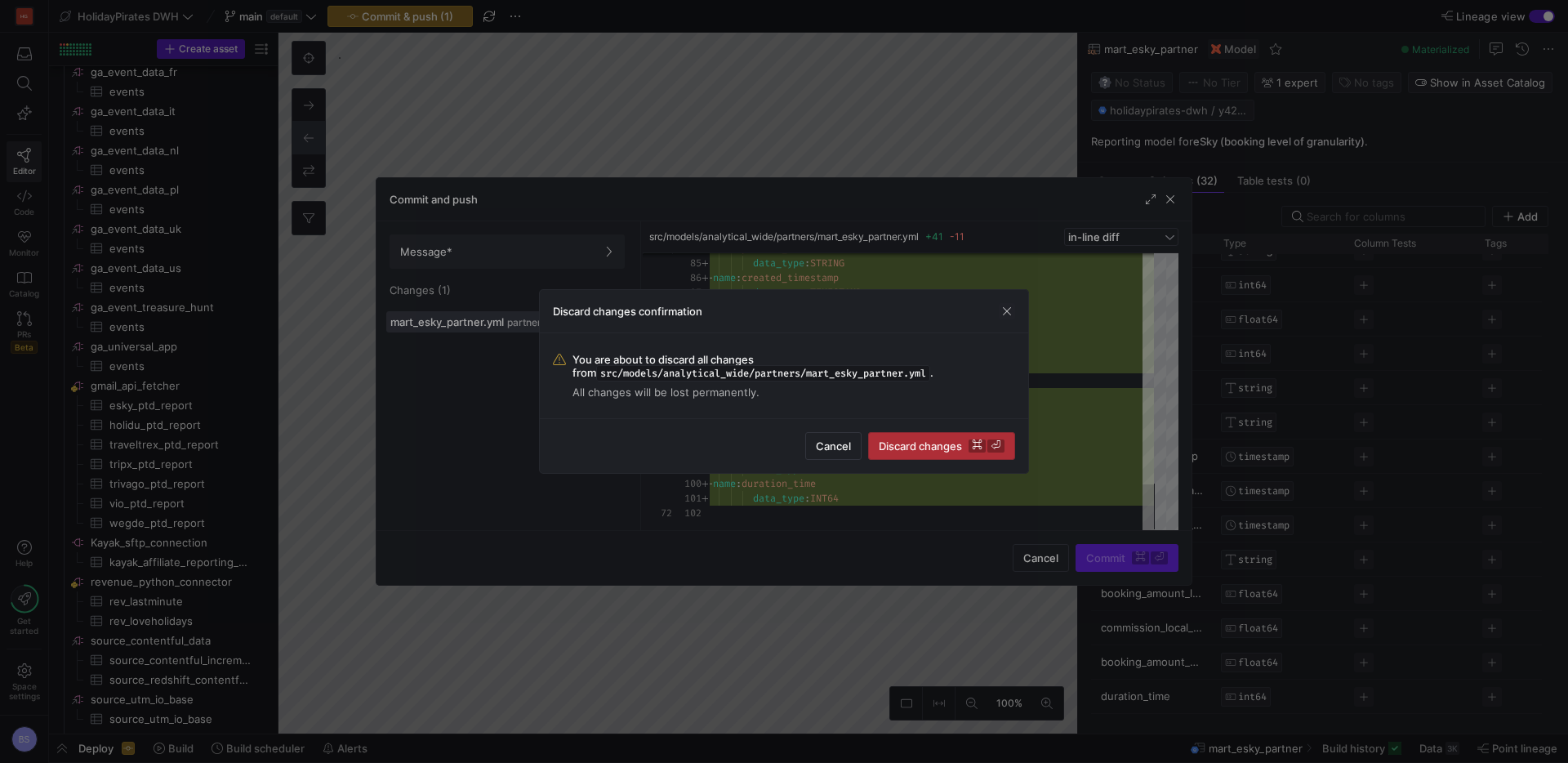 click on "Discard changes  ⌘ ⏎" at bounding box center (942, 446) 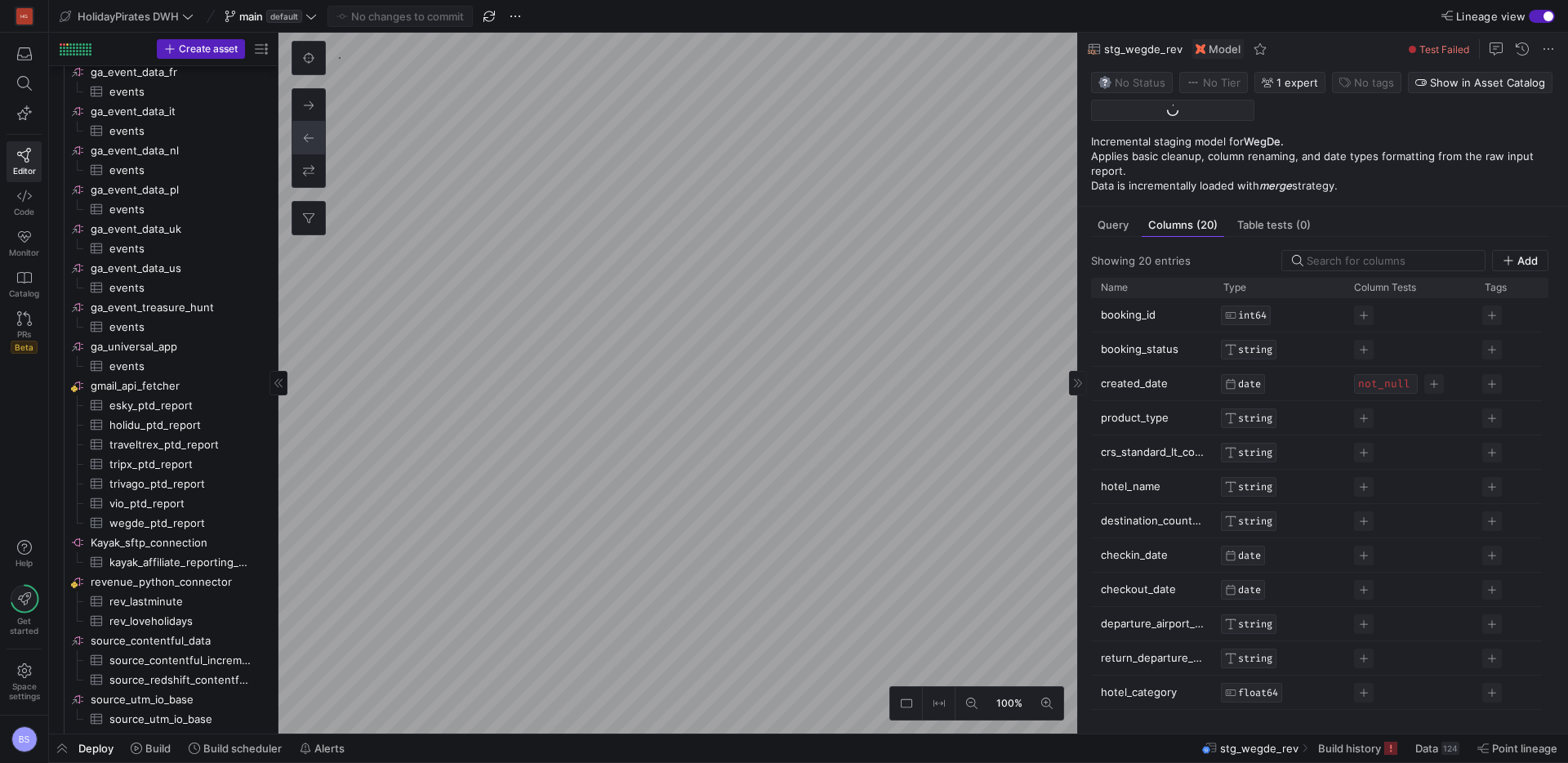 scroll, scrollTop: 1412, scrollLeft: 0, axis: vertical 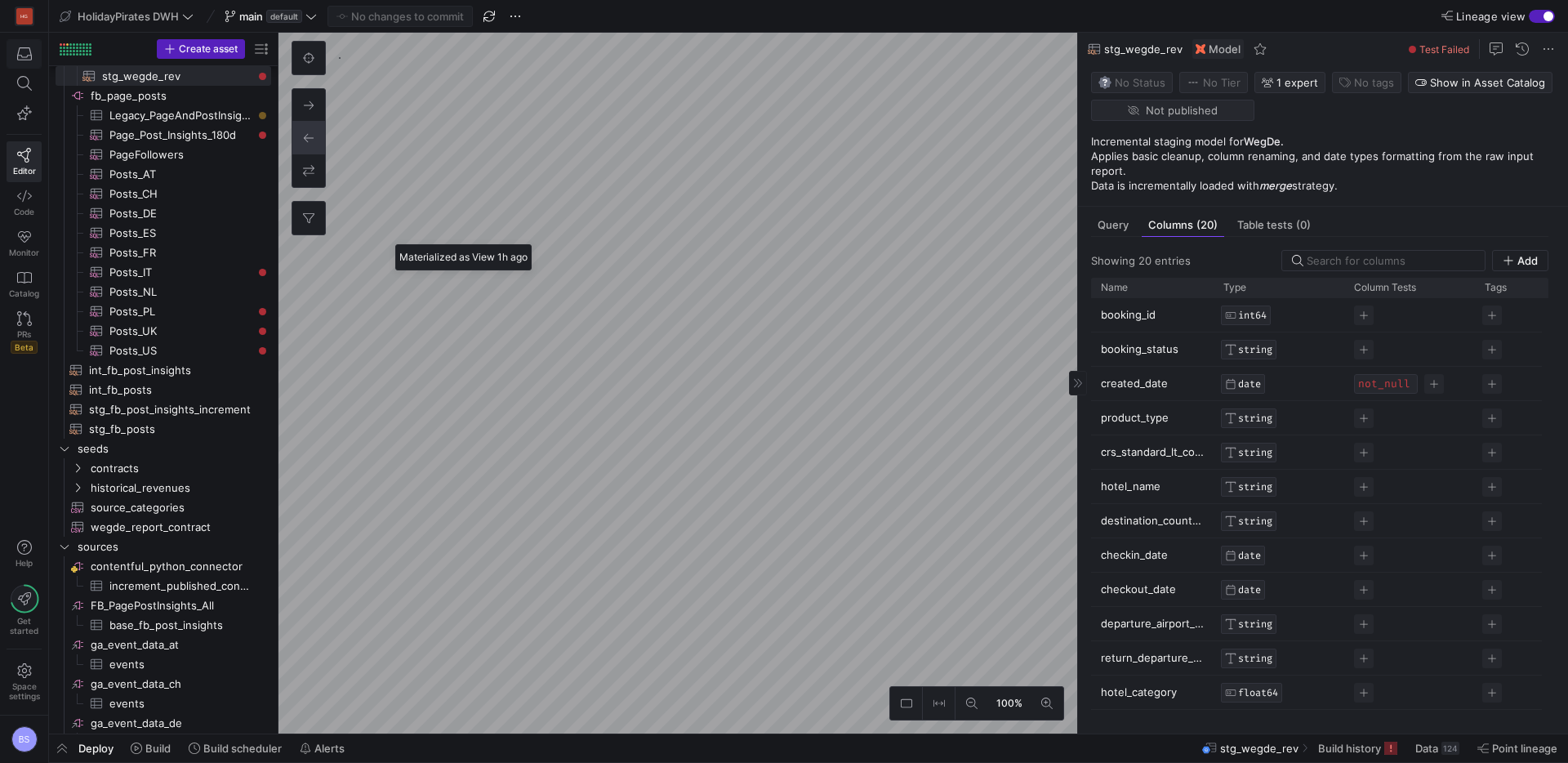 click 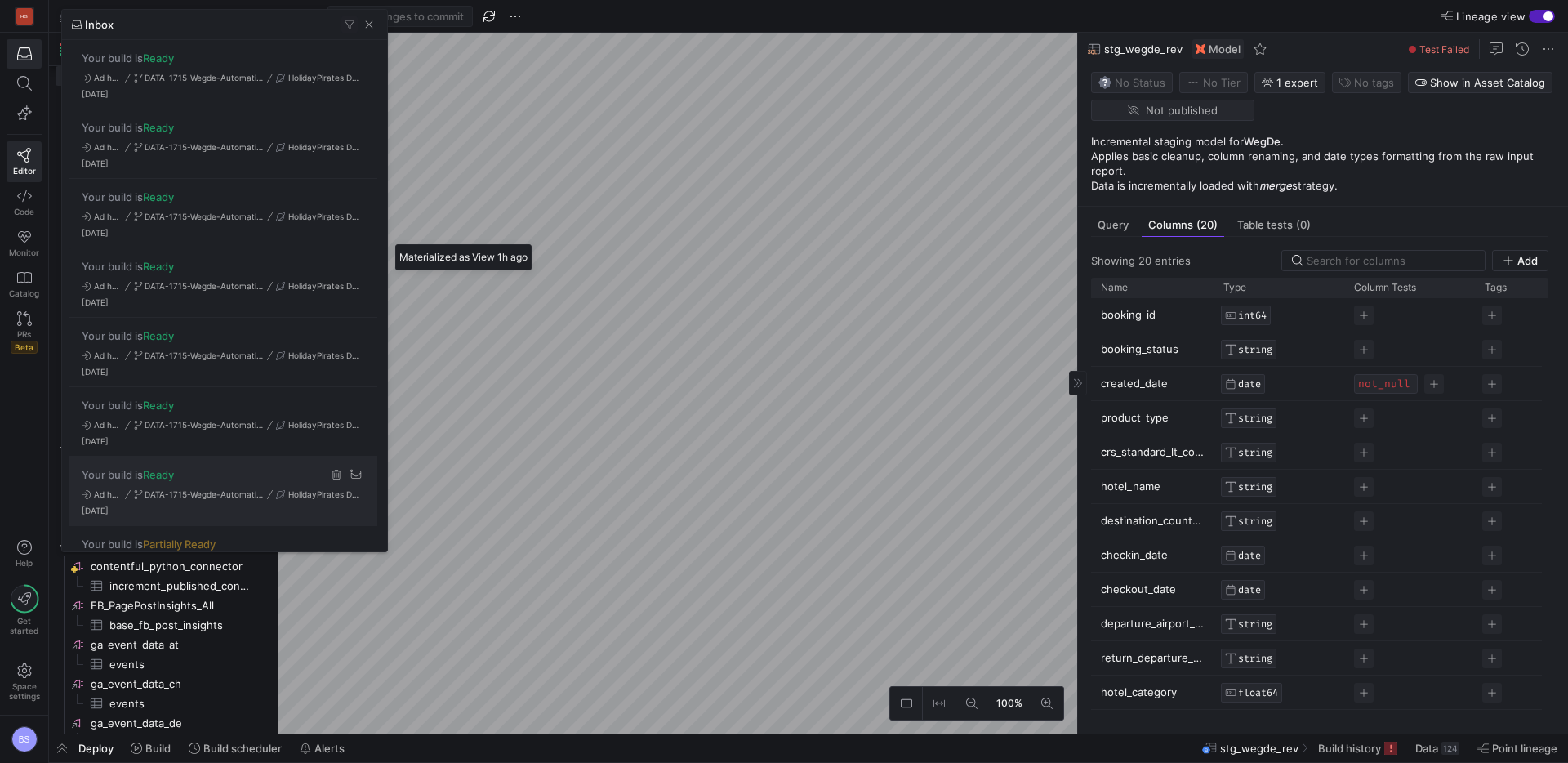 scroll, scrollTop: 180, scrollLeft: 0, axis: vertical 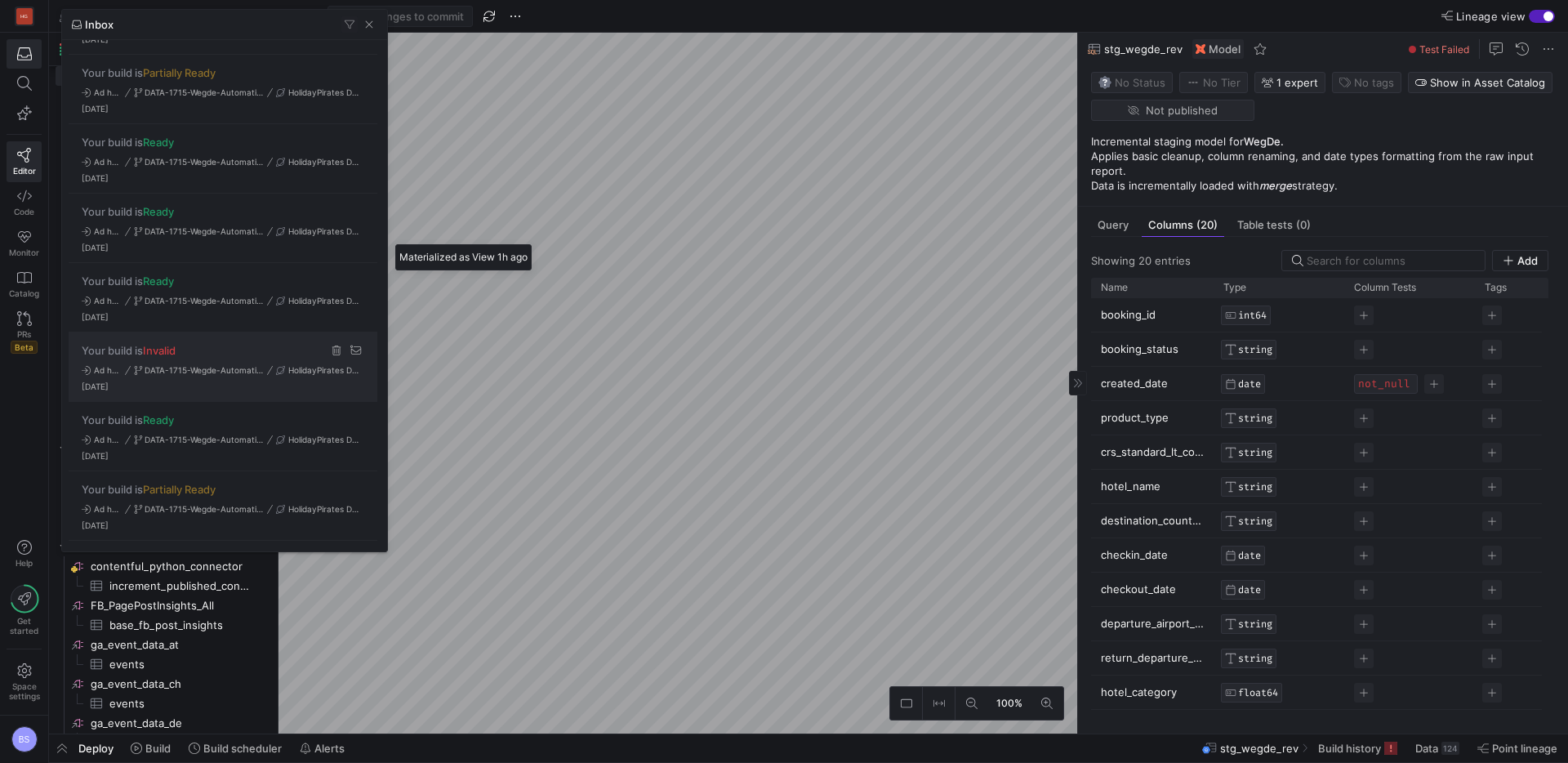 click on "Your build is  Invalid Ad hoc DATA-1715-Wegde-Automation HolidayPirates DWH  [DATE]" at bounding box center (223, 367) 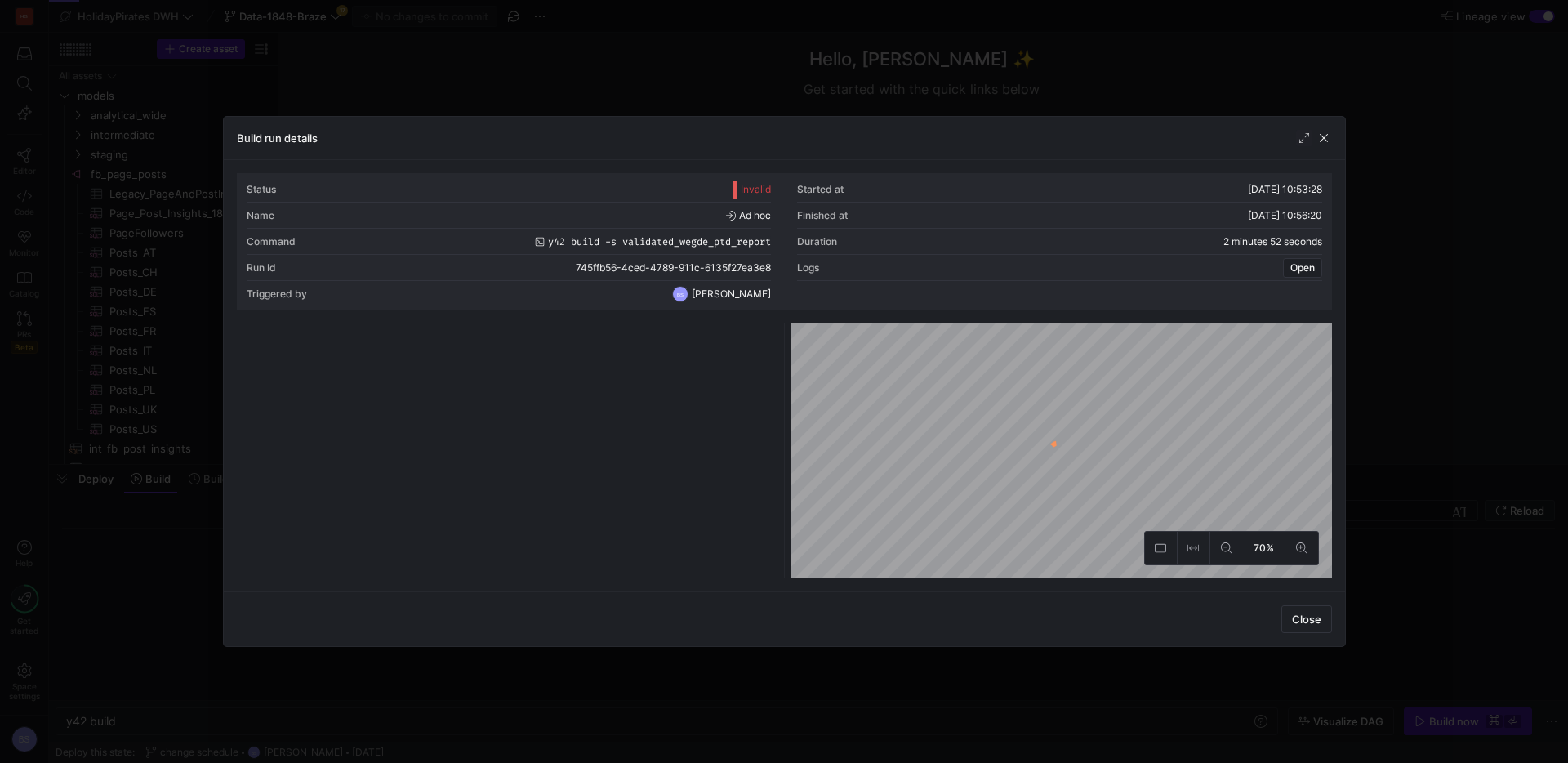 scroll, scrollTop: 0, scrollLeft: 49, axis: horizontal 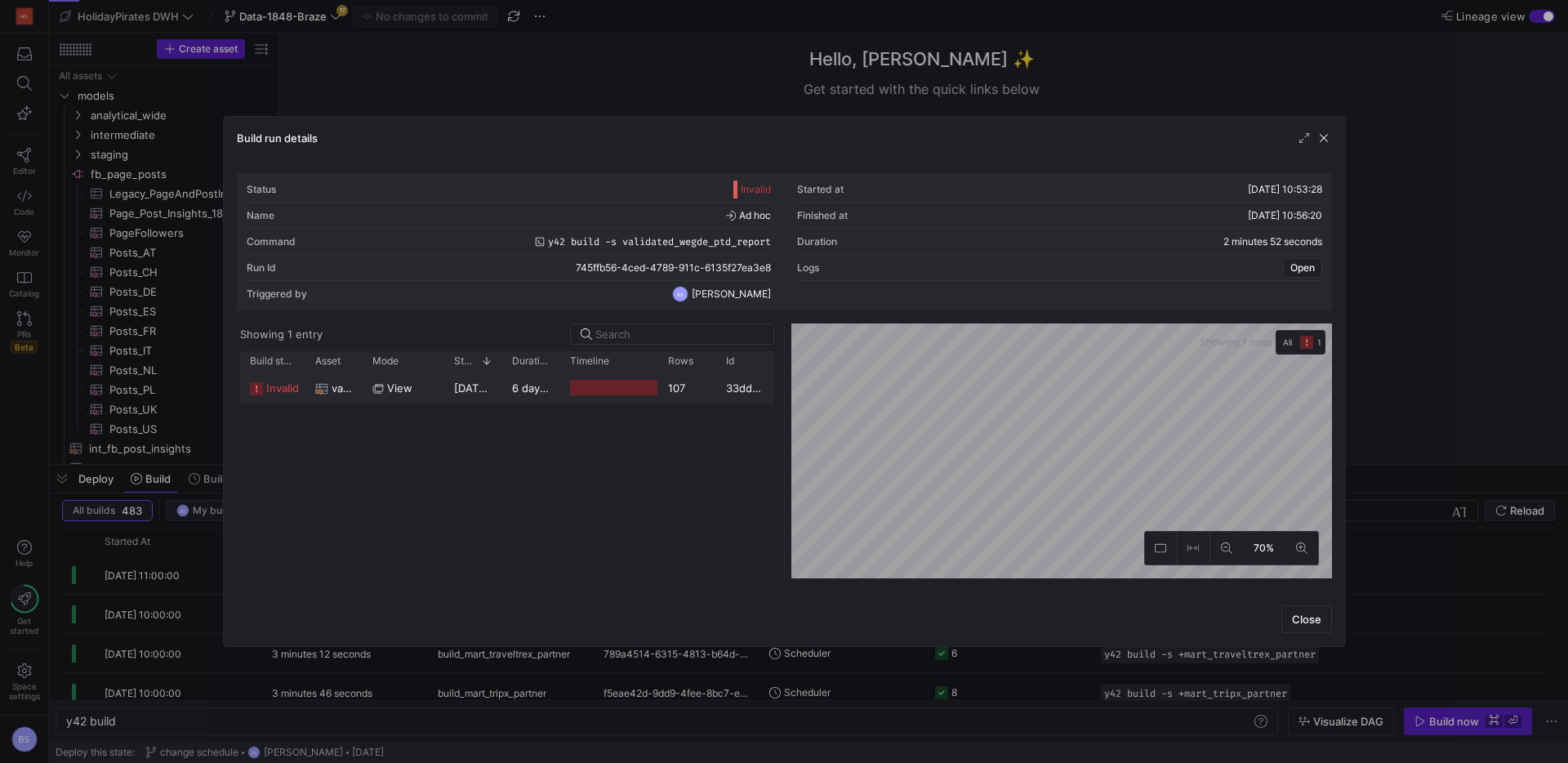 click on "invalid" 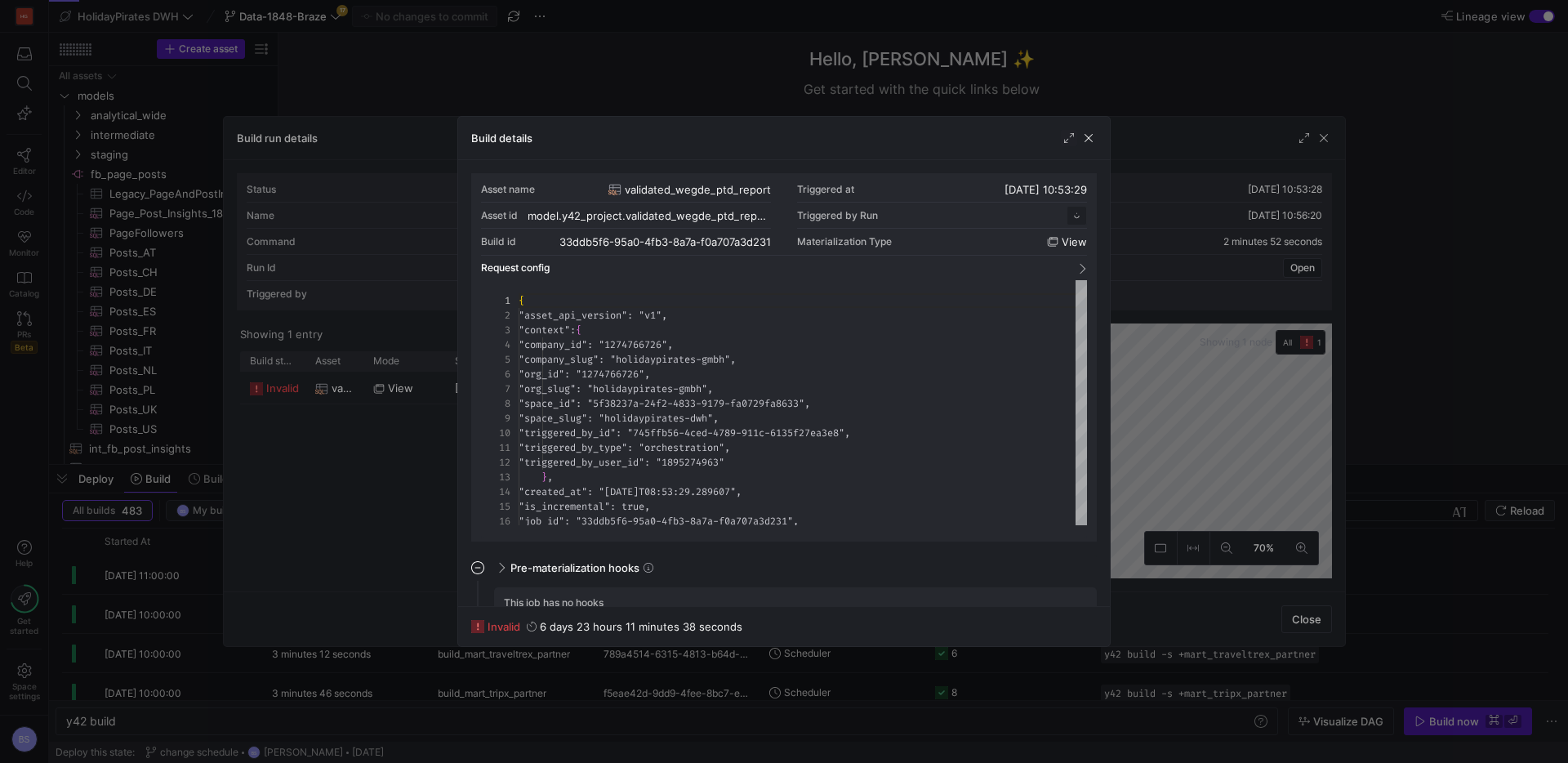 scroll, scrollTop: 147, scrollLeft: 0, axis: vertical 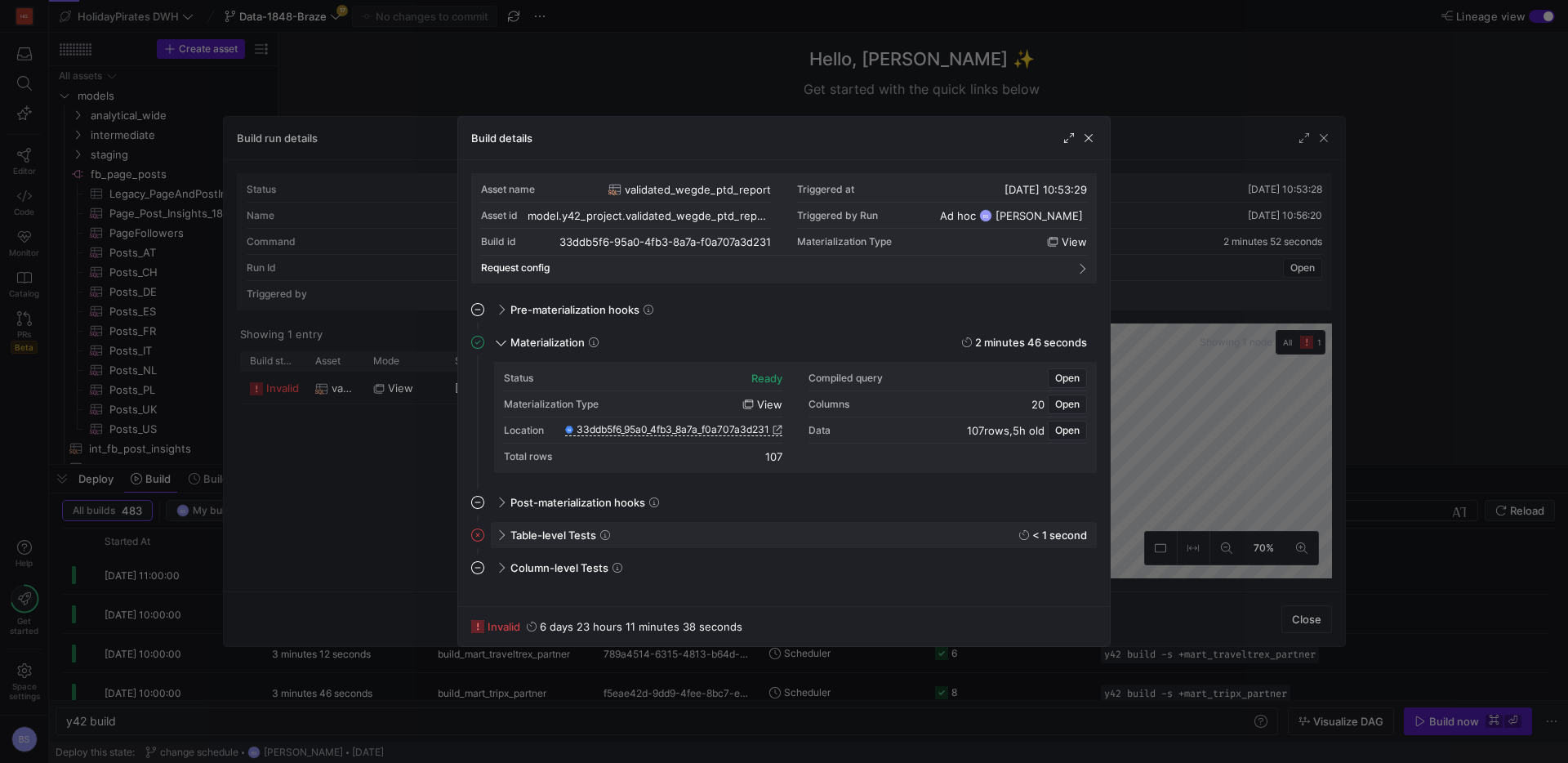 click on "Table-level Tests" at bounding box center (553, 535) 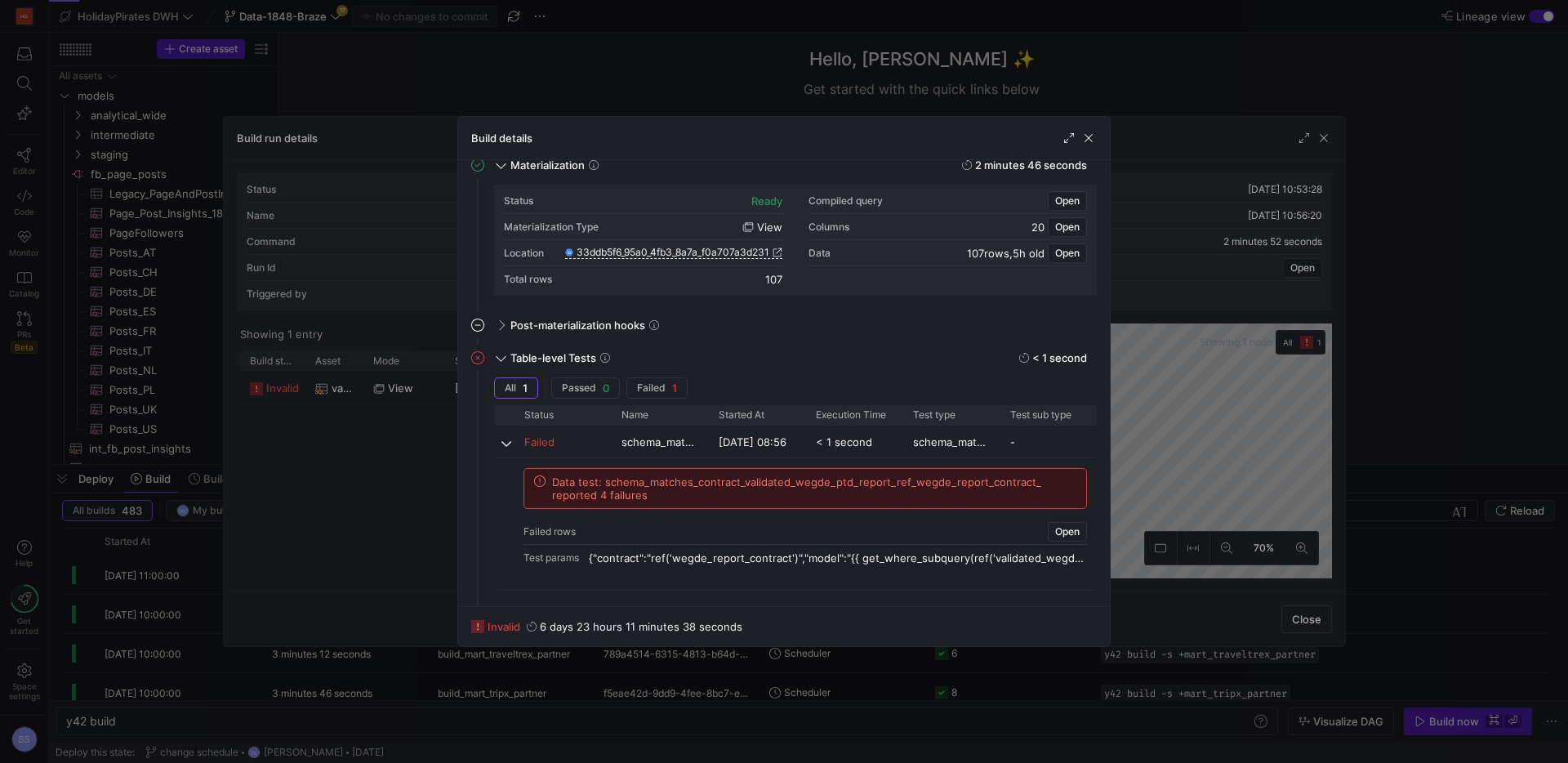 scroll, scrollTop: 183, scrollLeft: 0, axis: vertical 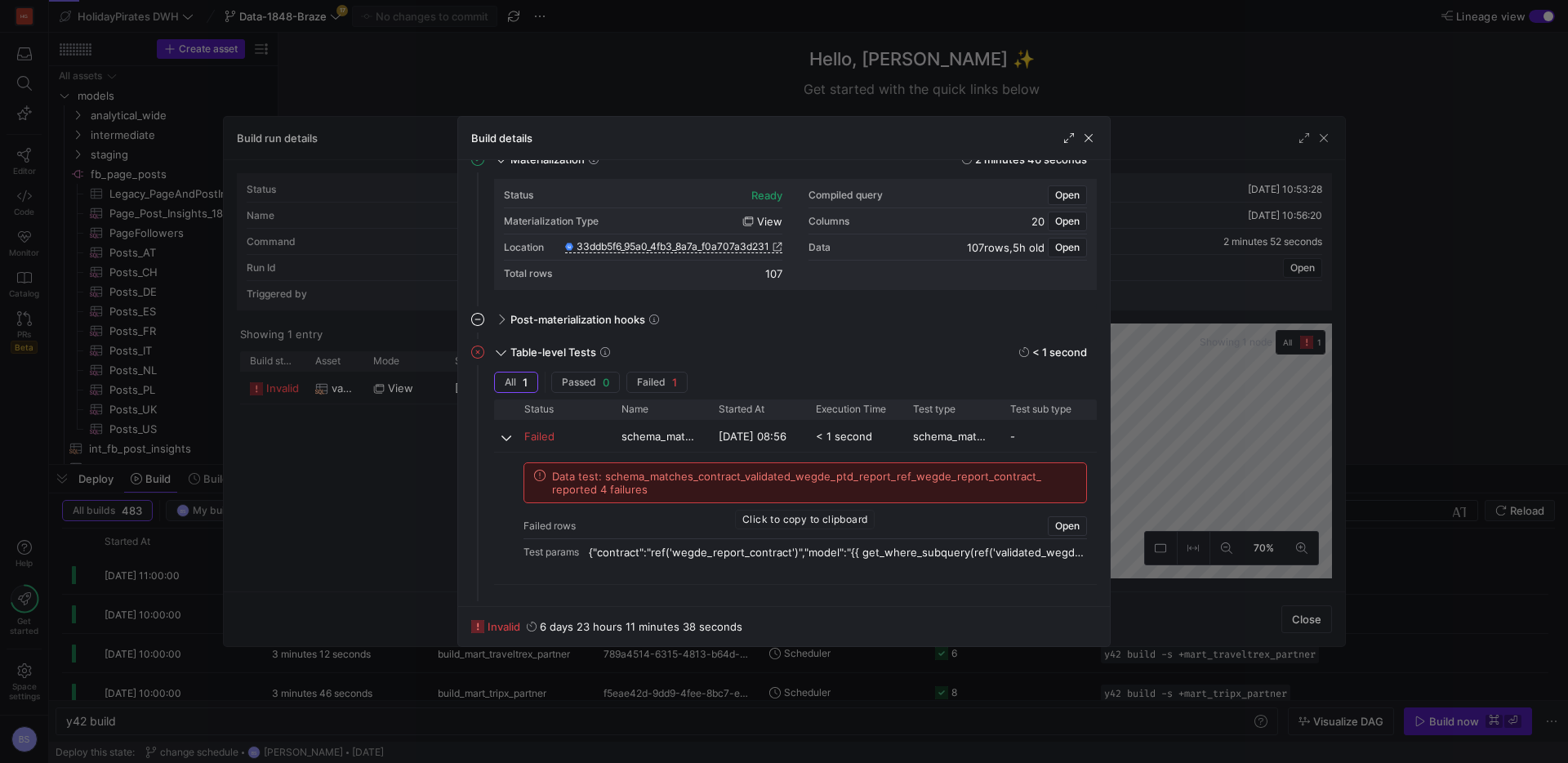 click on "Data test: schema_matches_contract_validated_wegde_ptd_report_ref_wegde_report_contract_ reported 4 failures" at bounding box center (814, 483) 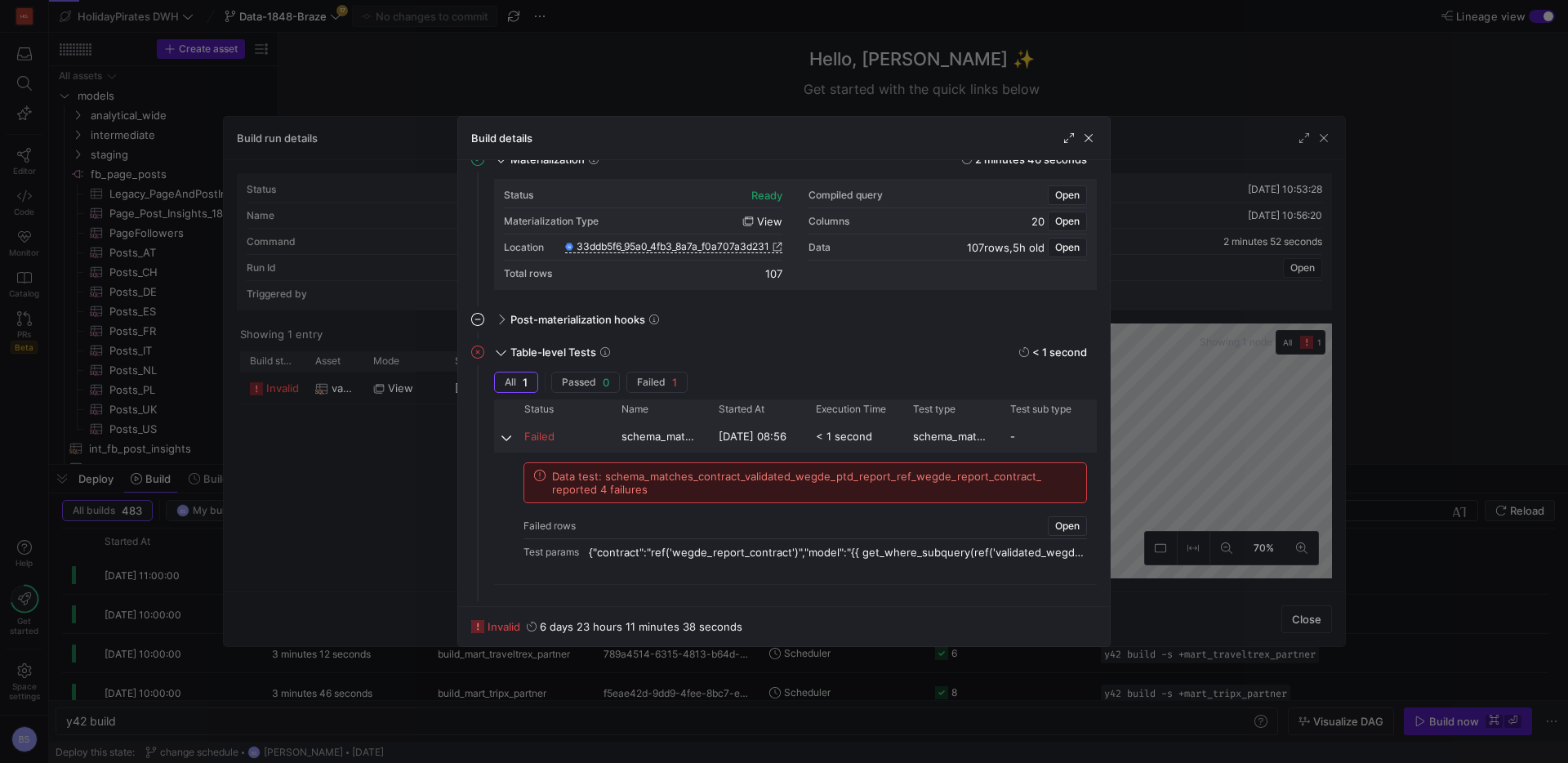 click on "schema_matches_contract_validated_wegde_ptd_report_ref_wegde_report_contract_" at bounding box center (660, 436) 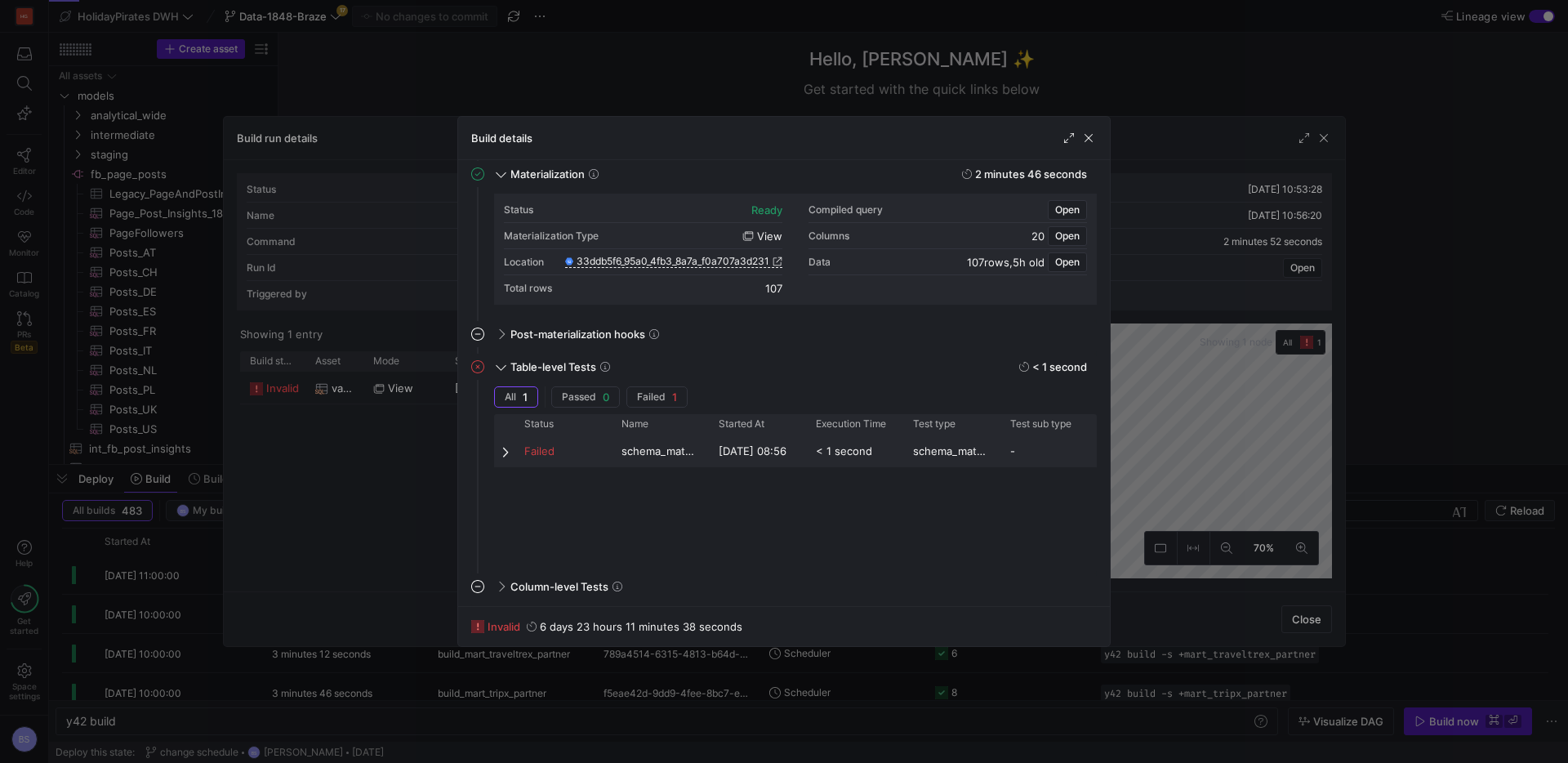 scroll, scrollTop: 168, scrollLeft: 0, axis: vertical 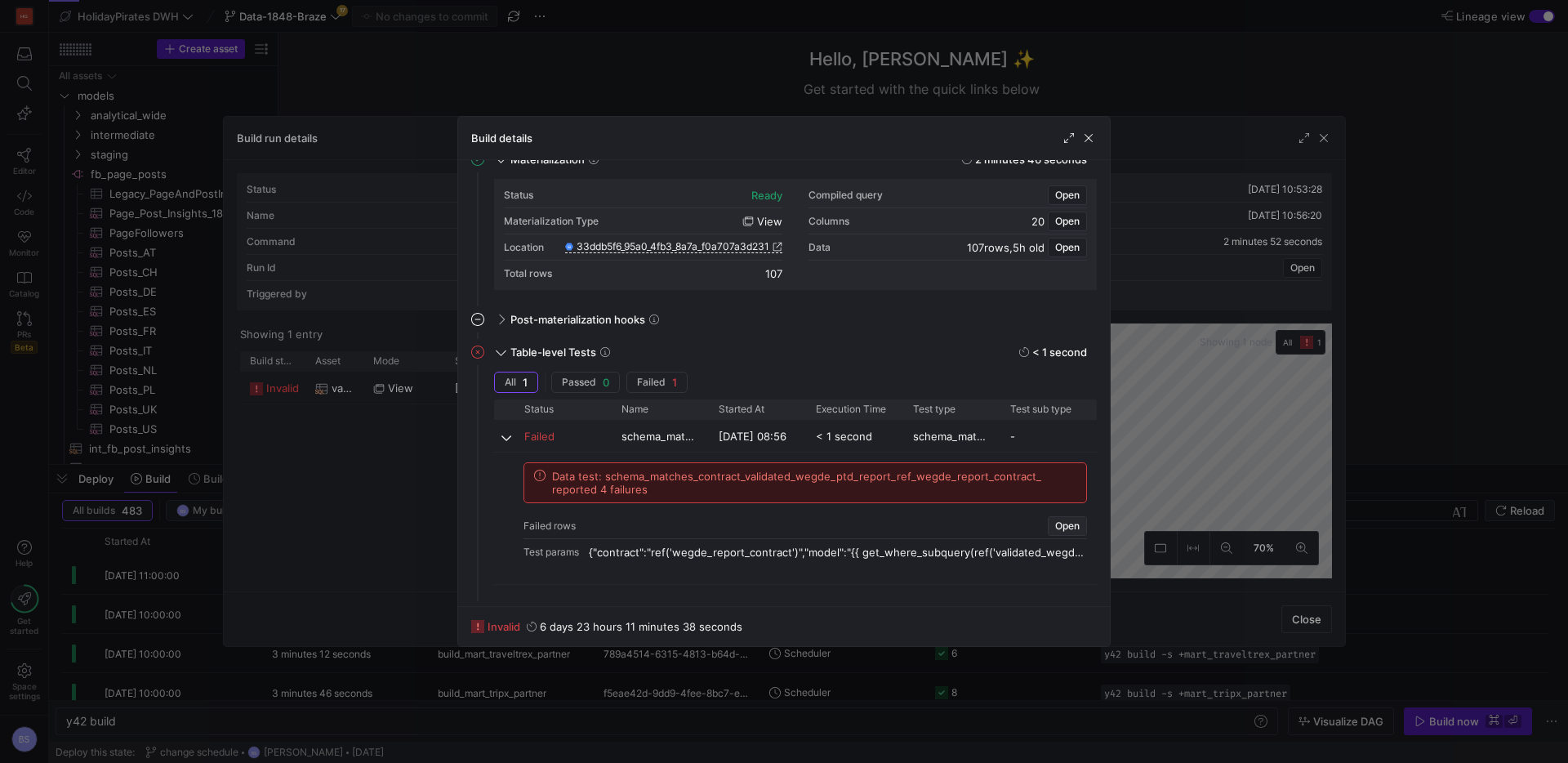 click at bounding box center (1067, 526) 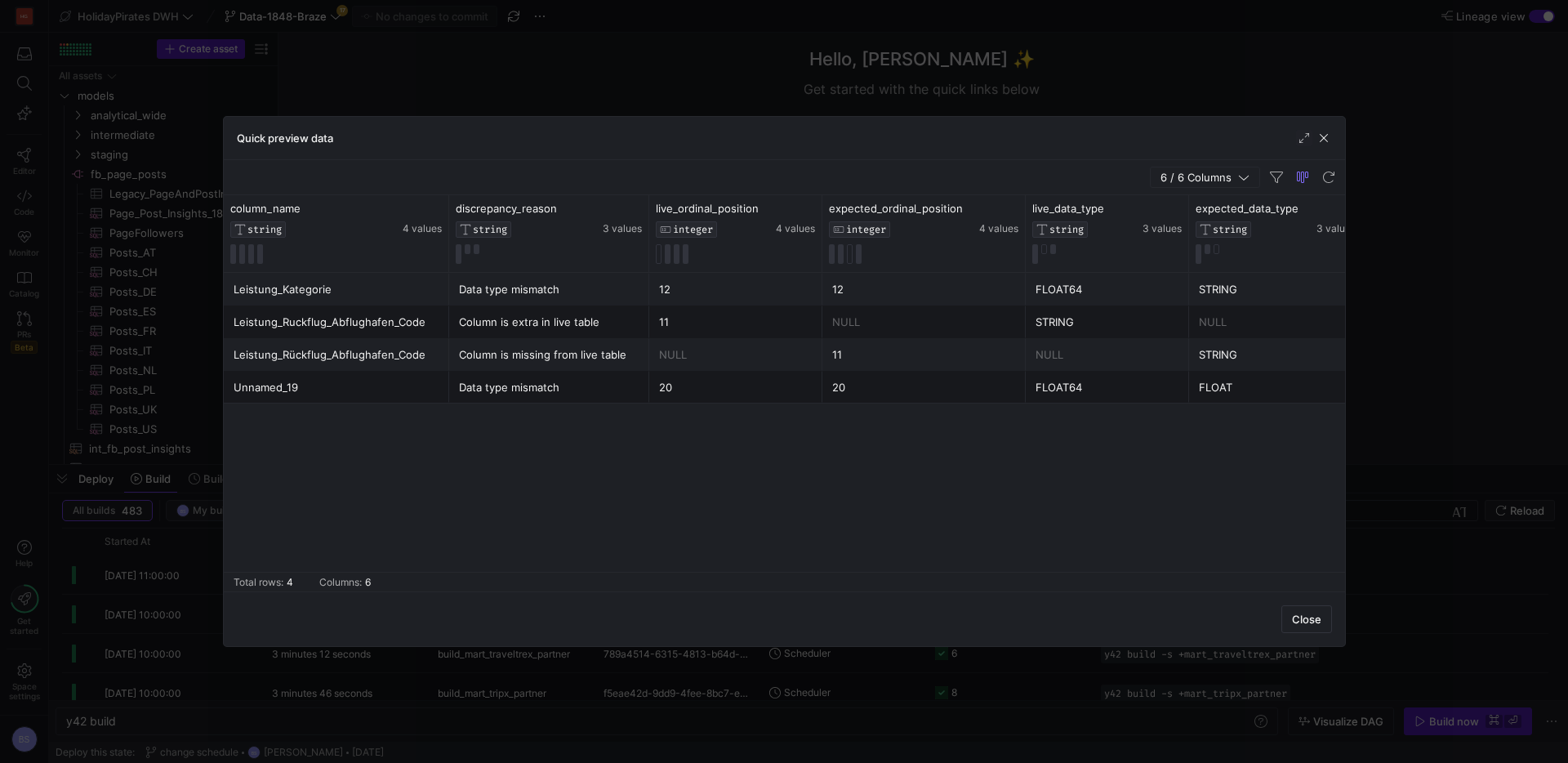 scroll, scrollTop: 0, scrollLeft: 18, axis: horizontal 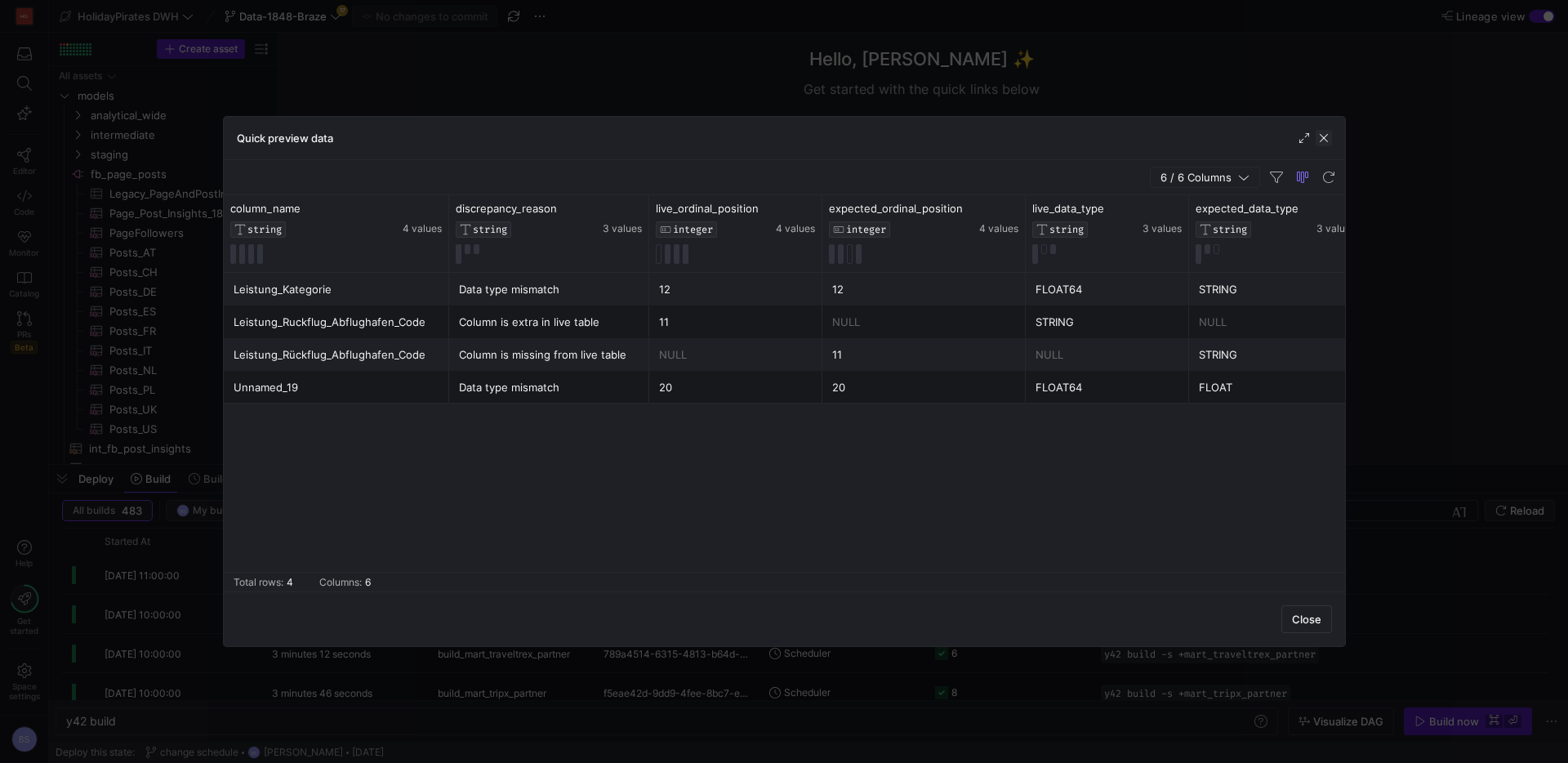 click 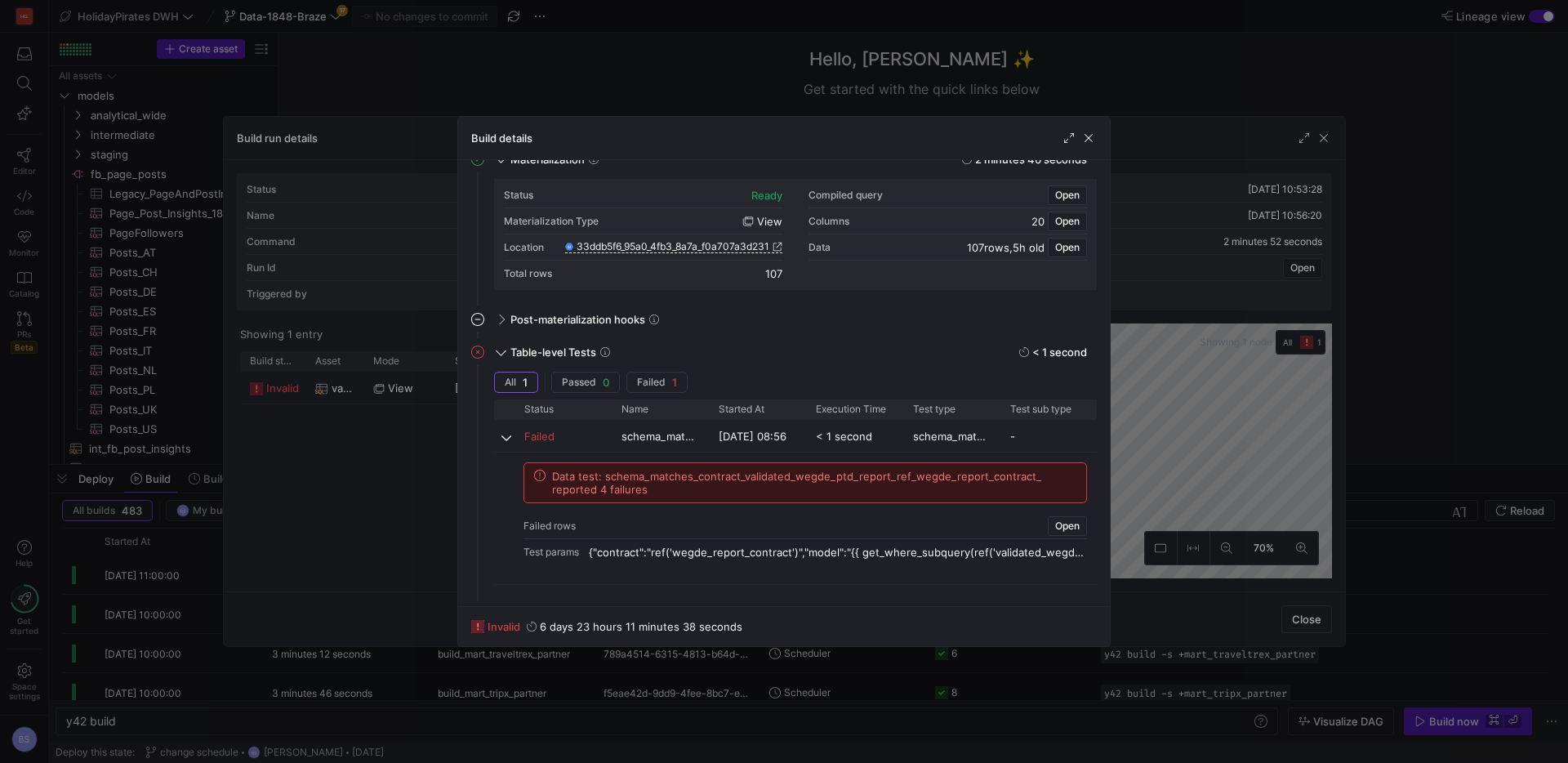 drag, startPoint x: 1094, startPoint y: 136, endPoint x: 1220, endPoint y: 136, distance: 126 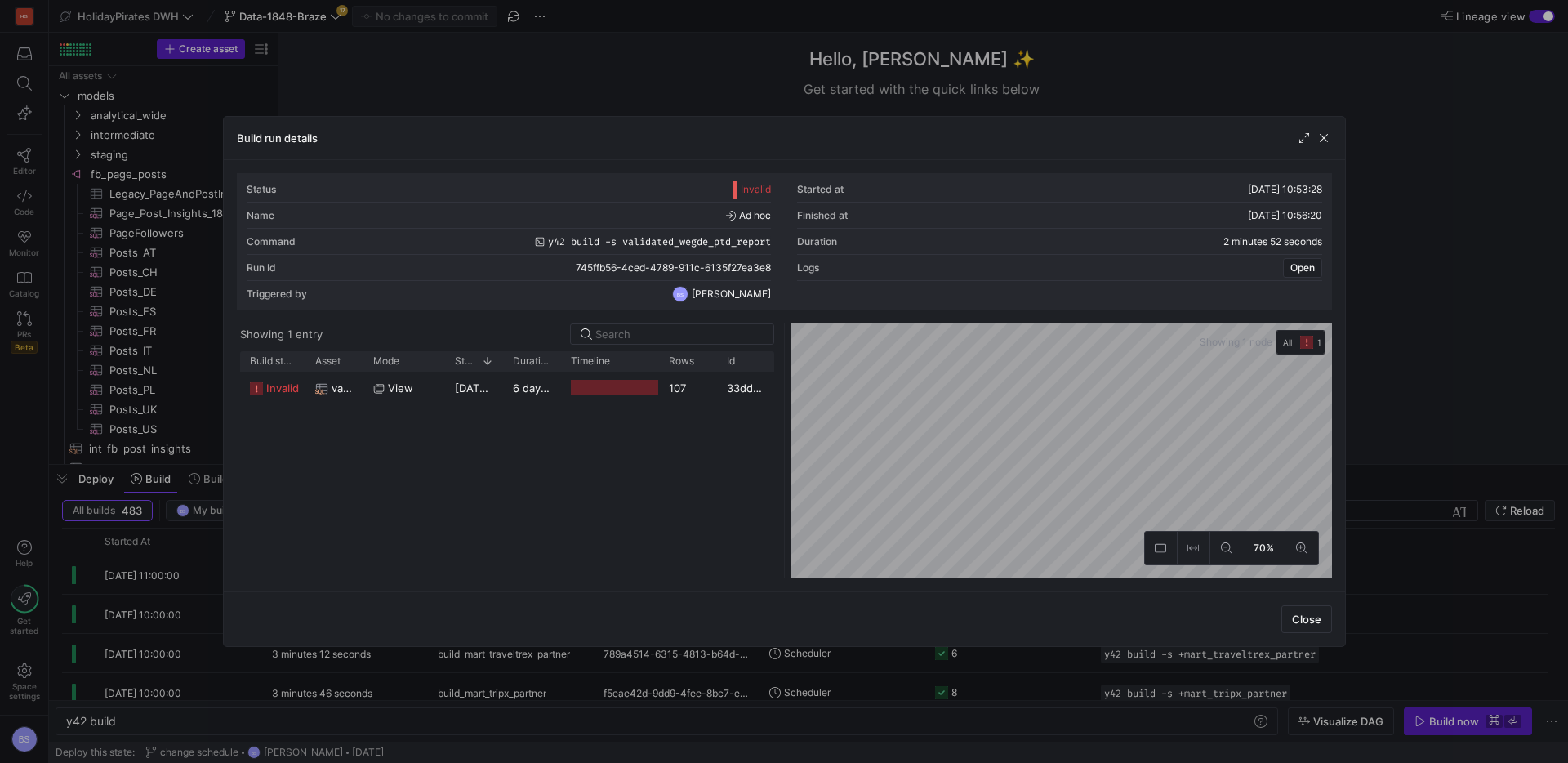 drag, startPoint x: 1316, startPoint y: 139, endPoint x: 1287, endPoint y: 136, distance: 29.15476 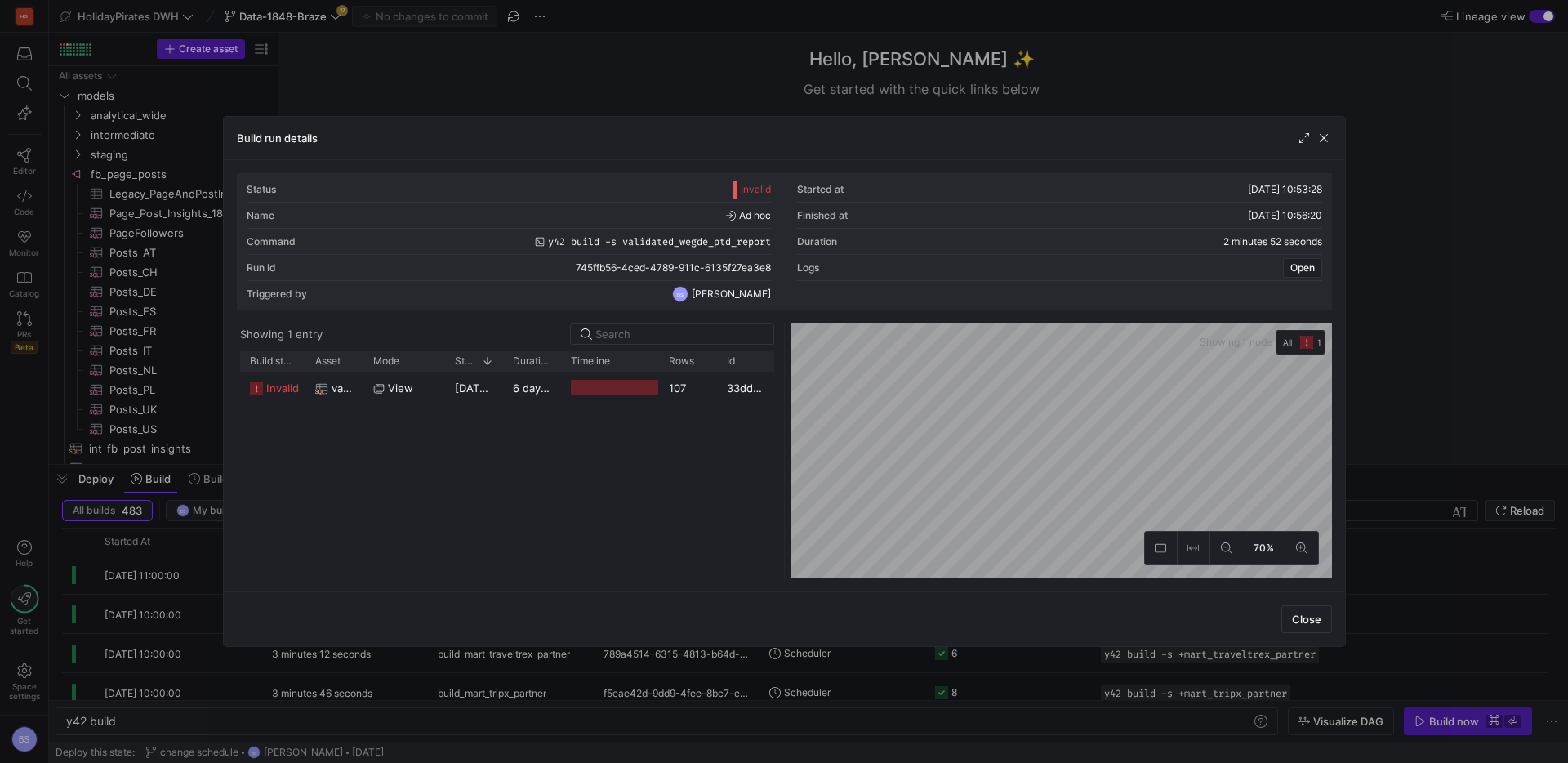 drag, startPoint x: 1328, startPoint y: 137, endPoint x: 797, endPoint y: 33, distance: 541.0887 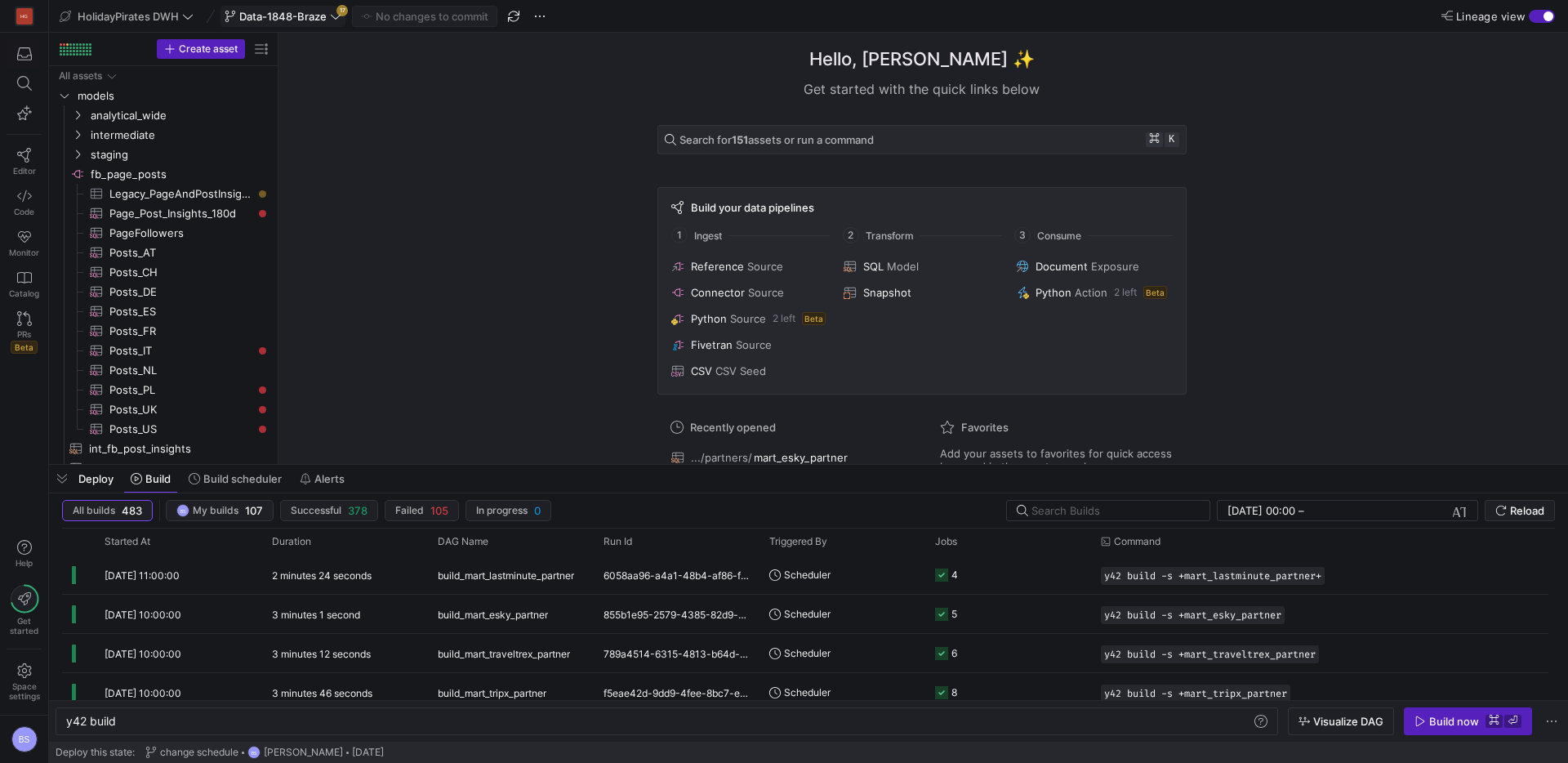 click on "Data-1848-Braze" 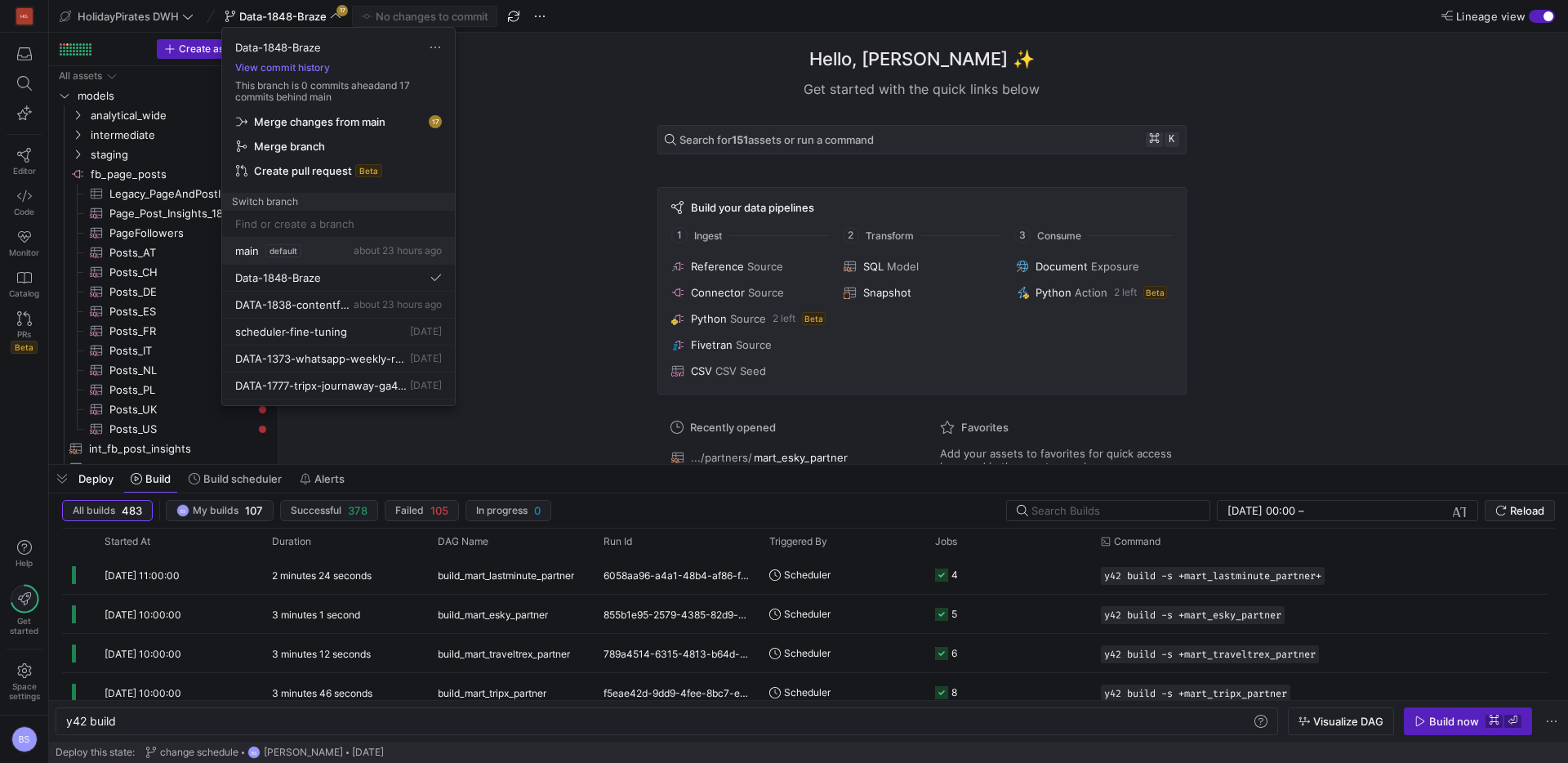 click on "main  default
about 23 hours ago" at bounding box center [338, 251] 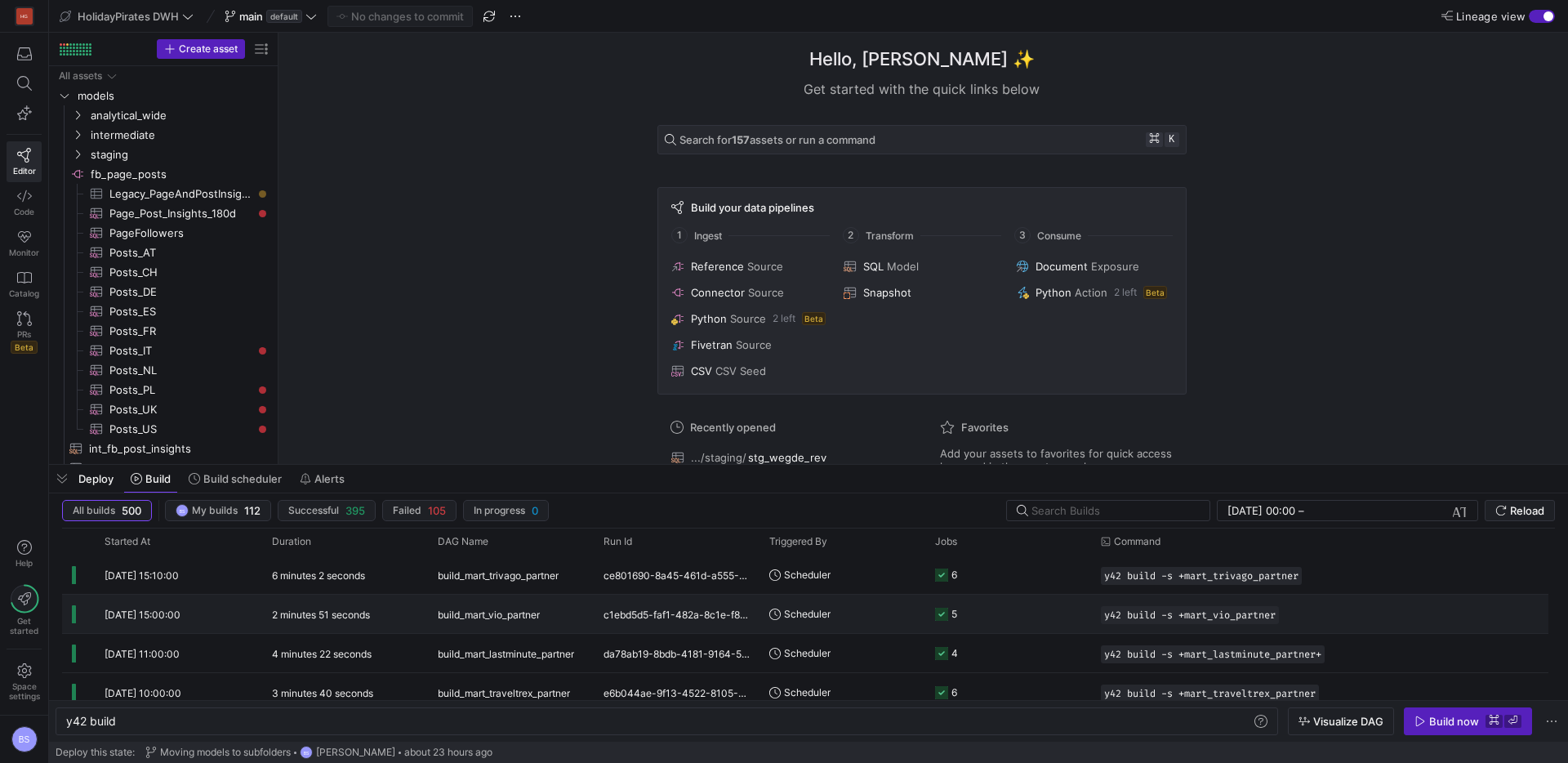 scroll, scrollTop: 91, scrollLeft: 0, axis: vertical 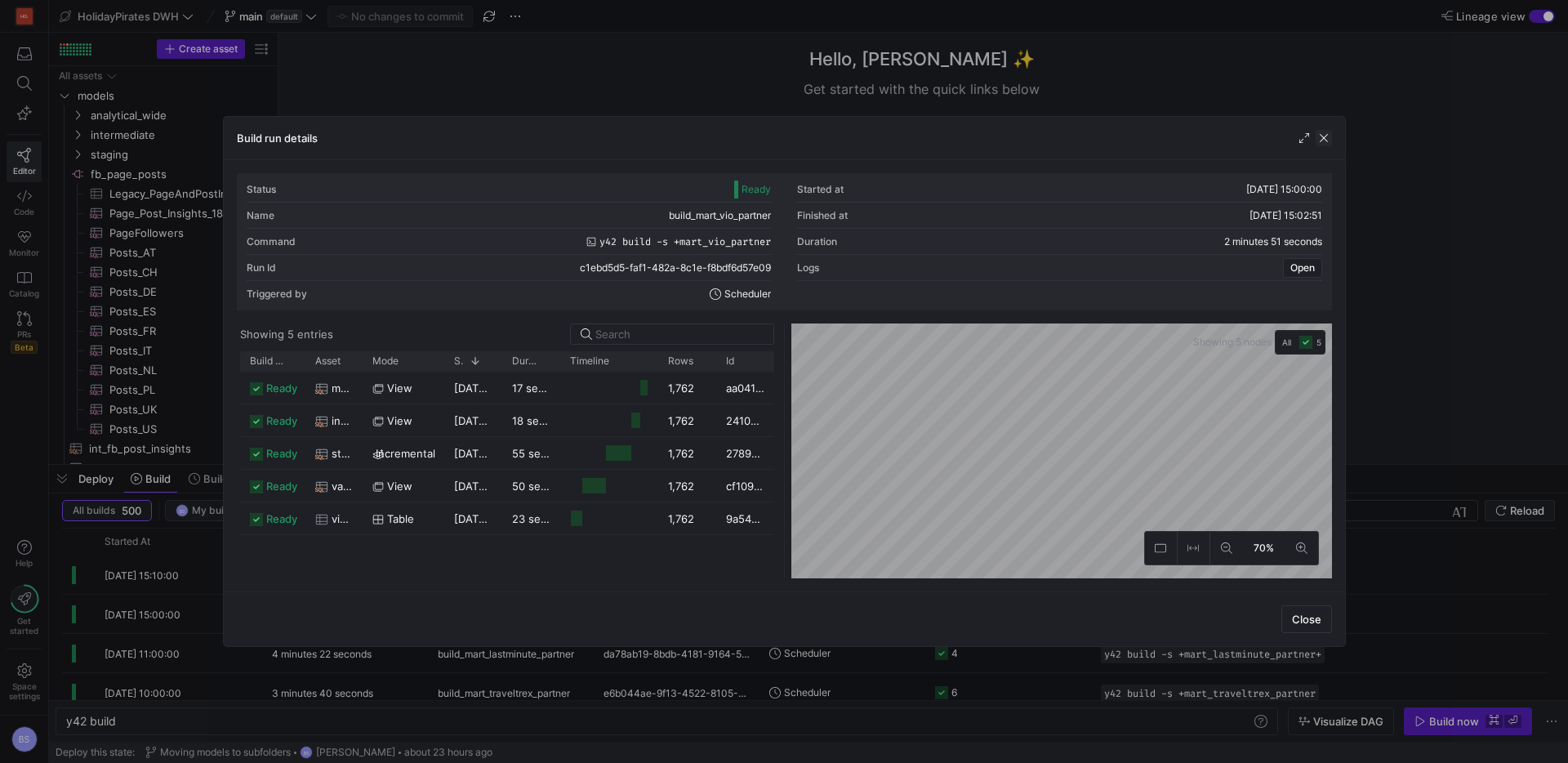click 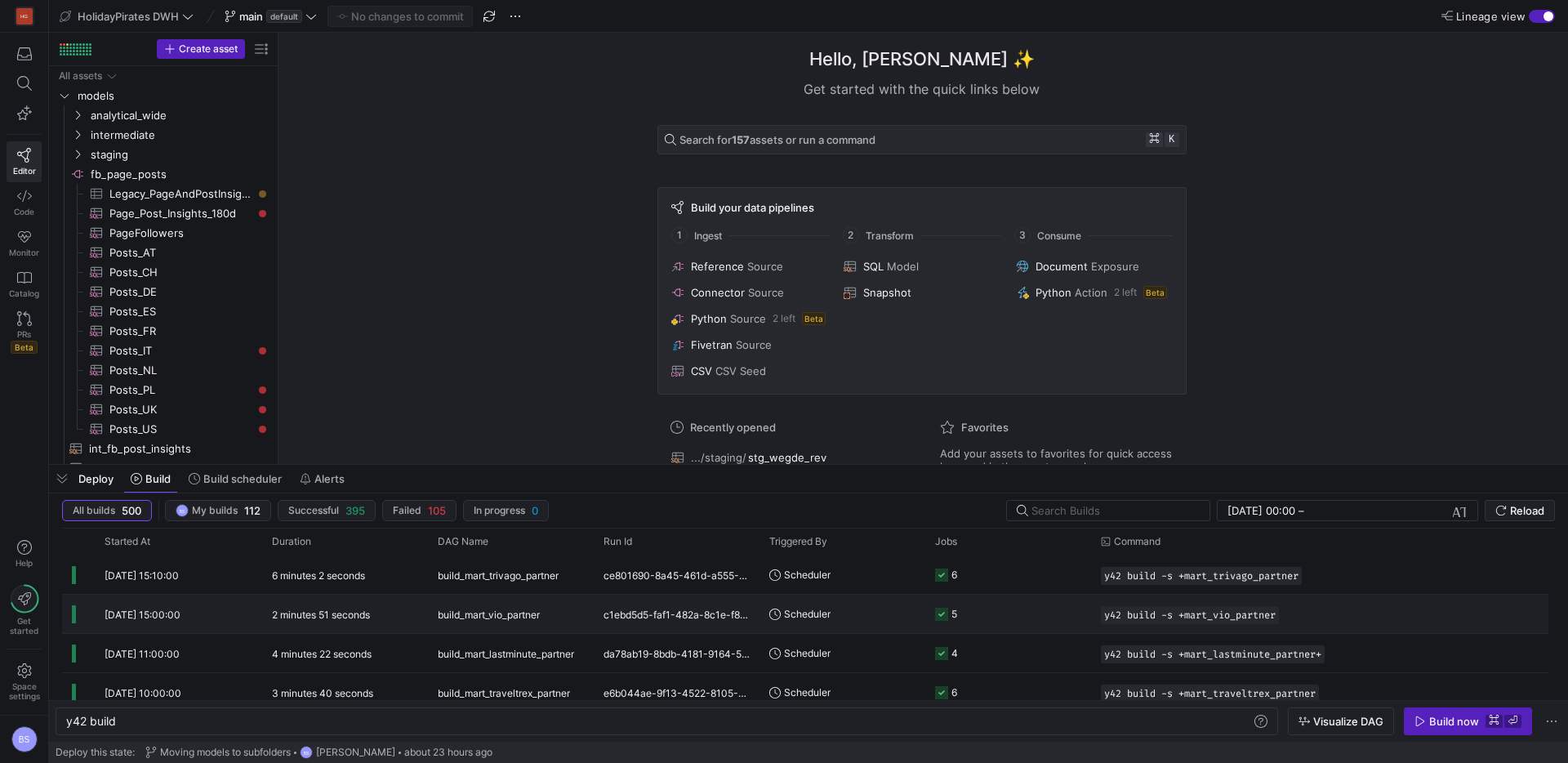 click on "2 minutes 51 seconds" 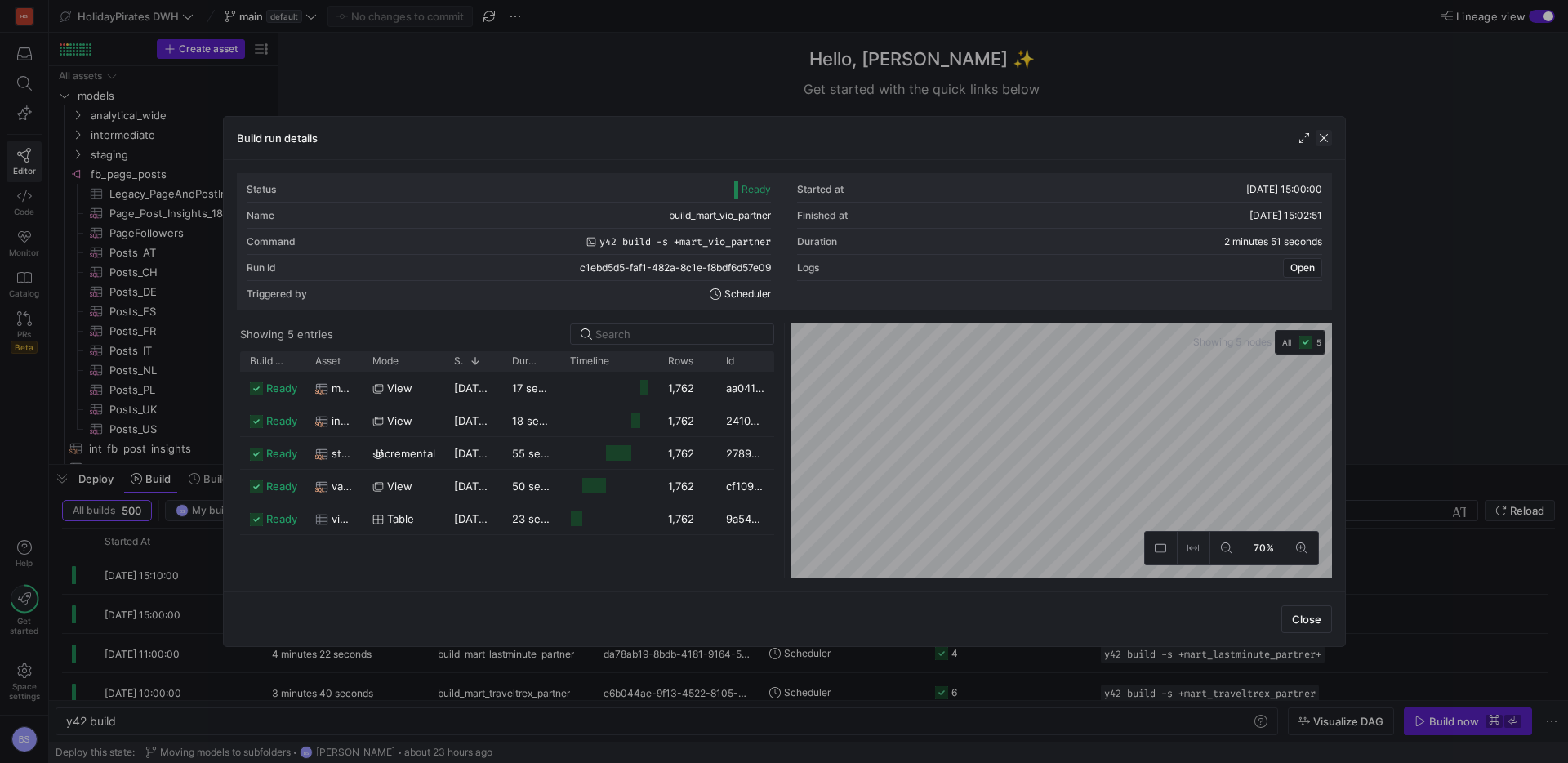 click 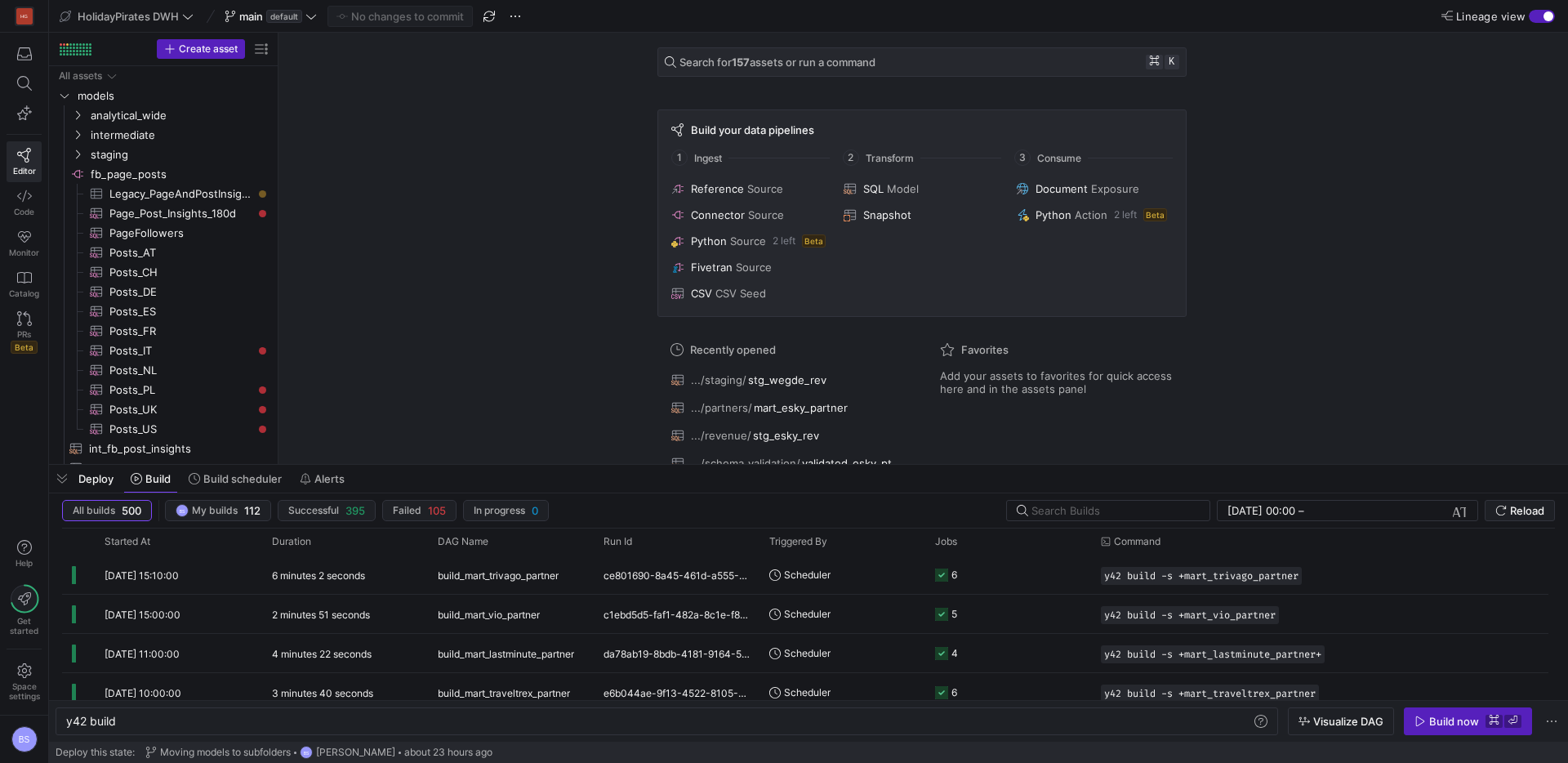 scroll, scrollTop: 141, scrollLeft: 0, axis: vertical 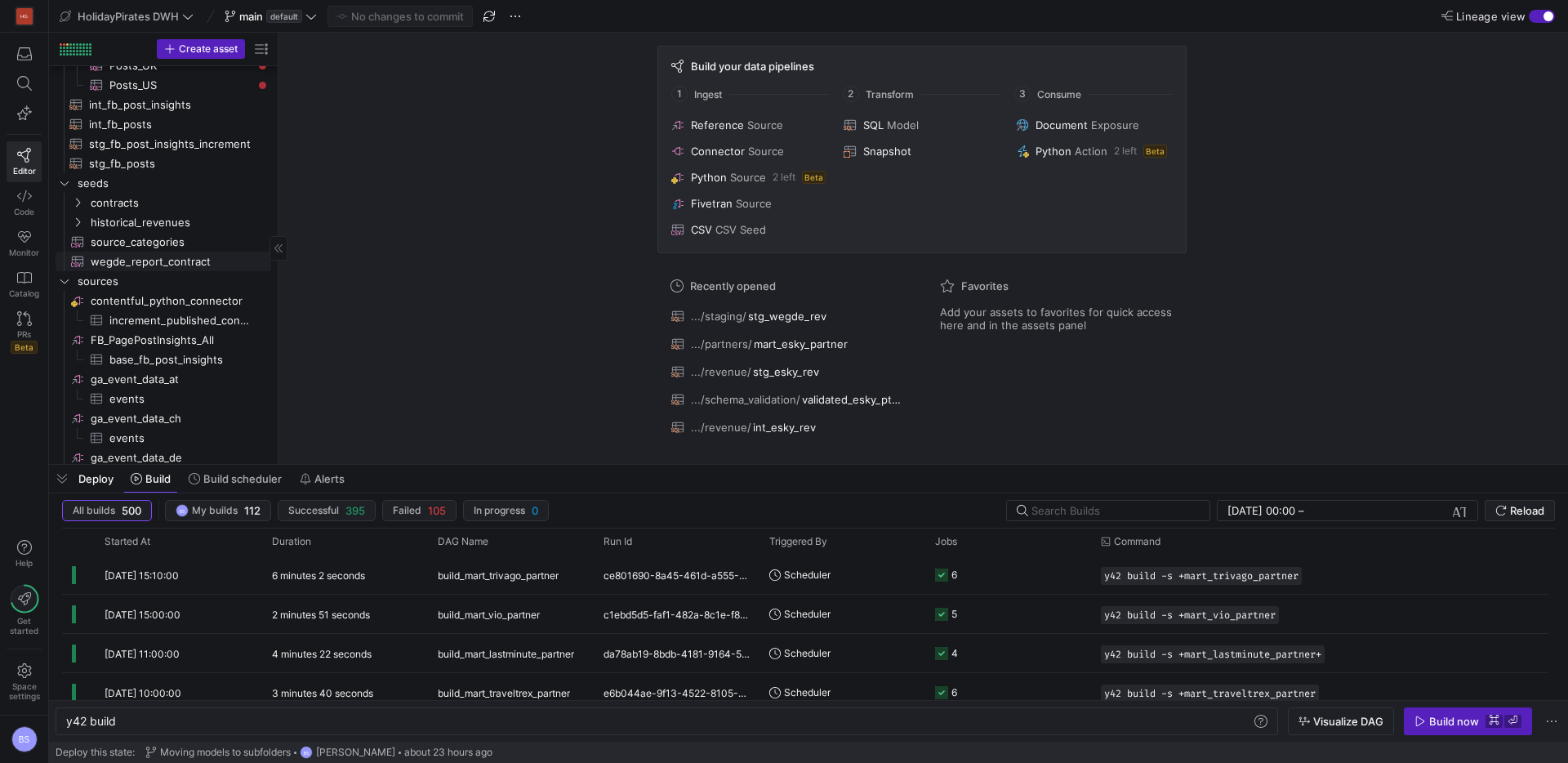 click on "wegde_report_contract​​​​​​" 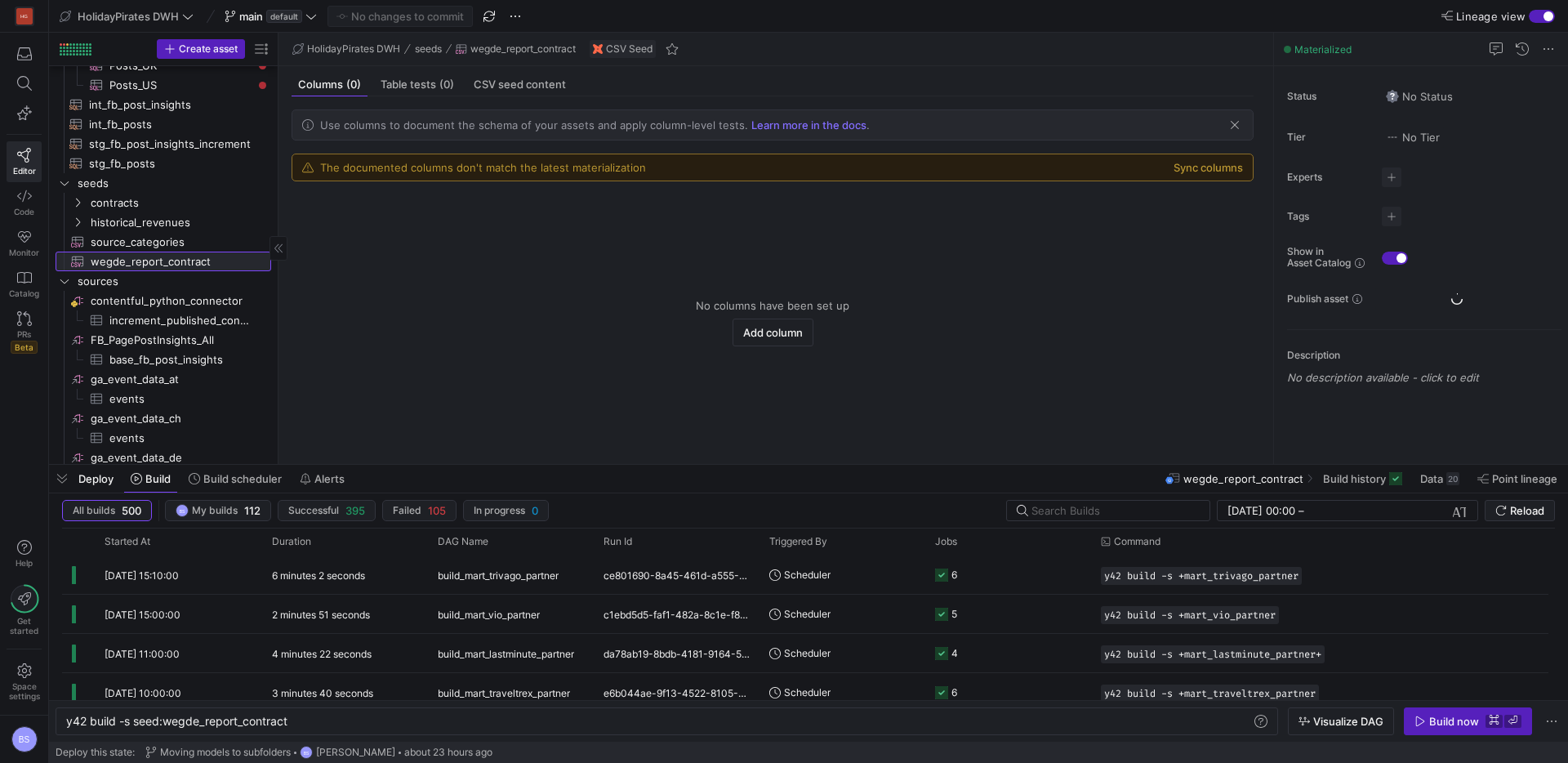 scroll, scrollTop: 0, scrollLeft: 0, axis: both 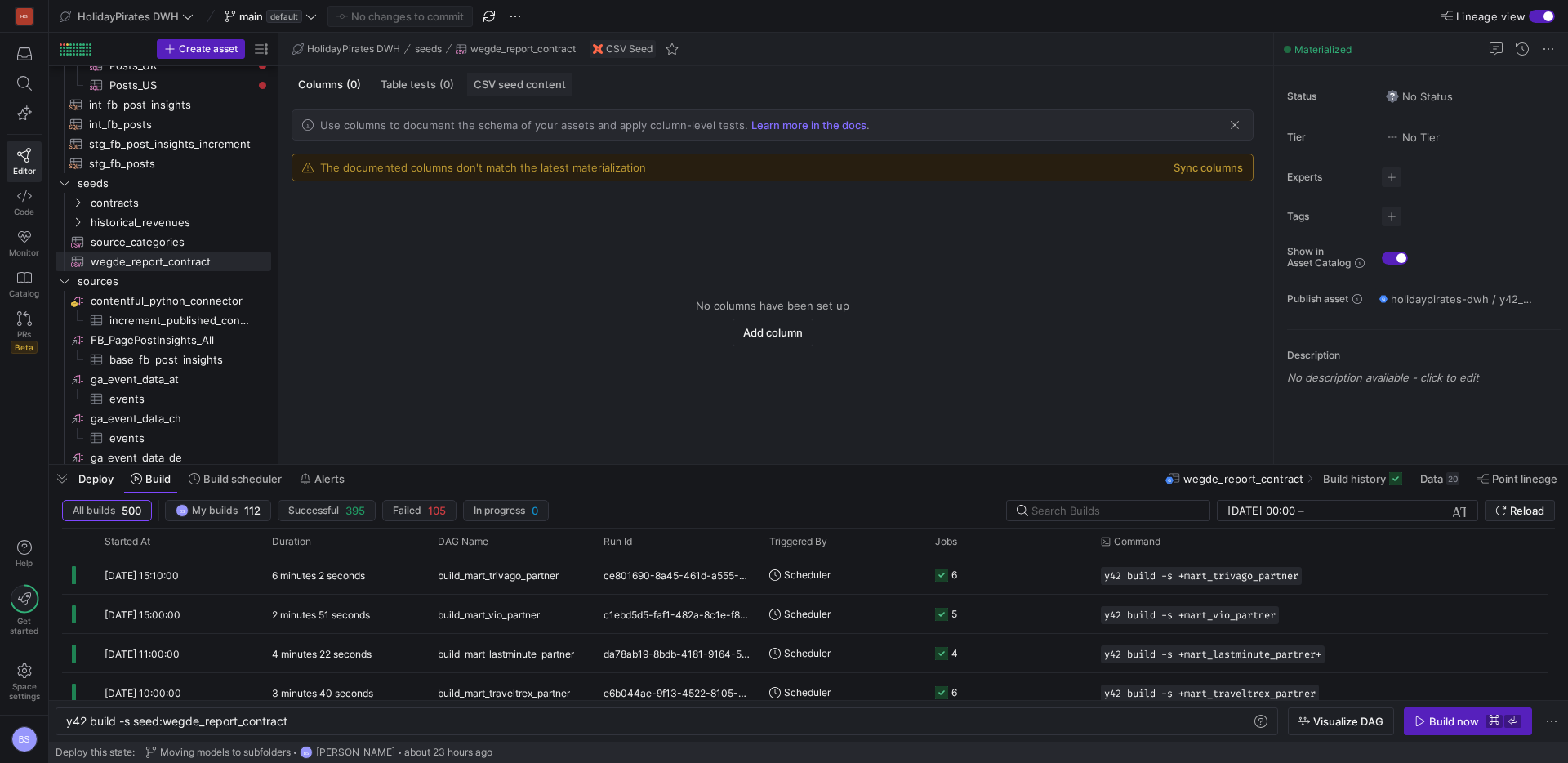 click on "CSV seed content" at bounding box center [519, 84] 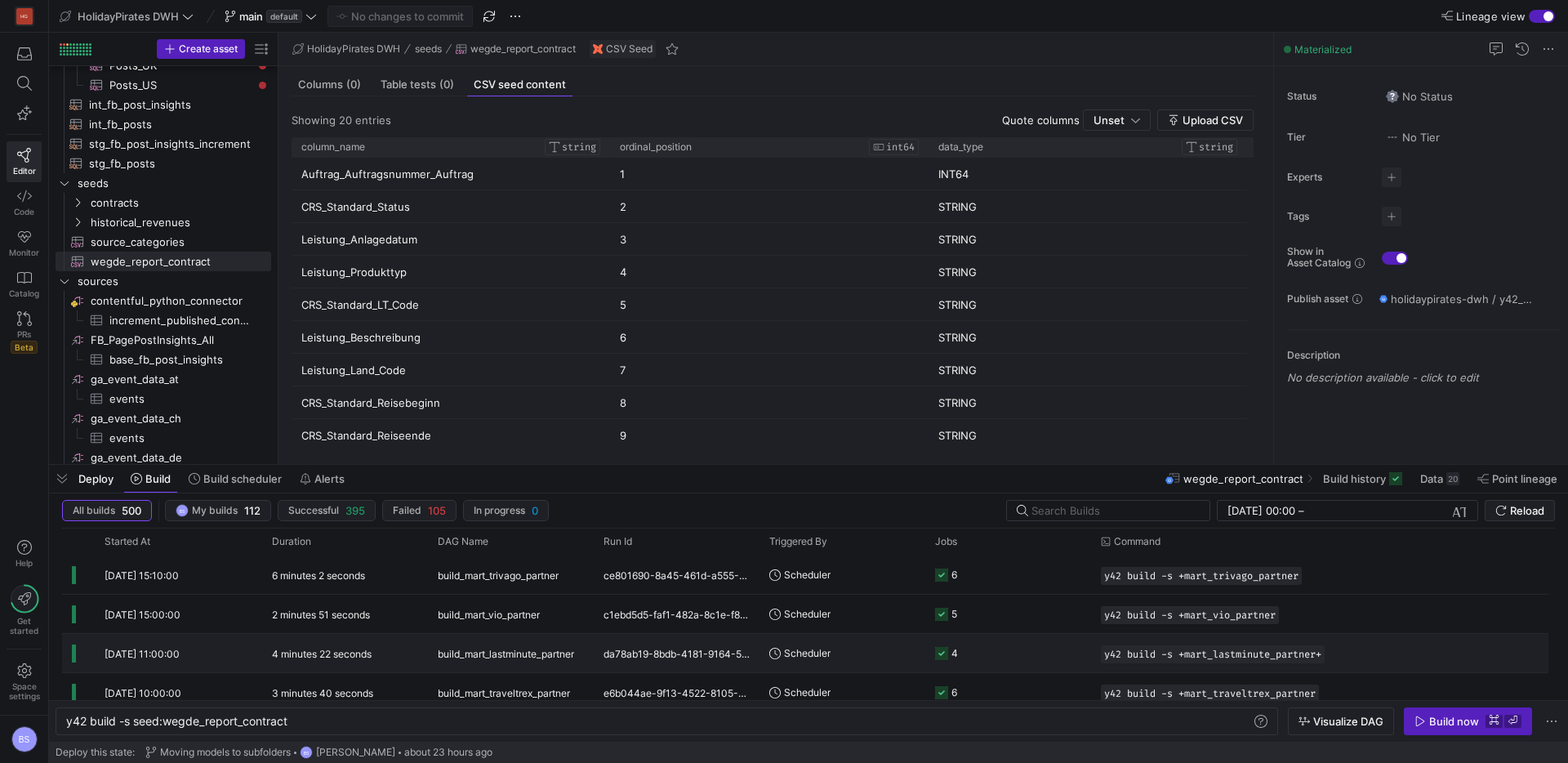 scroll, scrollTop: 74, scrollLeft: 0, axis: vertical 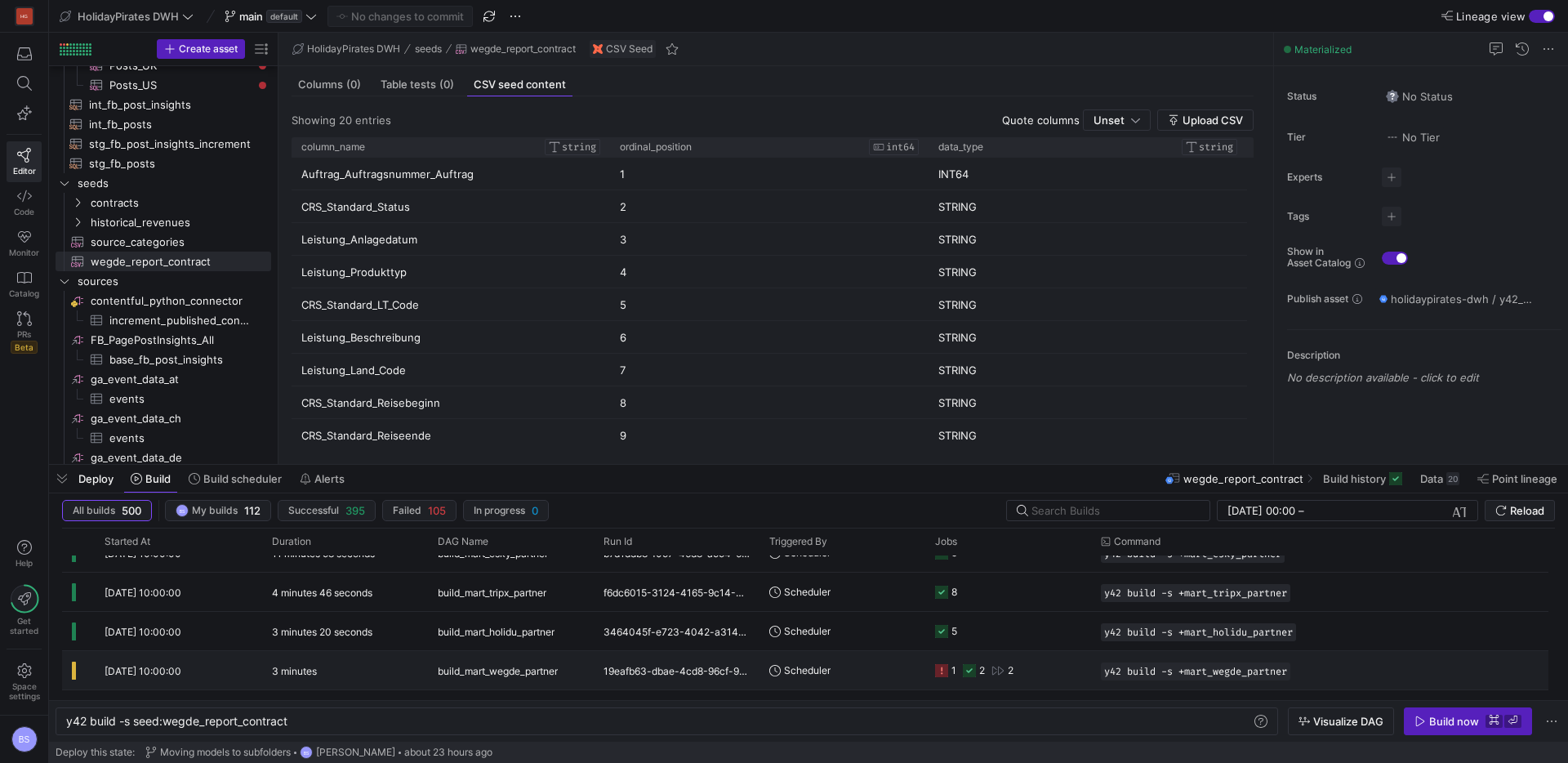 click on "build_mart_wegde_partner" 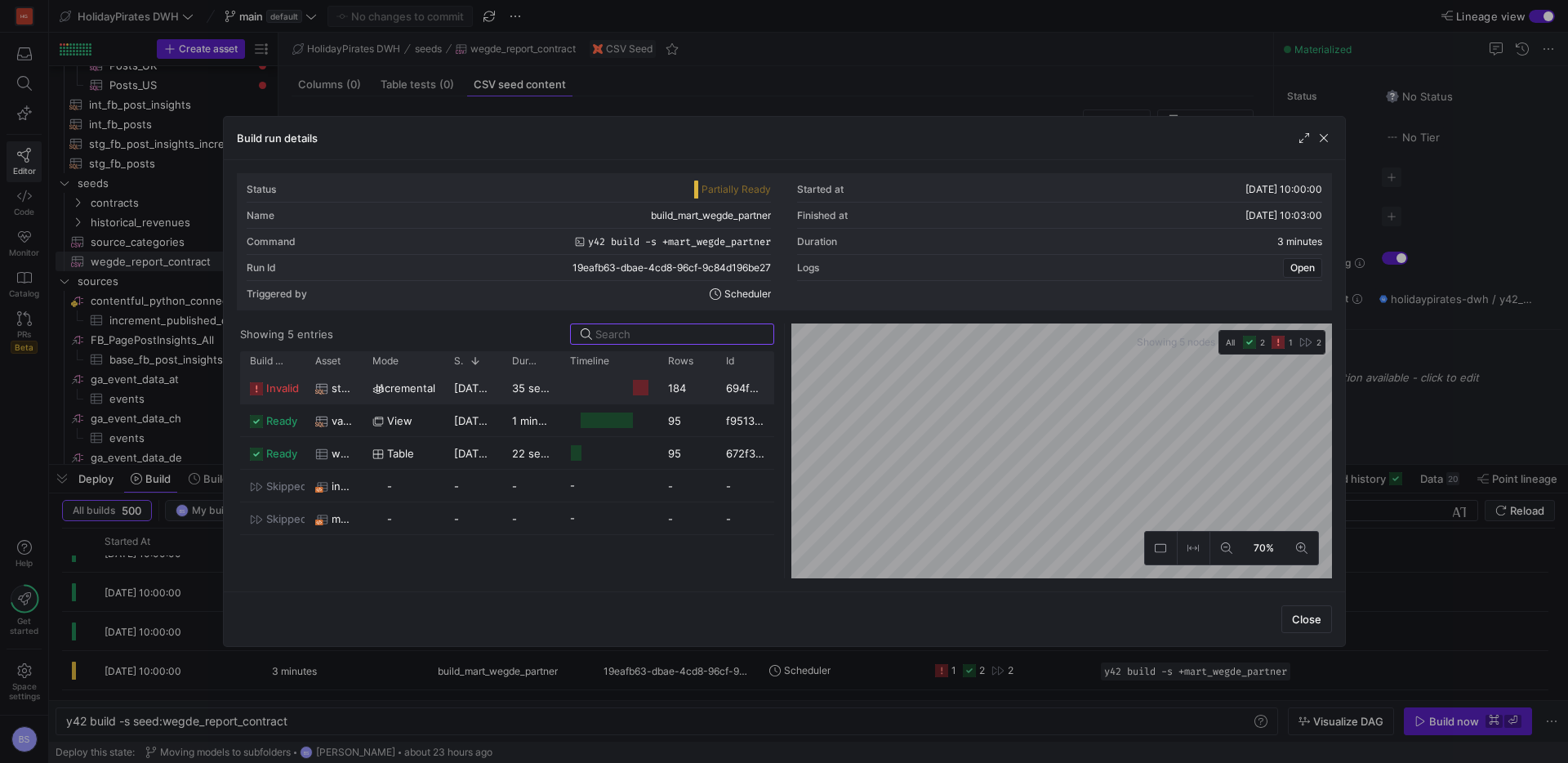 click on "invalid" 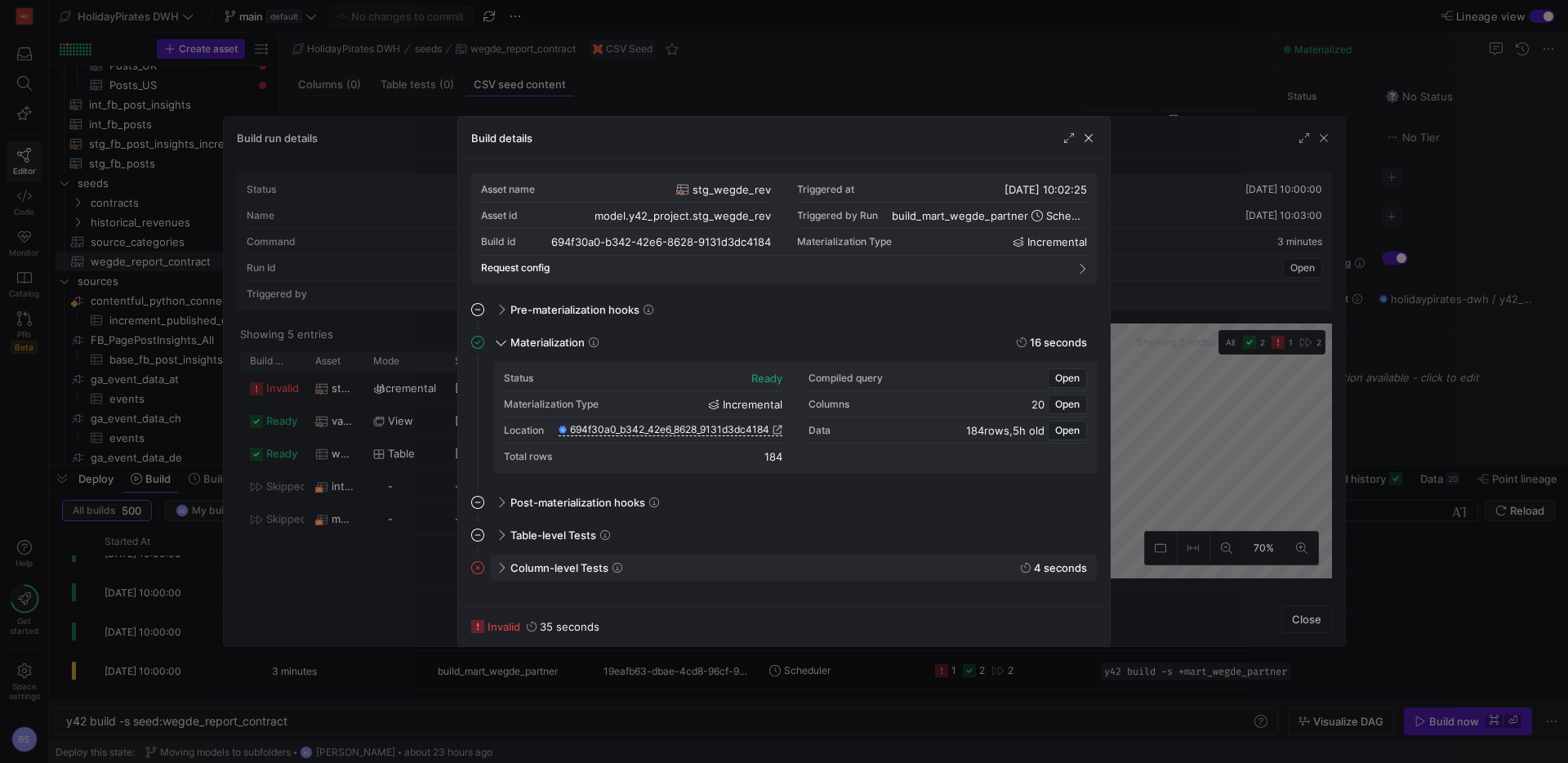 click on "Column-level Tests" at bounding box center (559, 568) 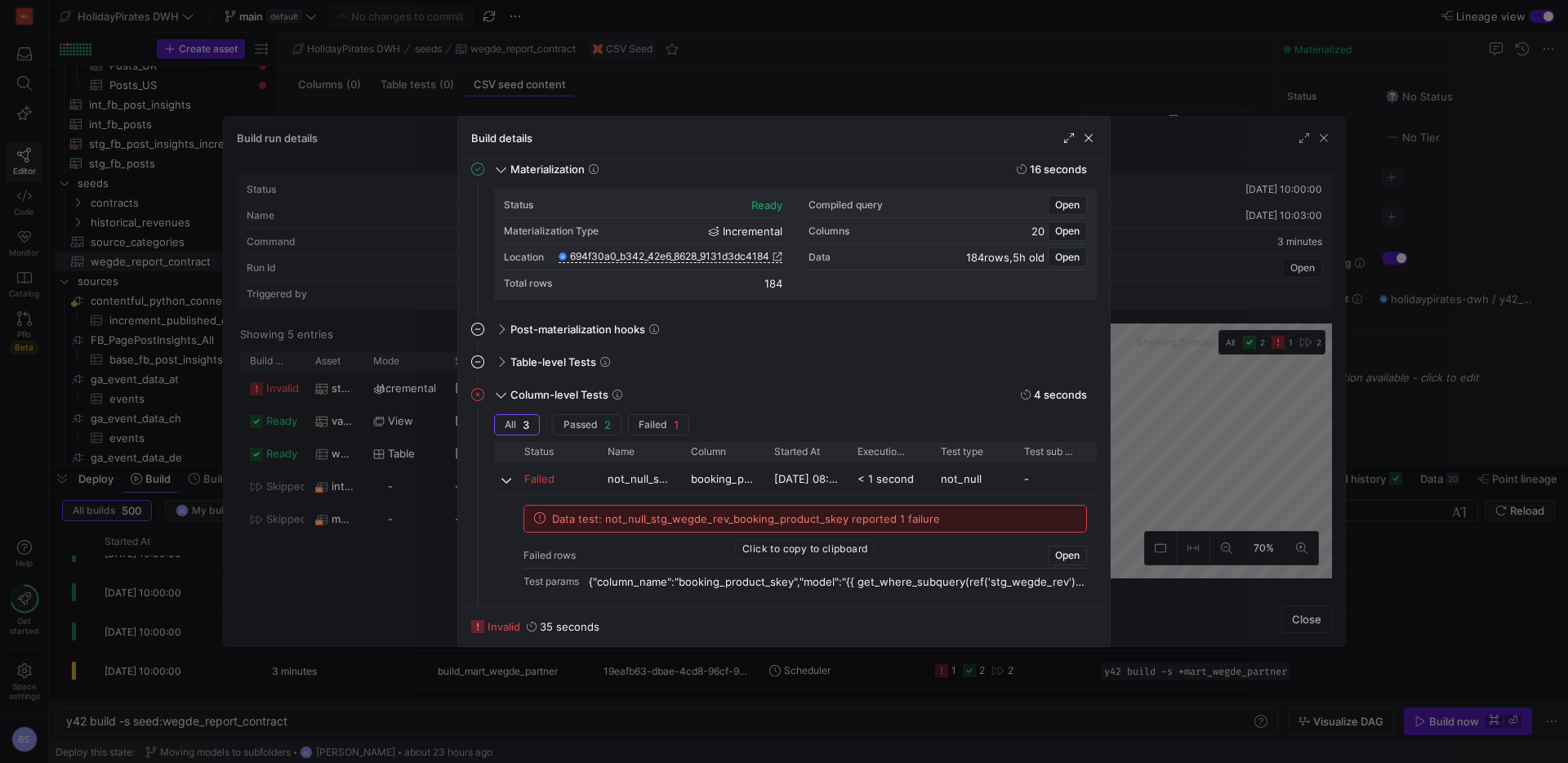 click on "Data test: not_null_stg_wegde_rev_booking_product_skey reported 1 failure" at bounding box center [746, 519] 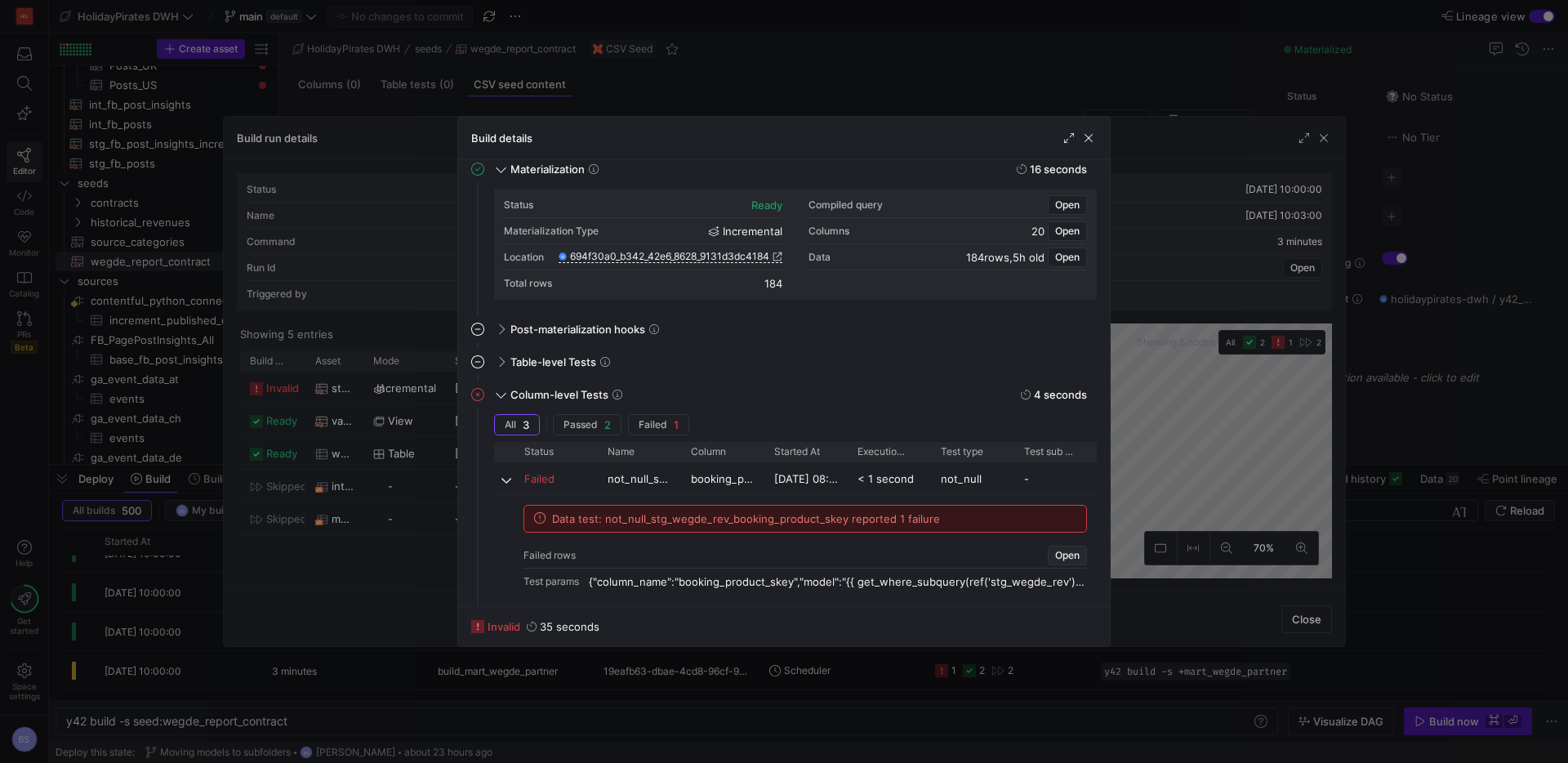 click on "Open" at bounding box center (1067, 556) 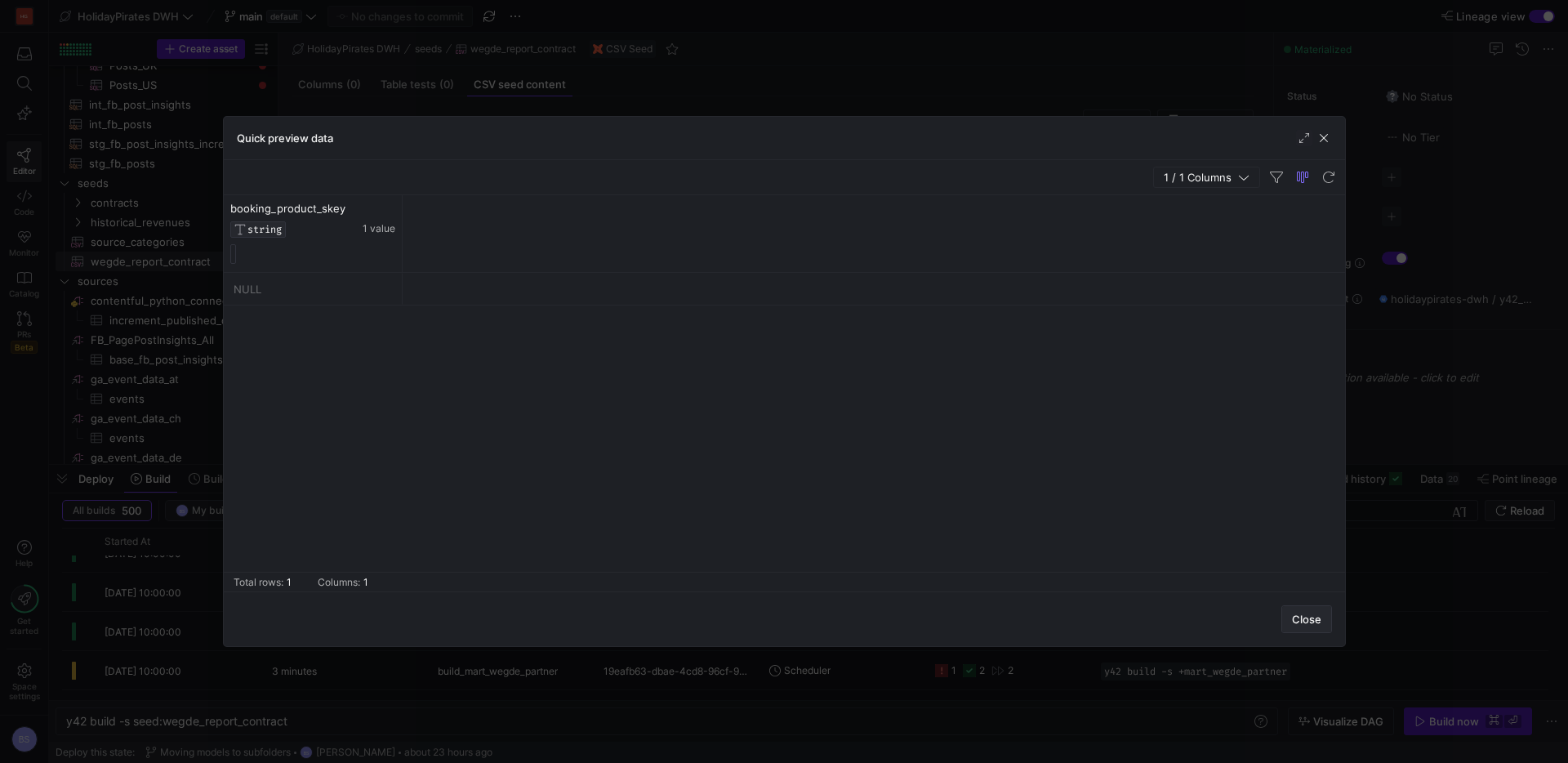 click on "Close" at bounding box center [1307, 619] 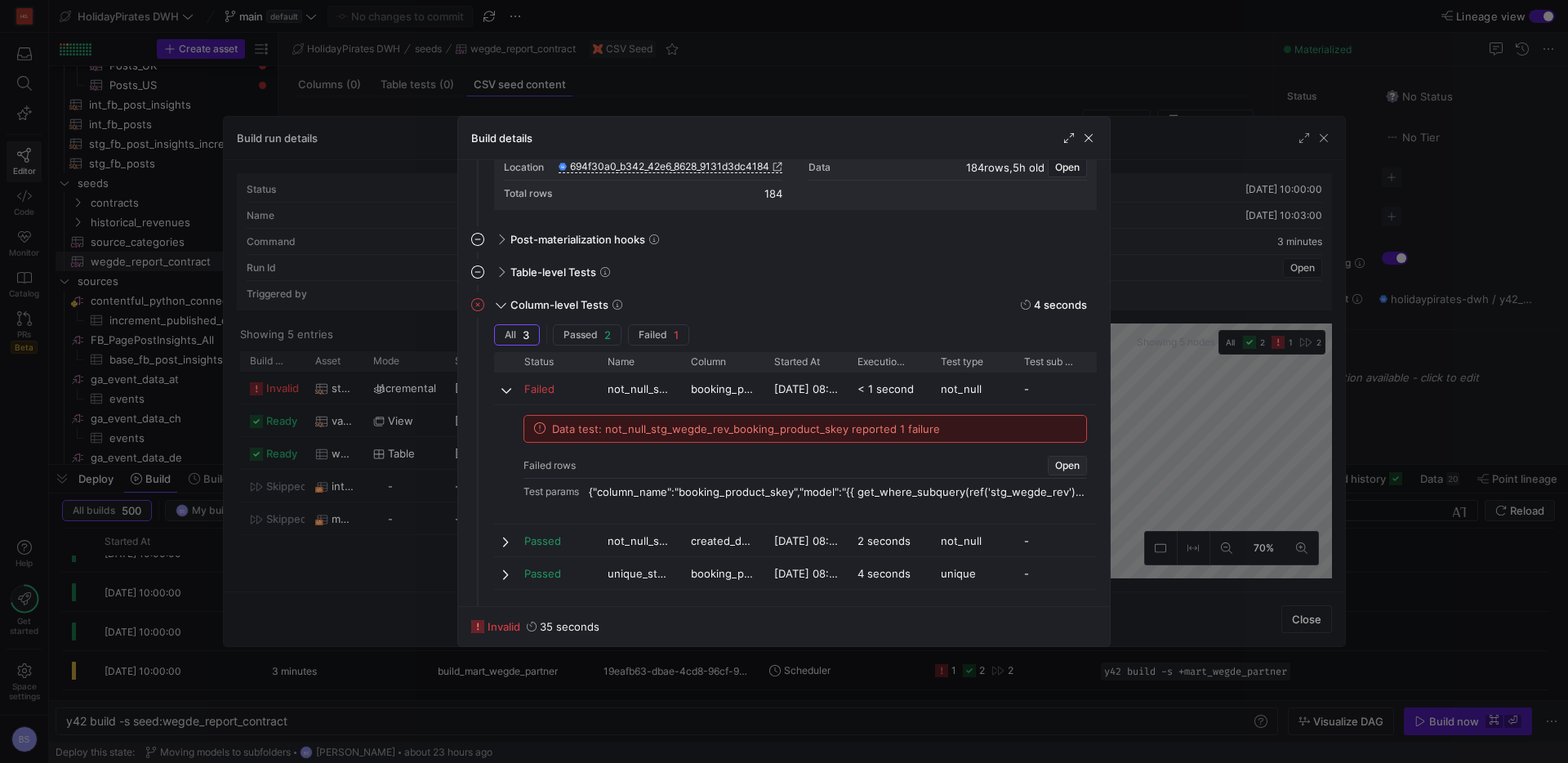 click on "Open" at bounding box center [1067, 466] 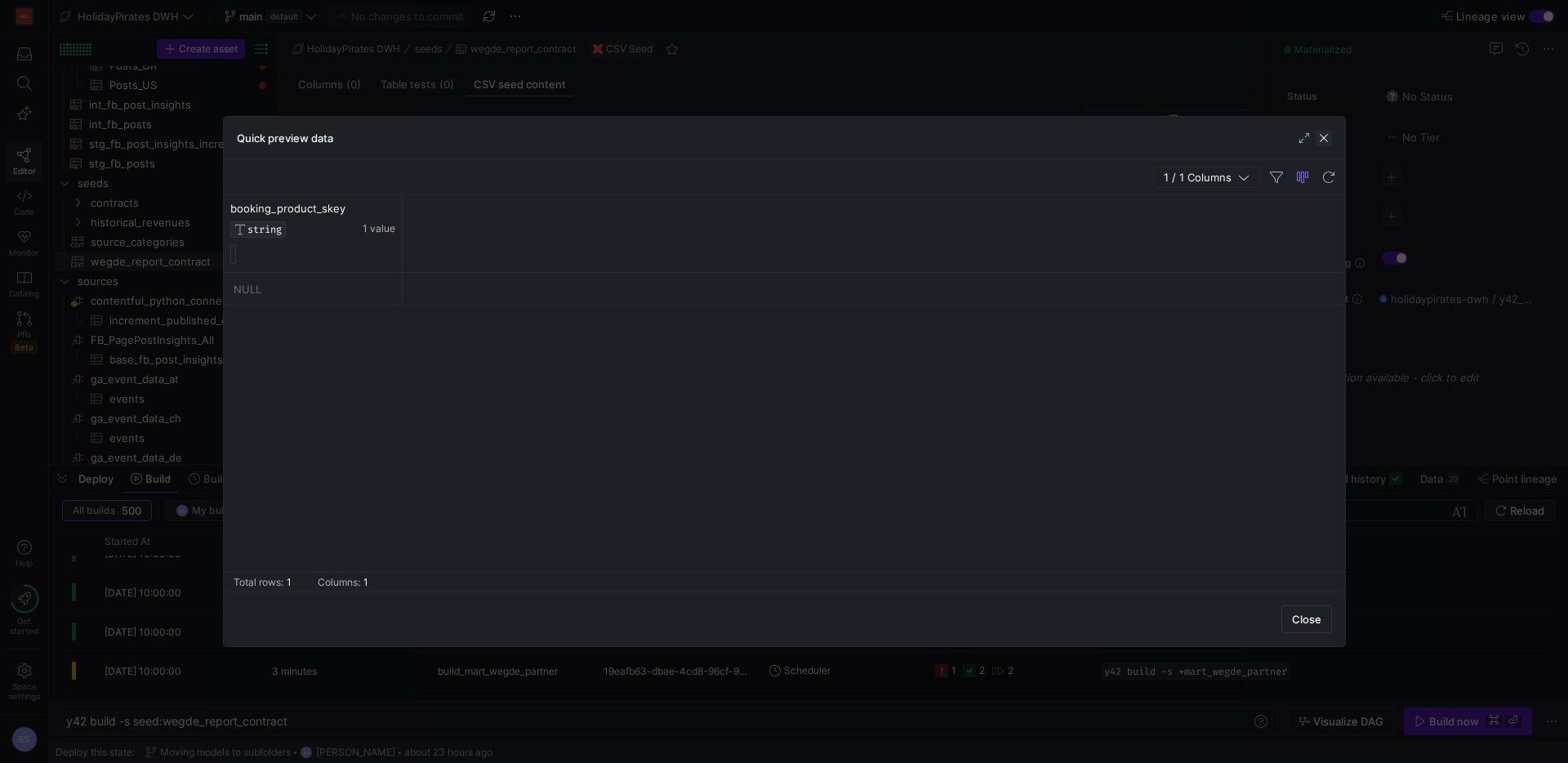 click 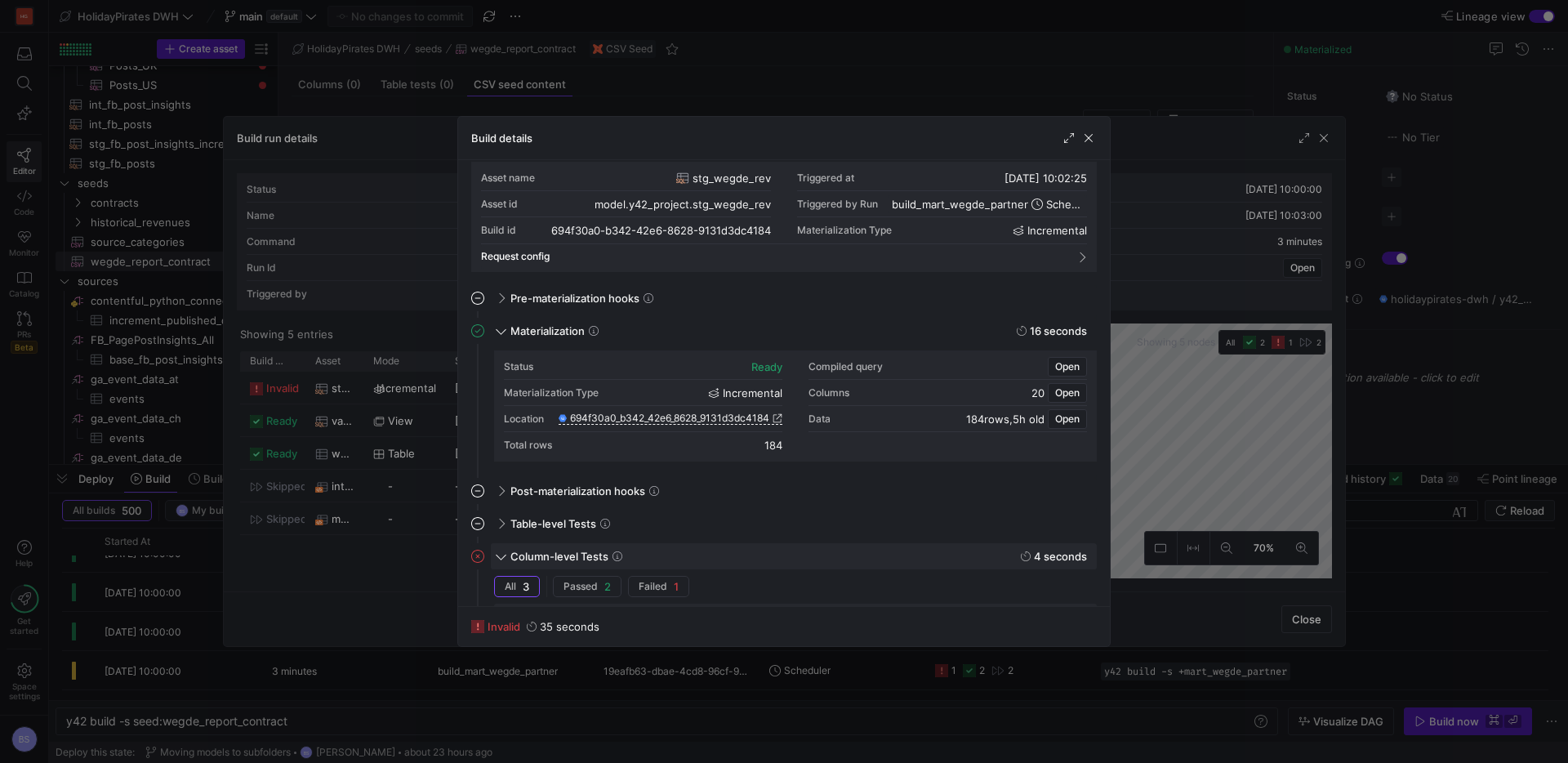 scroll, scrollTop: 0, scrollLeft: 0, axis: both 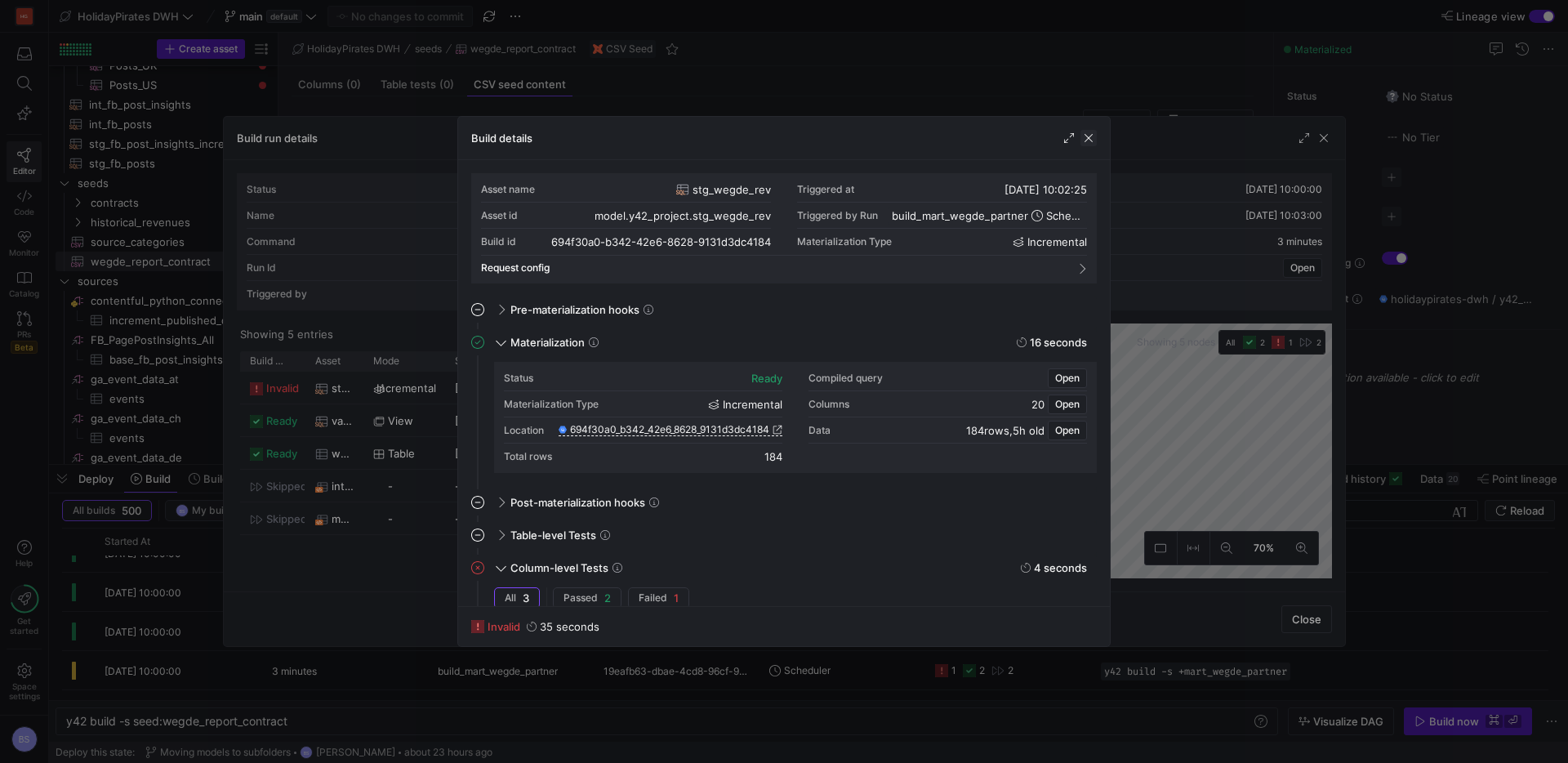 click 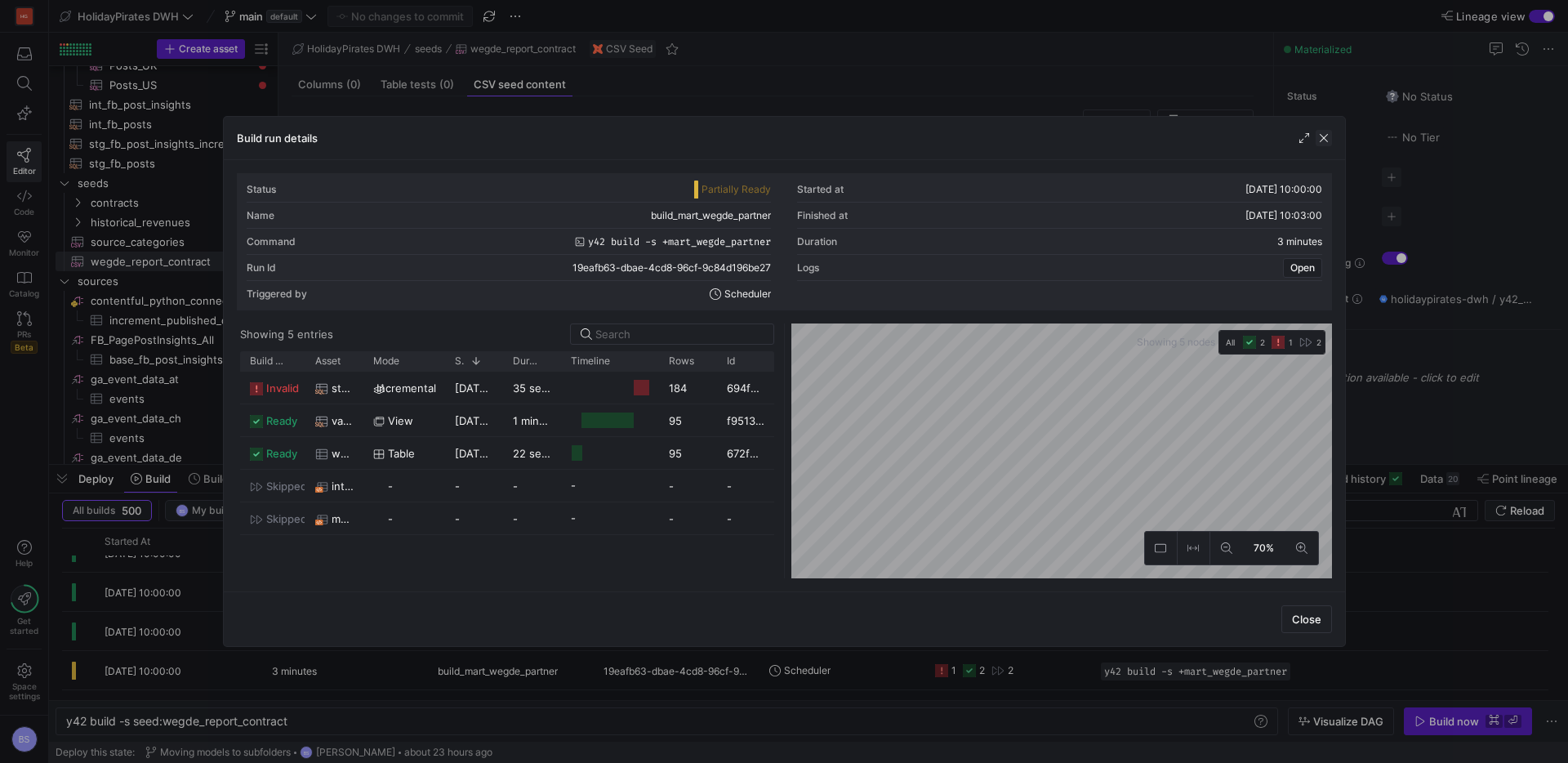 click 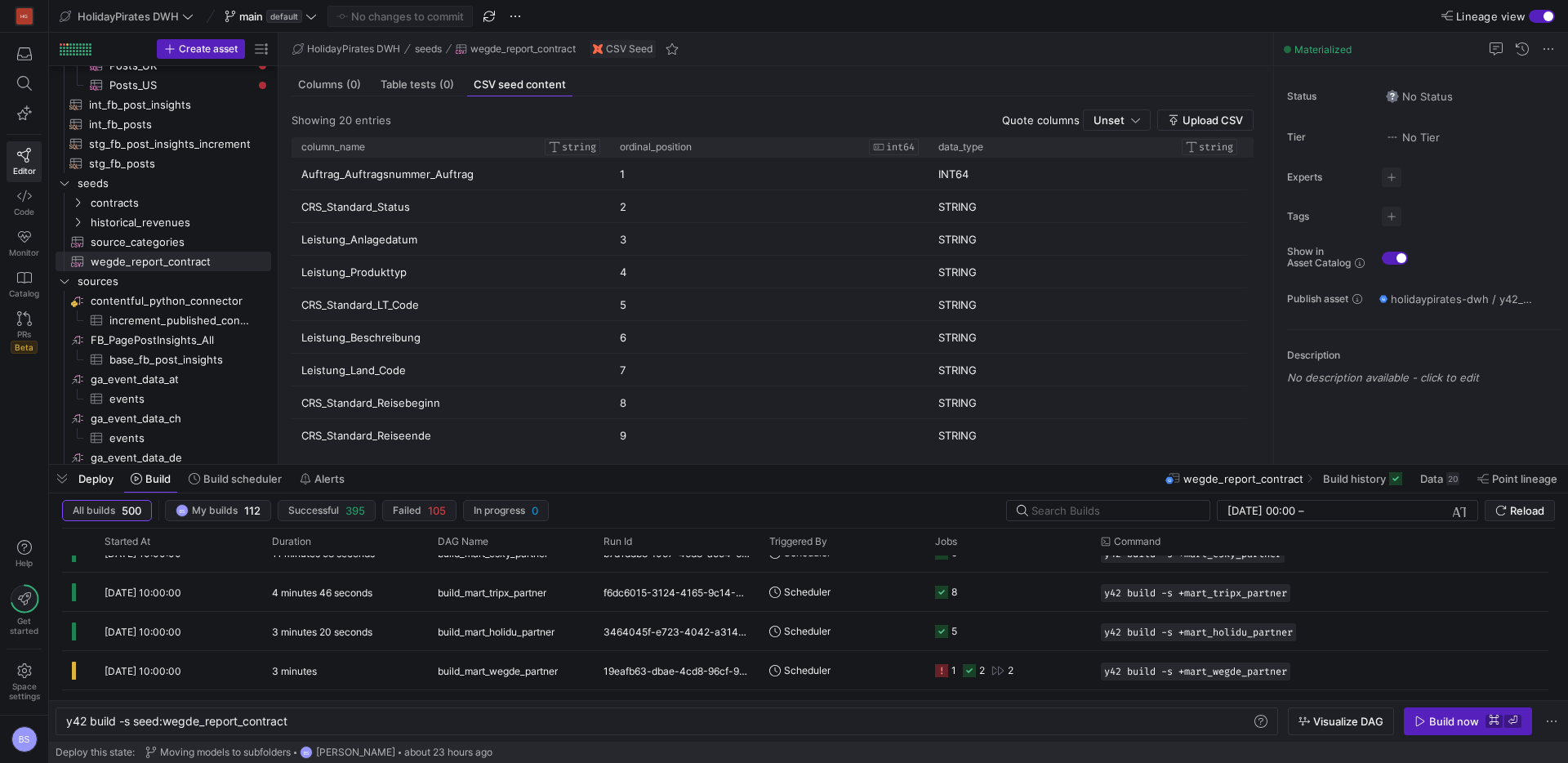 drag, startPoint x: 1548, startPoint y: 19, endPoint x: 998, endPoint y: 11, distance: 550.05818 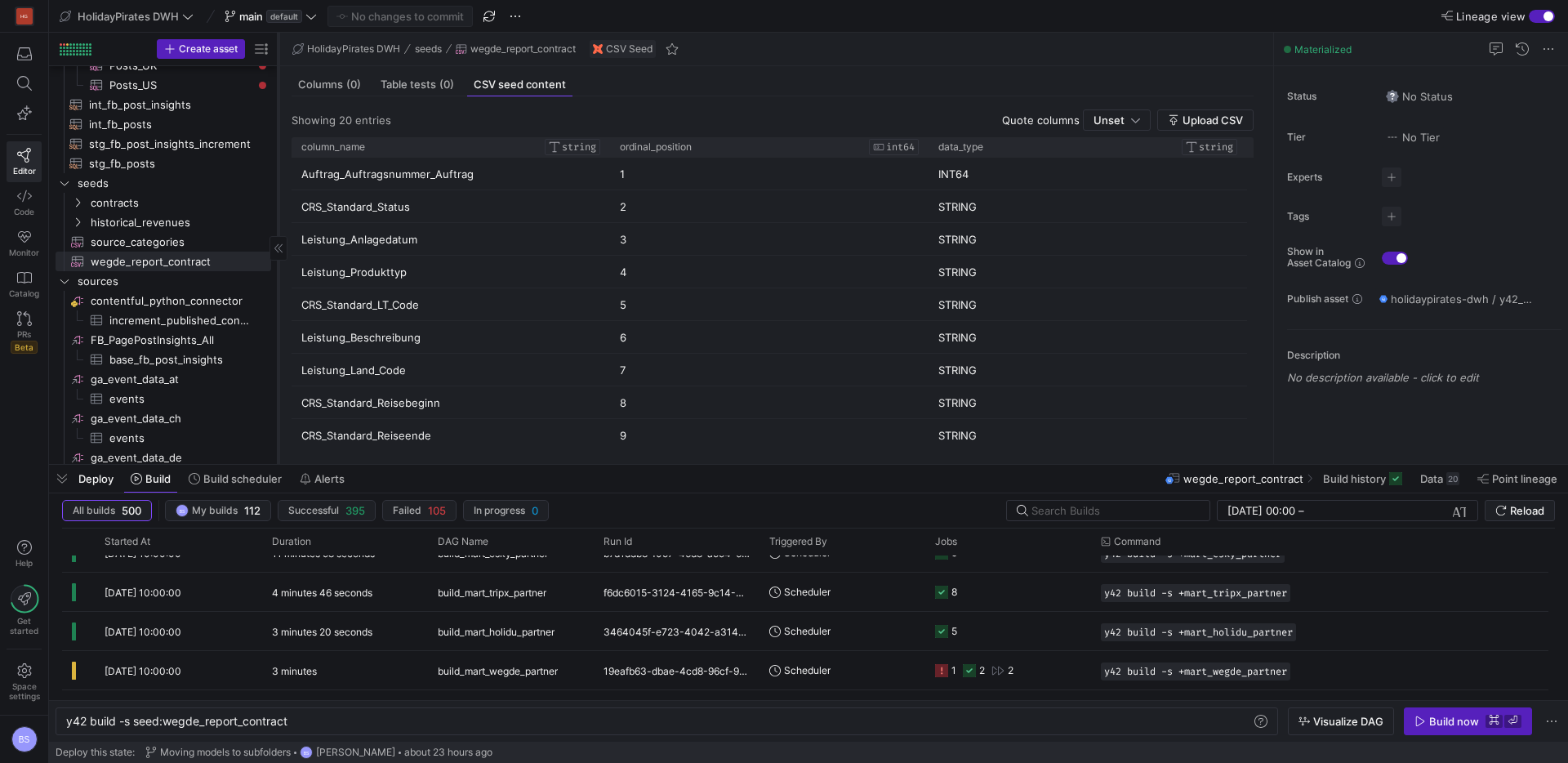 click 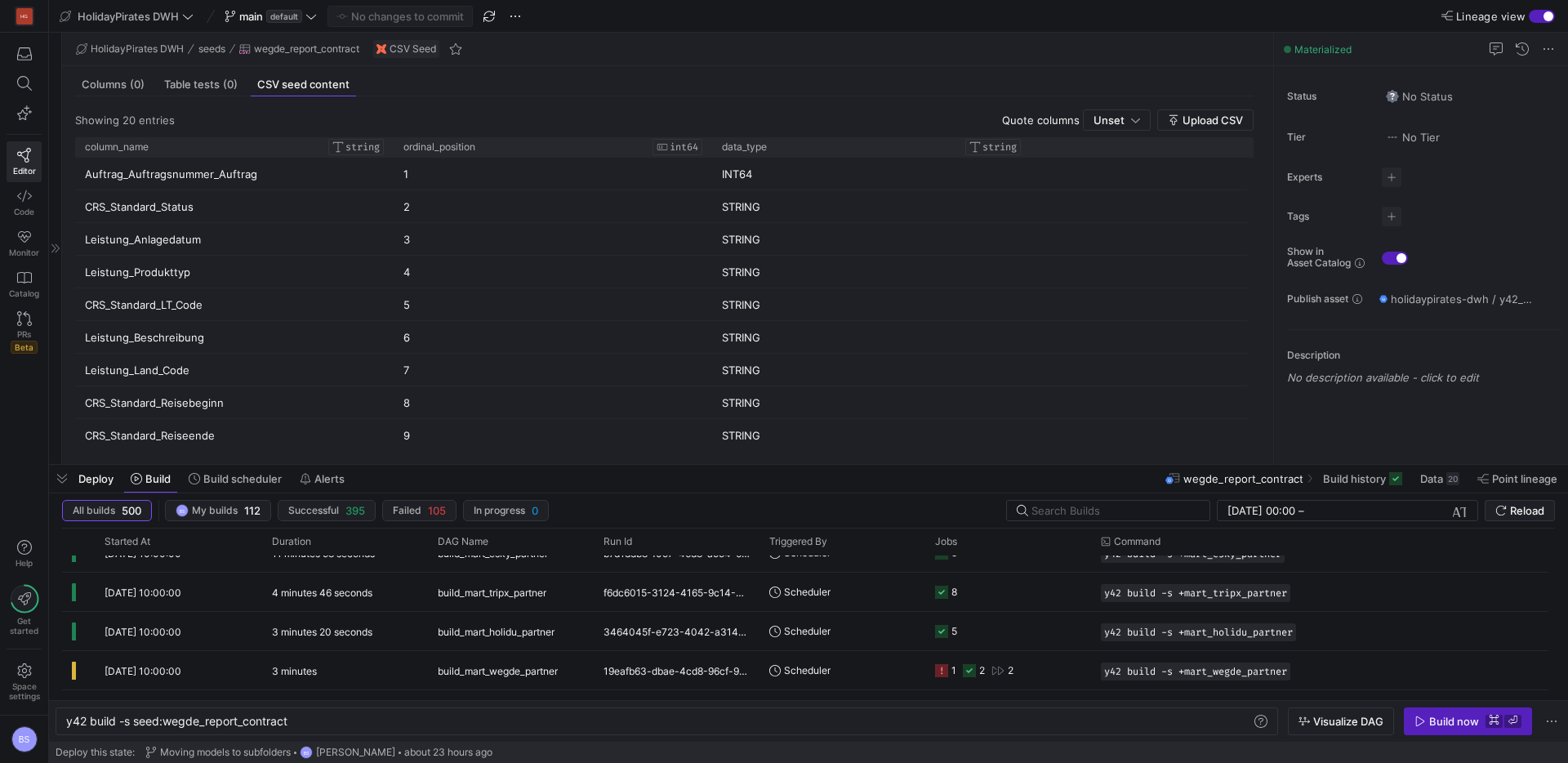 drag, startPoint x: 53, startPoint y: 251, endPoint x: 266, endPoint y: 250, distance: 213.00235 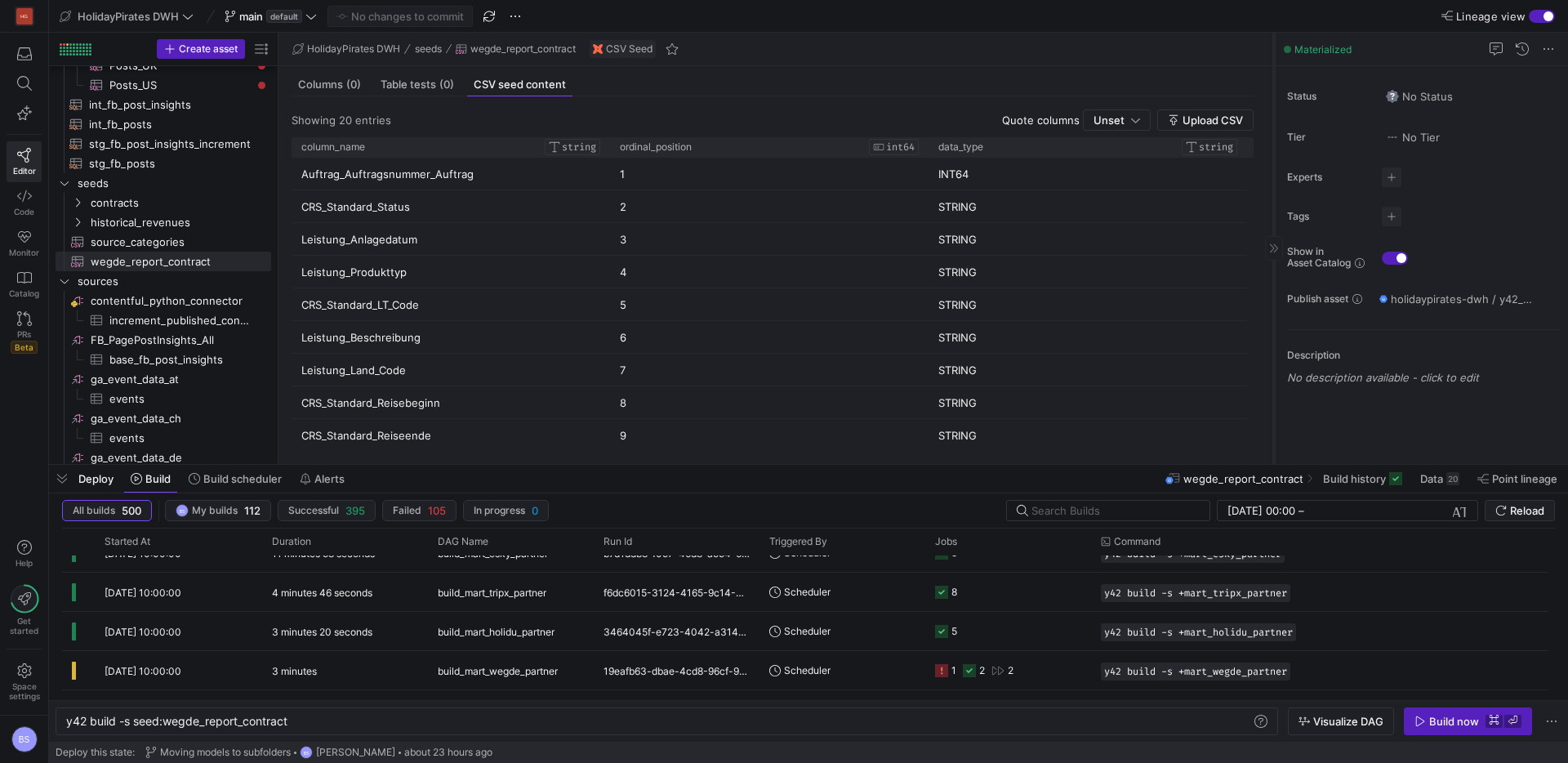 click 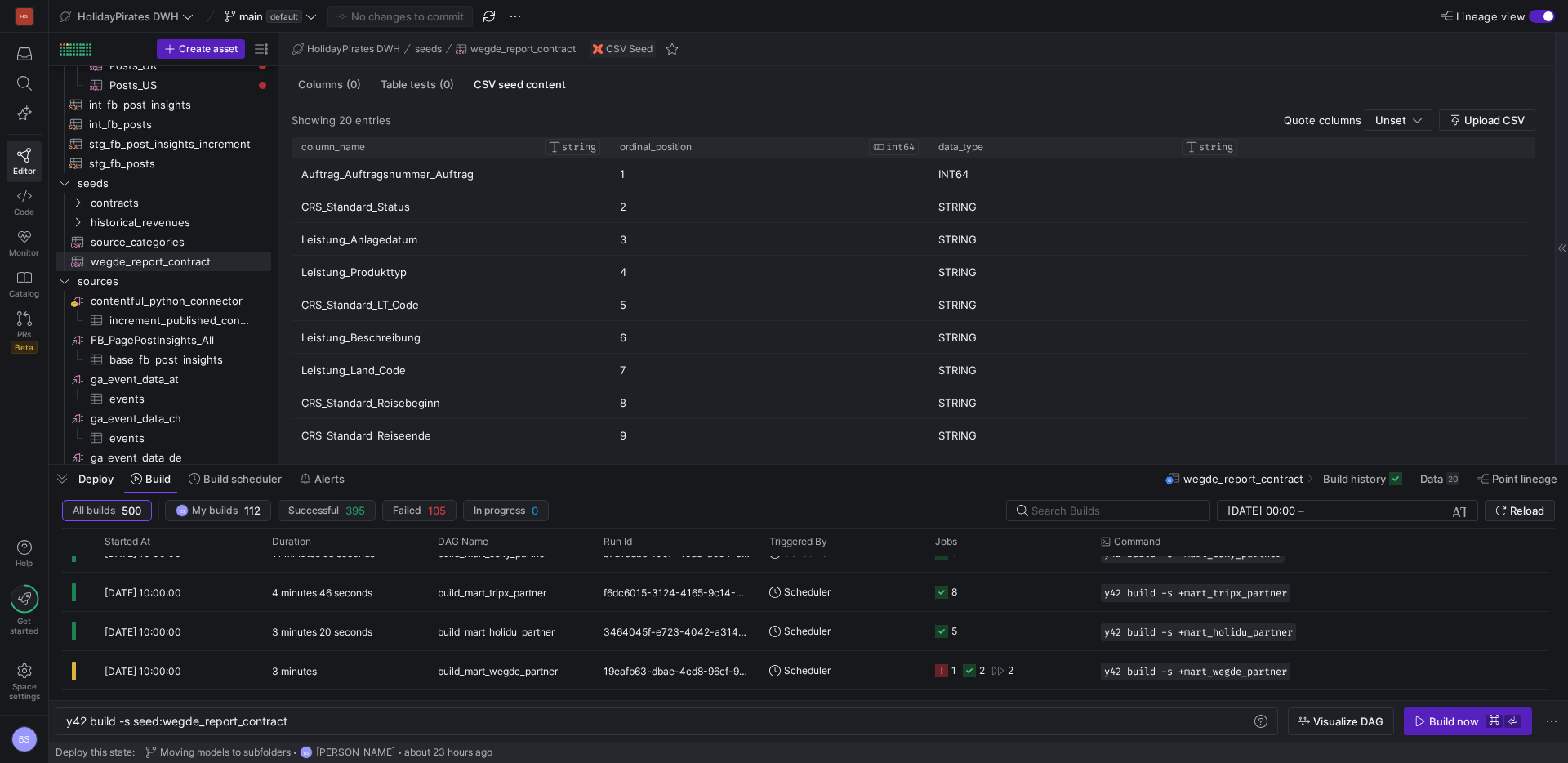 click on "Lineage view" at bounding box center (1490, 16) 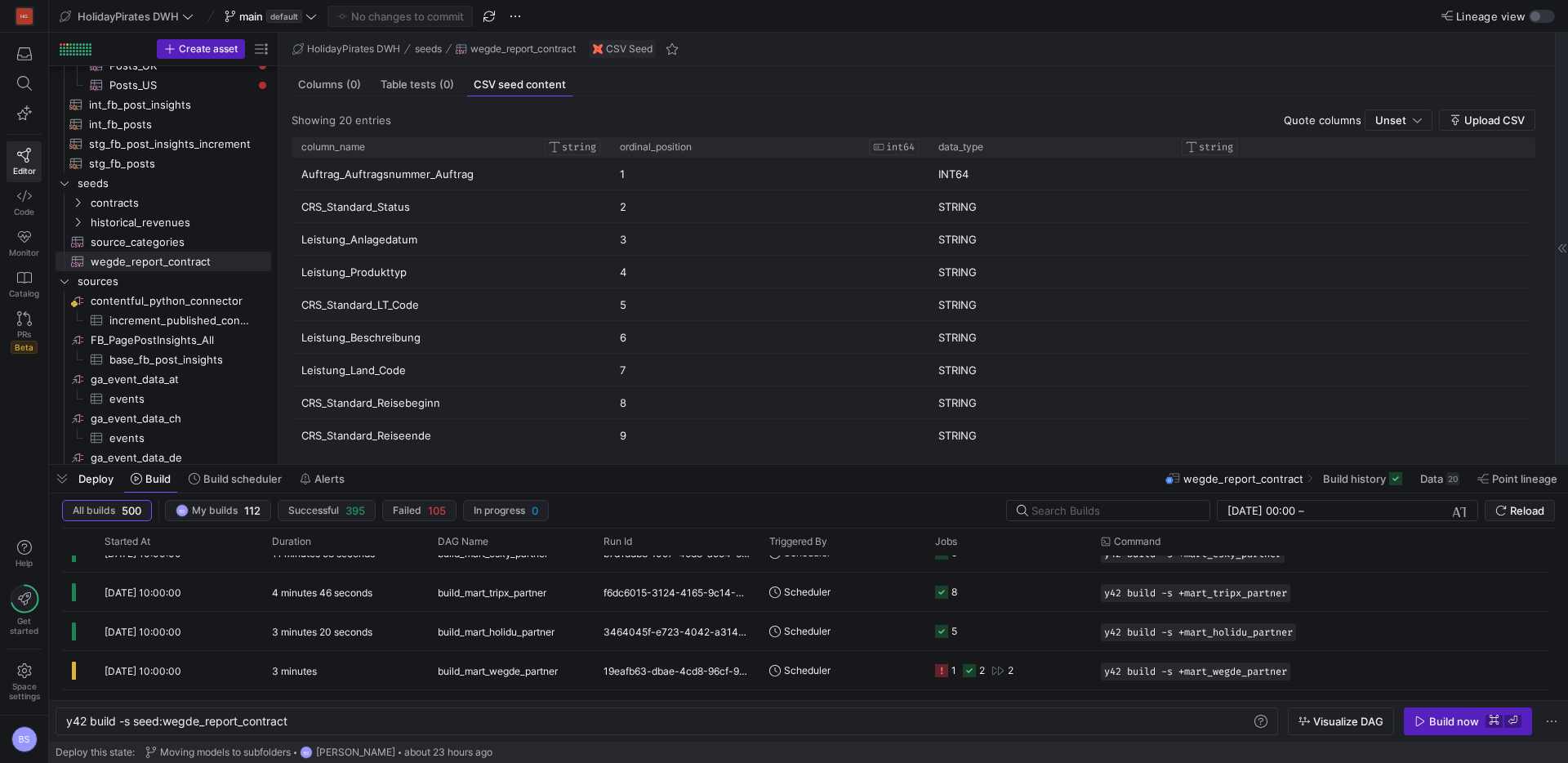 click 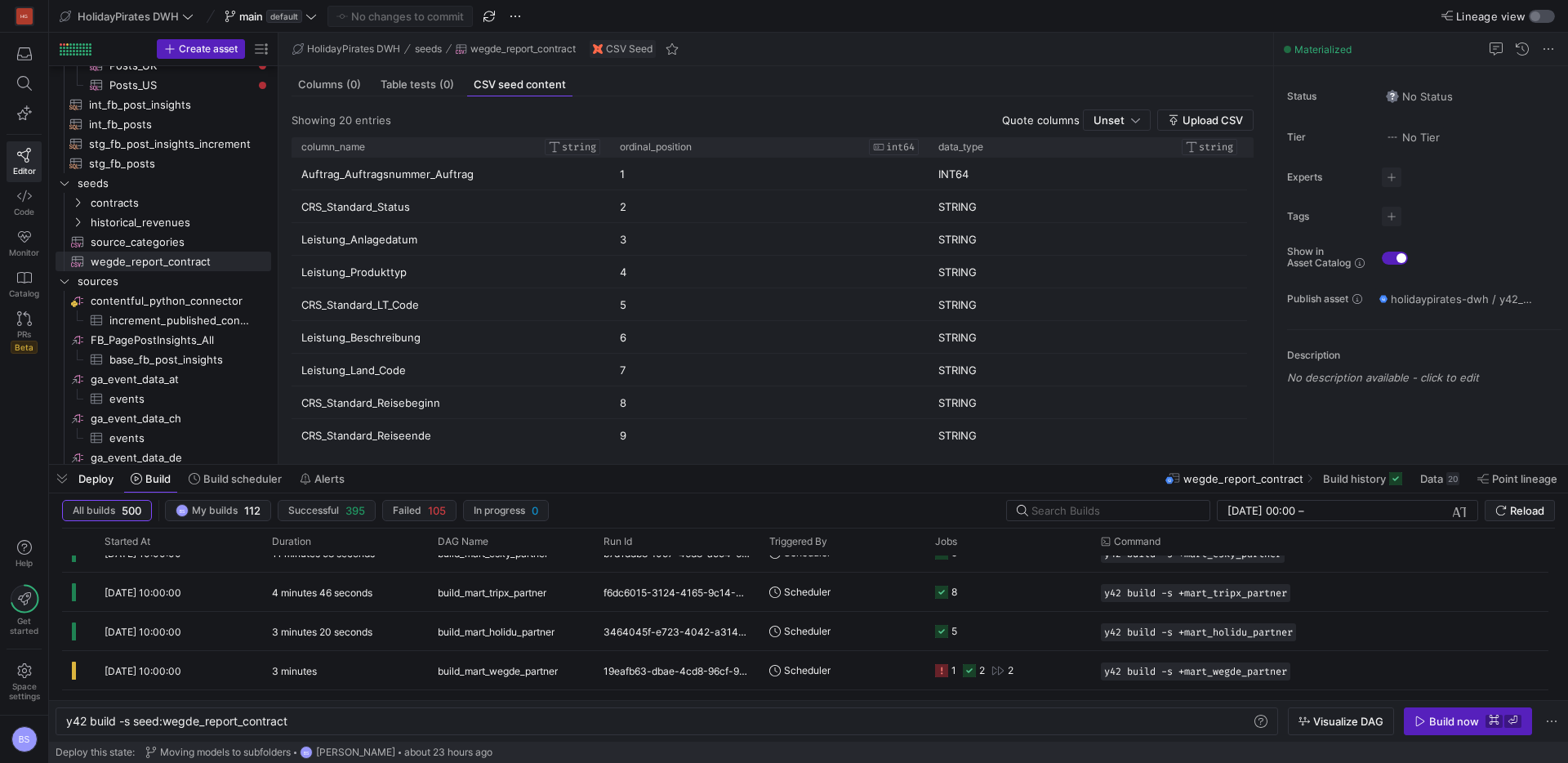 click at bounding box center [1542, 16] 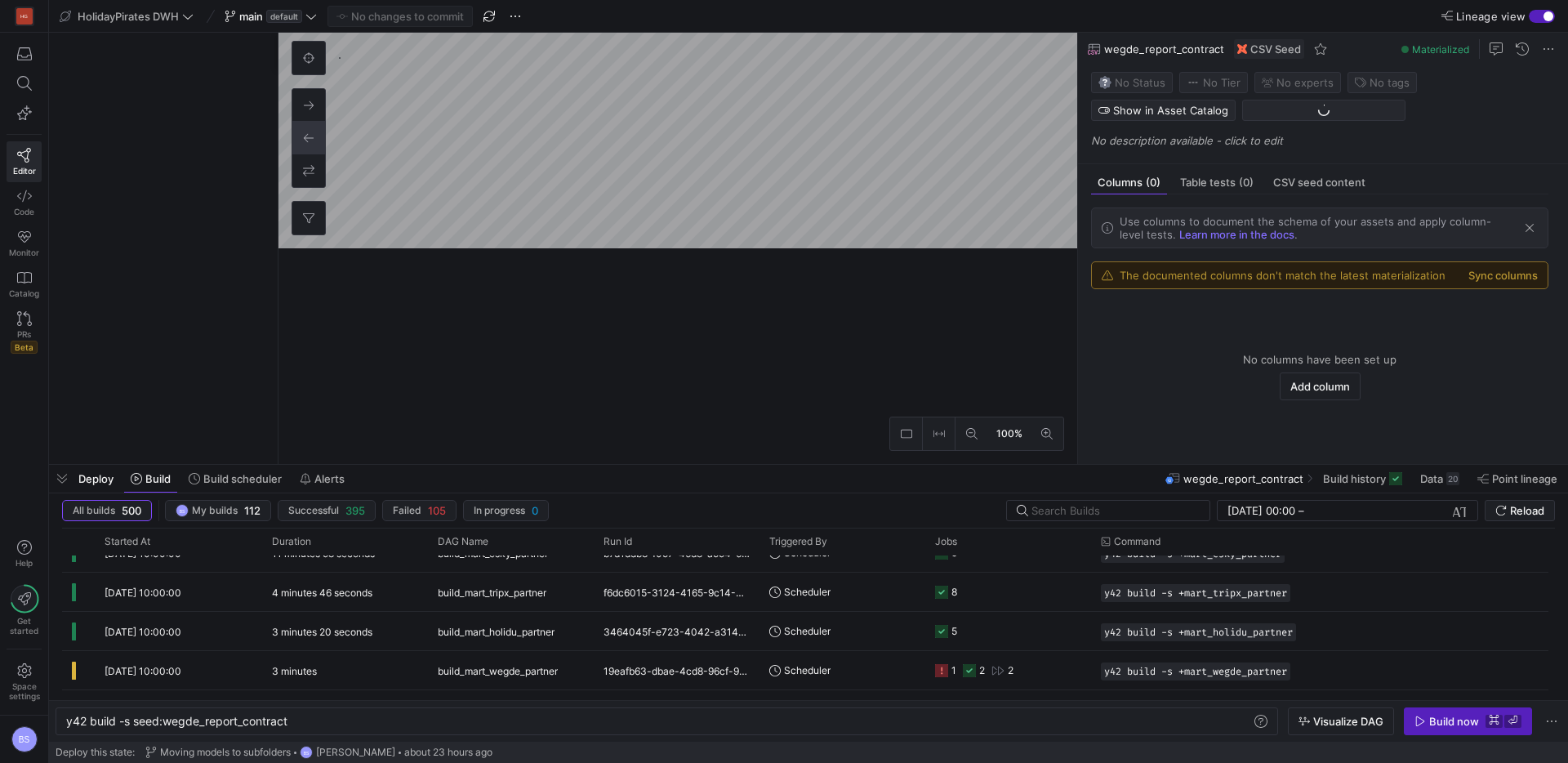 scroll, scrollTop: 151, scrollLeft: 0, axis: vertical 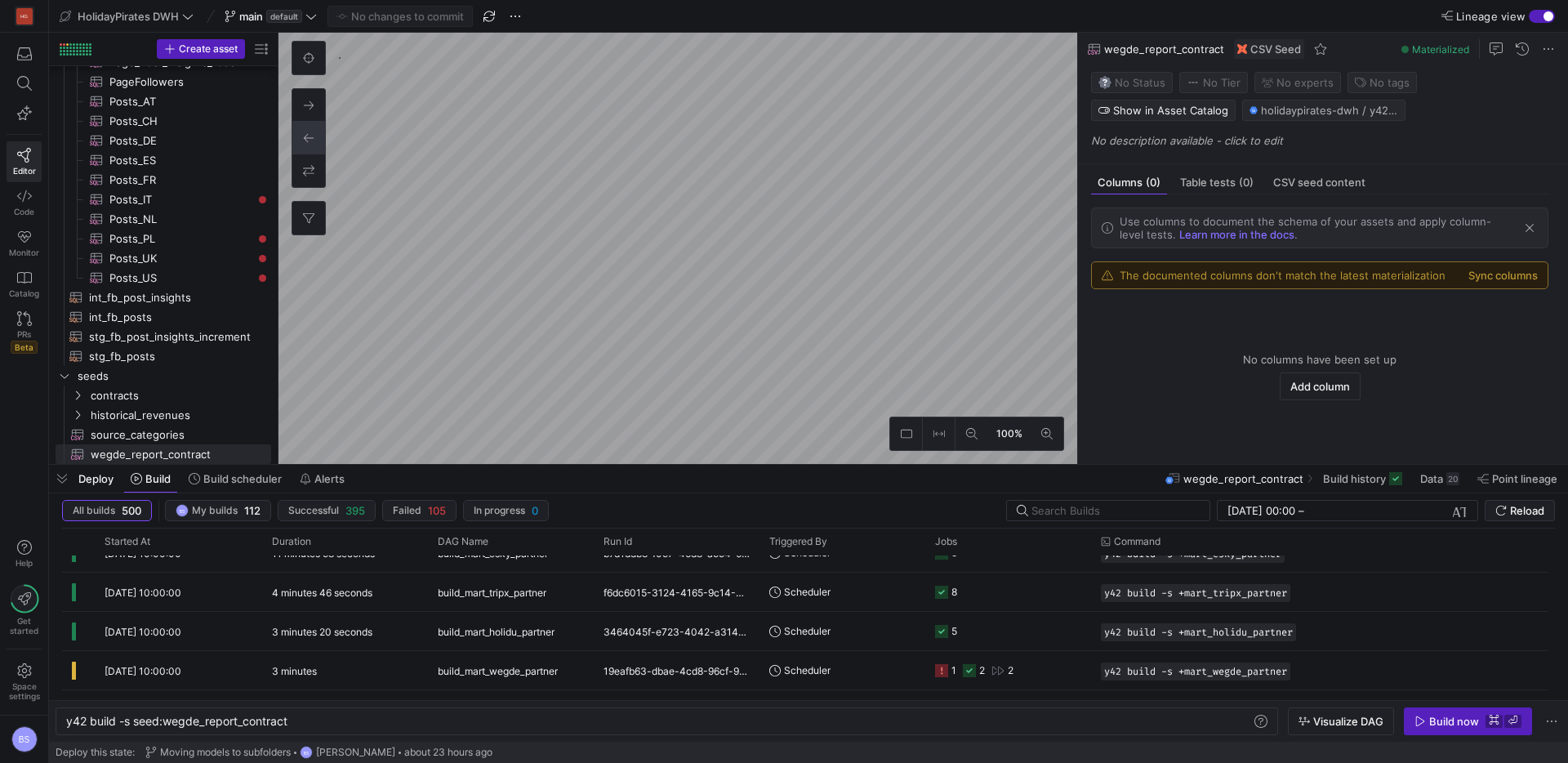 type on "y42 build -s source:gmail_api_fetcher.wegde_ptd_report" 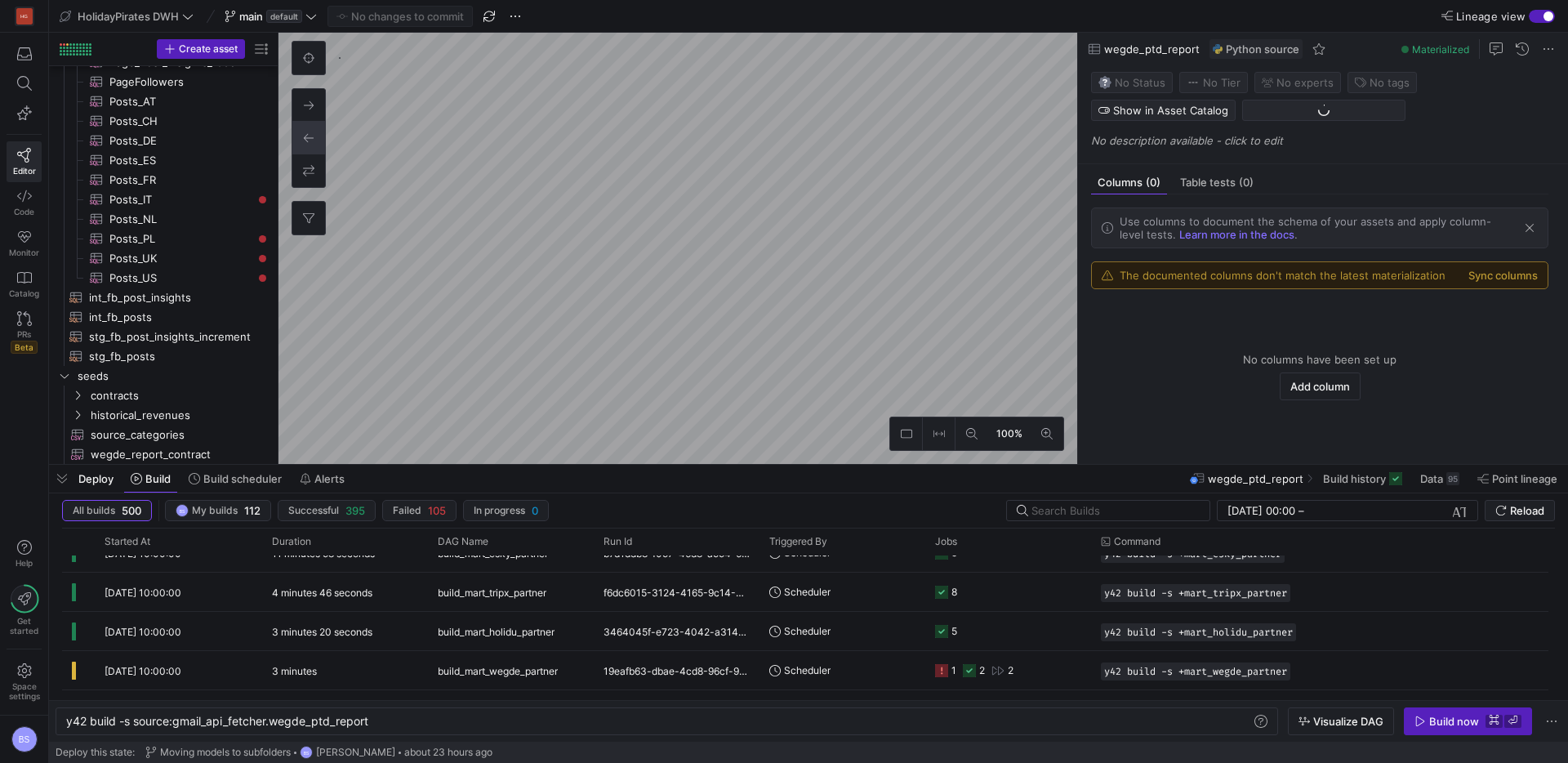 scroll, scrollTop: 877, scrollLeft: 0, axis: vertical 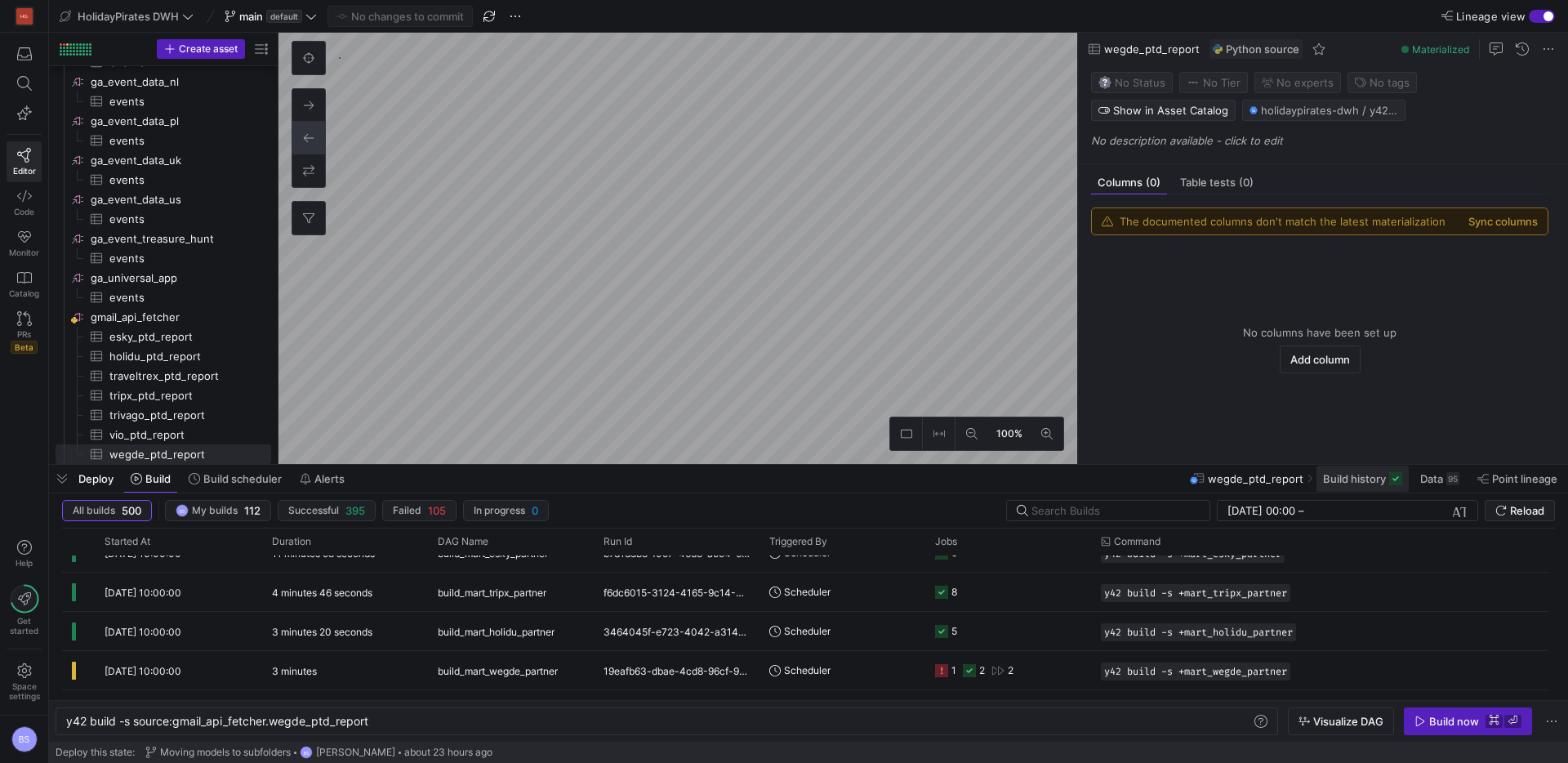click on "Build history" 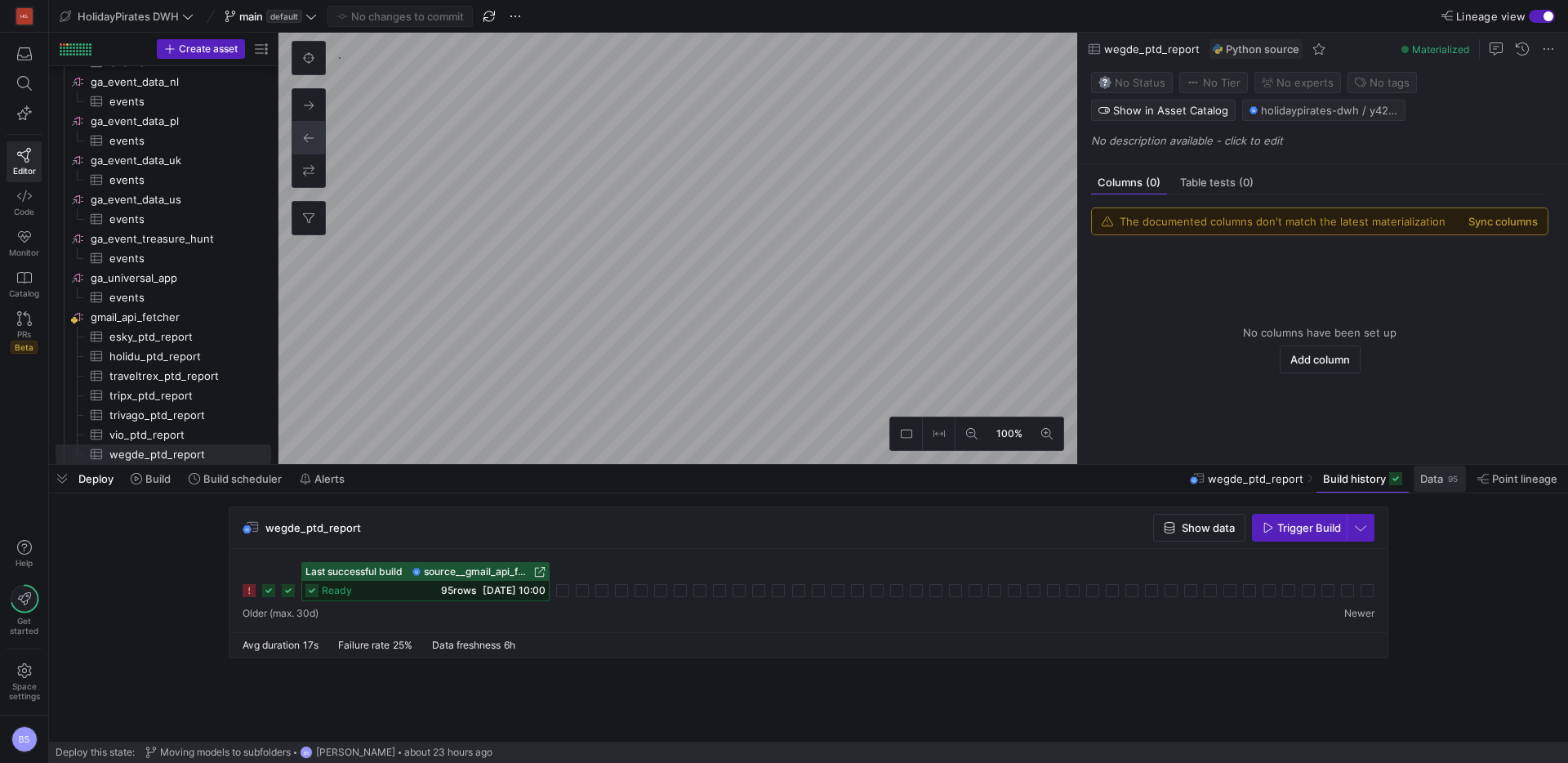 click on "Data" 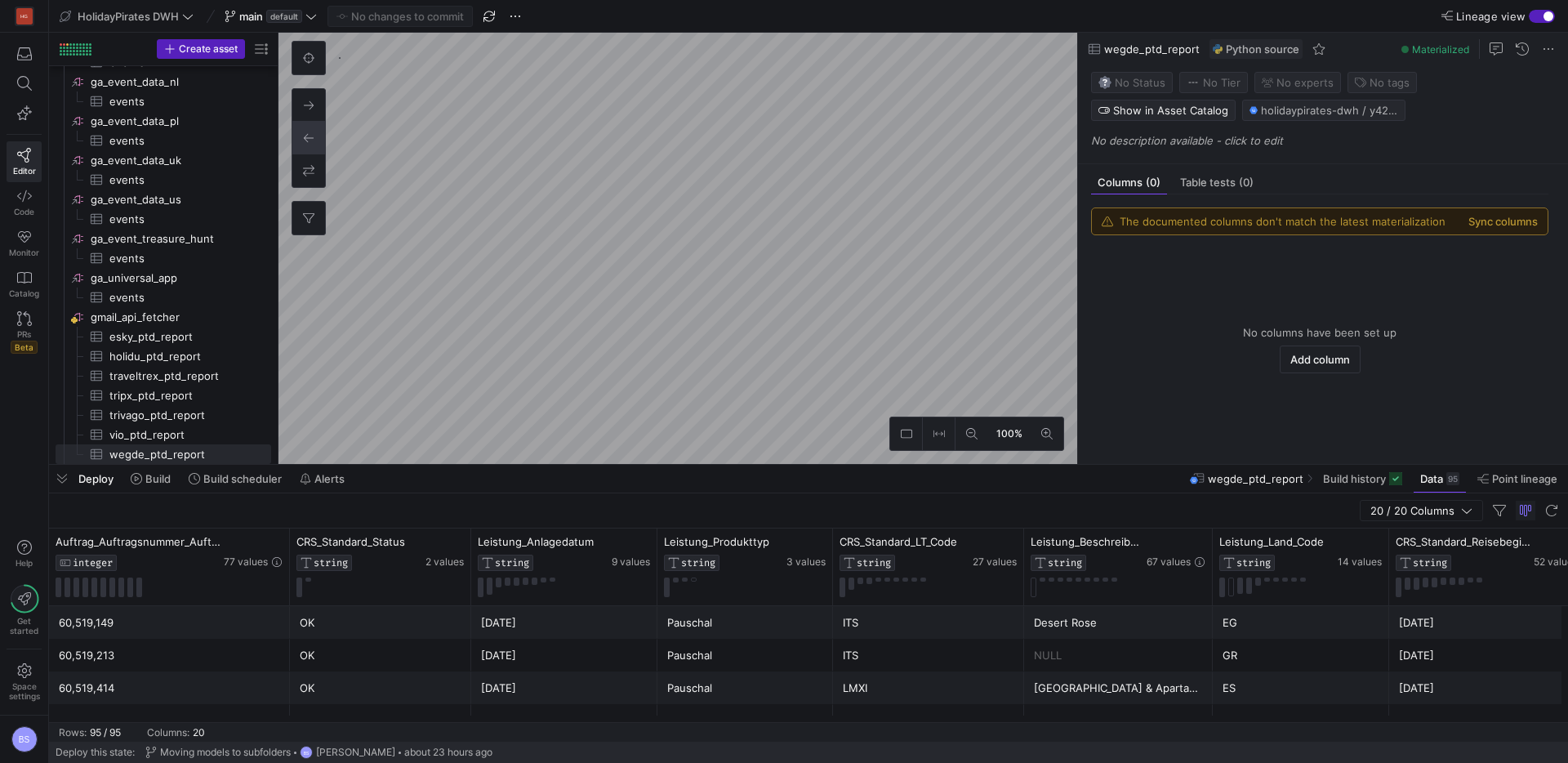 scroll, scrollTop: 75, scrollLeft: 0, axis: vertical 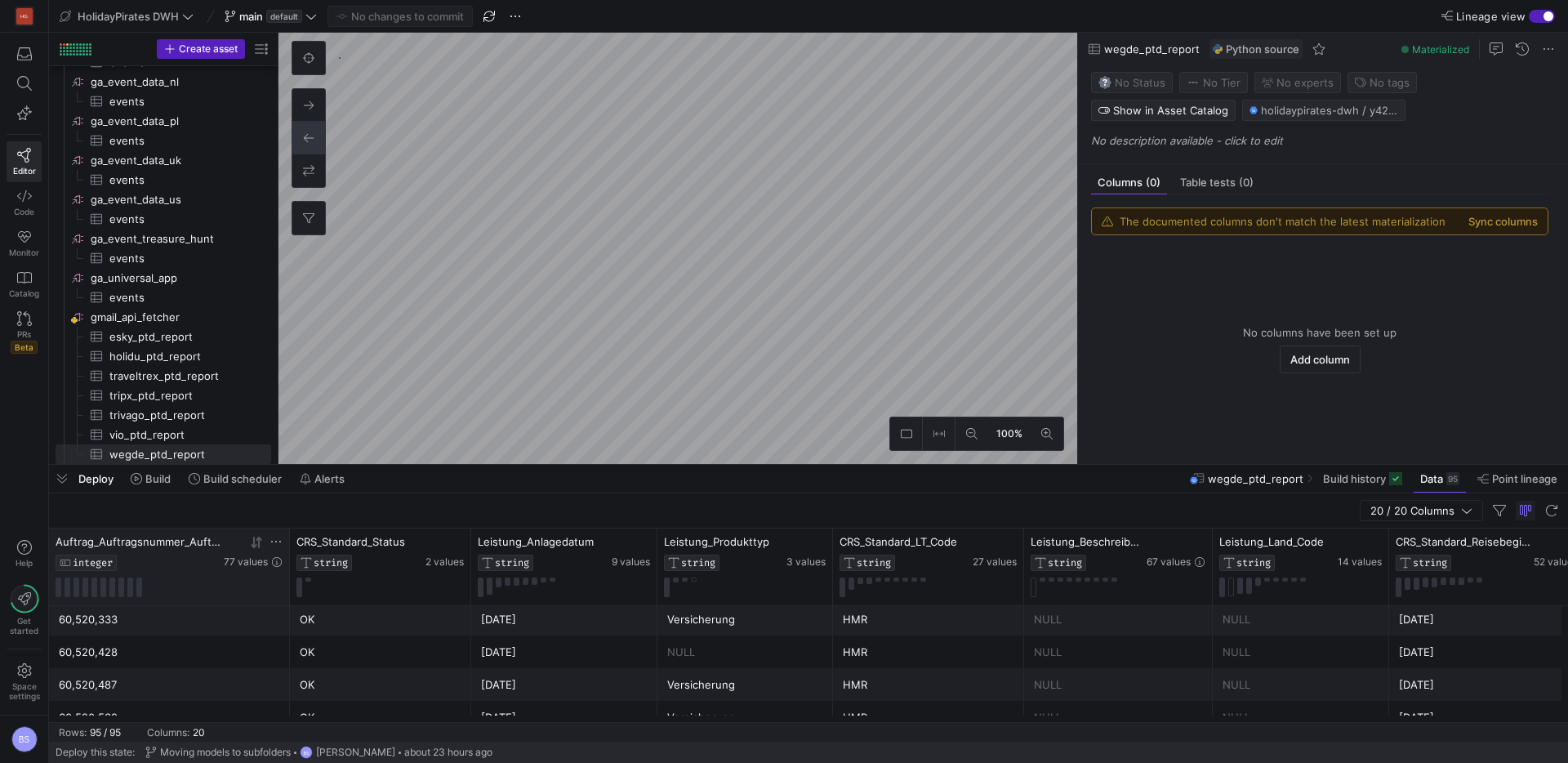 click 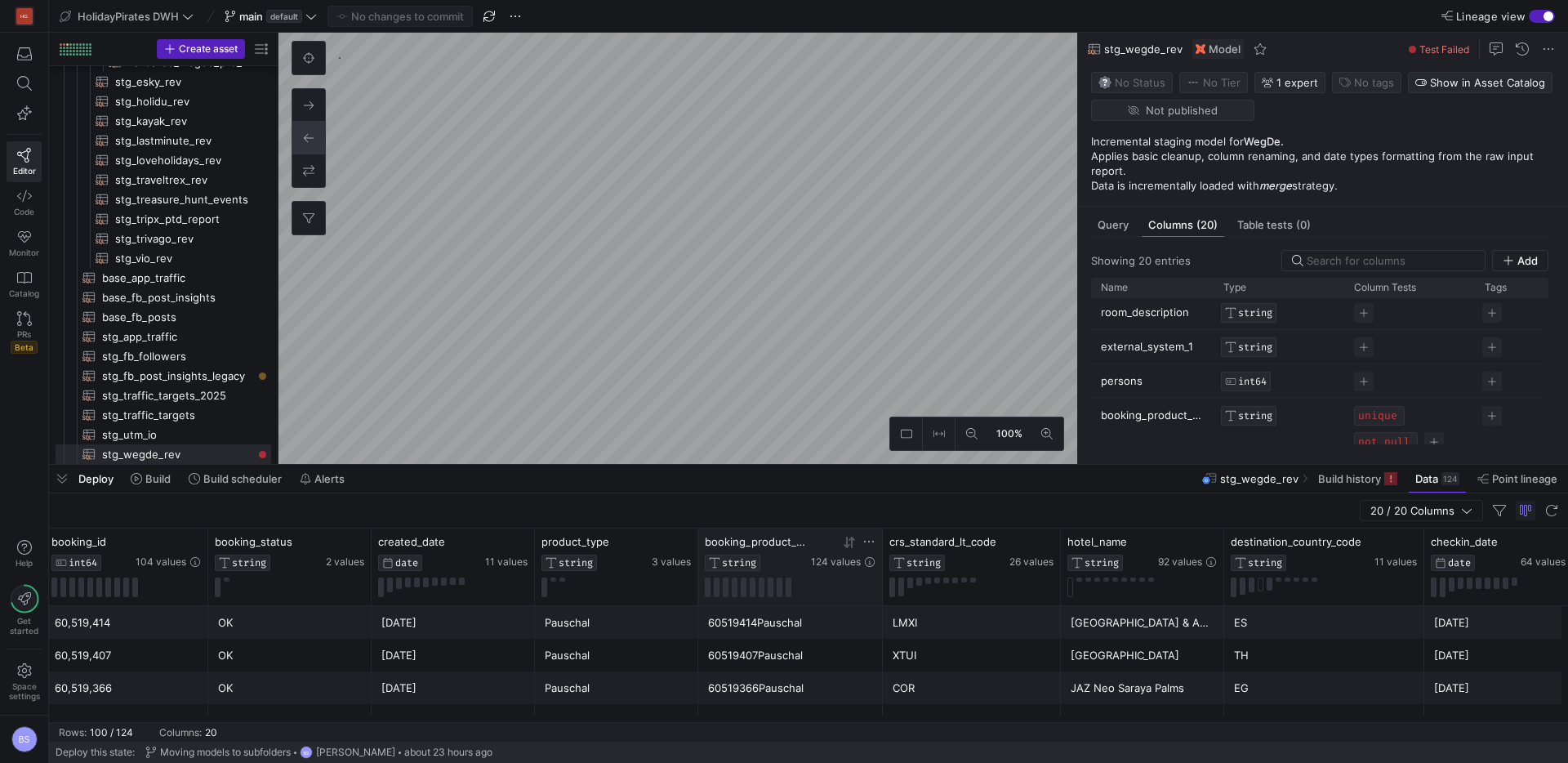 click on "booking_product_skey
STRING  124 values" 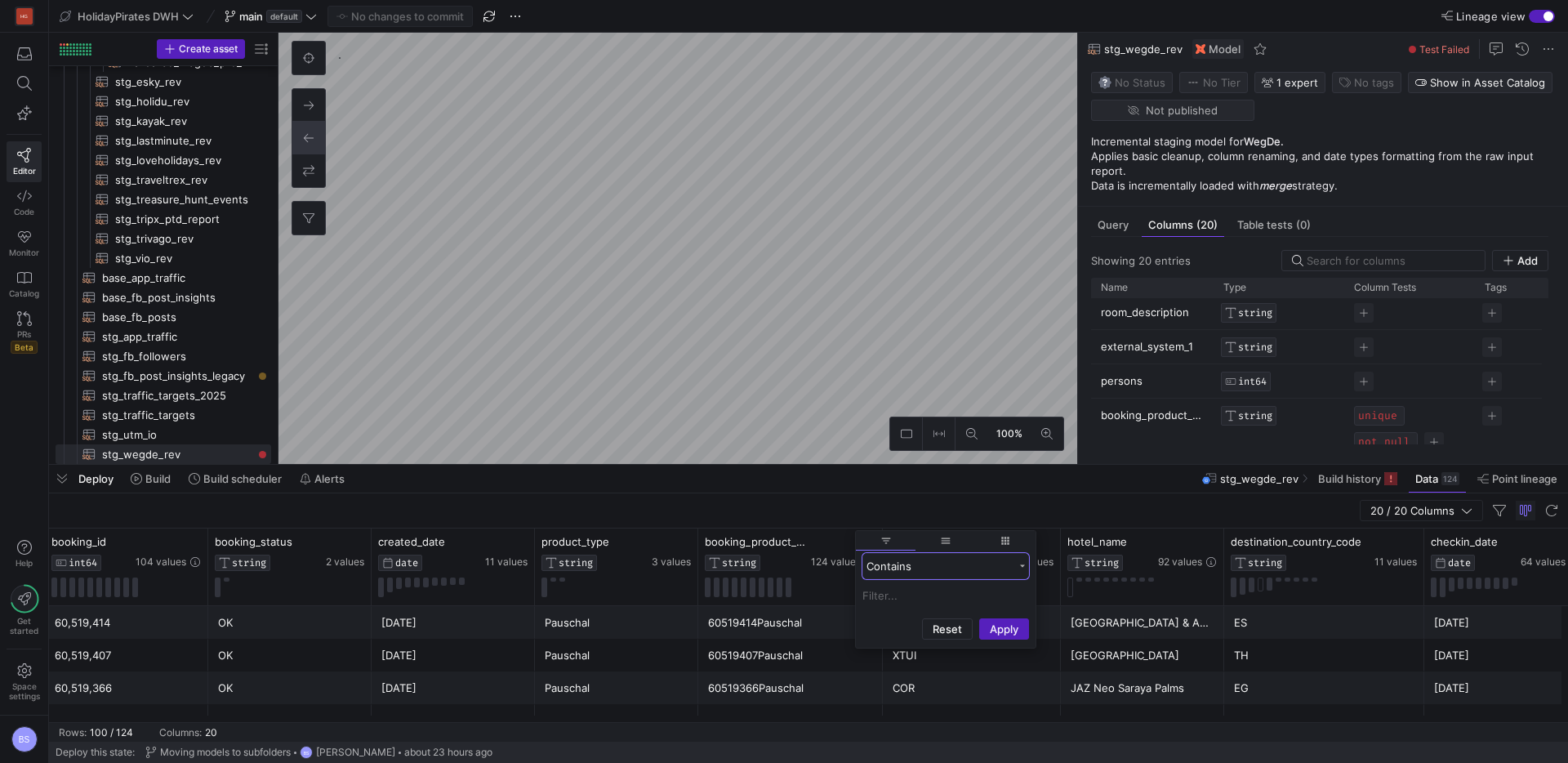 click on "Contains" at bounding box center [940, 566] 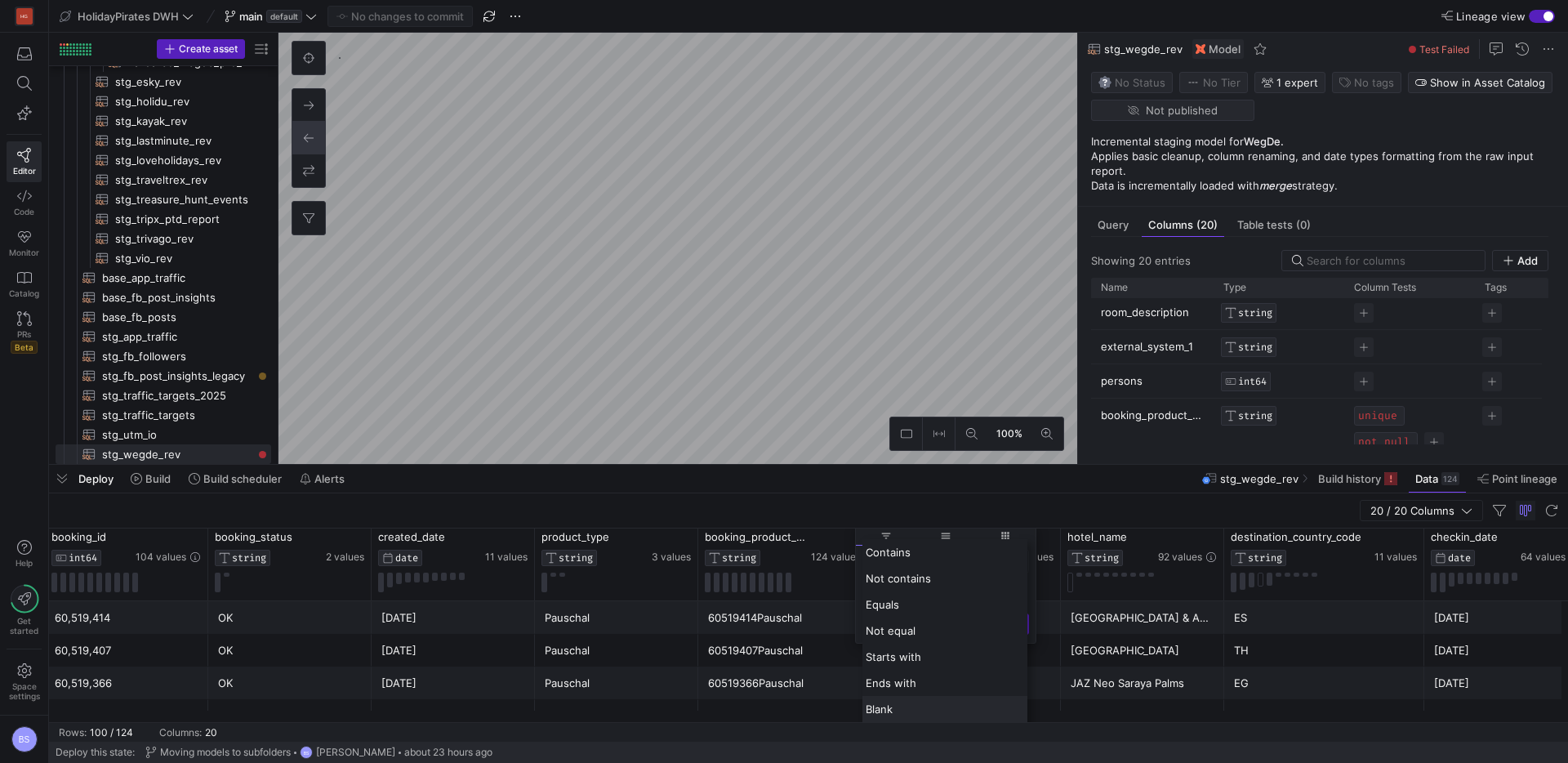 click on "Blank" 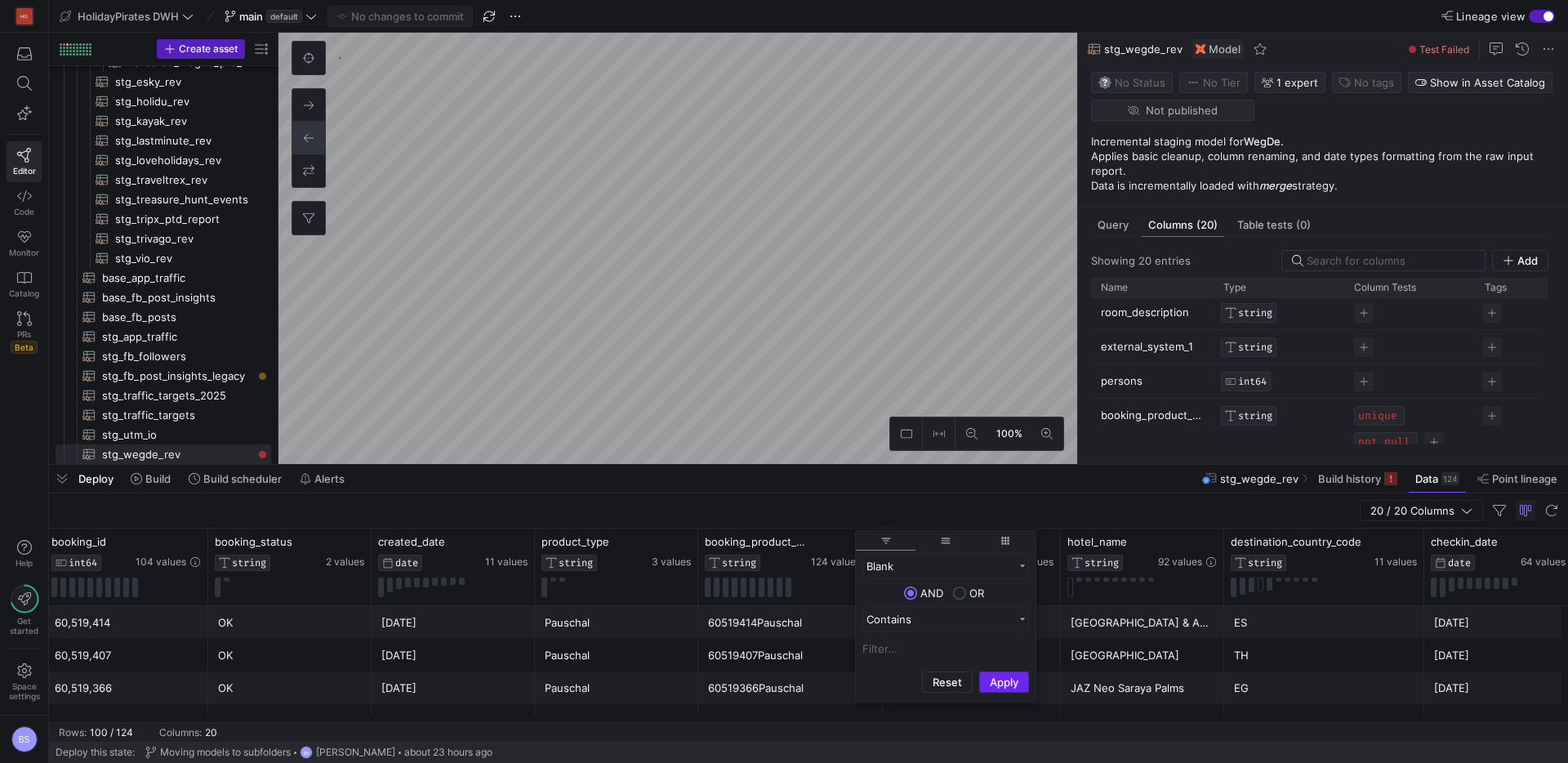 click on "Apply" 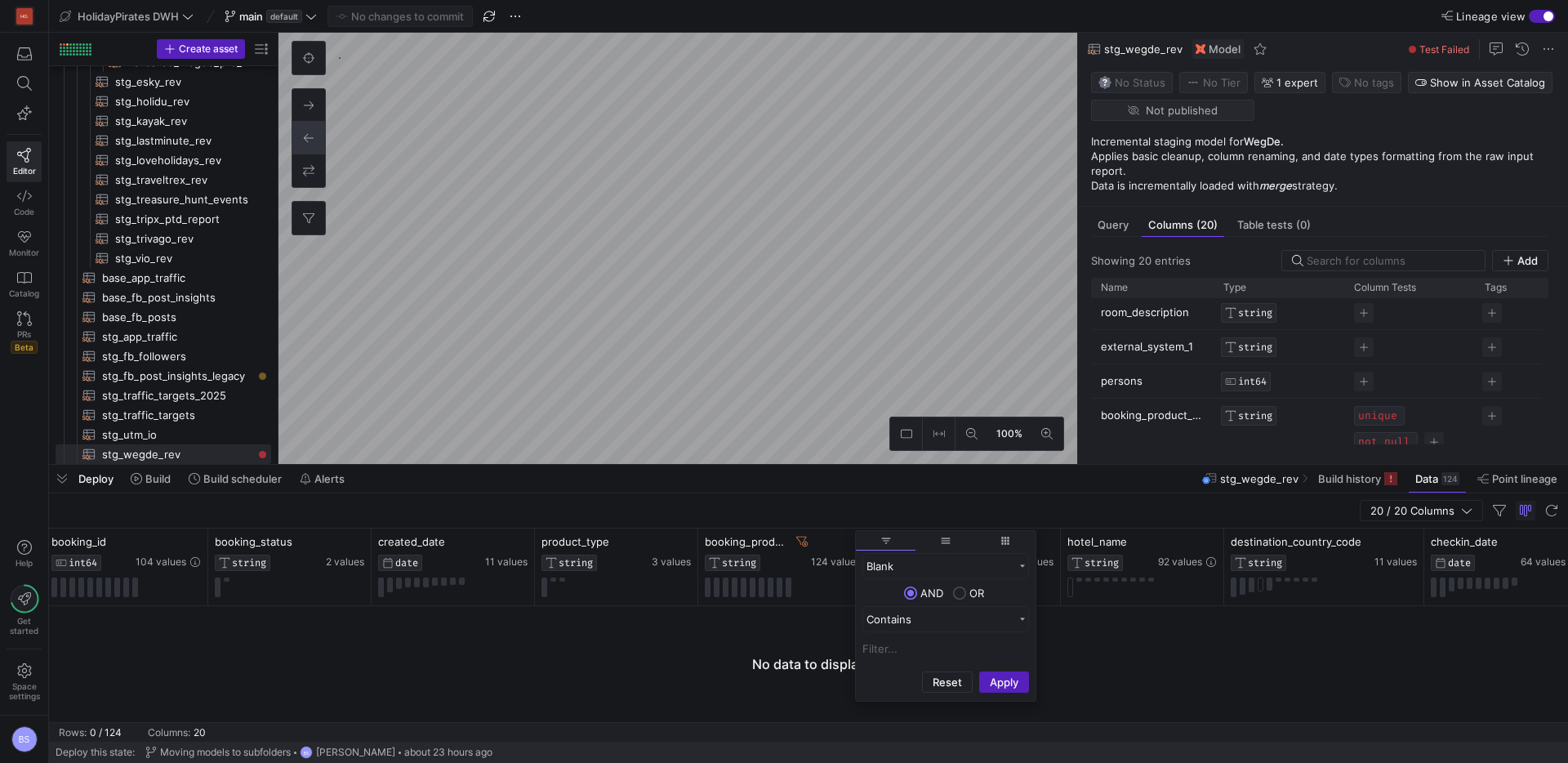 click 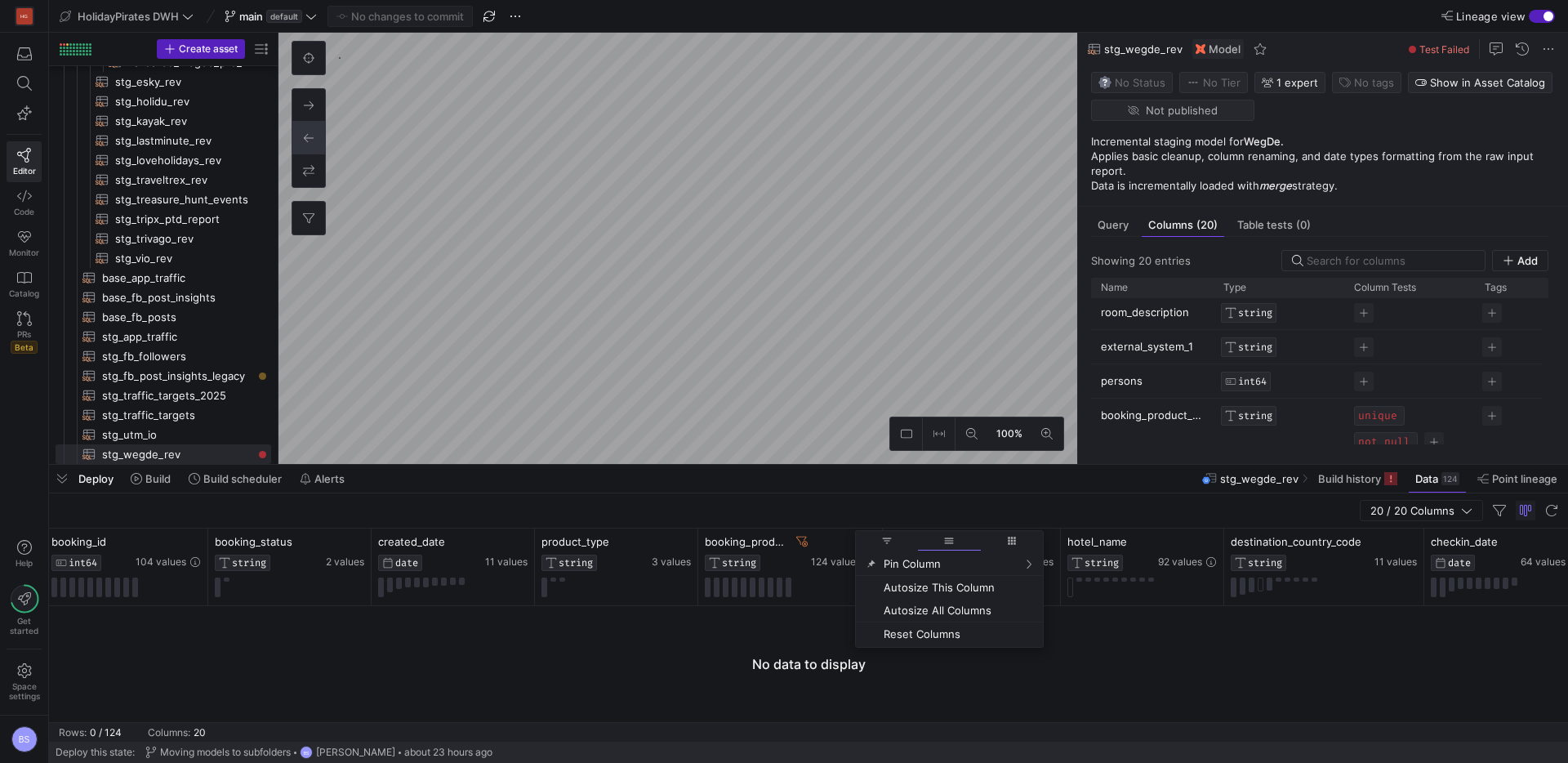 click 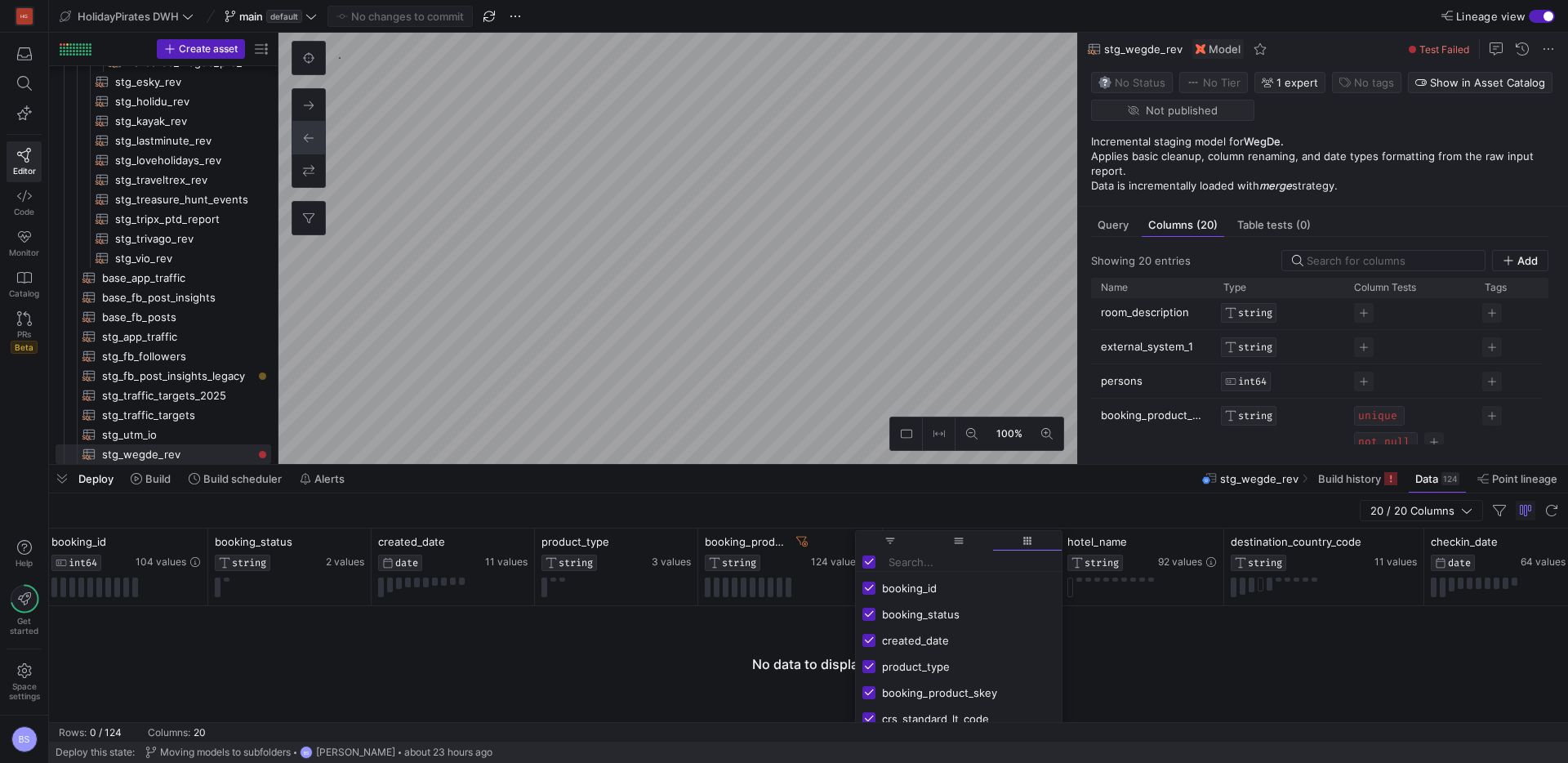 click 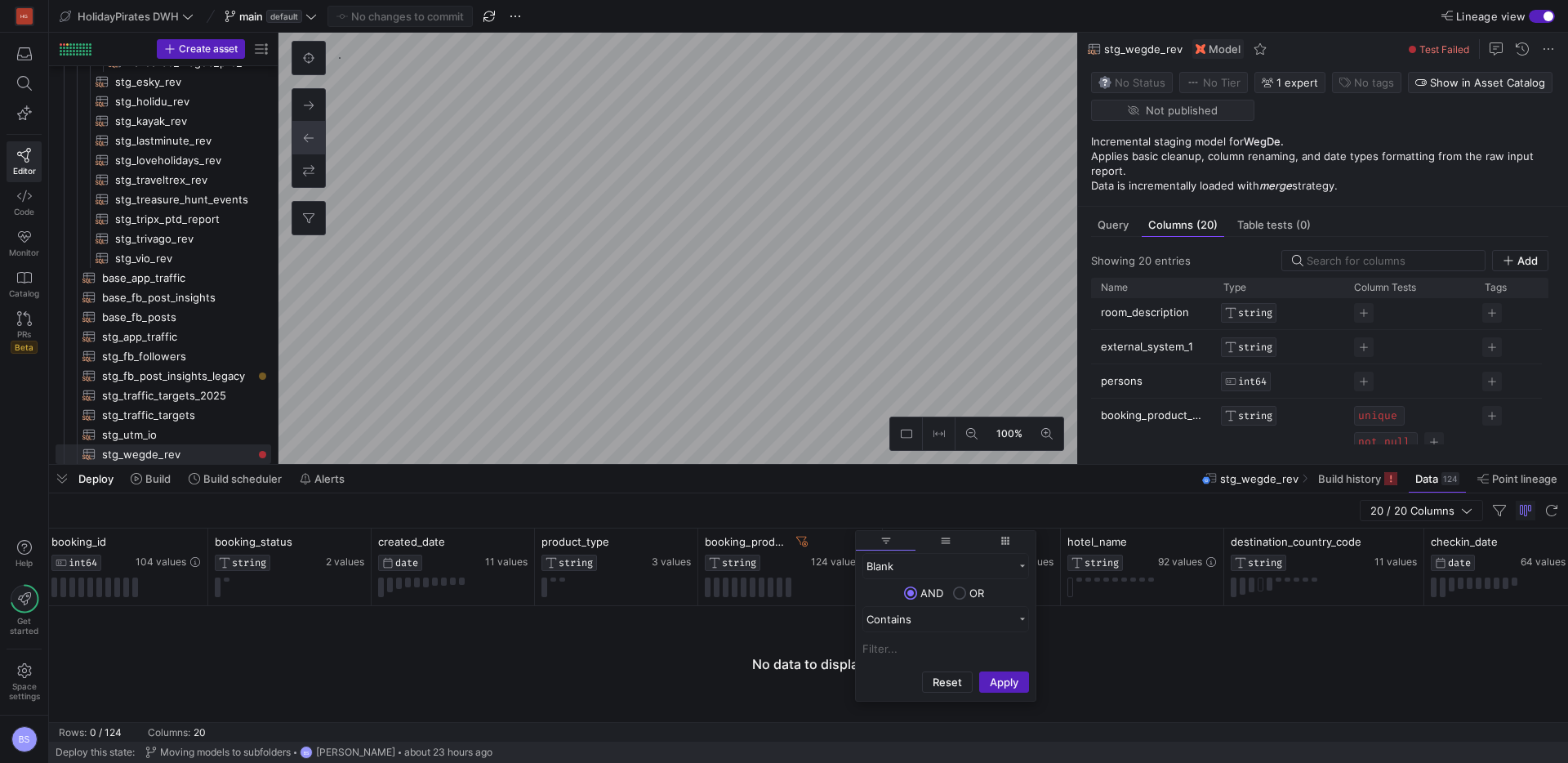 click on "Blank" at bounding box center (940, 566) 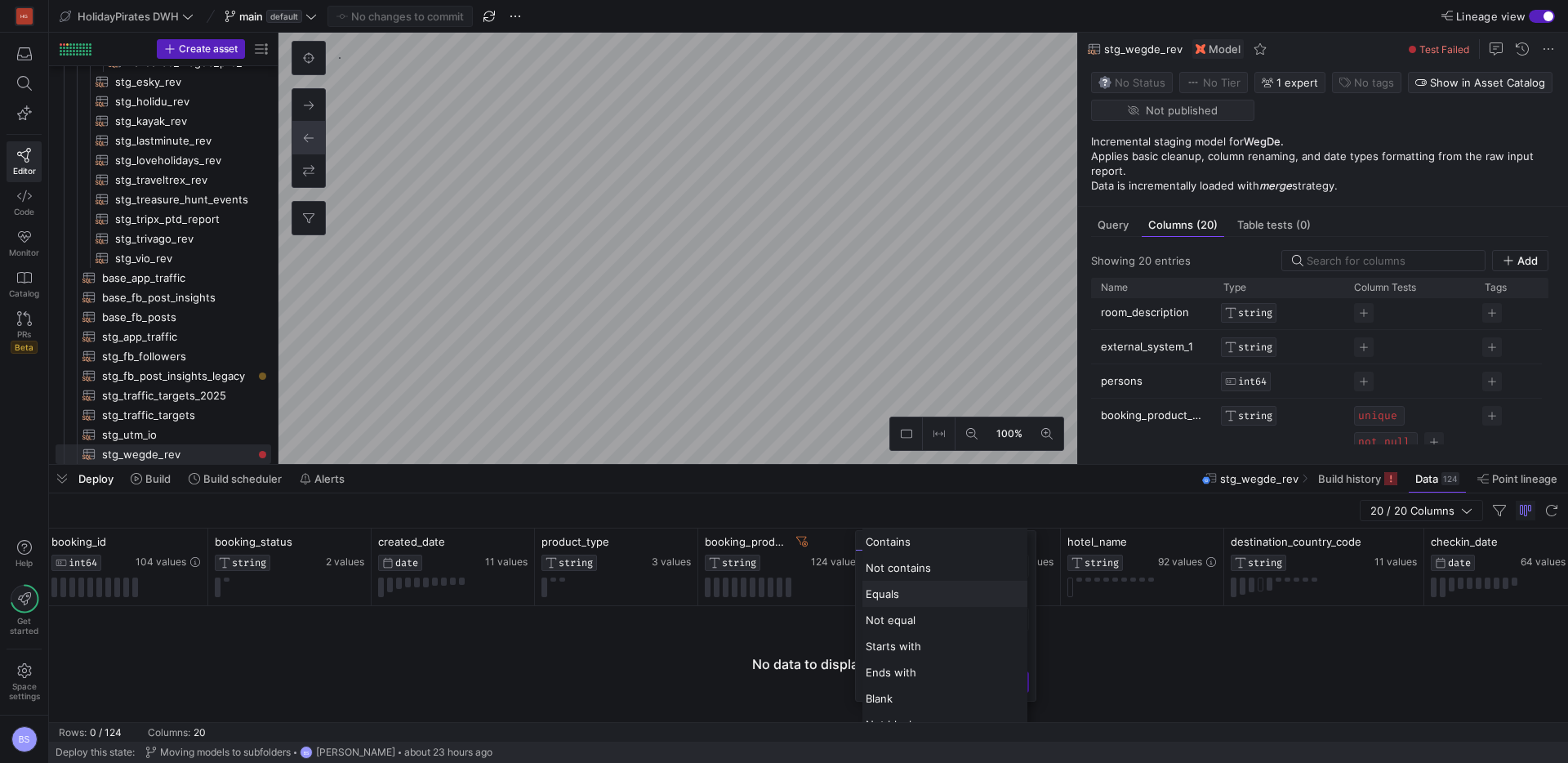 click on "Equals" 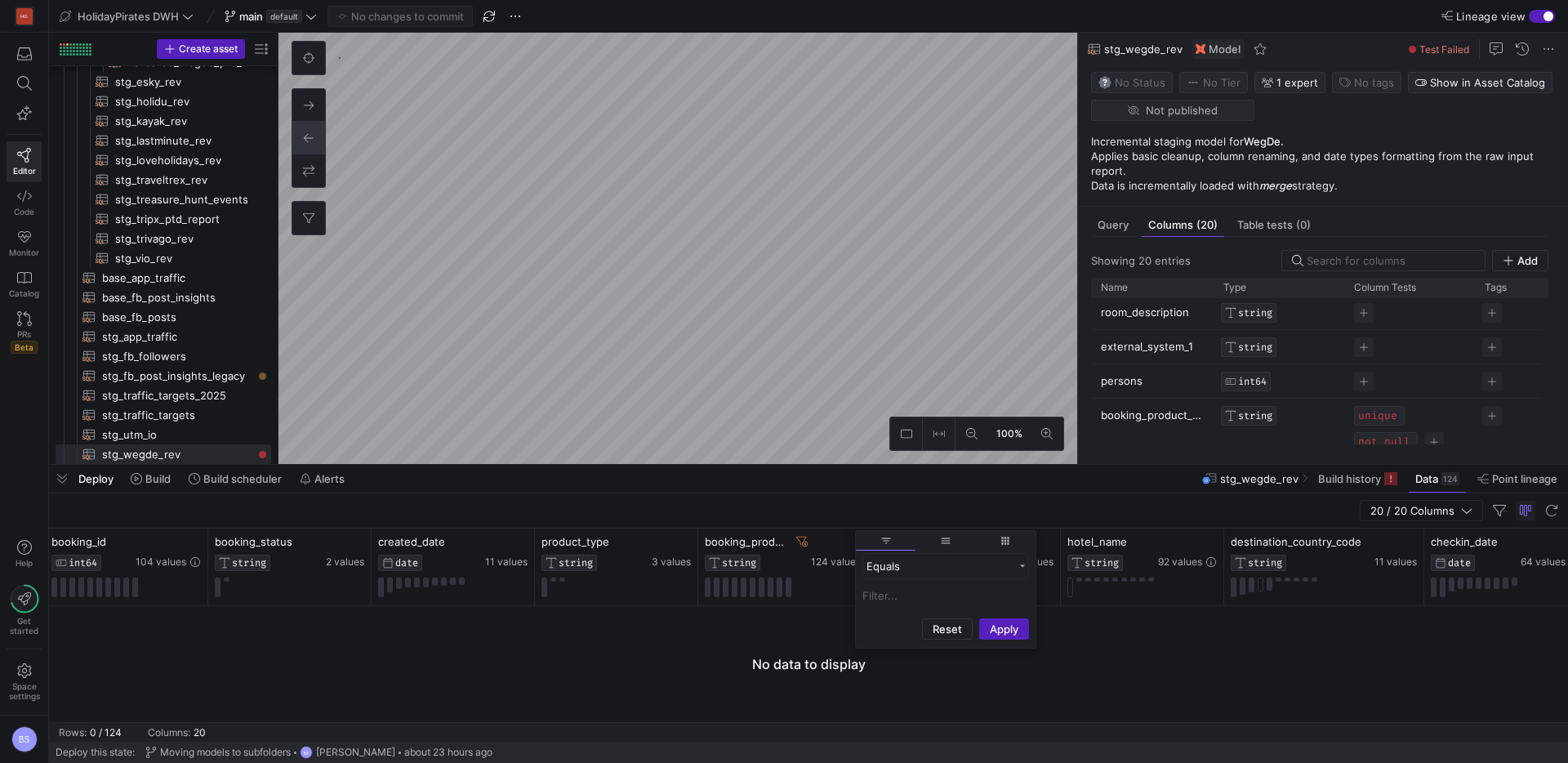 click at bounding box center (946, 596) 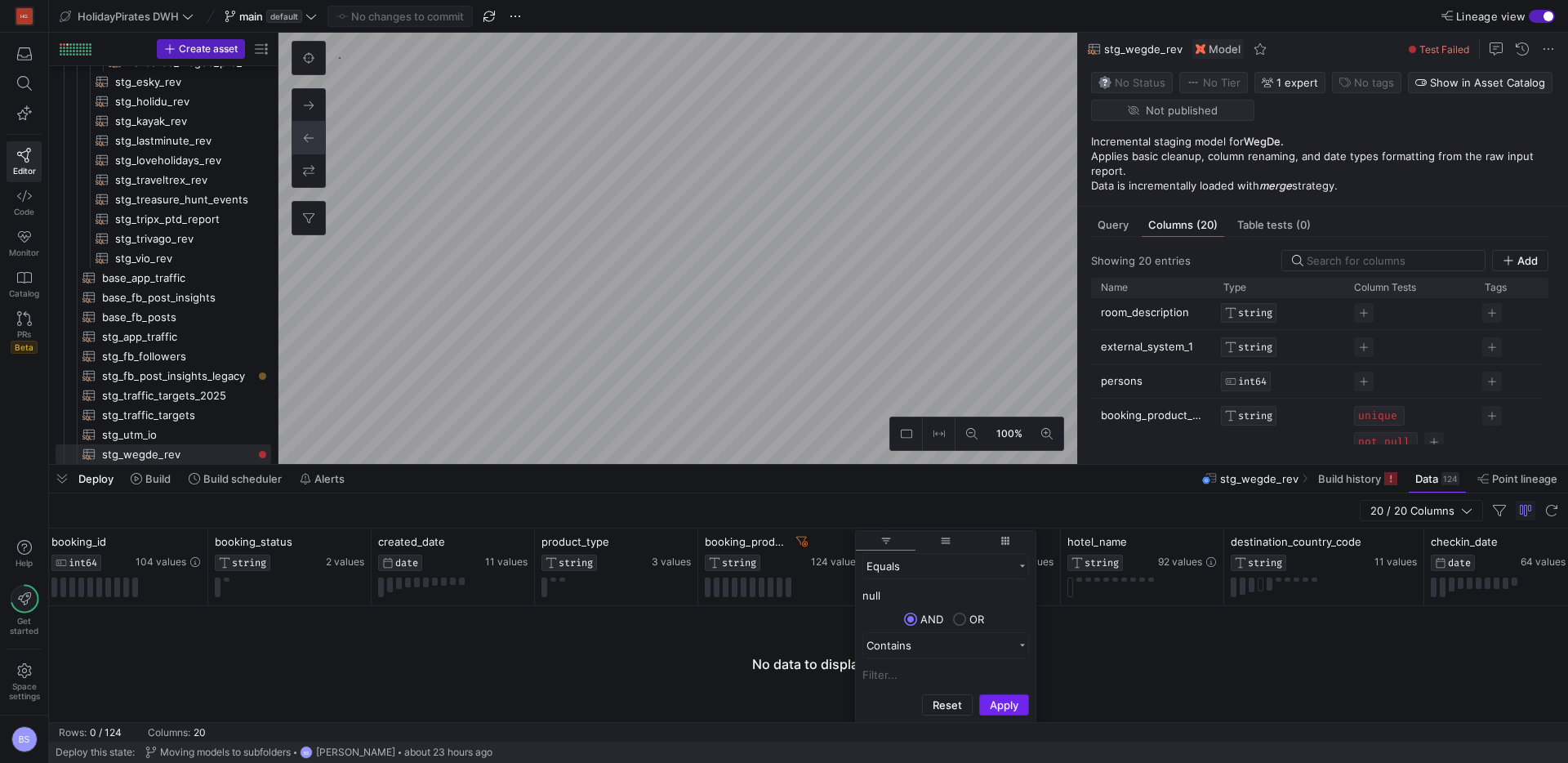 type on "null" 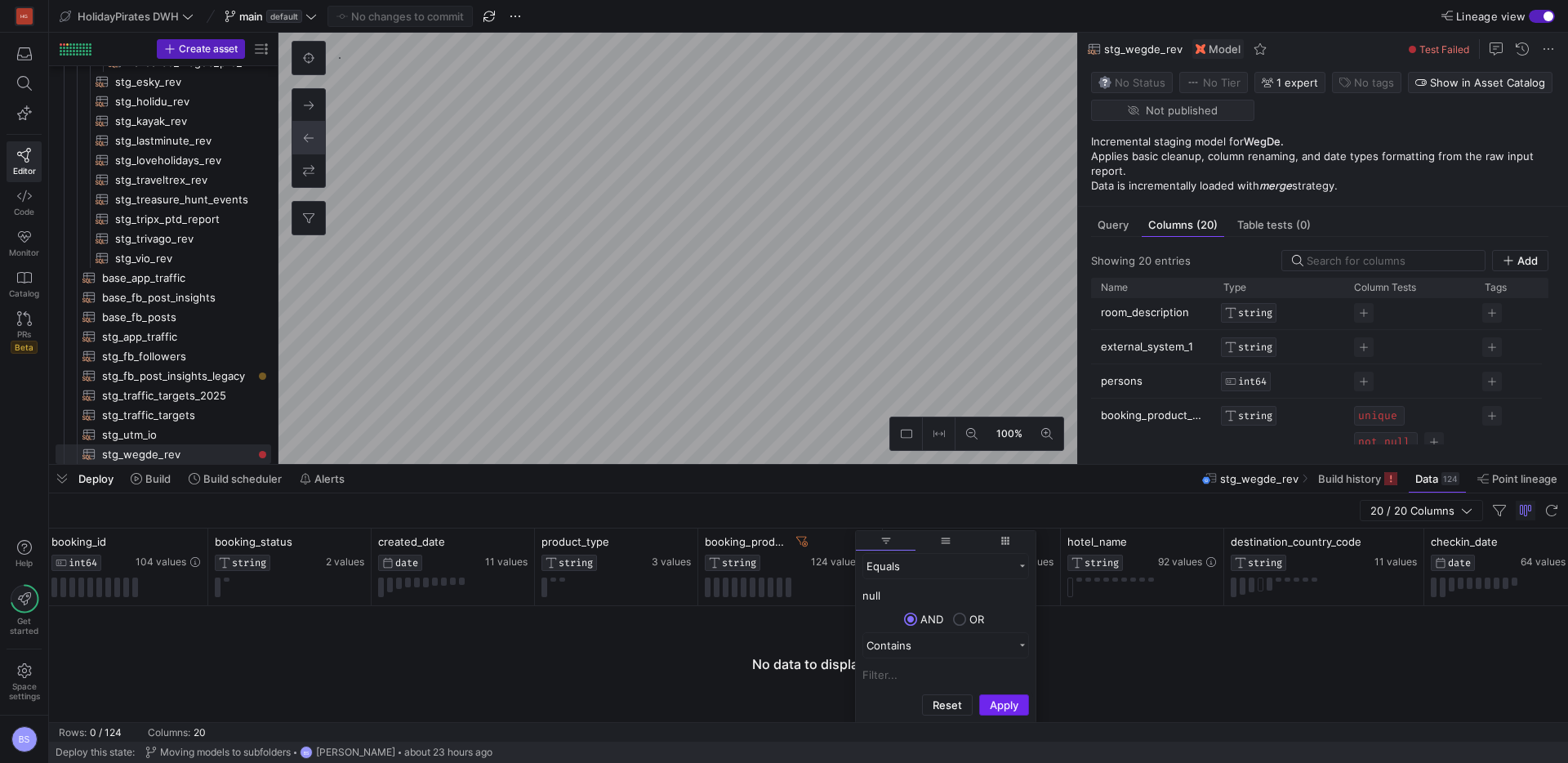 click on "Apply" 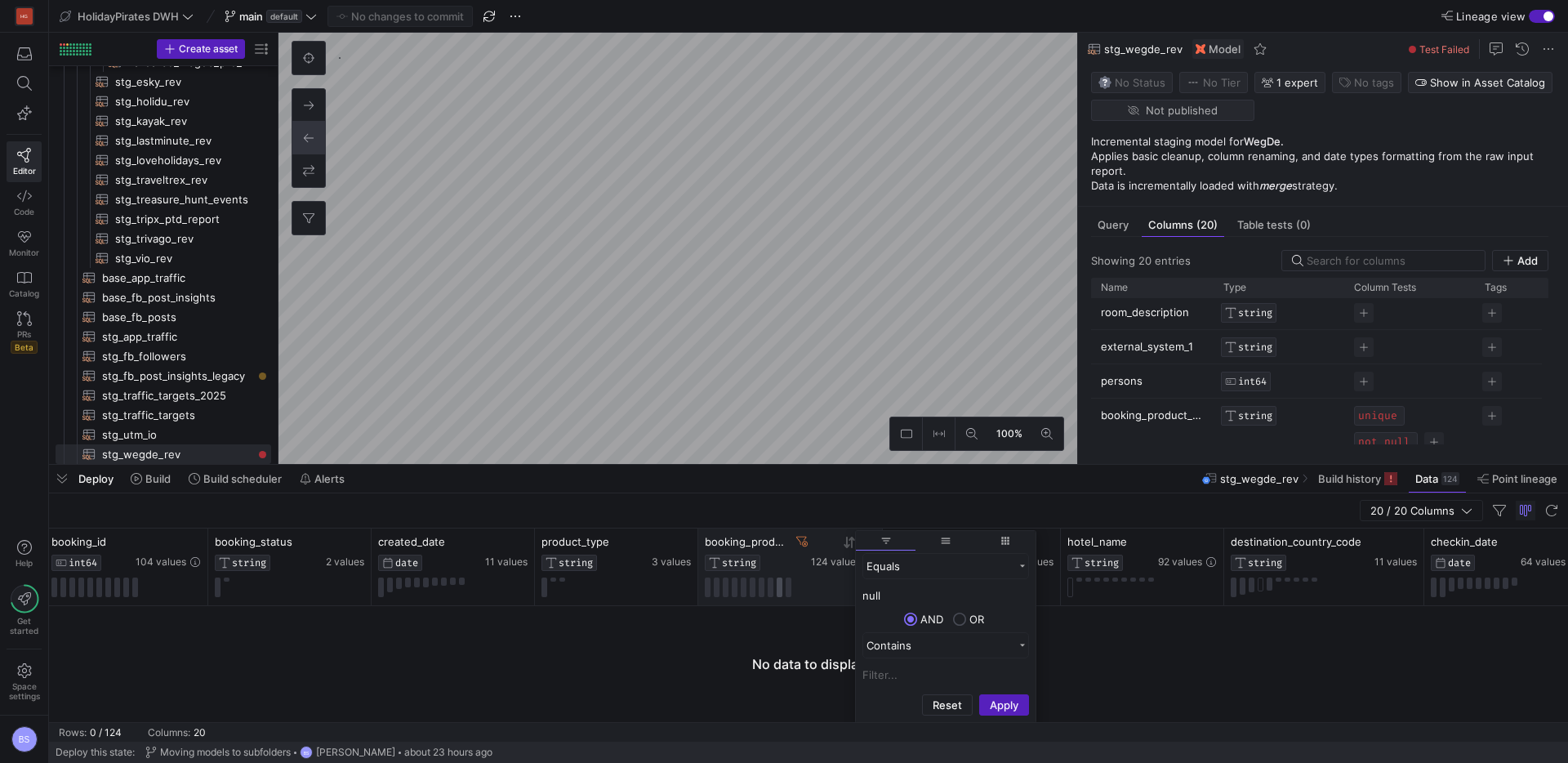drag, startPoint x: 791, startPoint y: 594, endPoint x: 779, endPoint y: 594, distance: 12 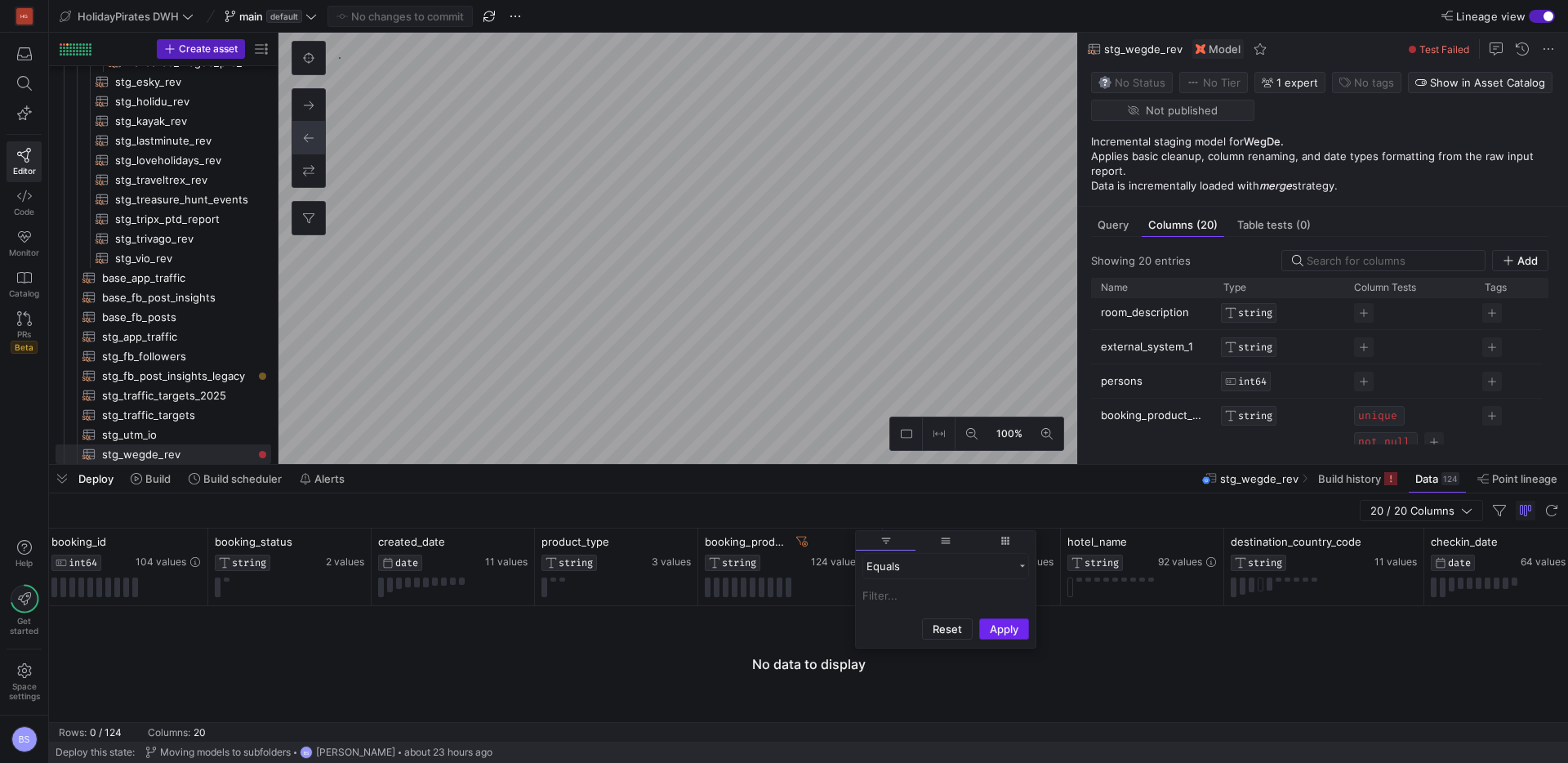type 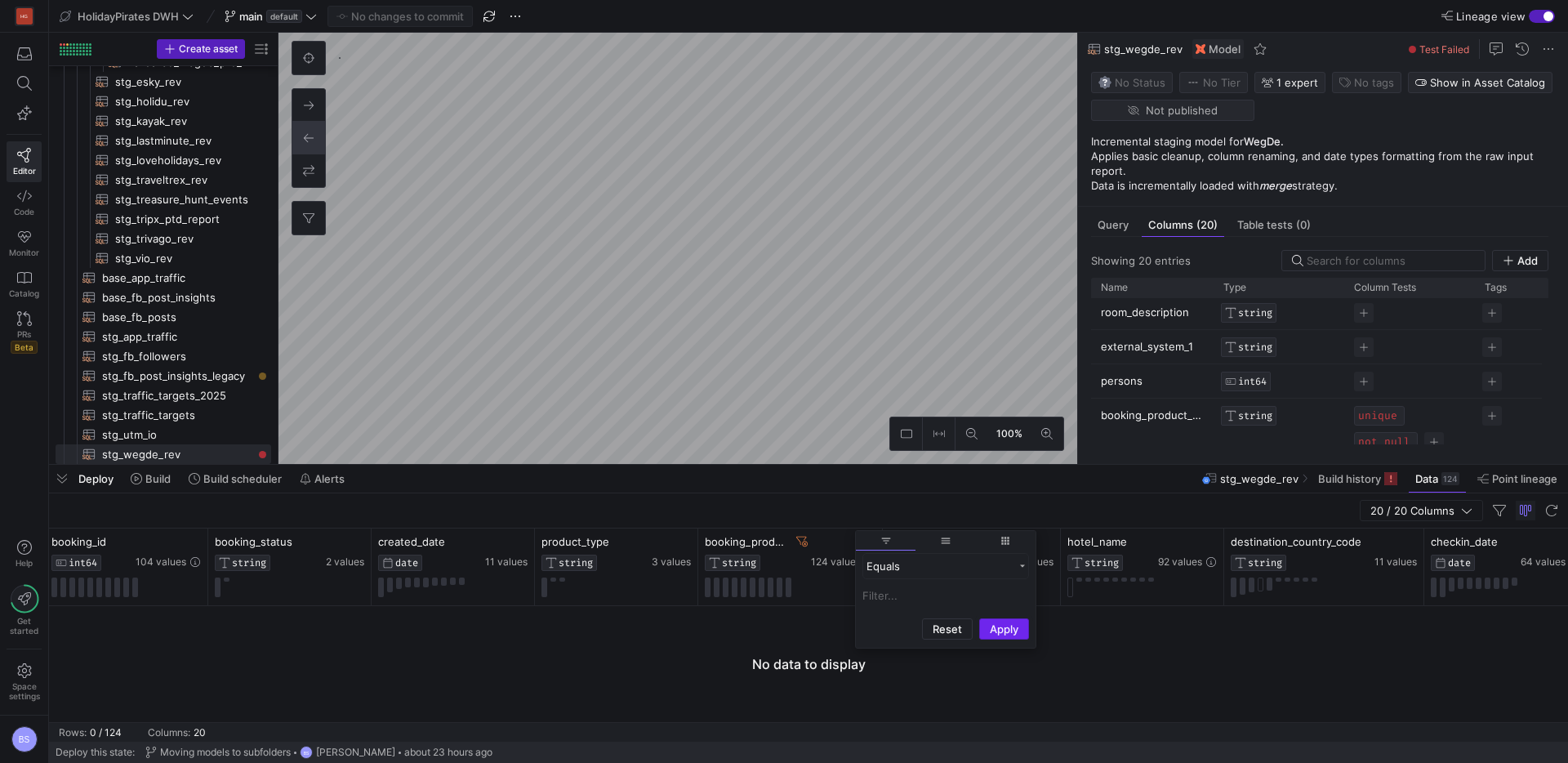 click on "Apply" 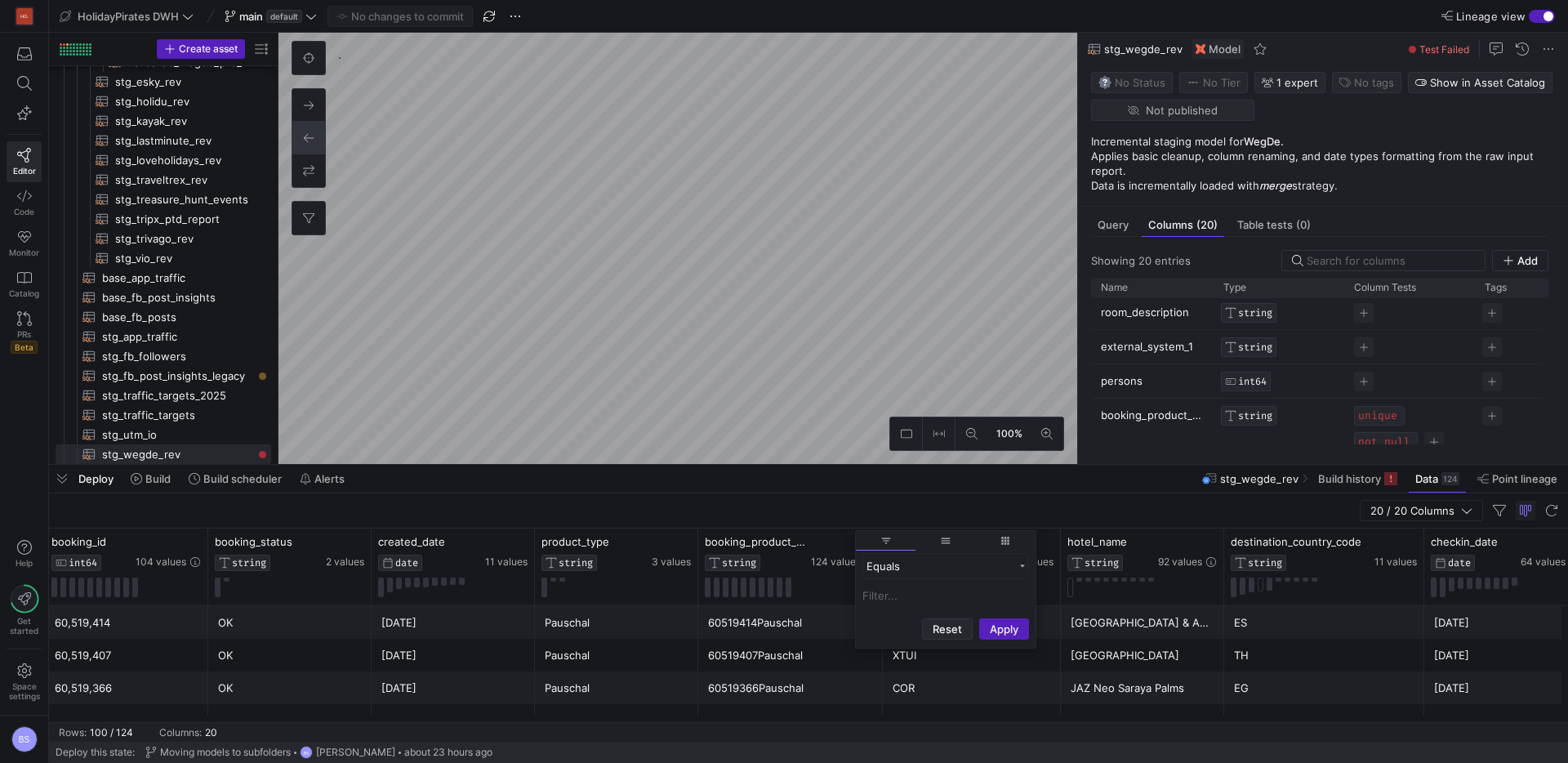 click on "Reset" 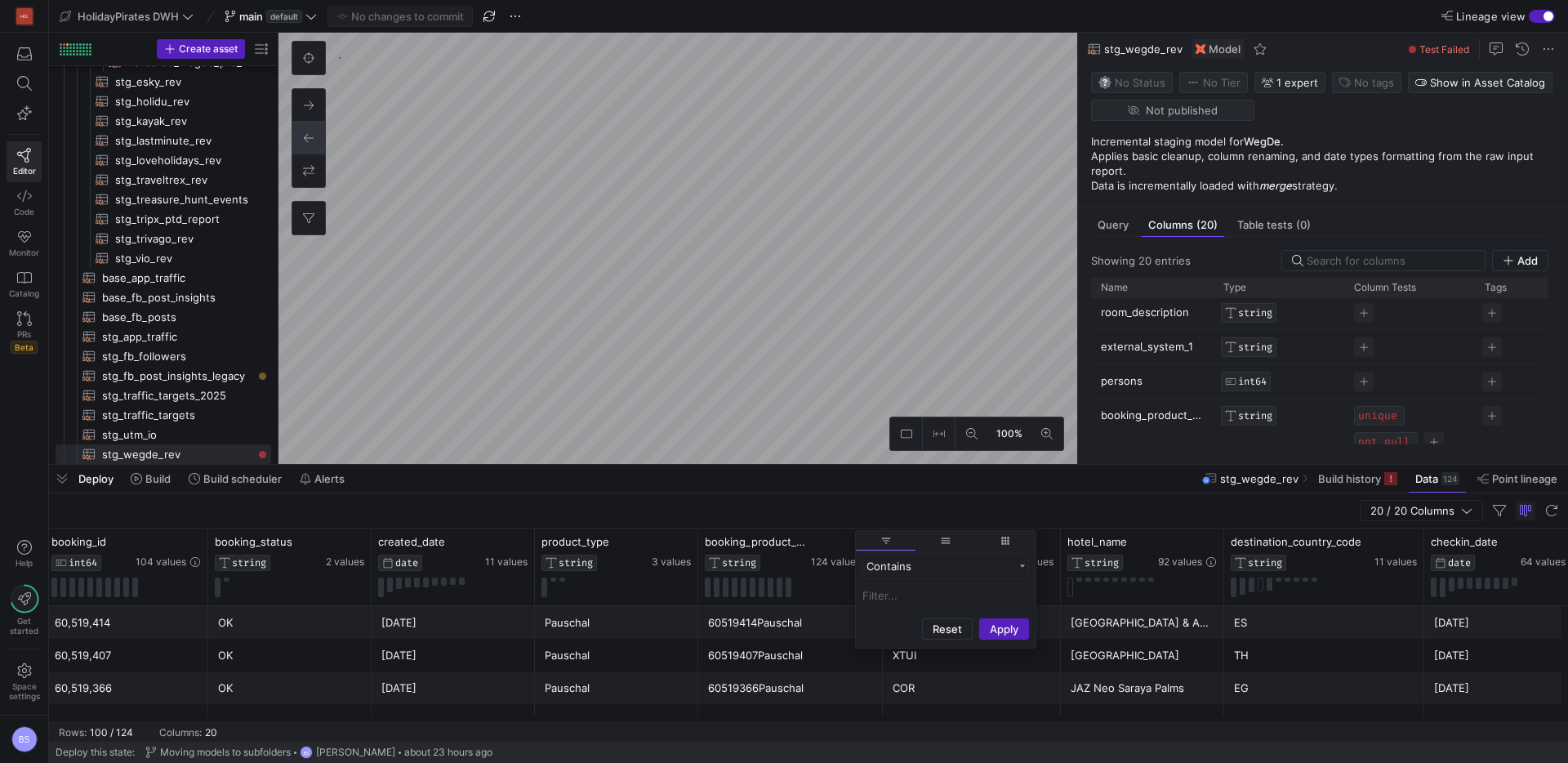 click on "20 / 20 Columns" 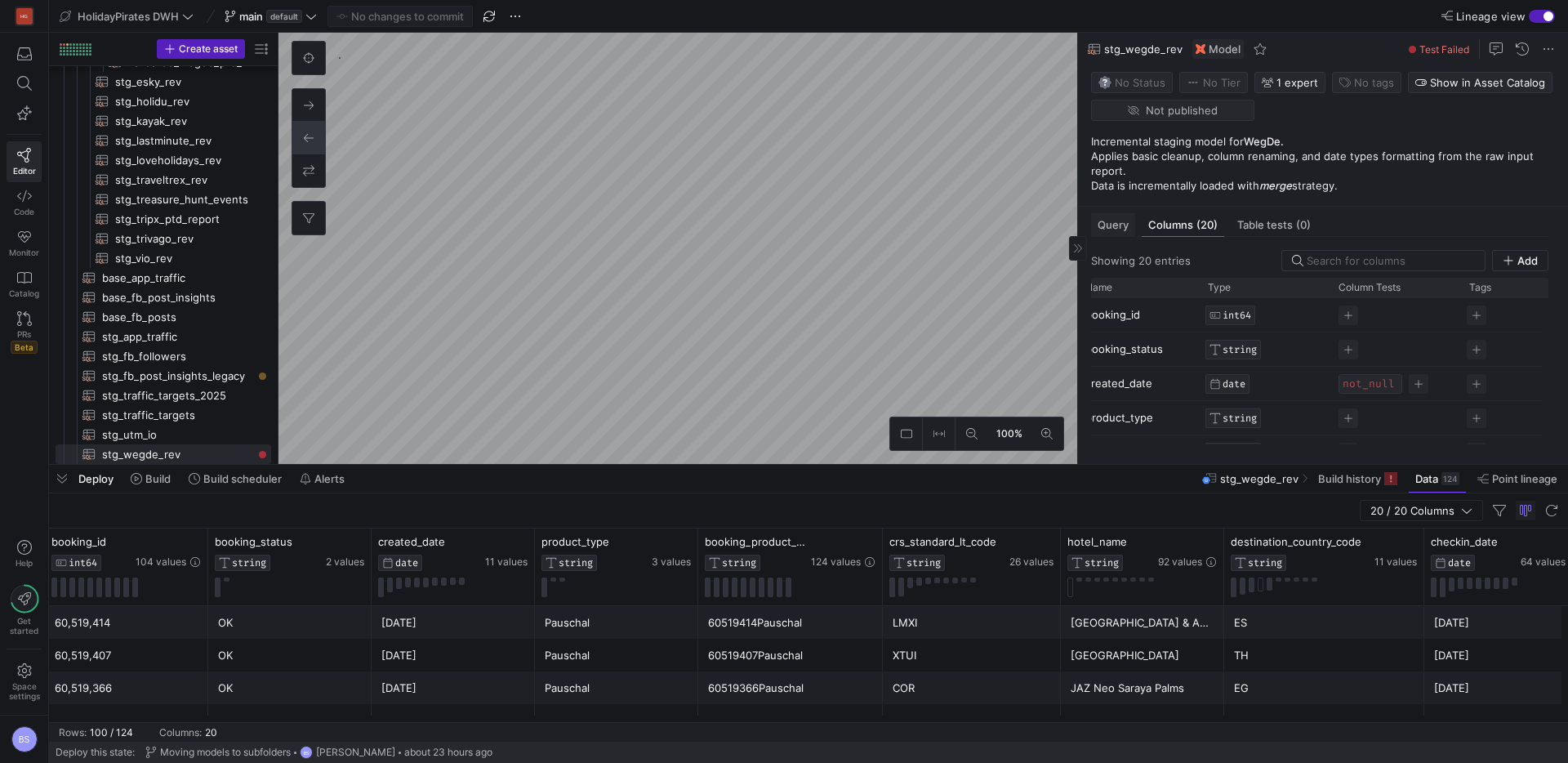 click on "Query" at bounding box center (1113, 225) 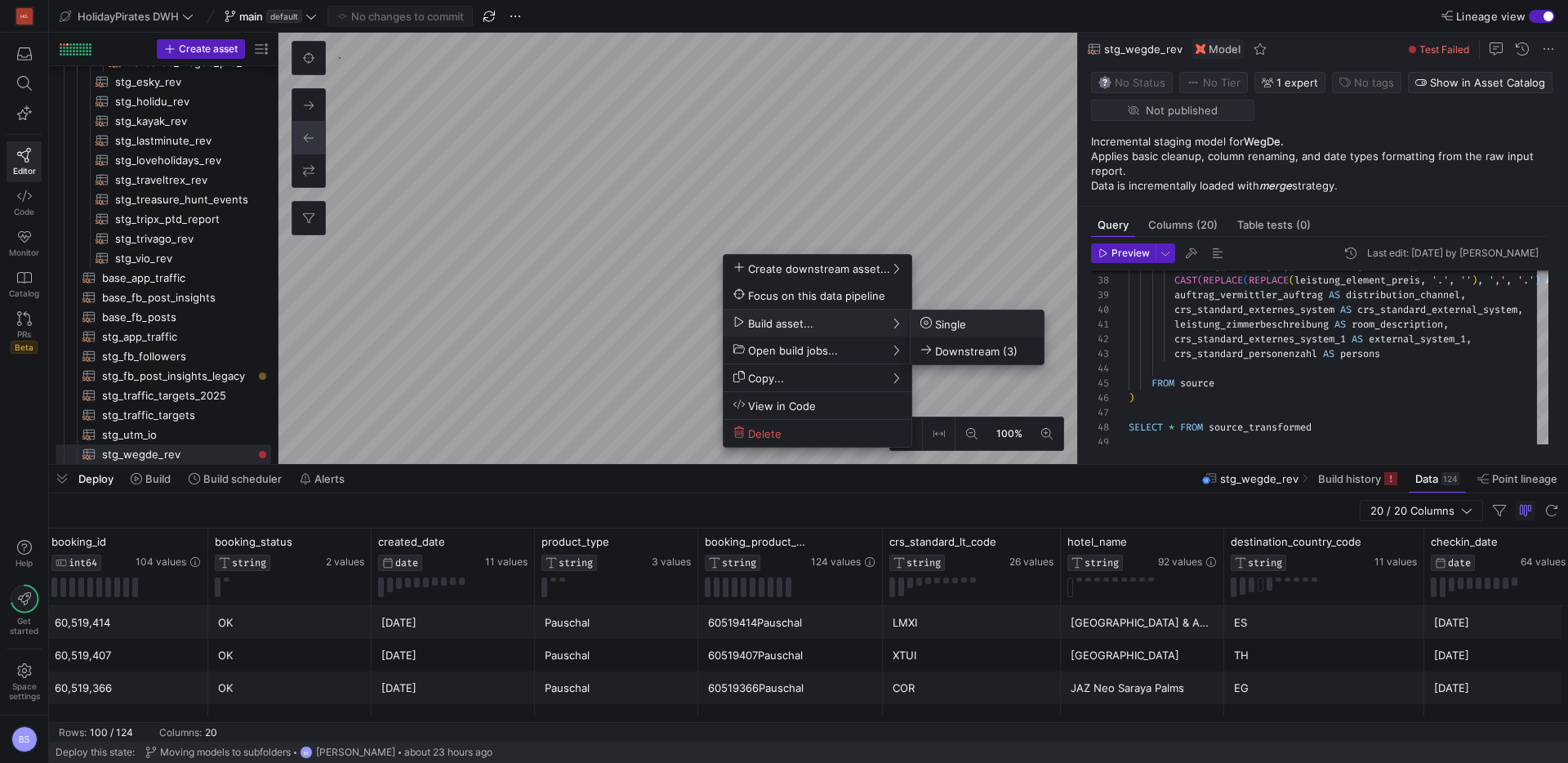 click on "Single" at bounding box center (977, 323) 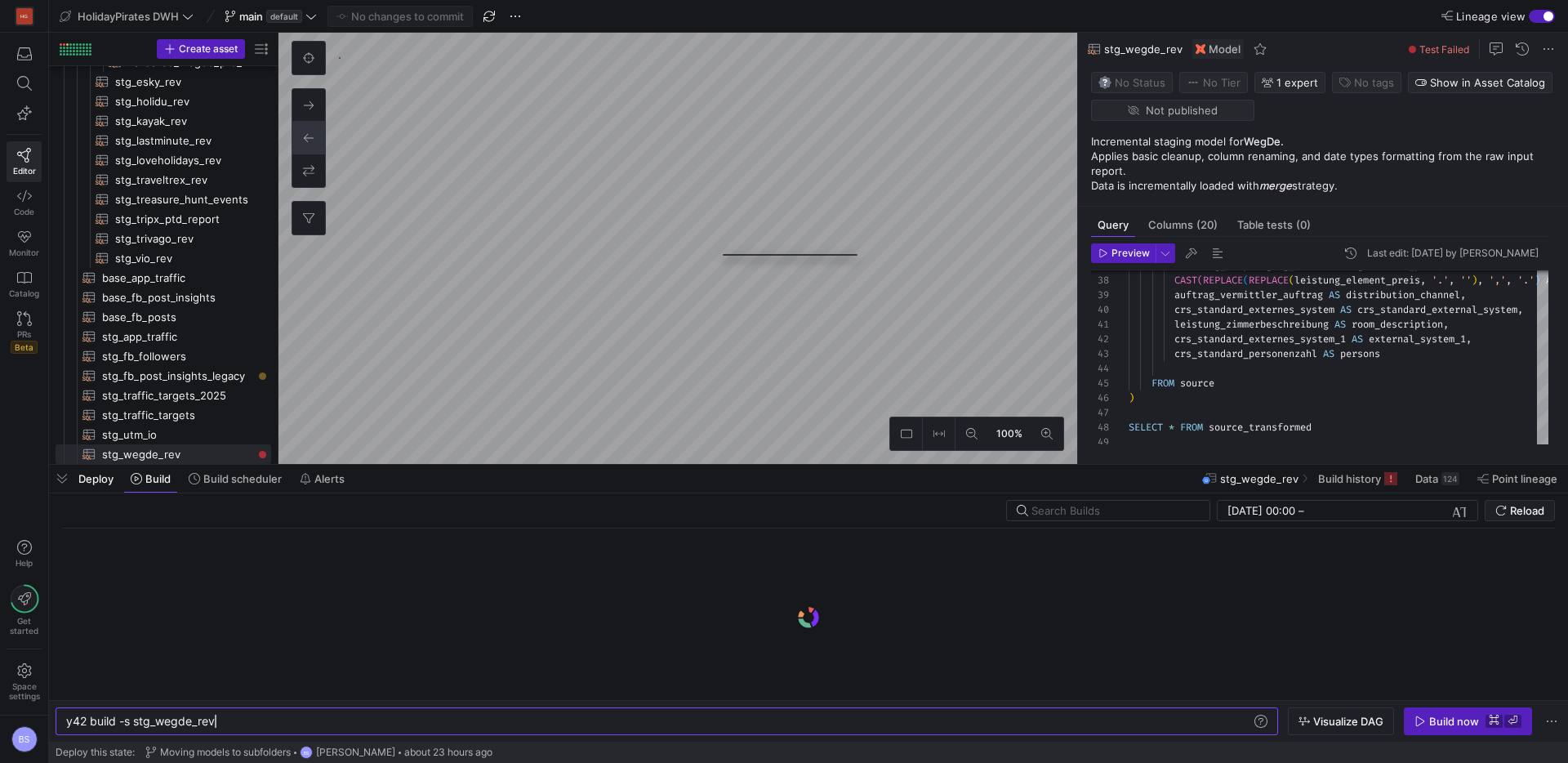 scroll, scrollTop: 0, scrollLeft: 149, axis: horizontal 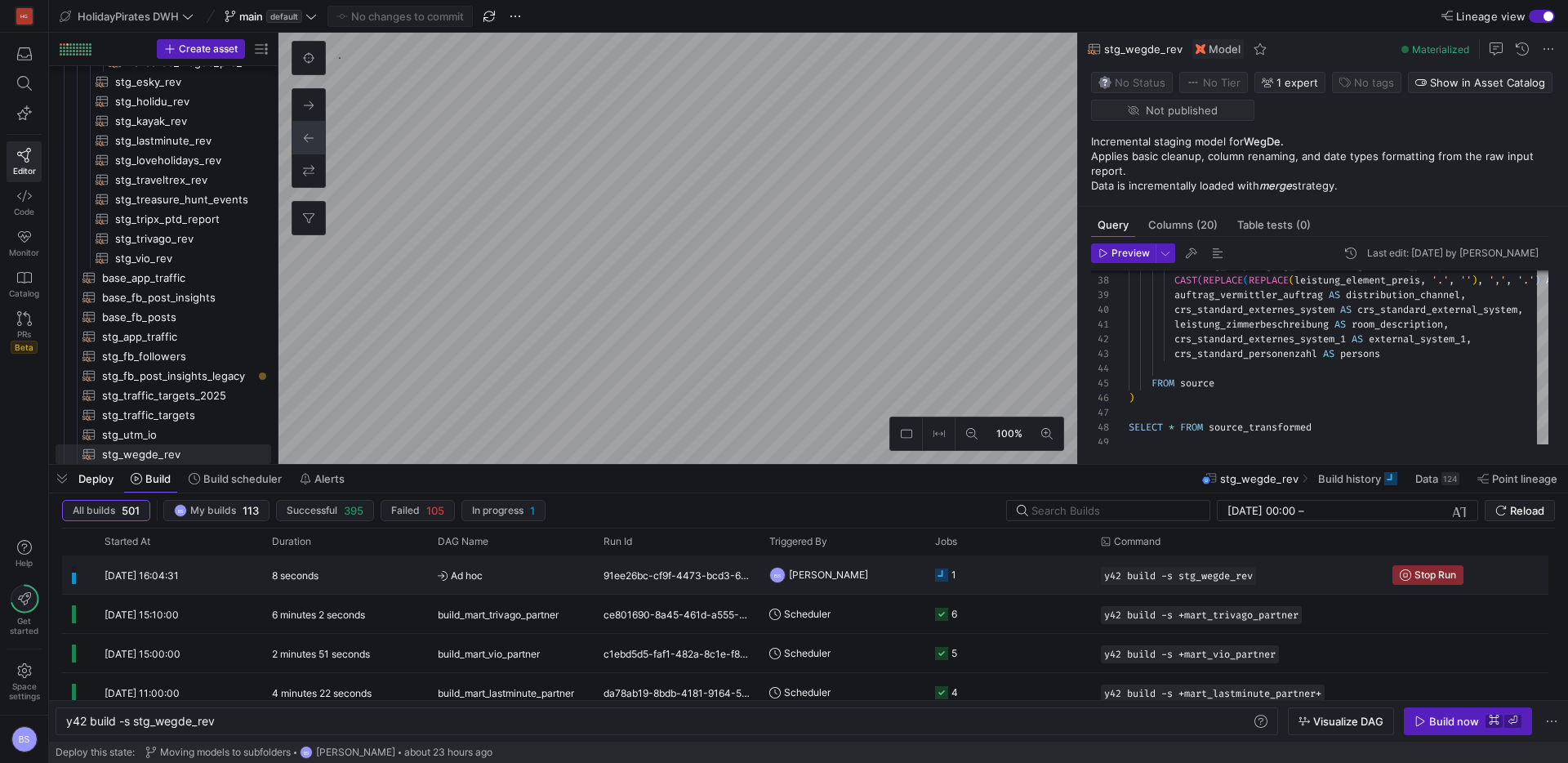 click on "Ad hoc" 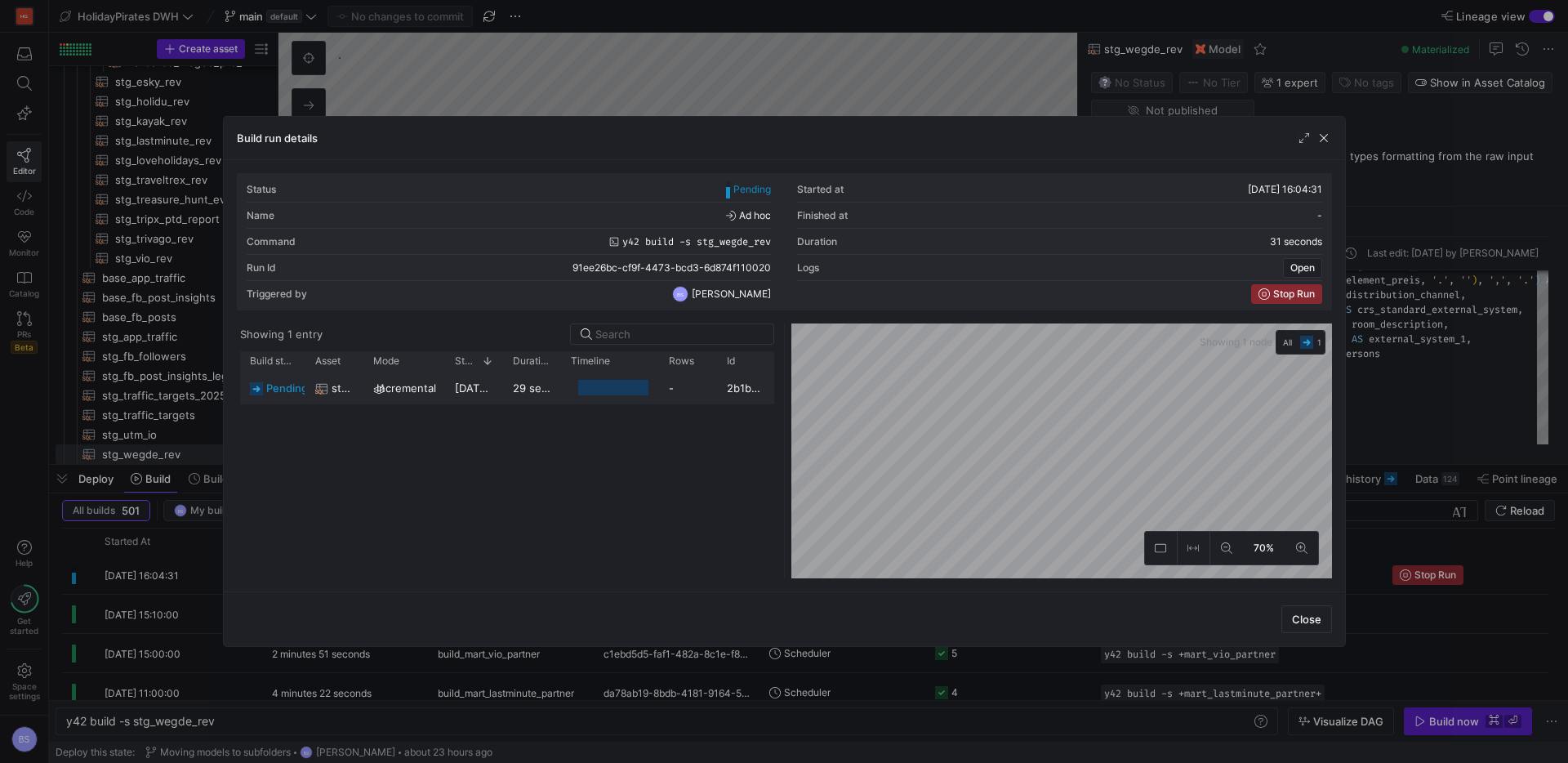 click on "[DATE] 16:04:33" 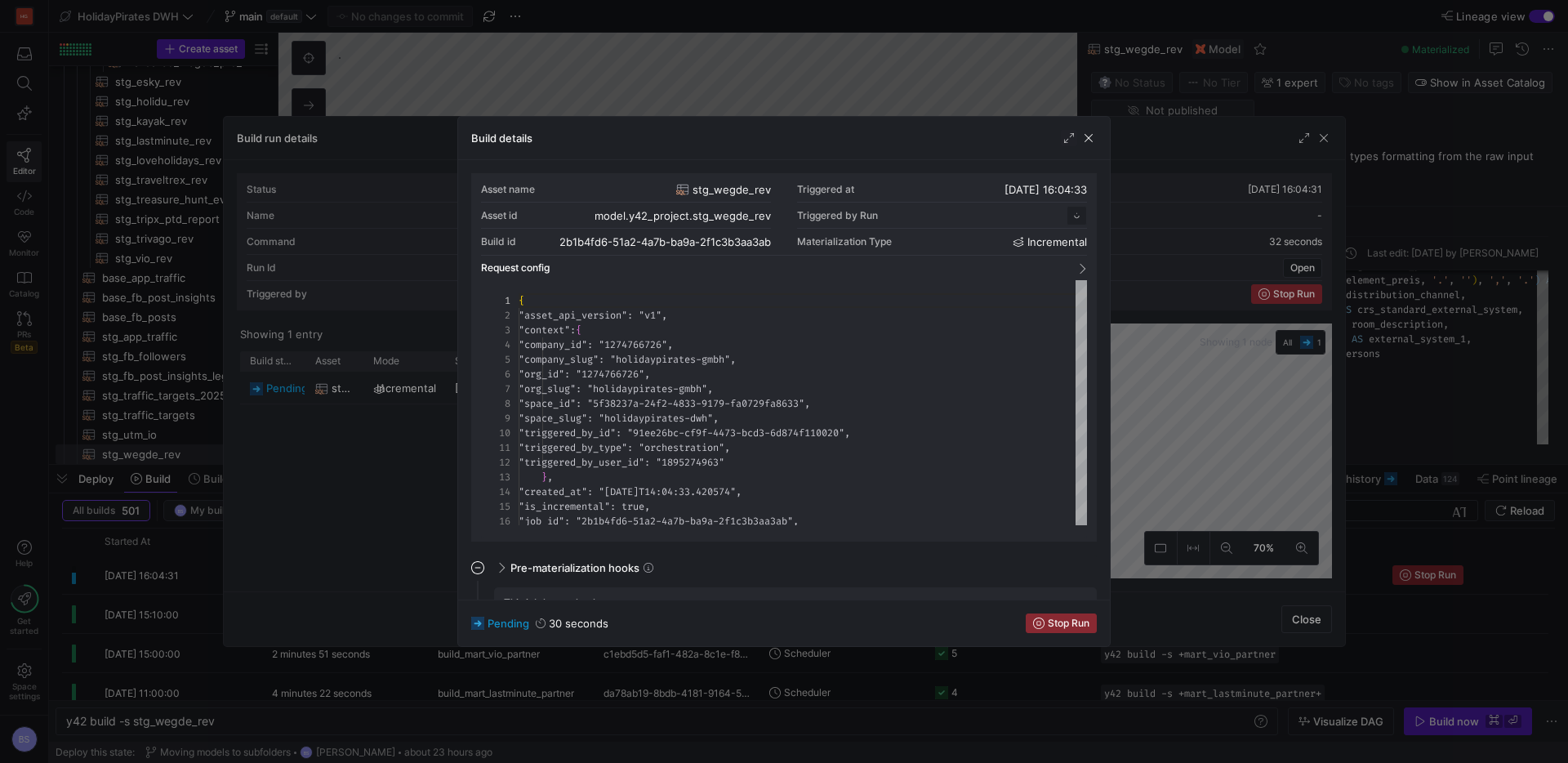 scroll, scrollTop: 147, scrollLeft: 0, axis: vertical 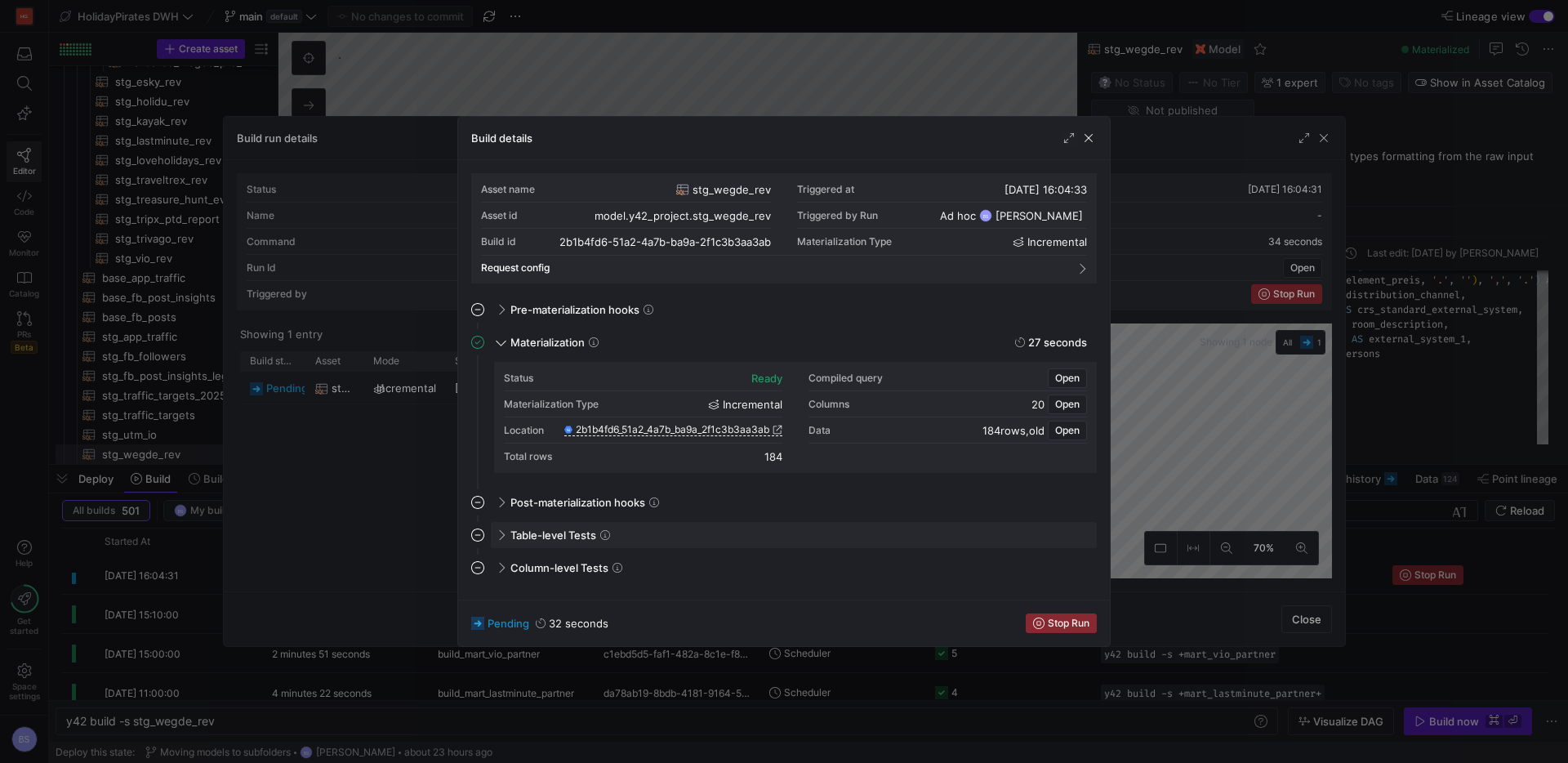 click on "Table-level Tests" at bounding box center [553, 535] 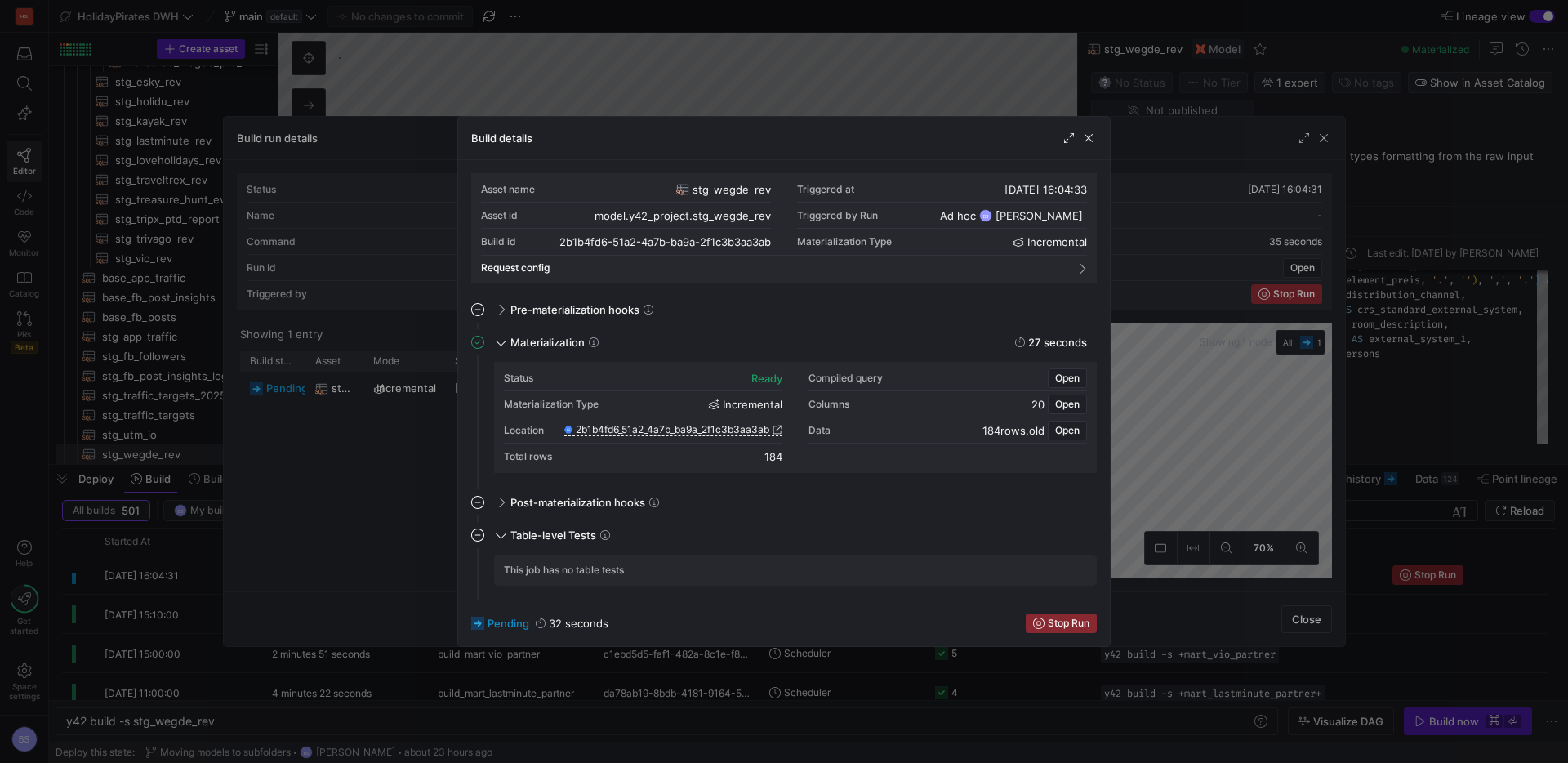 scroll, scrollTop: 35, scrollLeft: 0, axis: vertical 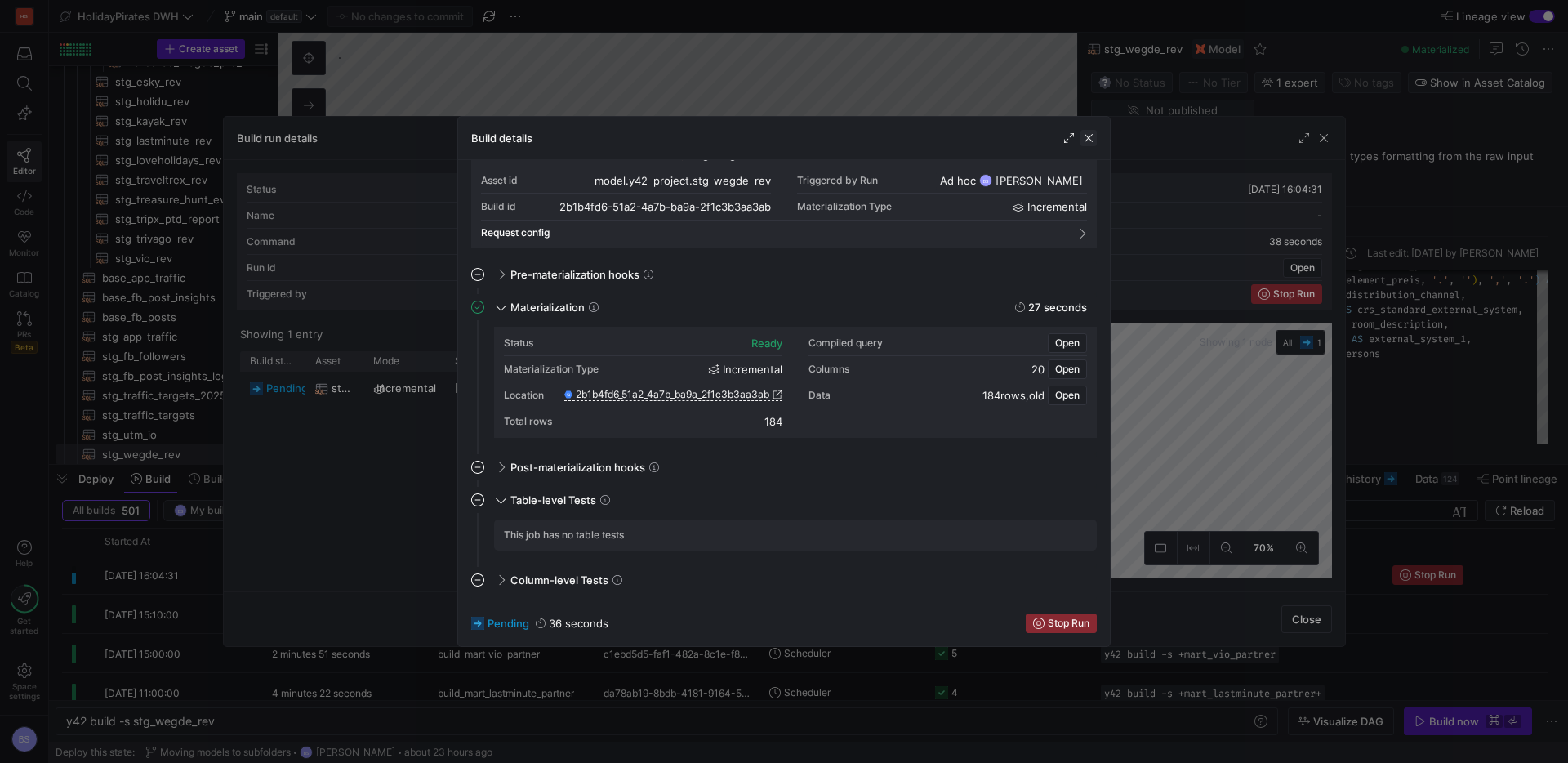 click 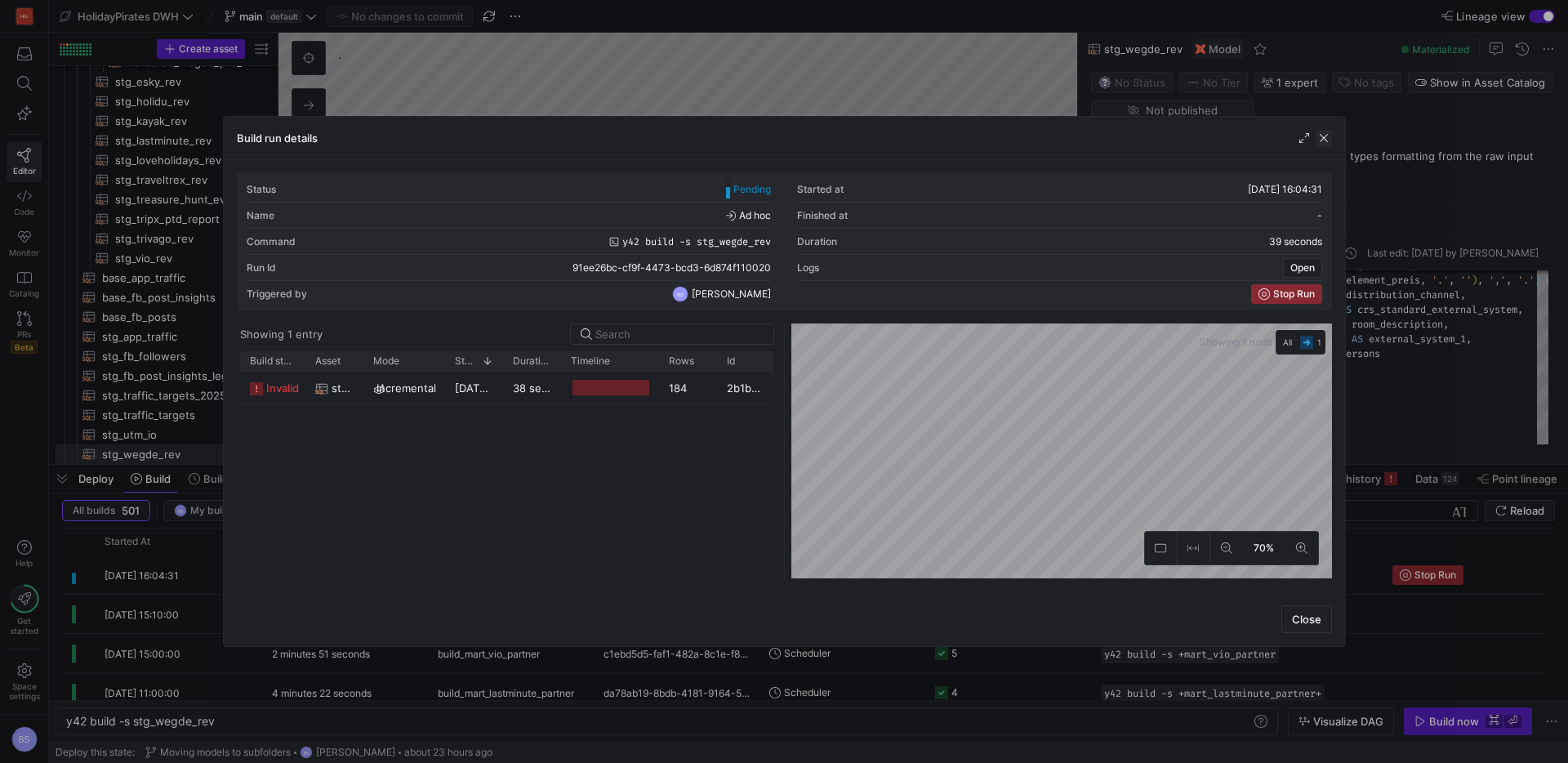 click 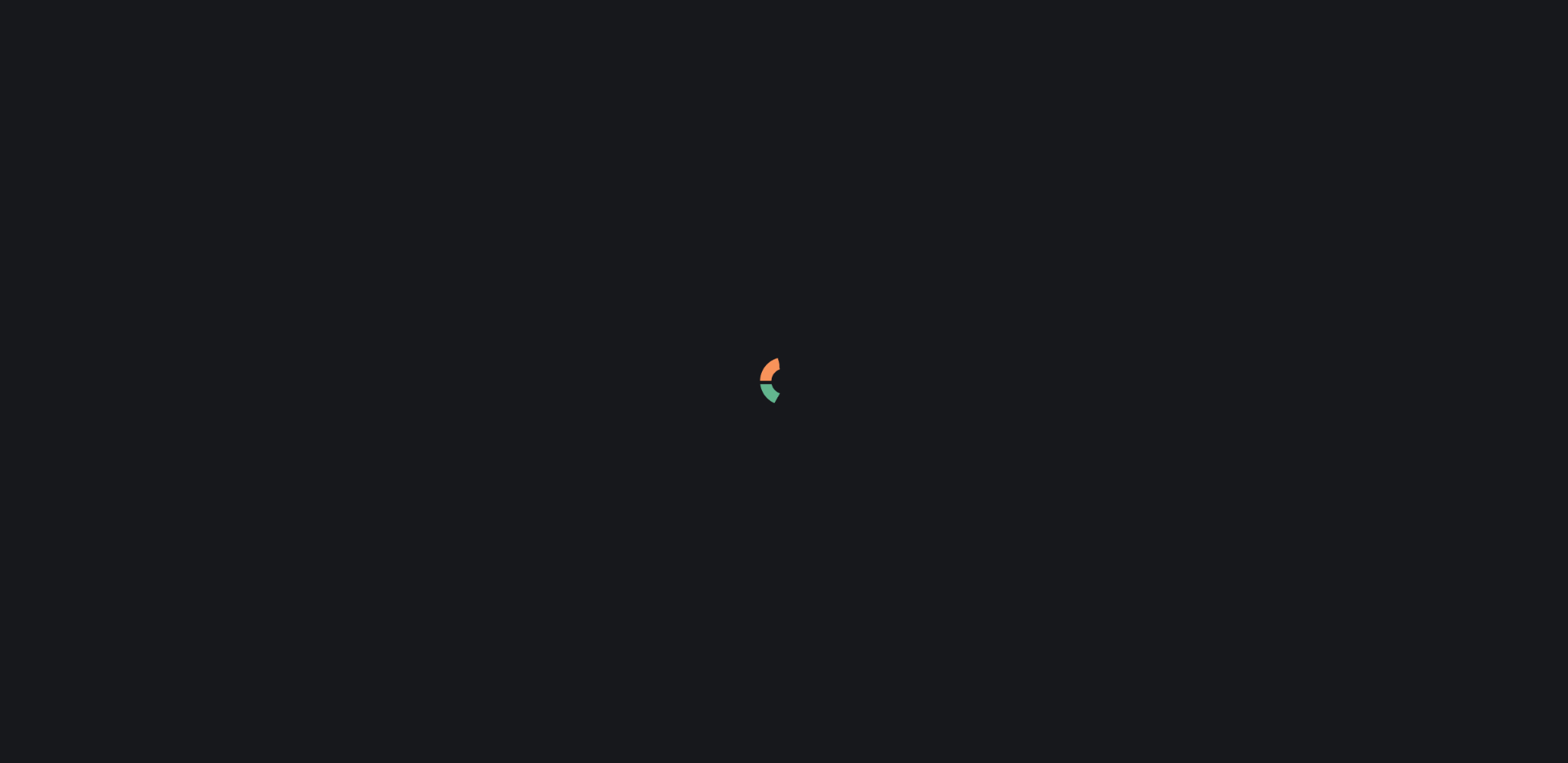 scroll, scrollTop: 0, scrollLeft: 0, axis: both 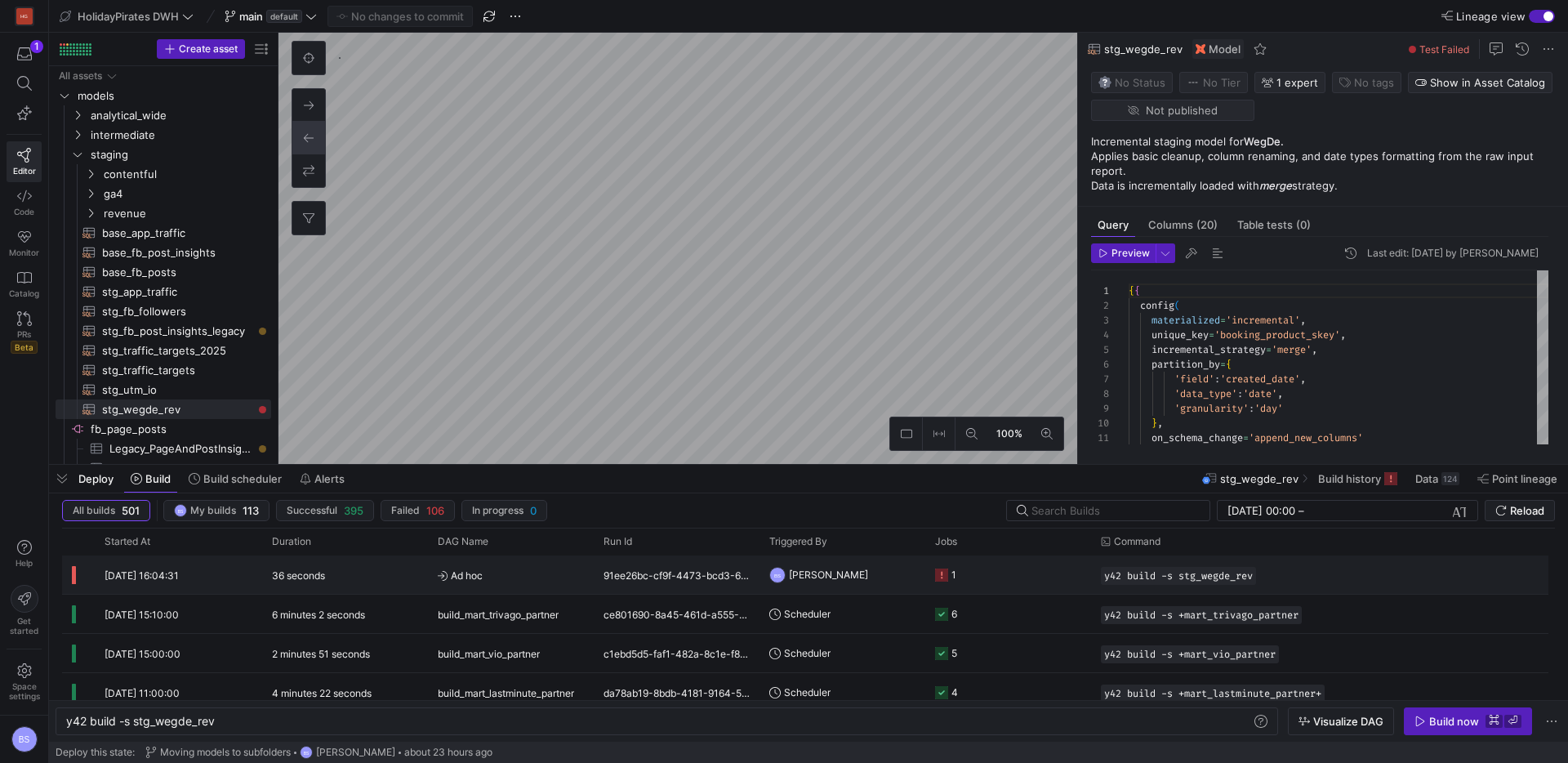 click on "Ad hoc" 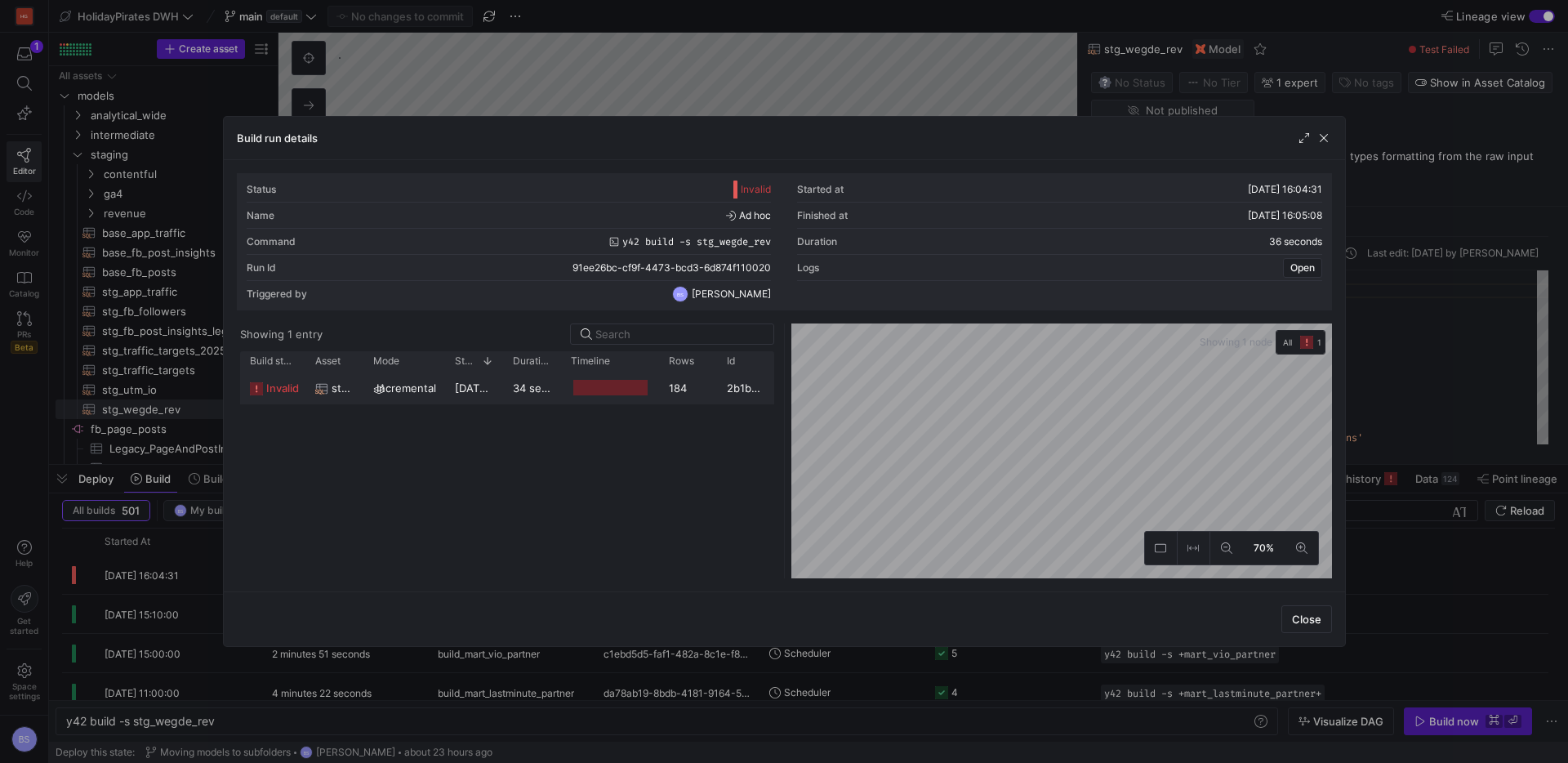 click on "incremental" 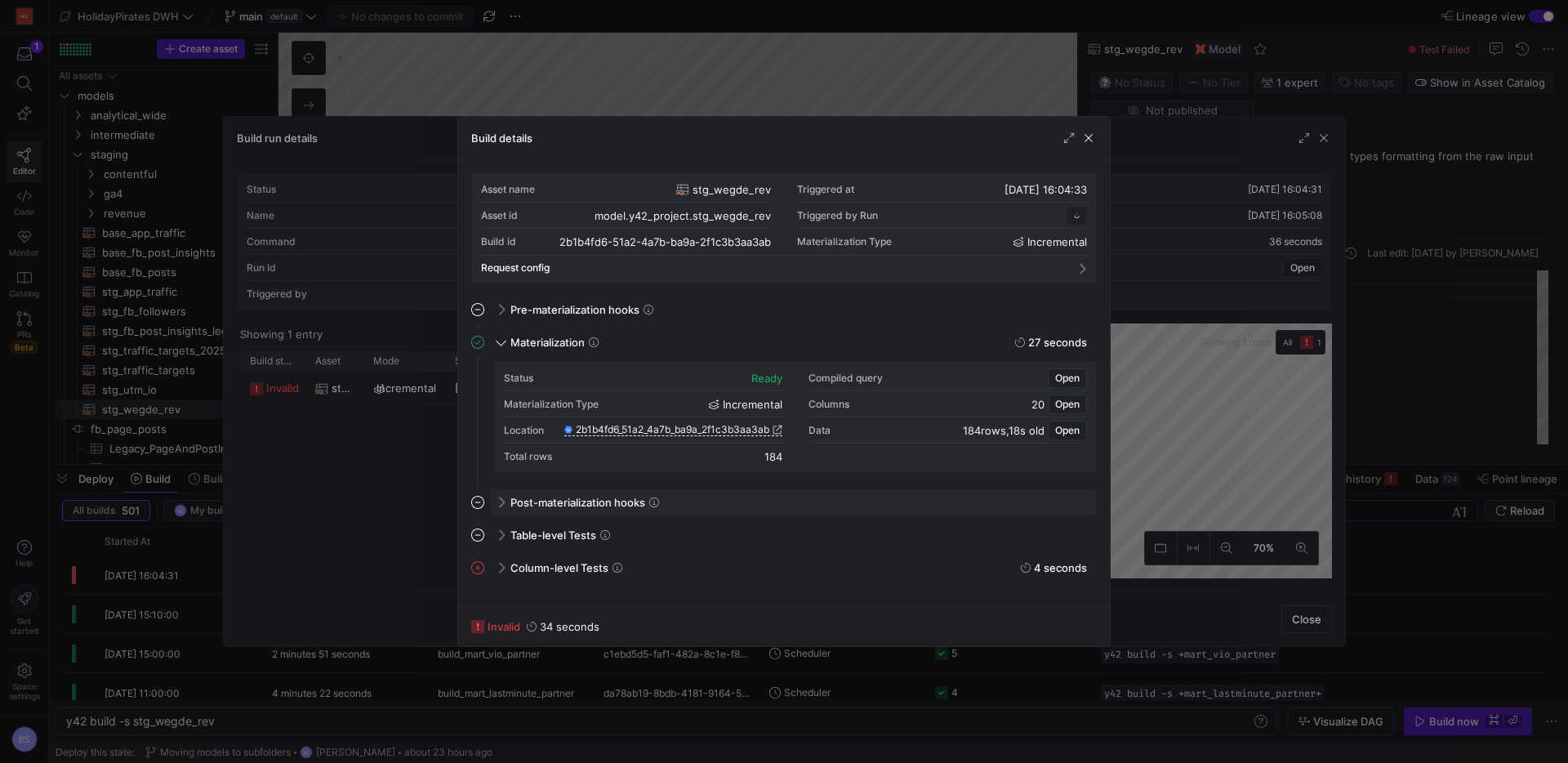 scroll, scrollTop: 147, scrollLeft: 0, axis: vertical 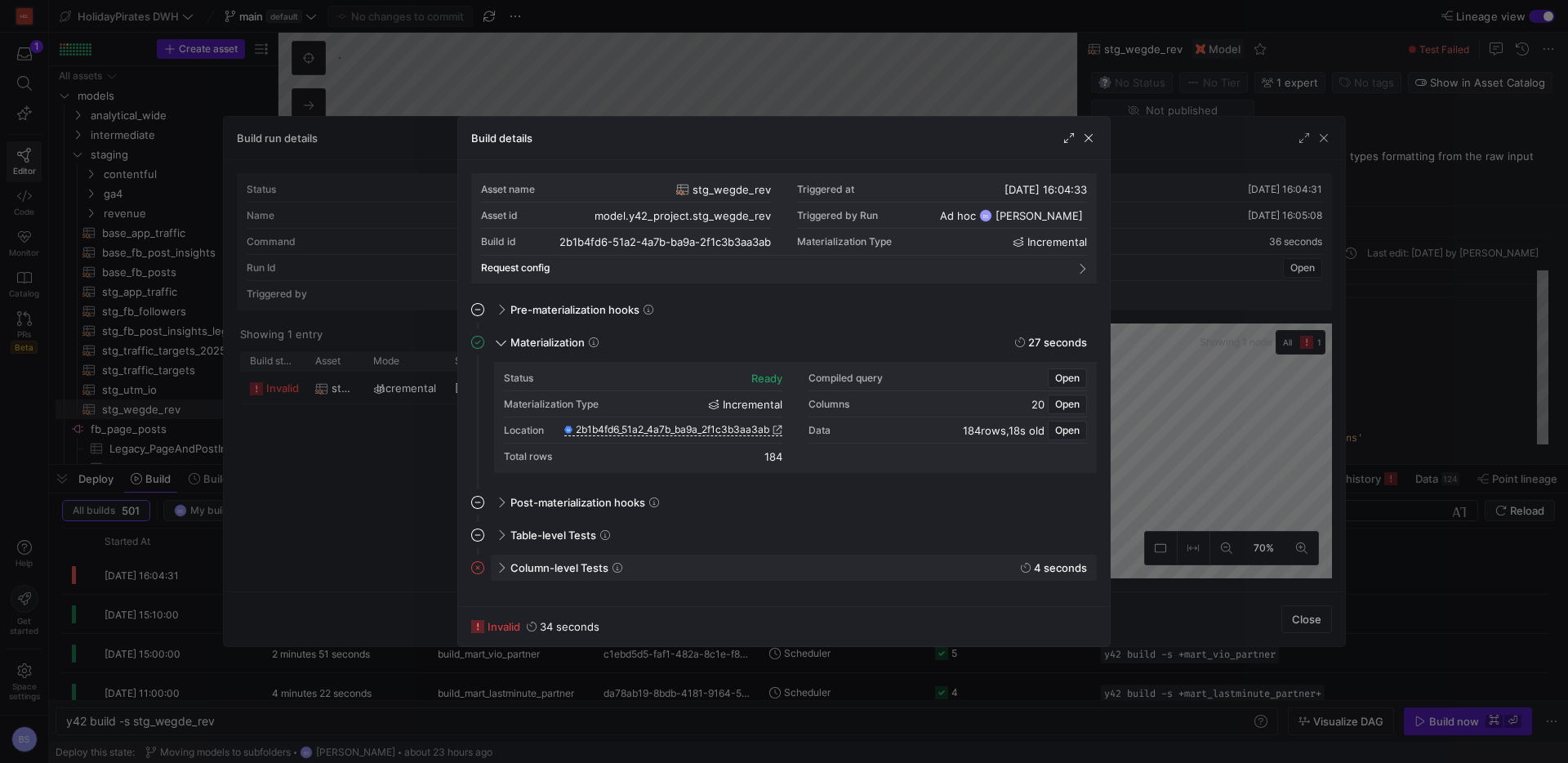 click on "Column-level Tests" at bounding box center (559, 568) 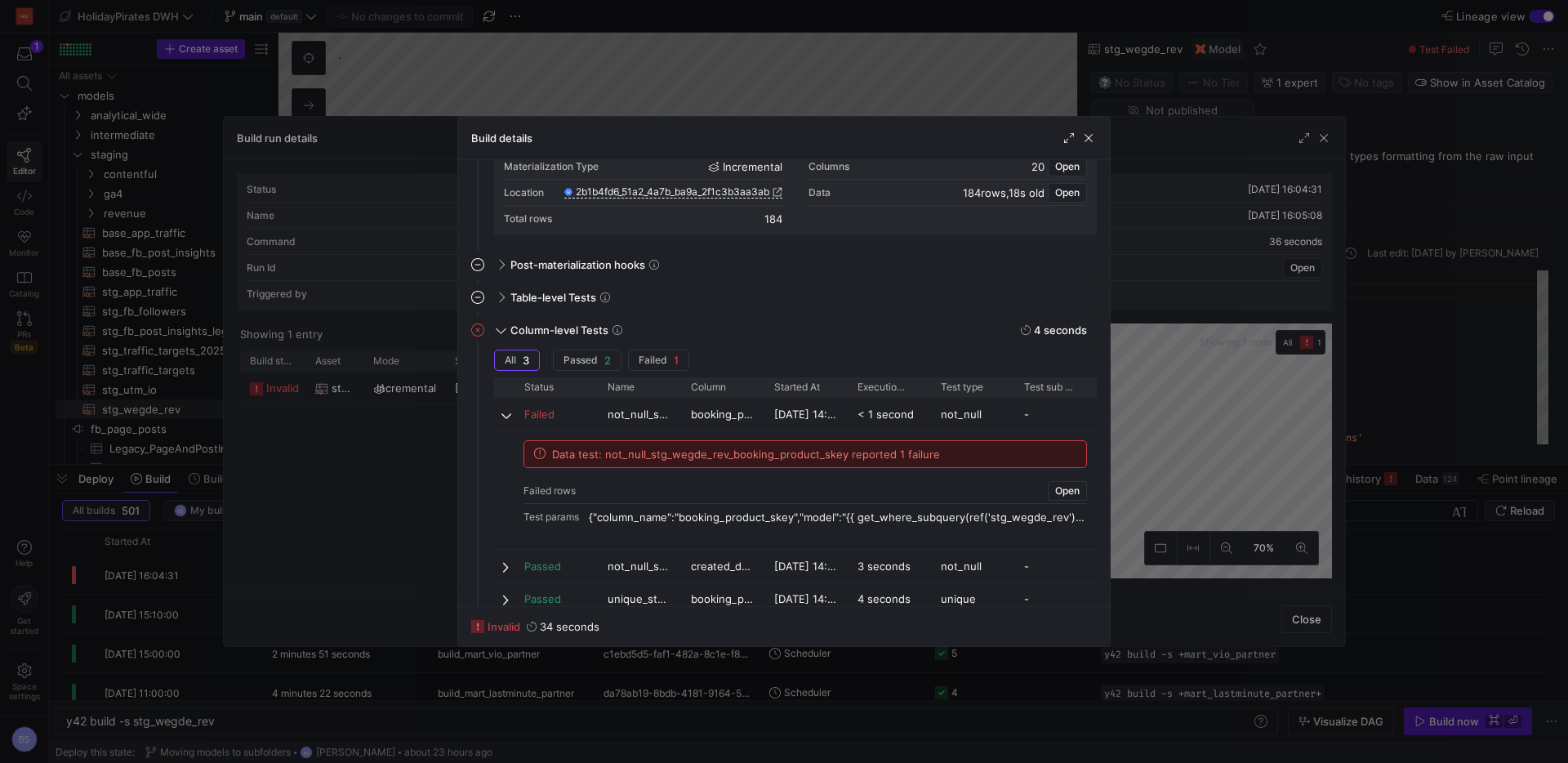 scroll, scrollTop: 263, scrollLeft: 0, axis: vertical 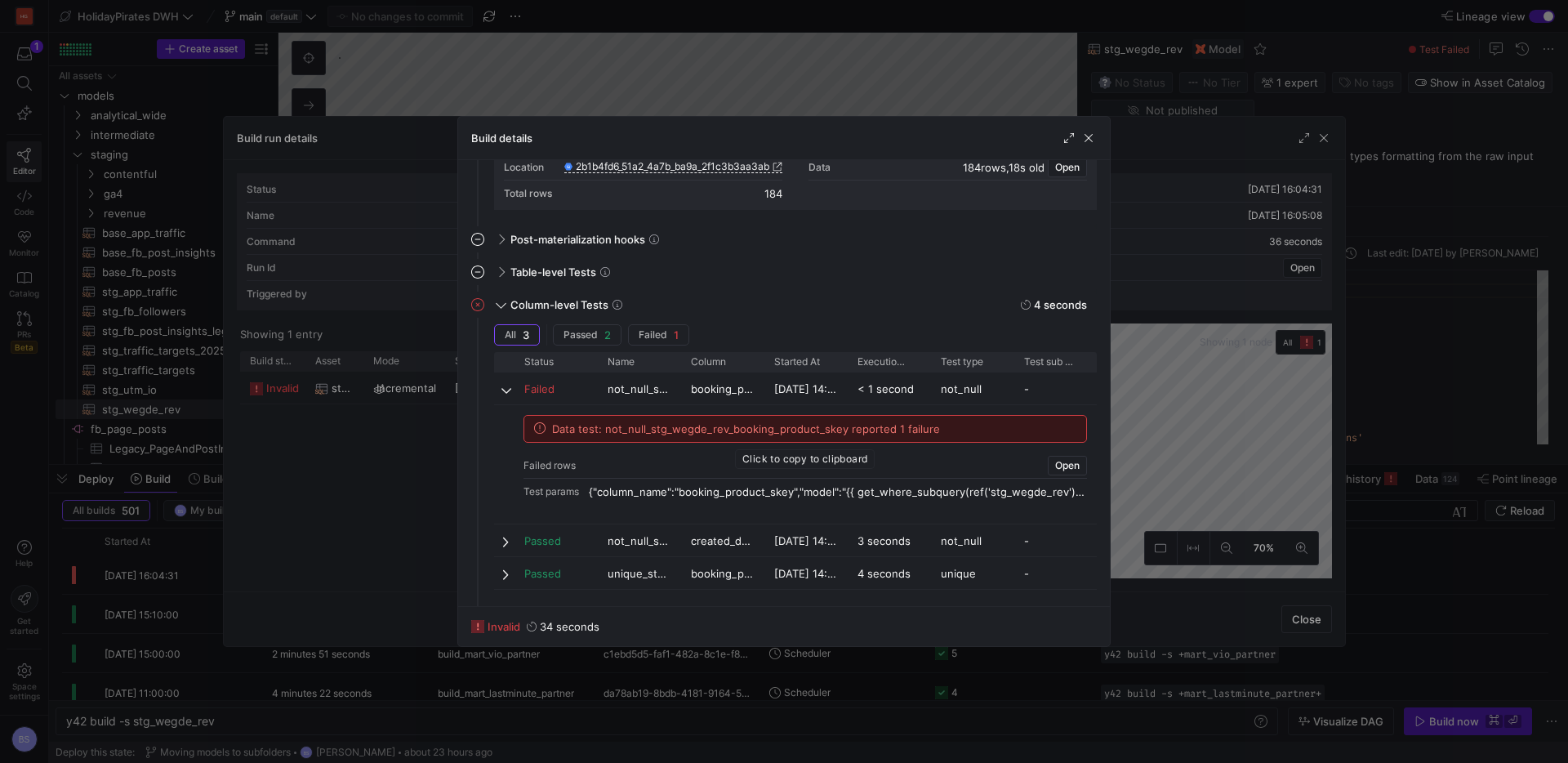 click on "Data test: not_null_stg_wegde_rev_booking_product_skey reported 1 failure" at bounding box center [746, 429] 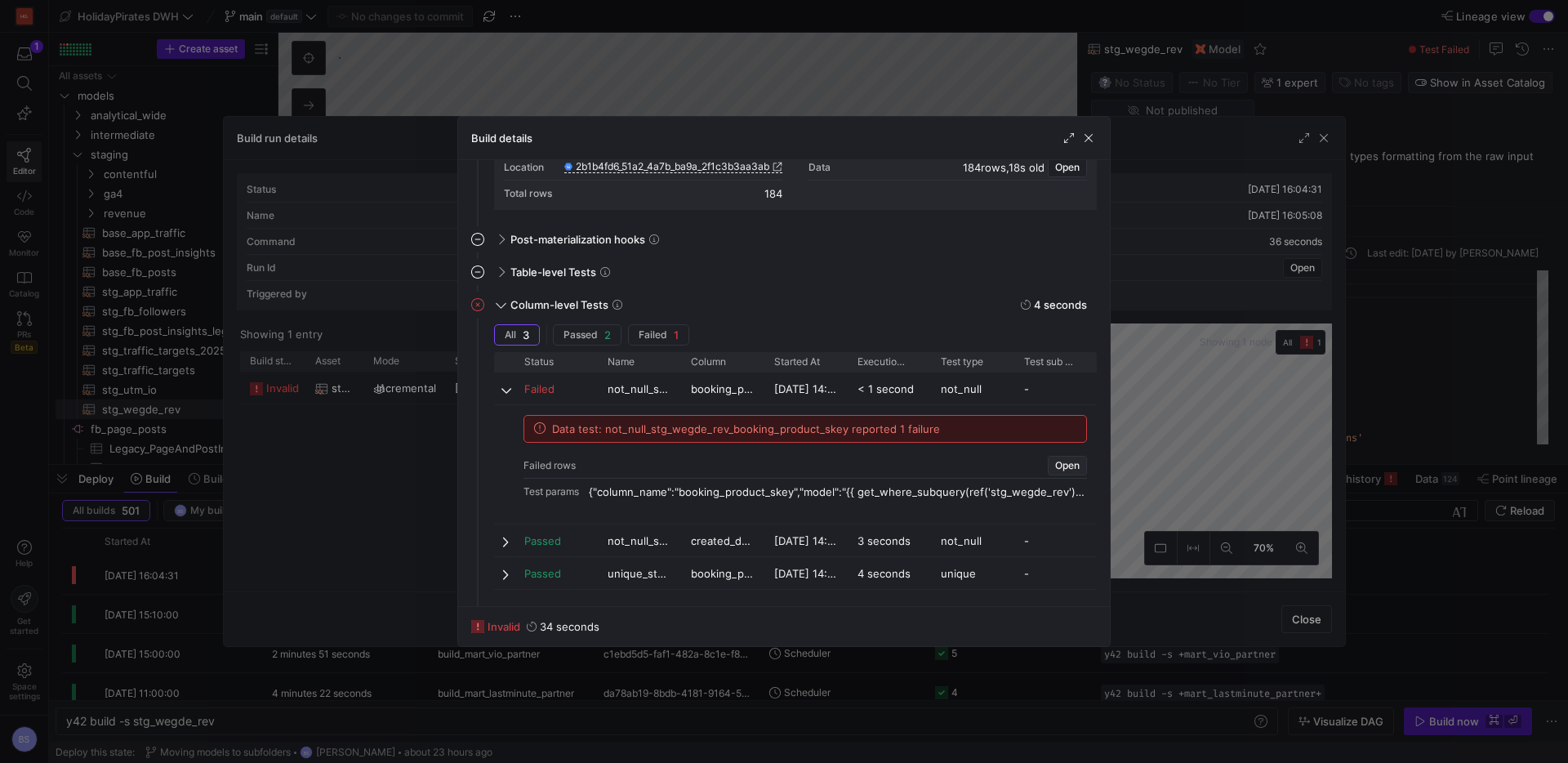 click on "Open" at bounding box center (1067, 466) 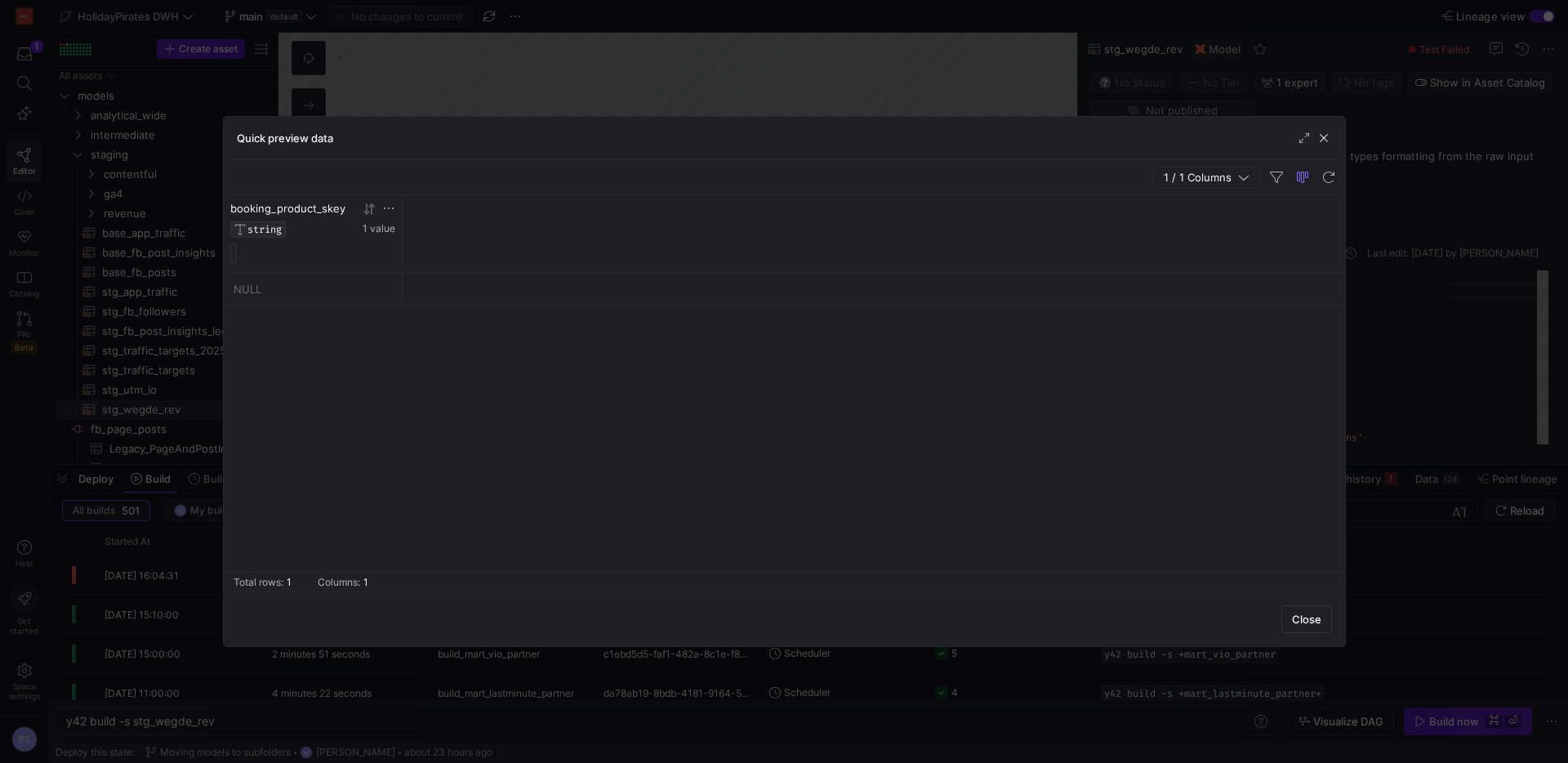 click on "STRING" 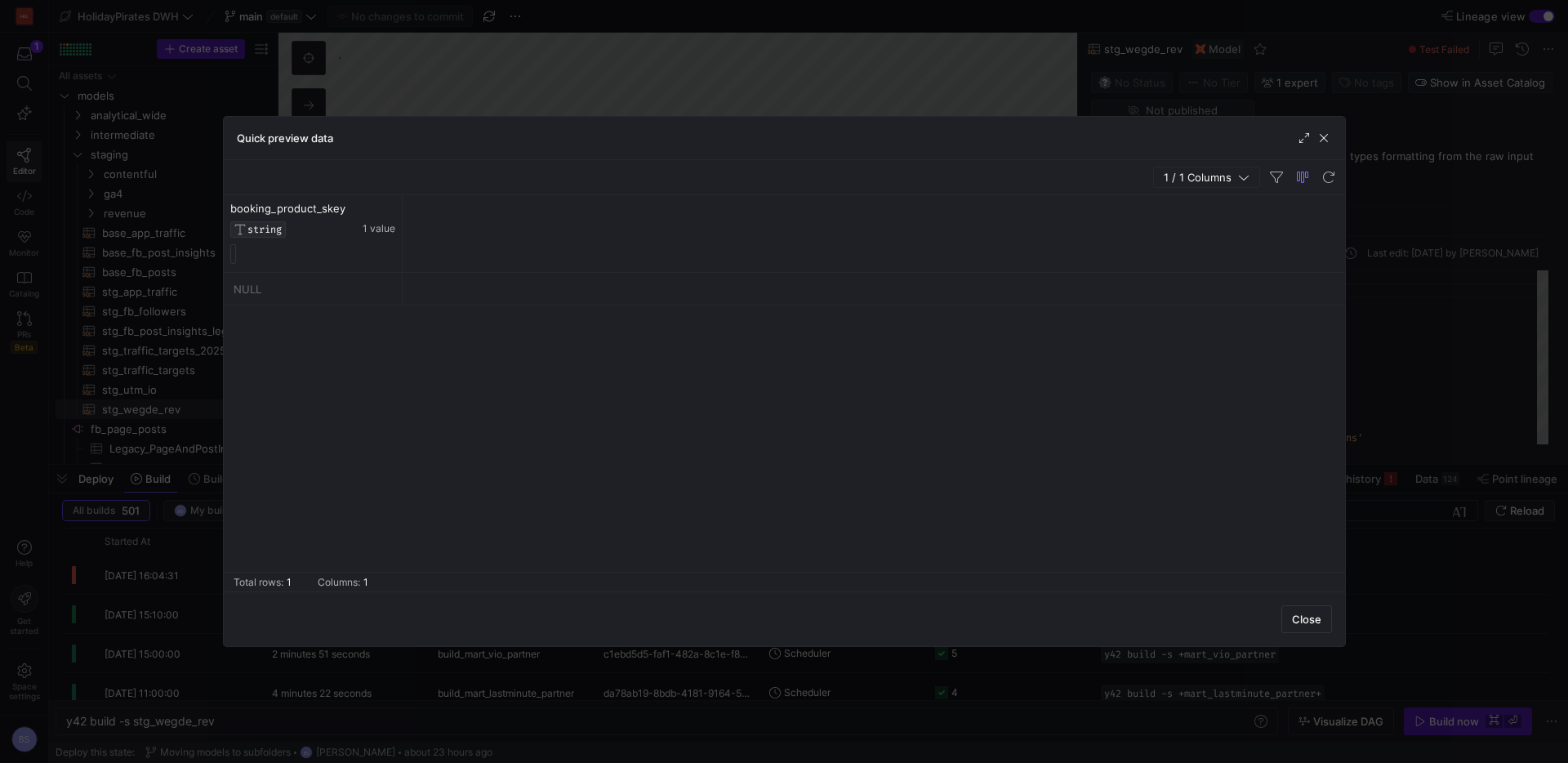 click 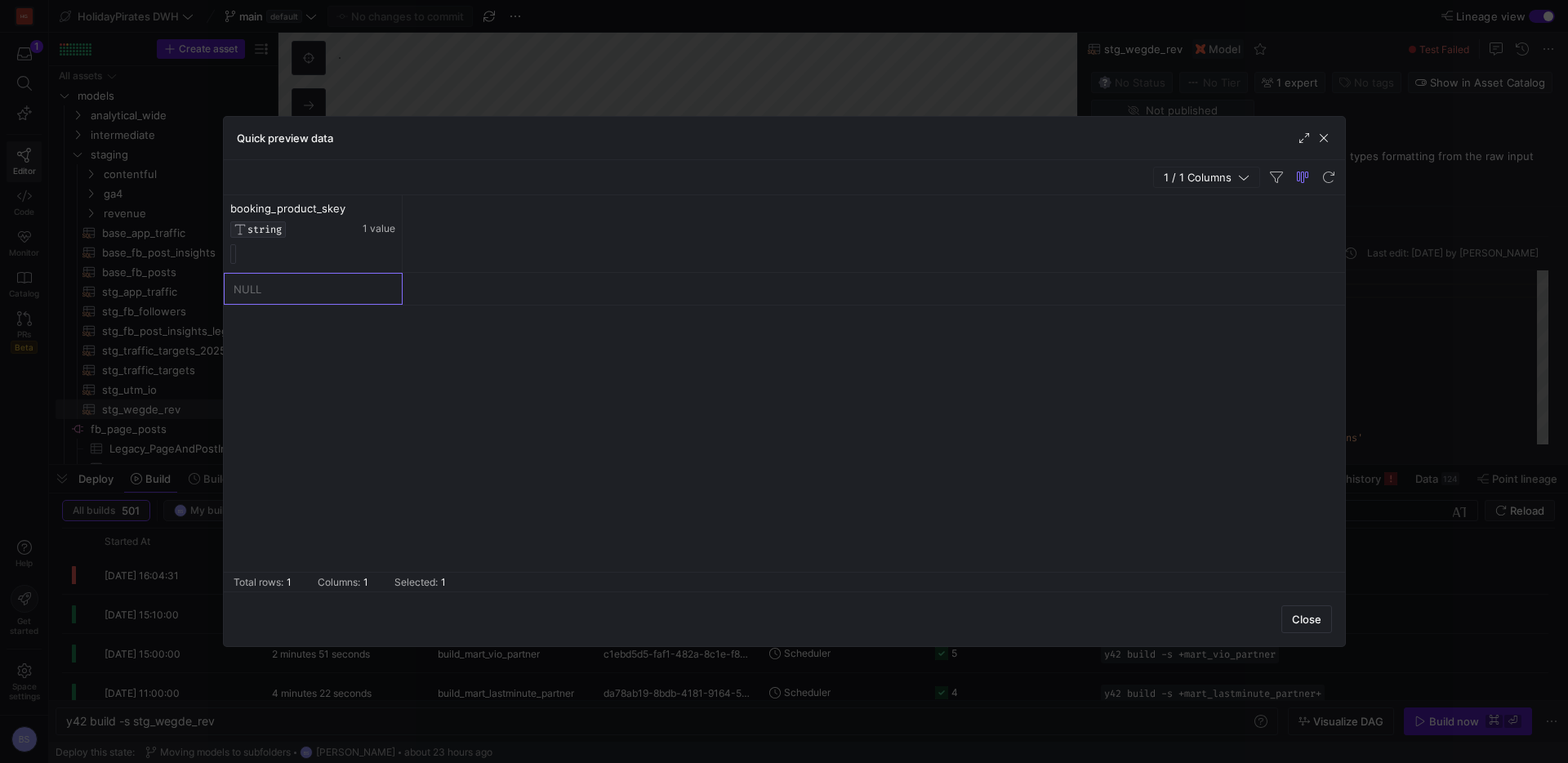 drag, startPoint x: 279, startPoint y: 288, endPoint x: 237, endPoint y: 292, distance: 42.19005 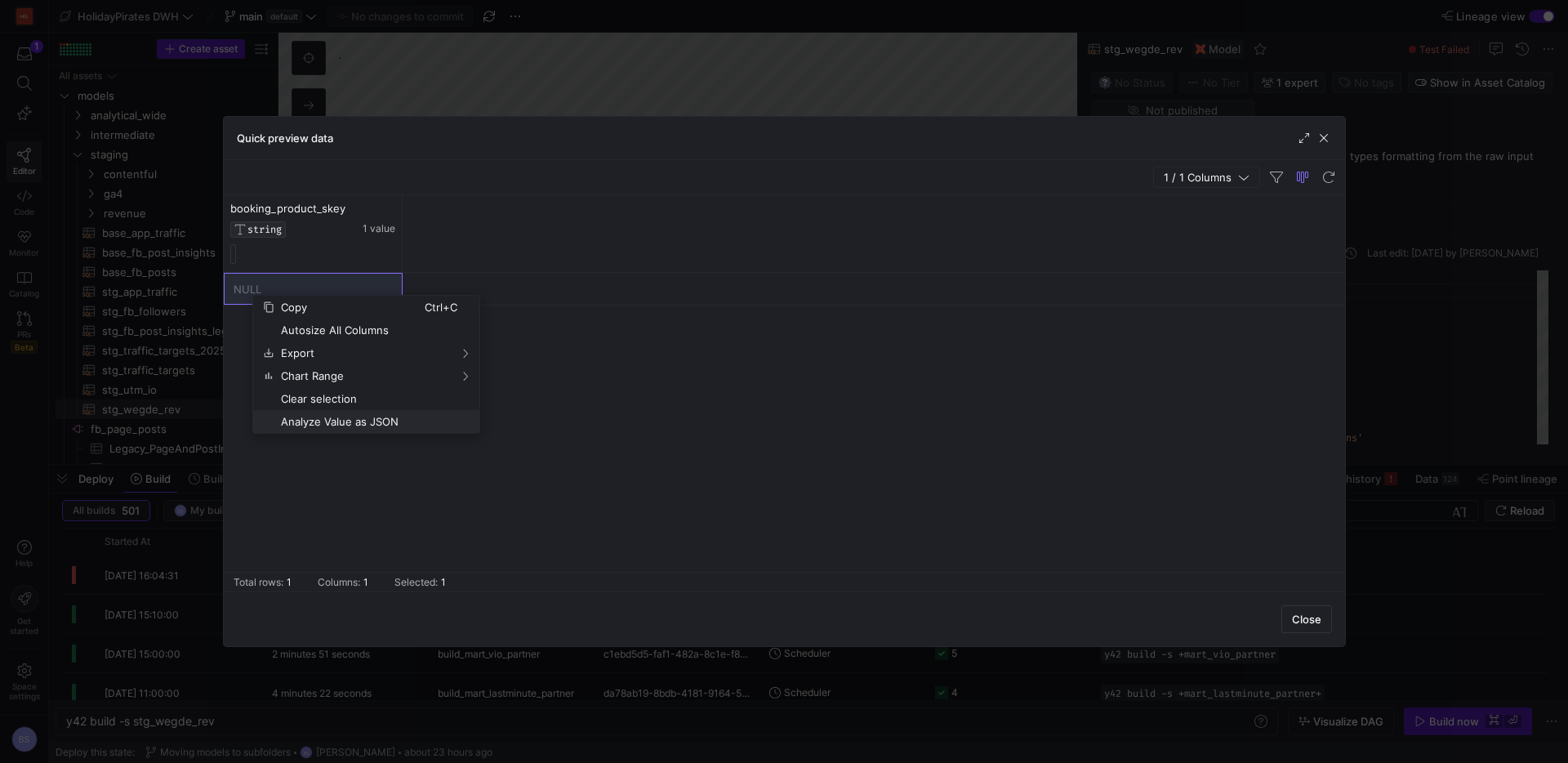 click on "Analyze Value as JSON" 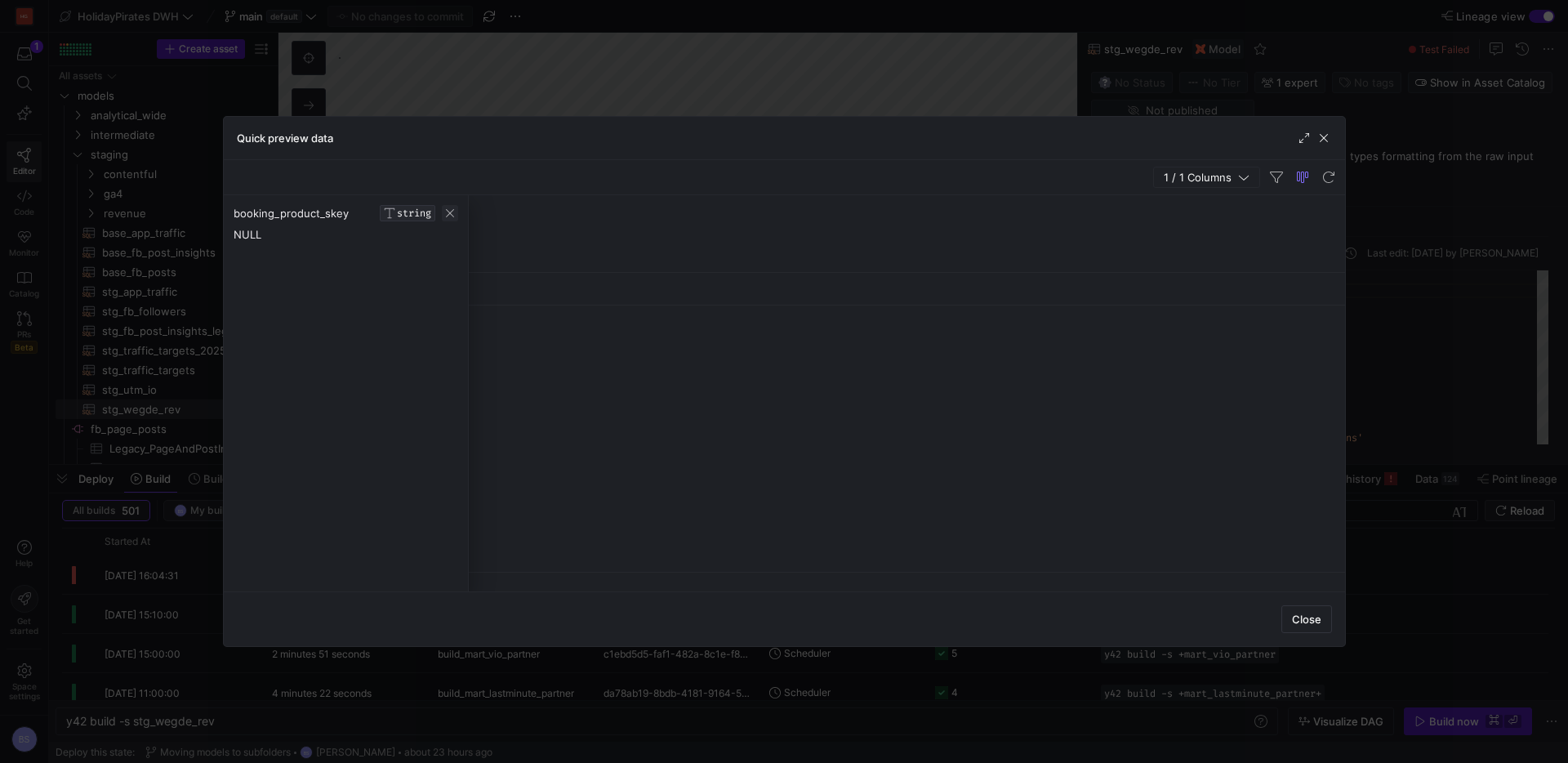 click 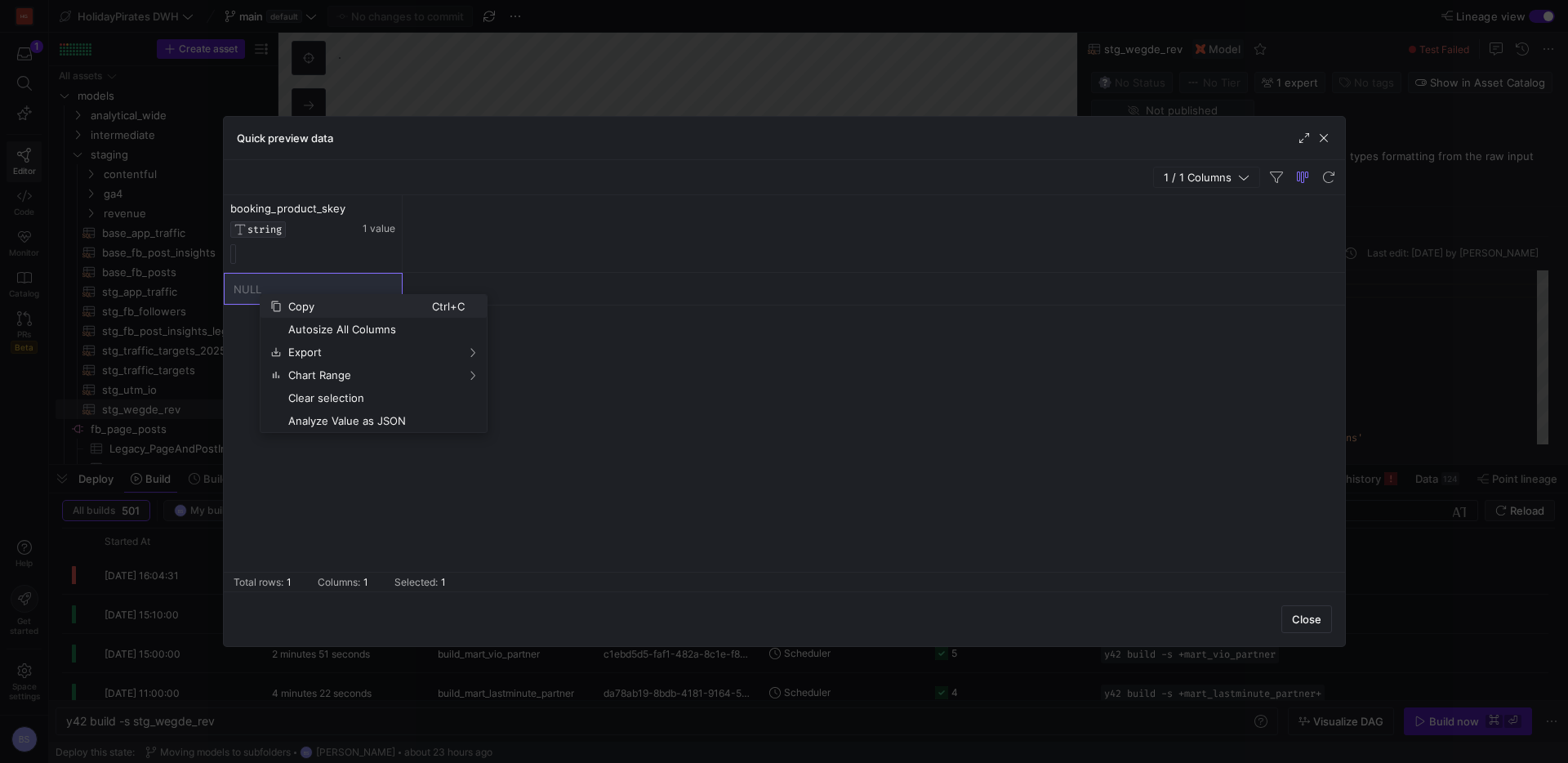 click on "Copy" 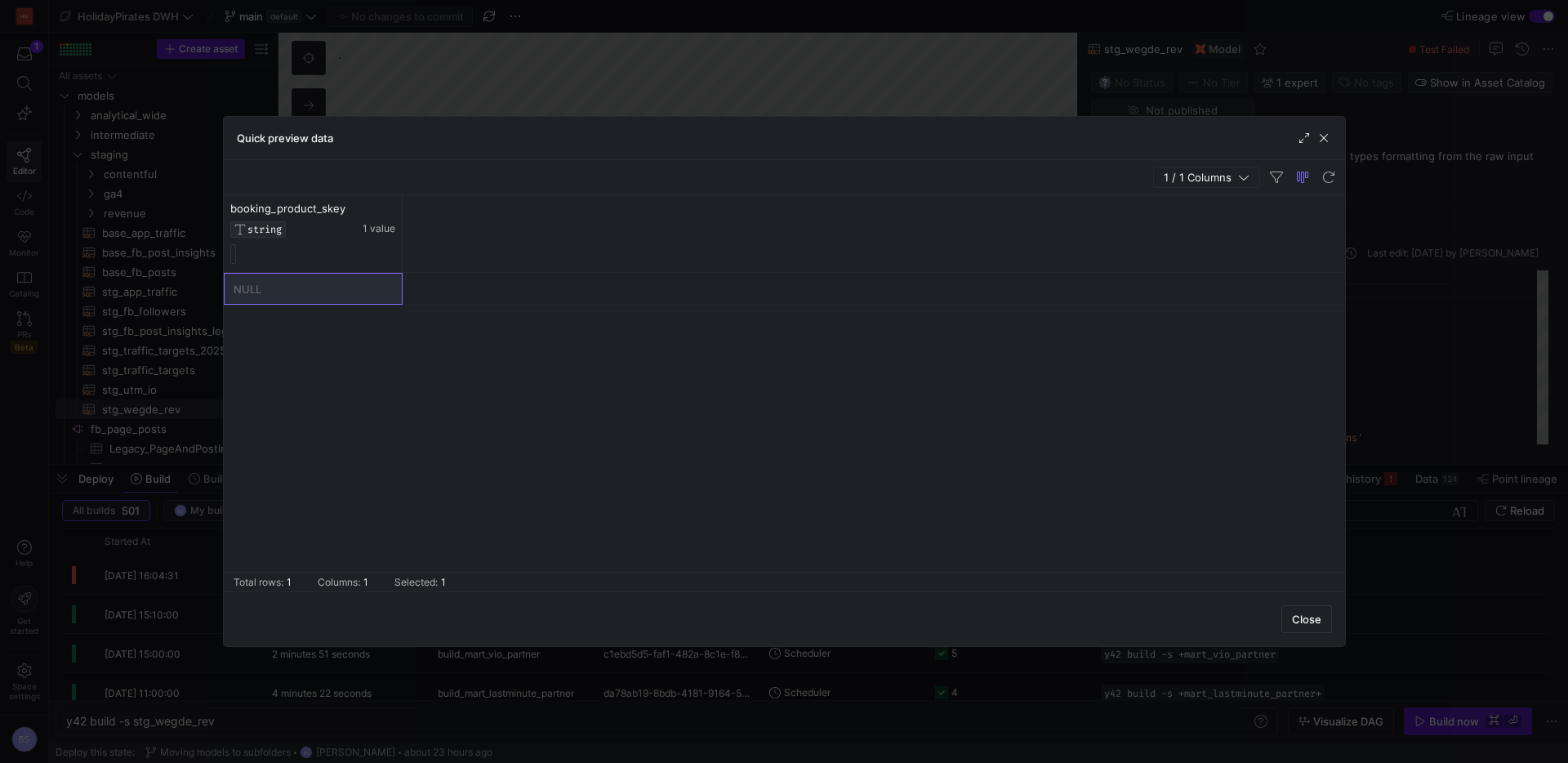 click at bounding box center [1307, 619] 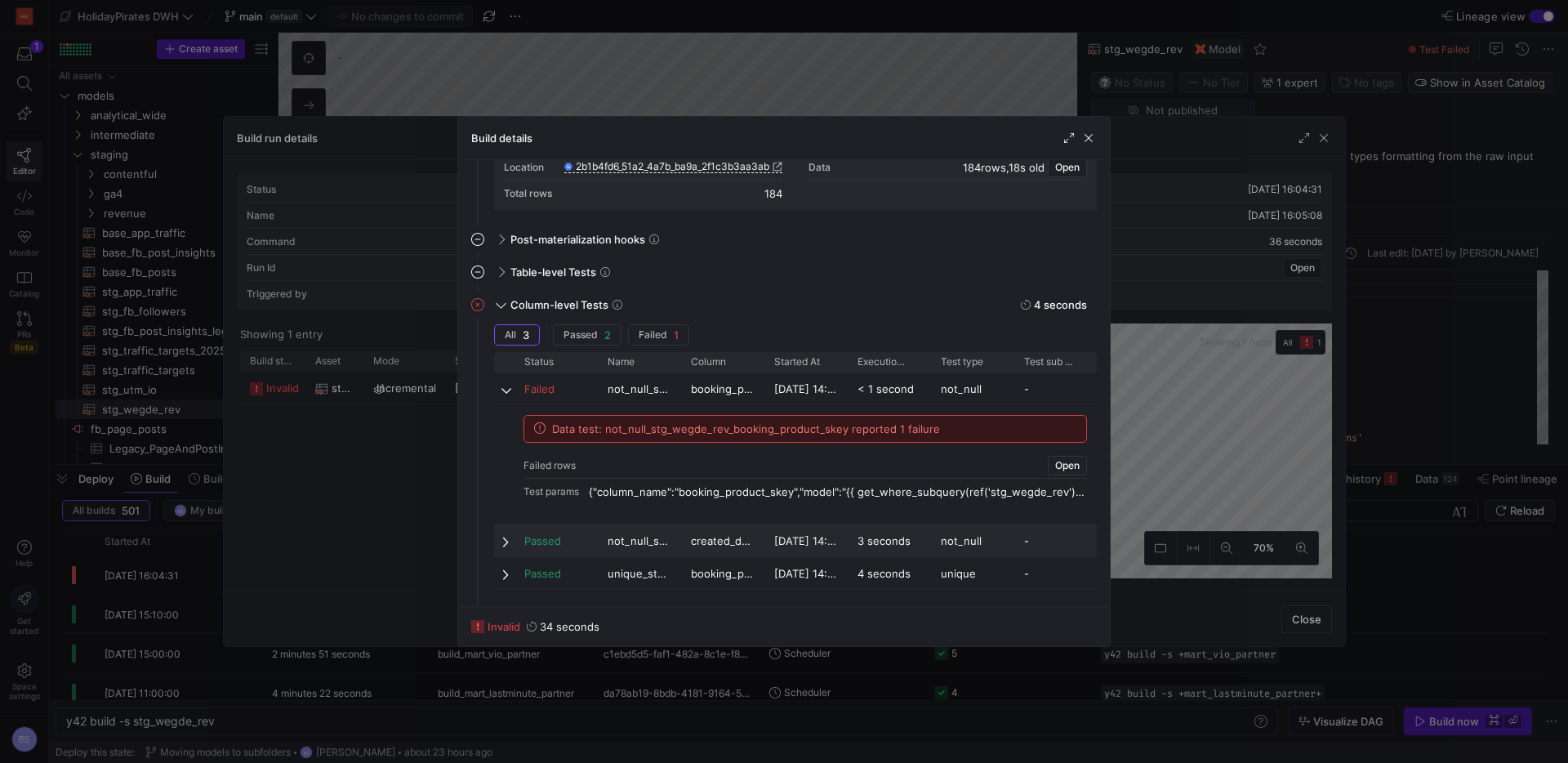 click at bounding box center [504, 540] 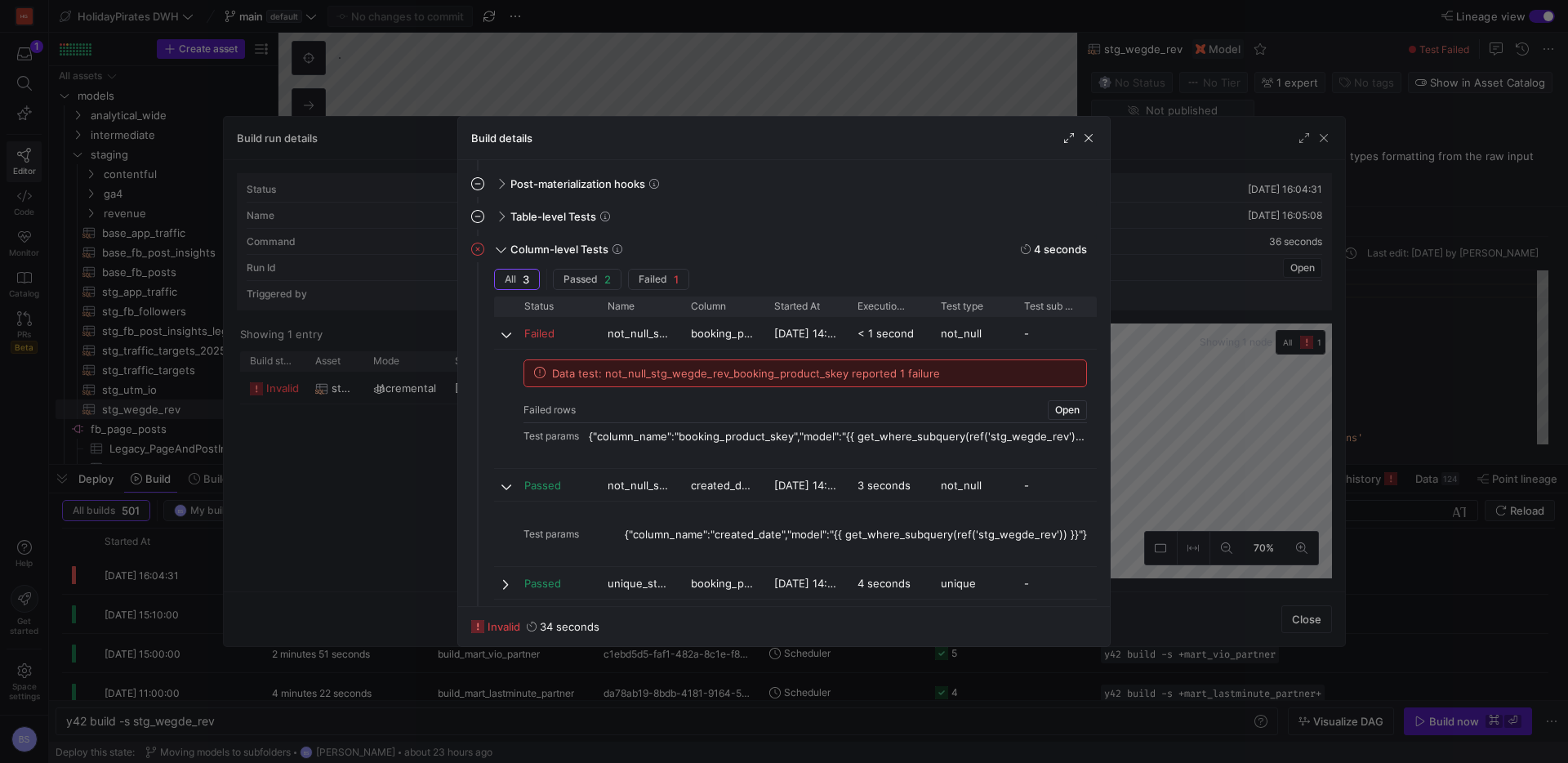scroll, scrollTop: 321, scrollLeft: 0, axis: vertical 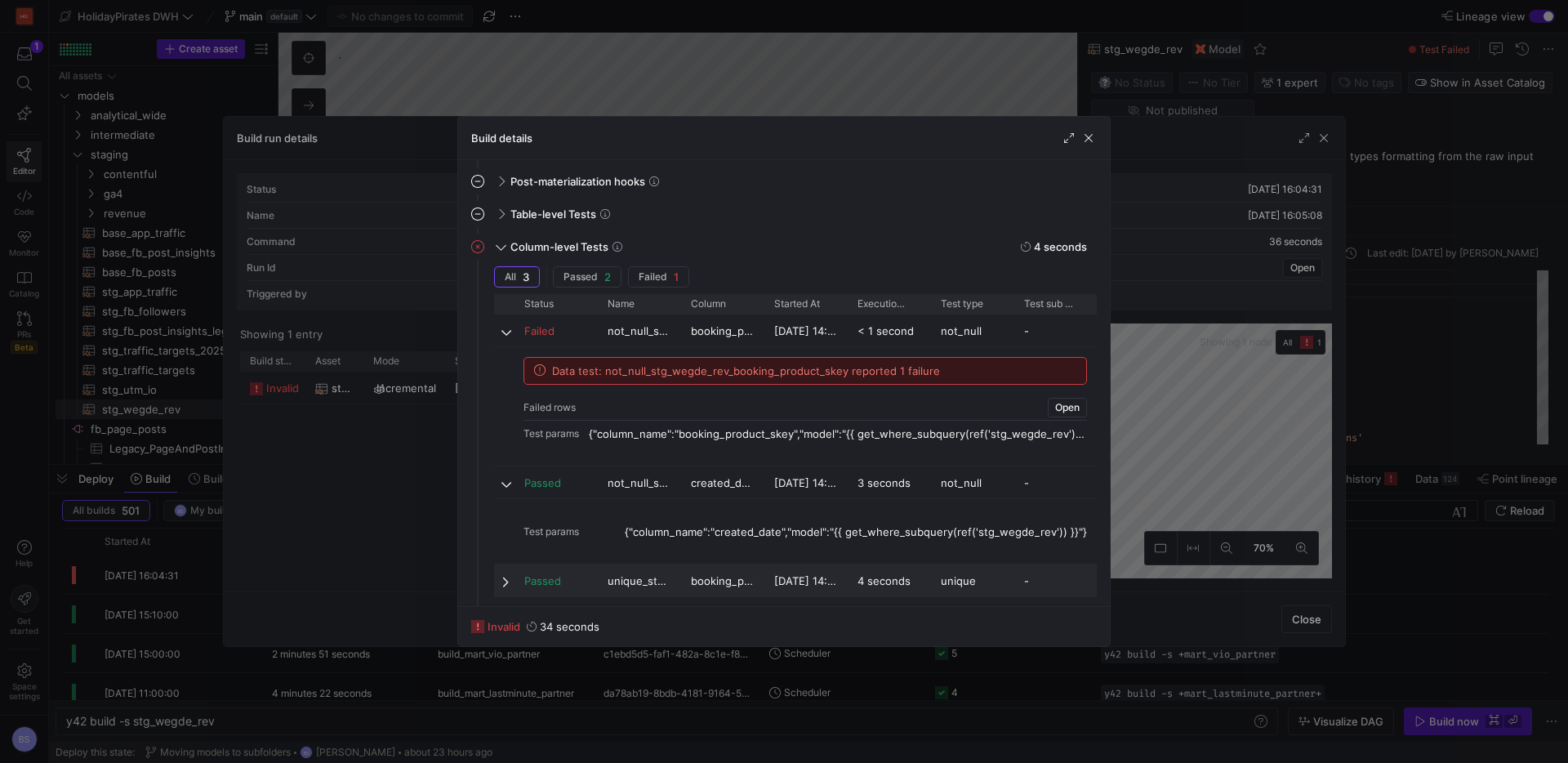 click at bounding box center [507, 582] 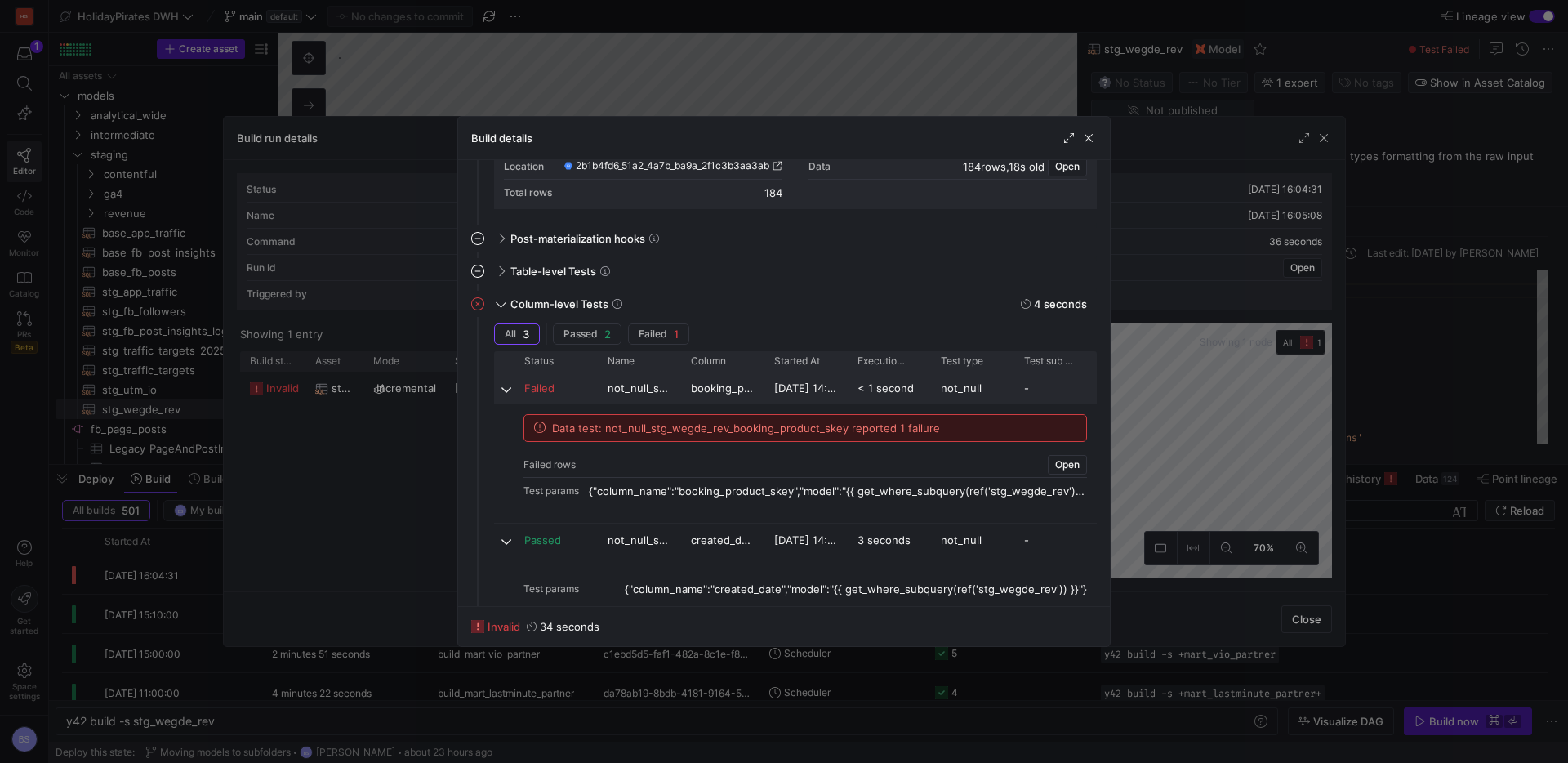 scroll, scrollTop: 257, scrollLeft: 0, axis: vertical 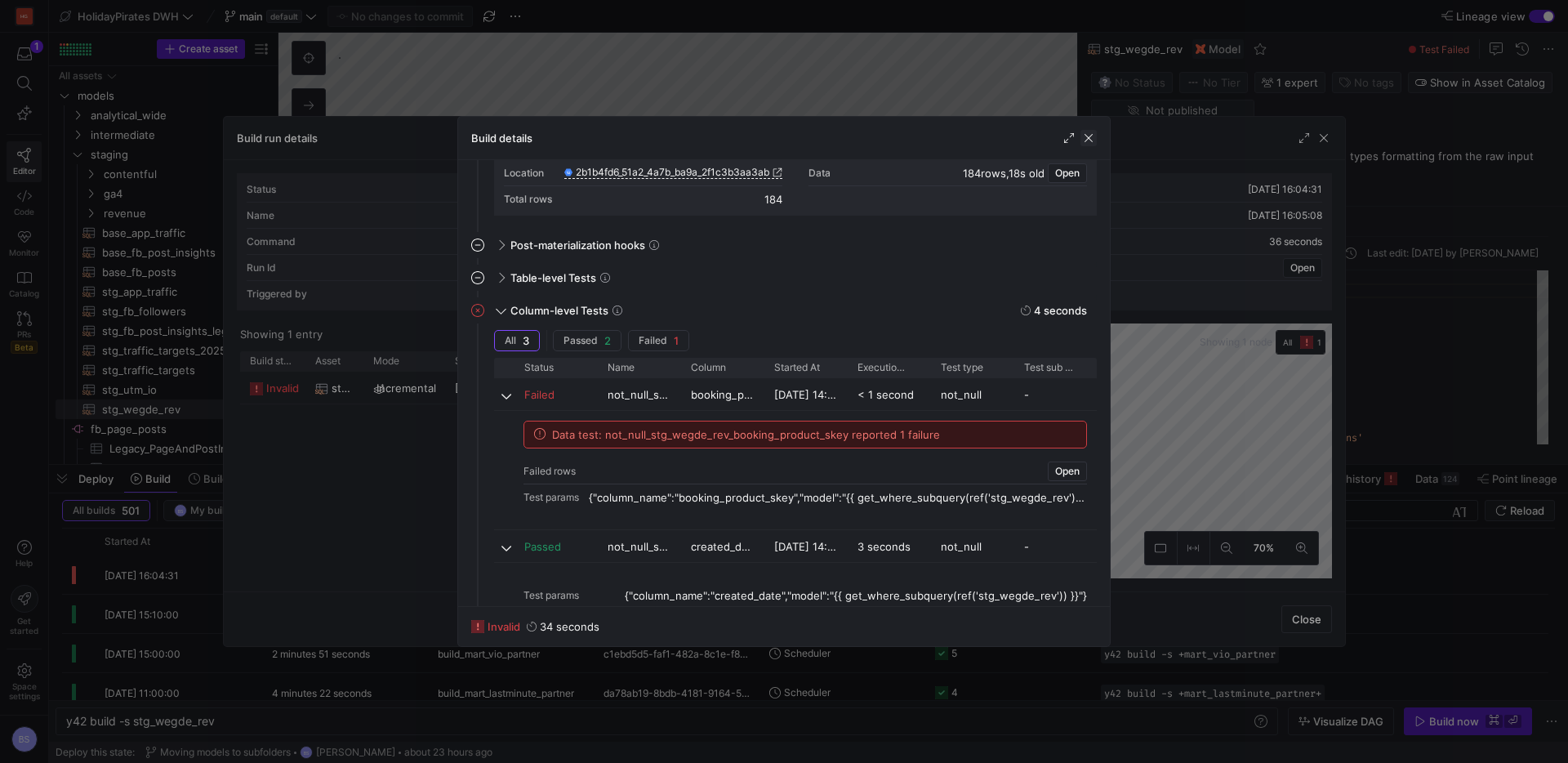 click 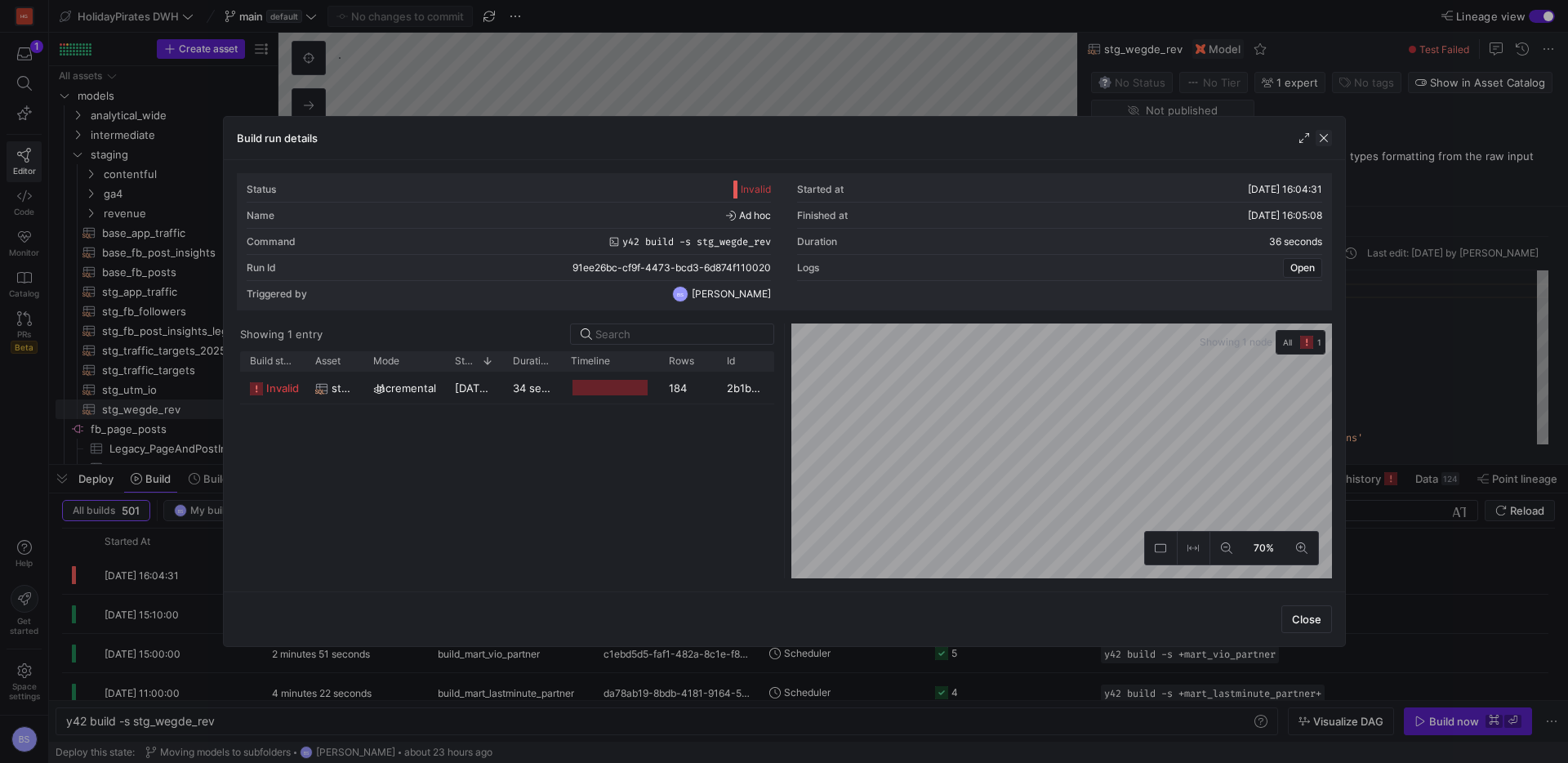 click 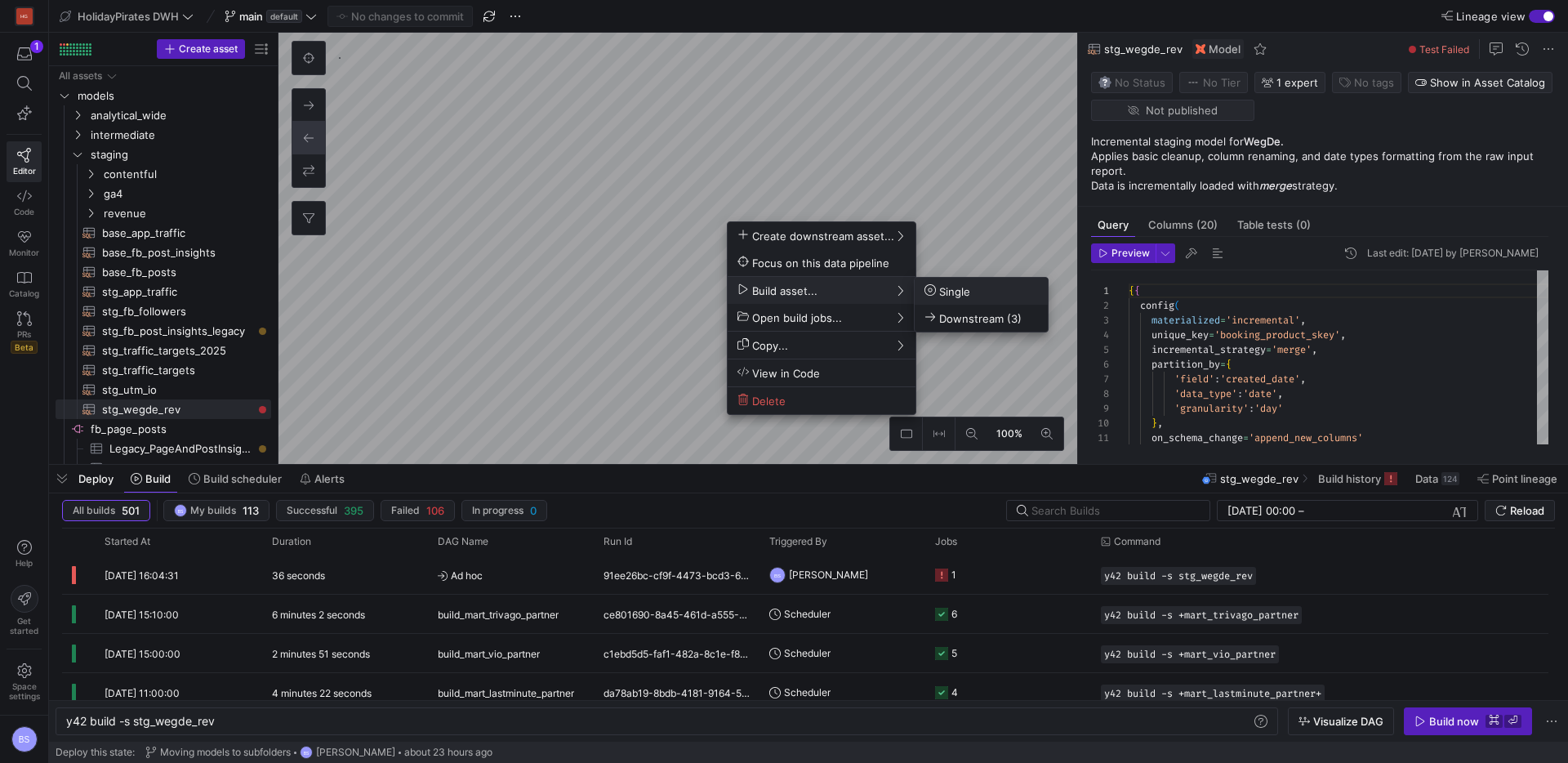 click on "Single" at bounding box center [947, 291] 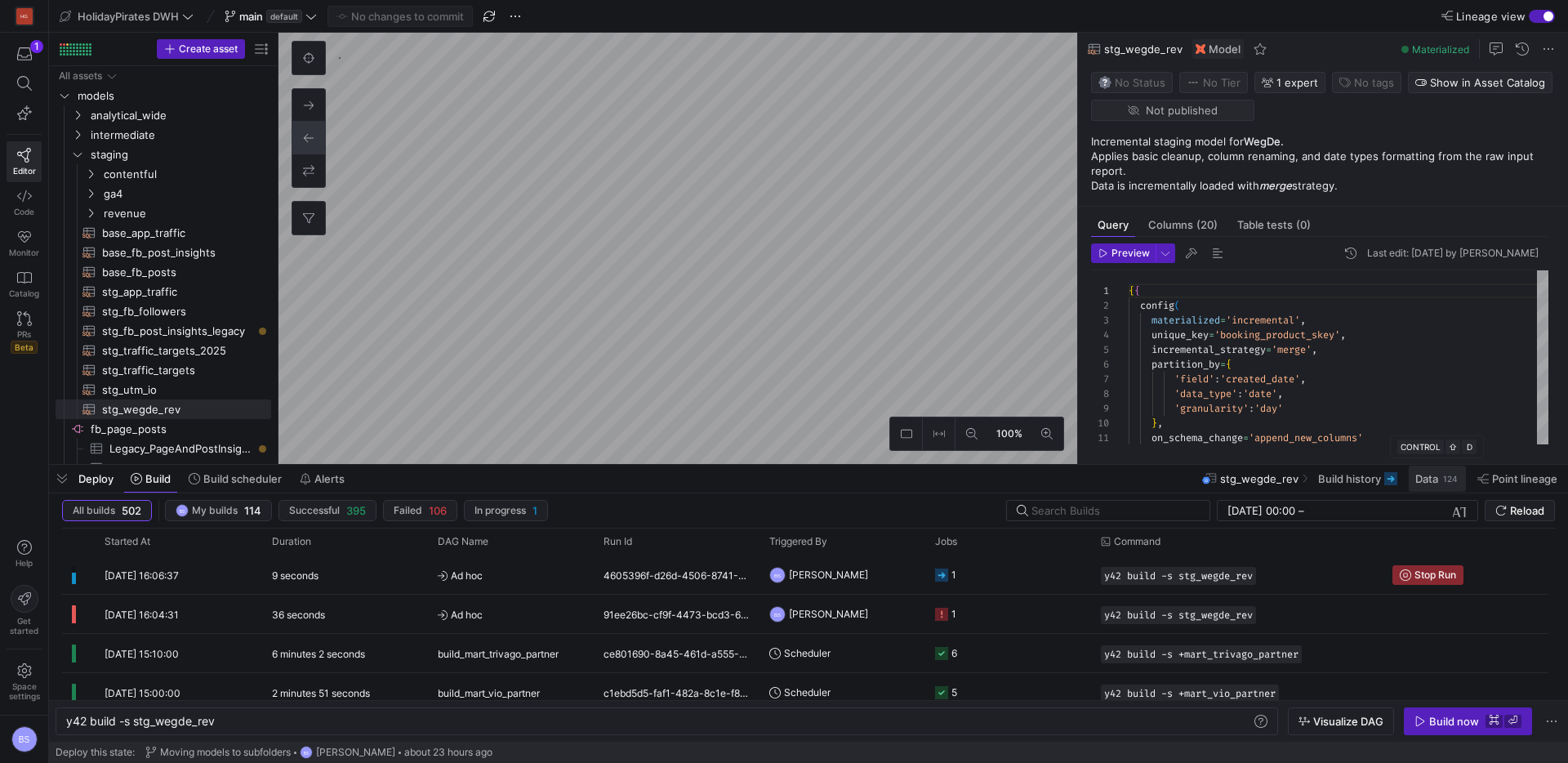 click on "Data" 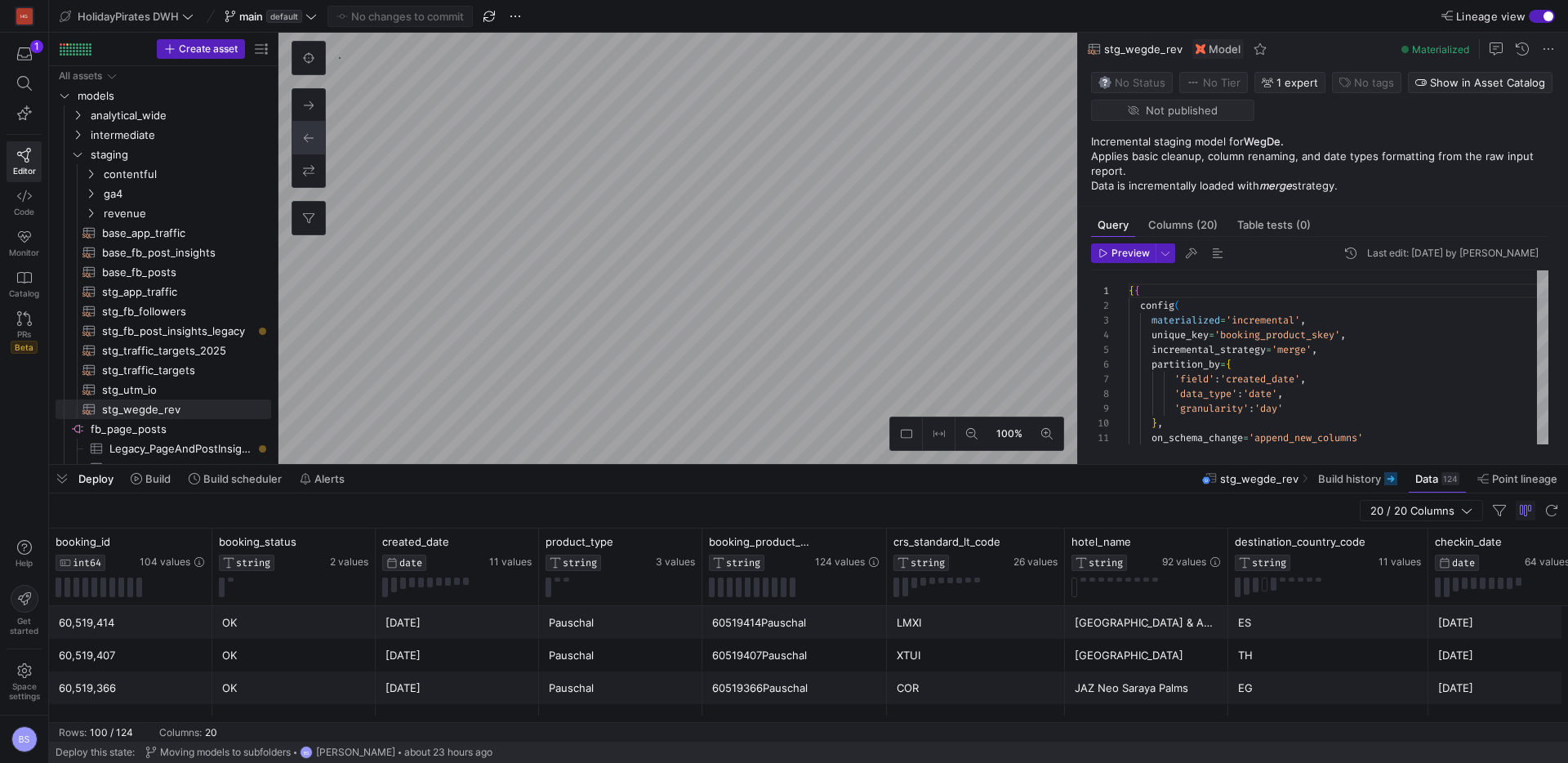 click on "100 / 124" 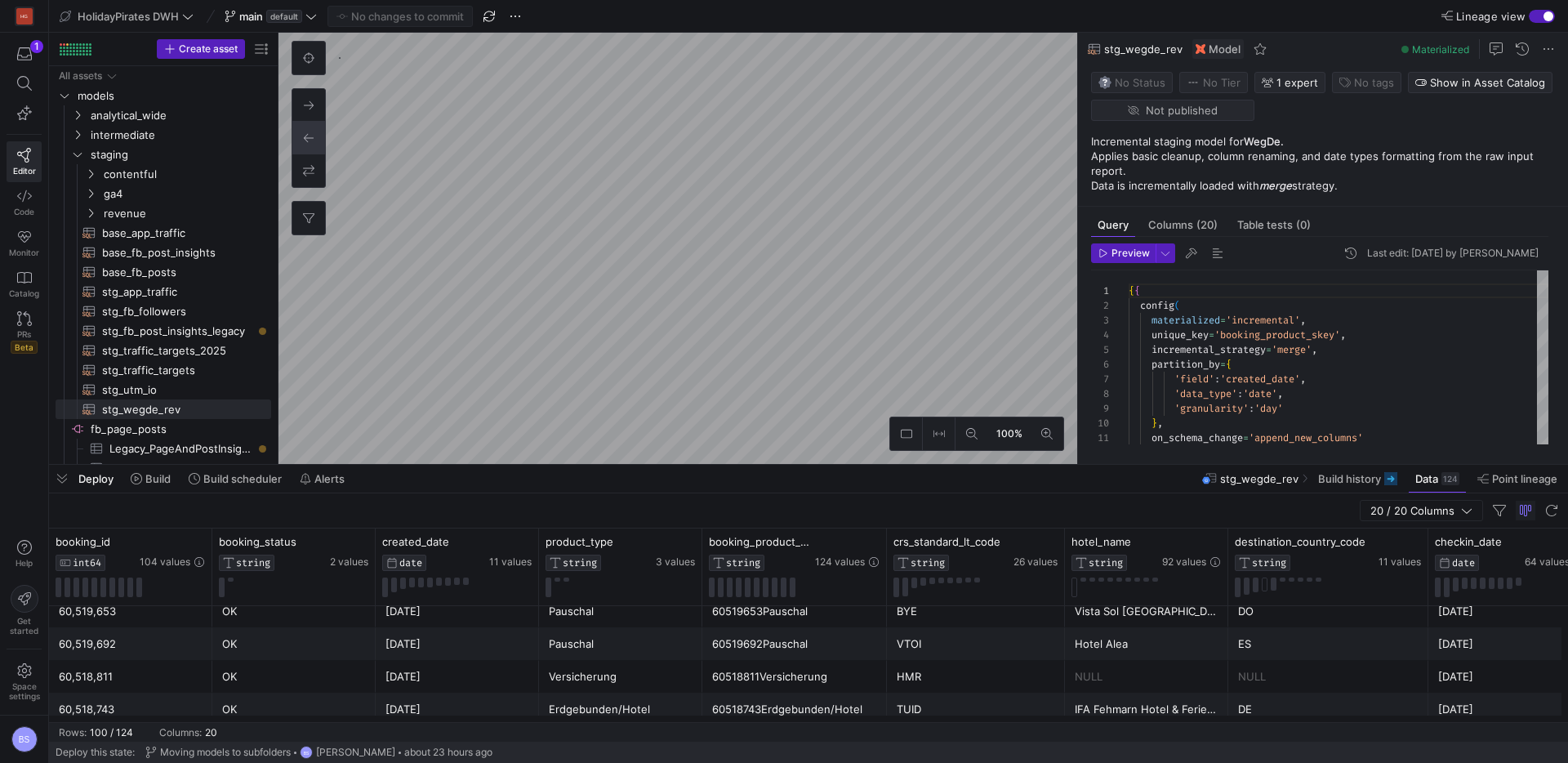 scroll, scrollTop: 1349, scrollLeft: 0, axis: vertical 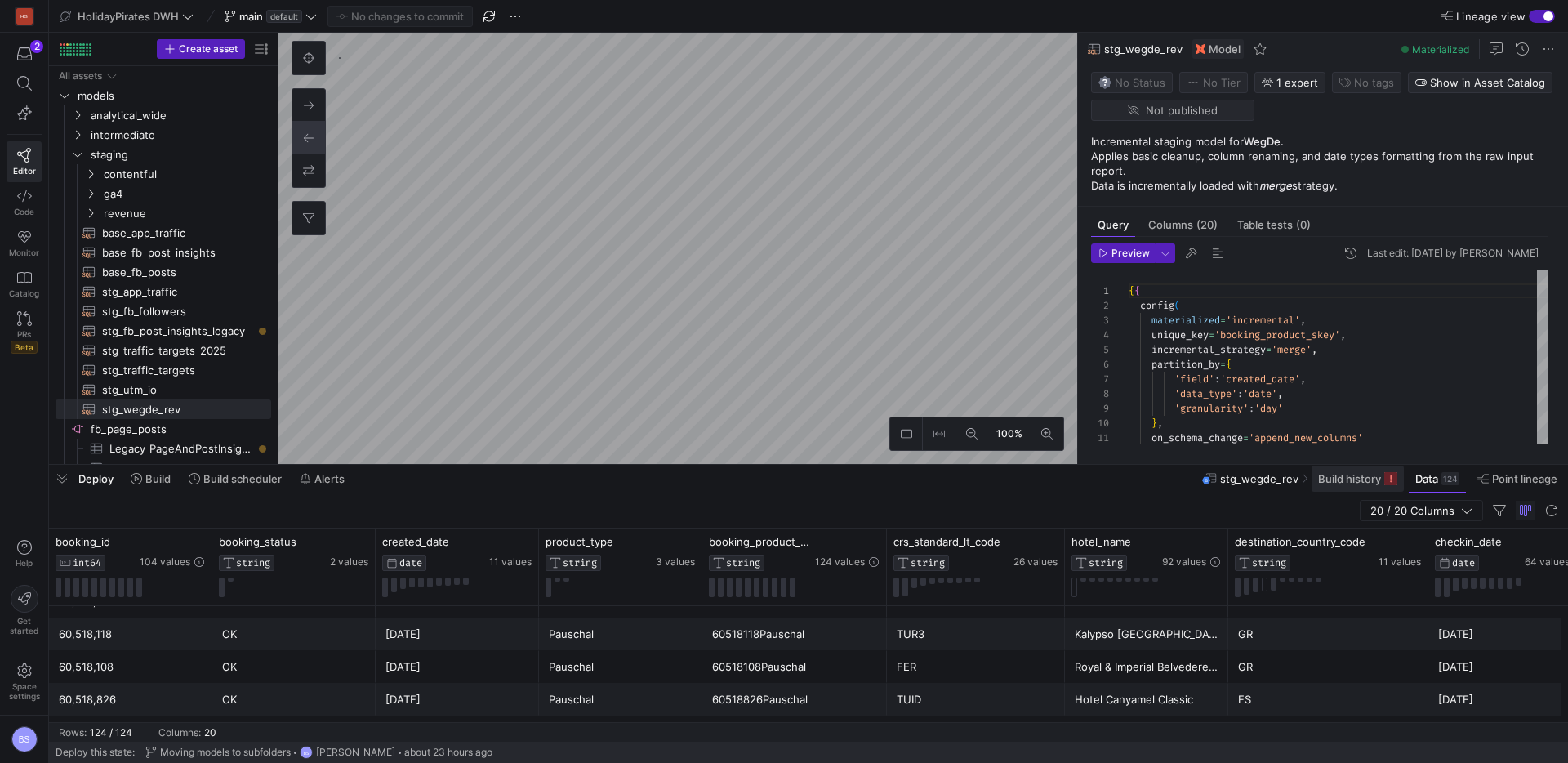 click on "Build history" 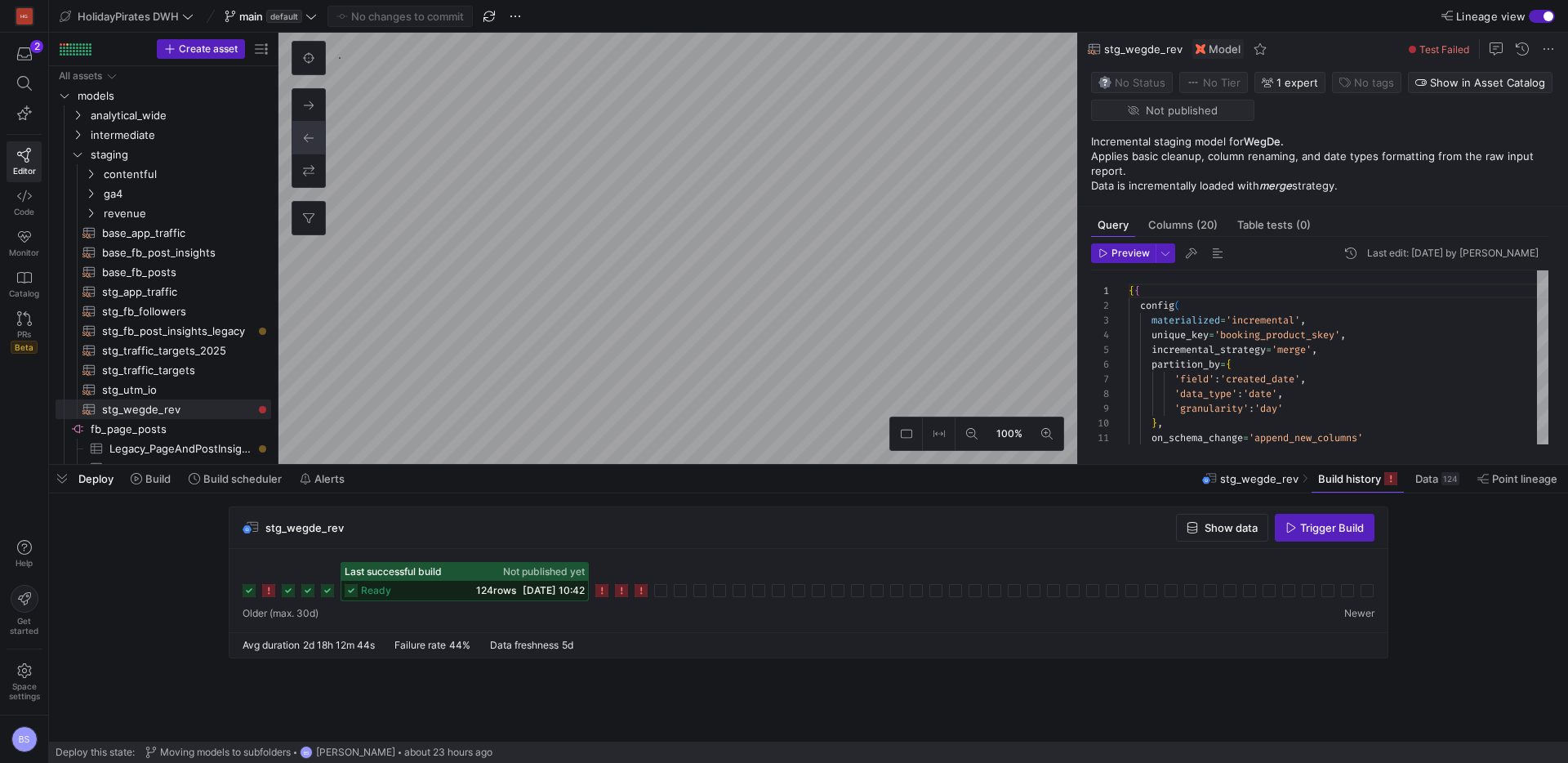 click 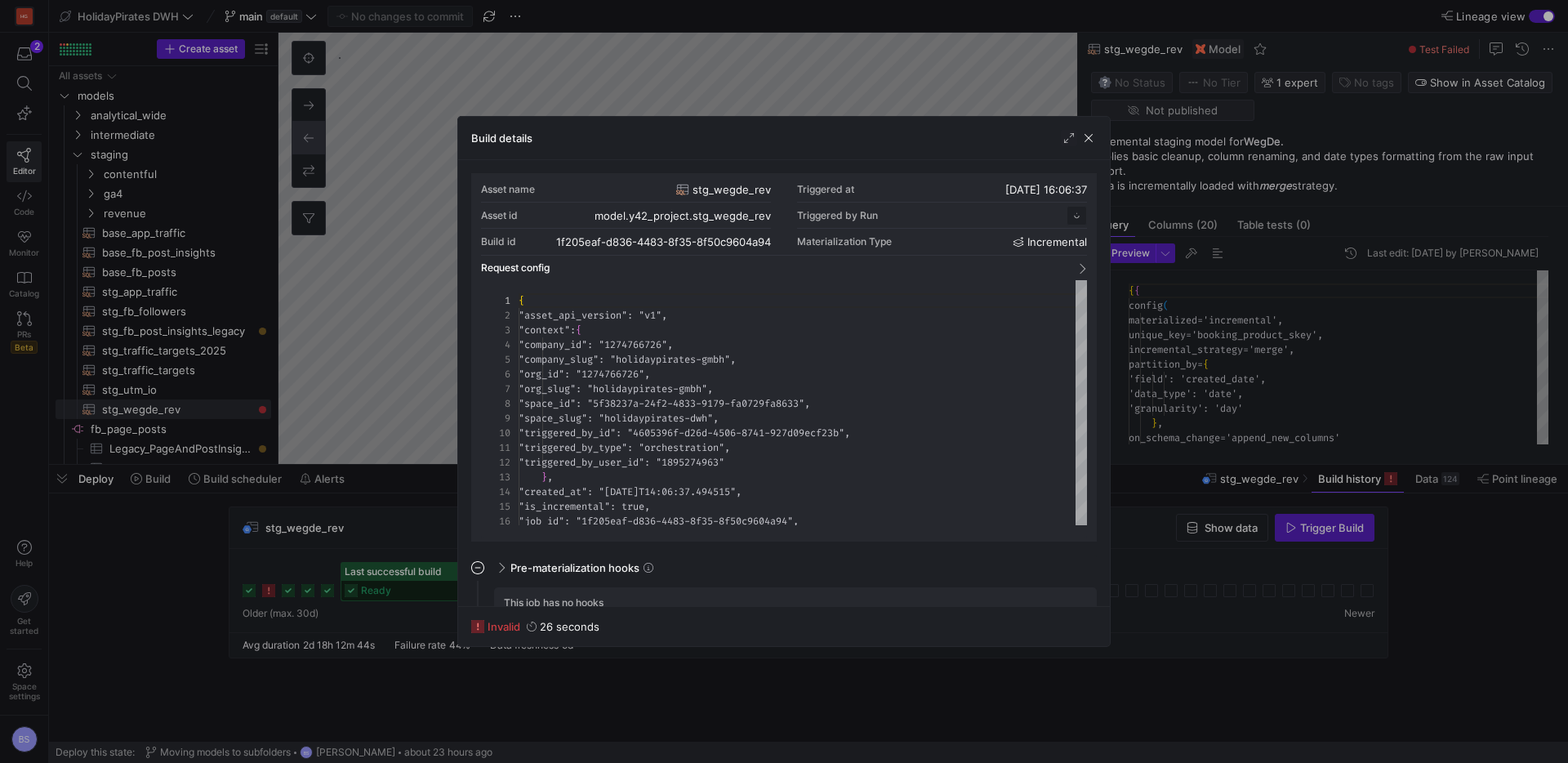 scroll, scrollTop: 147, scrollLeft: 0, axis: vertical 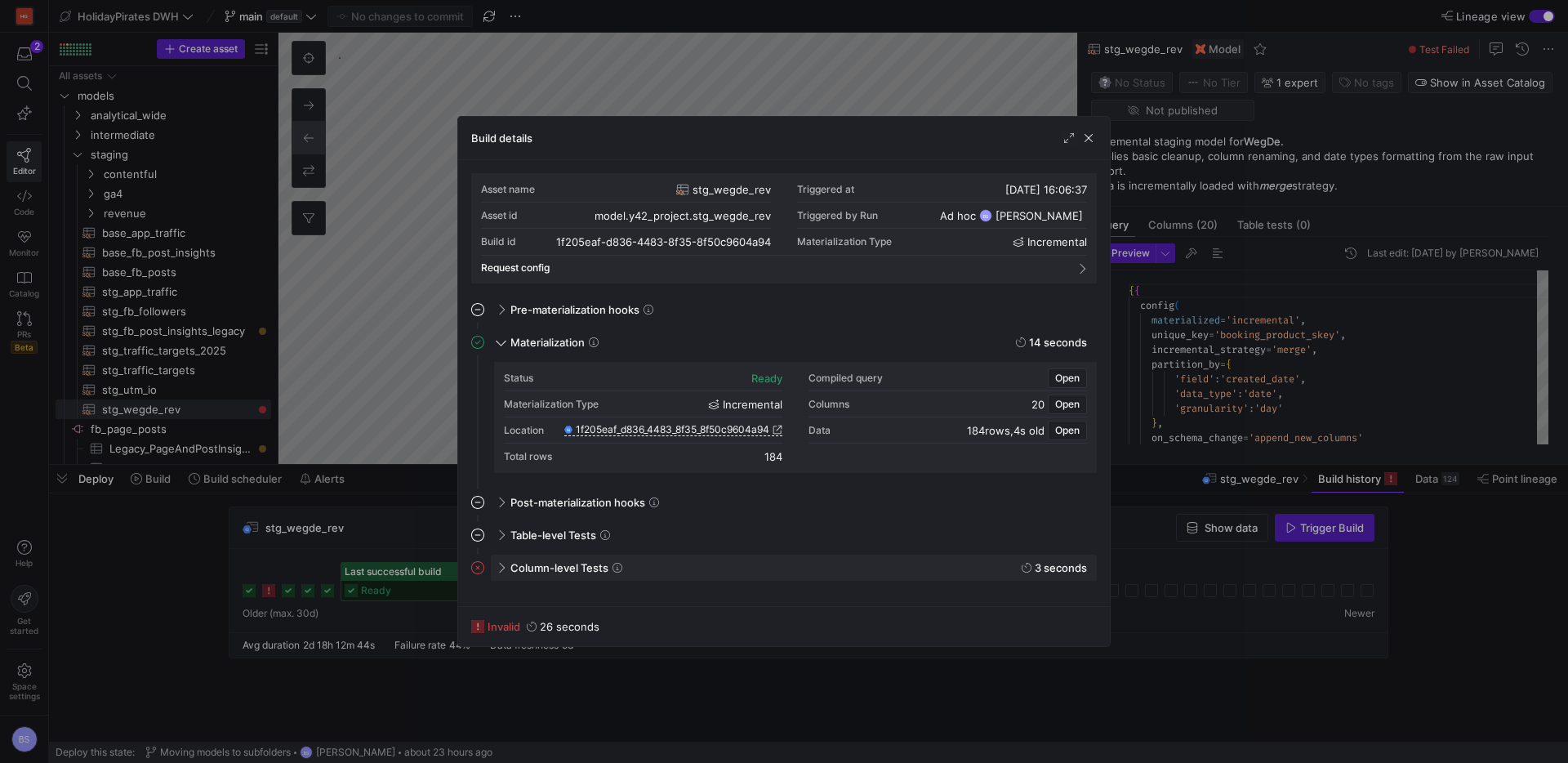 click on "Column-level Tests" at bounding box center [559, 568] 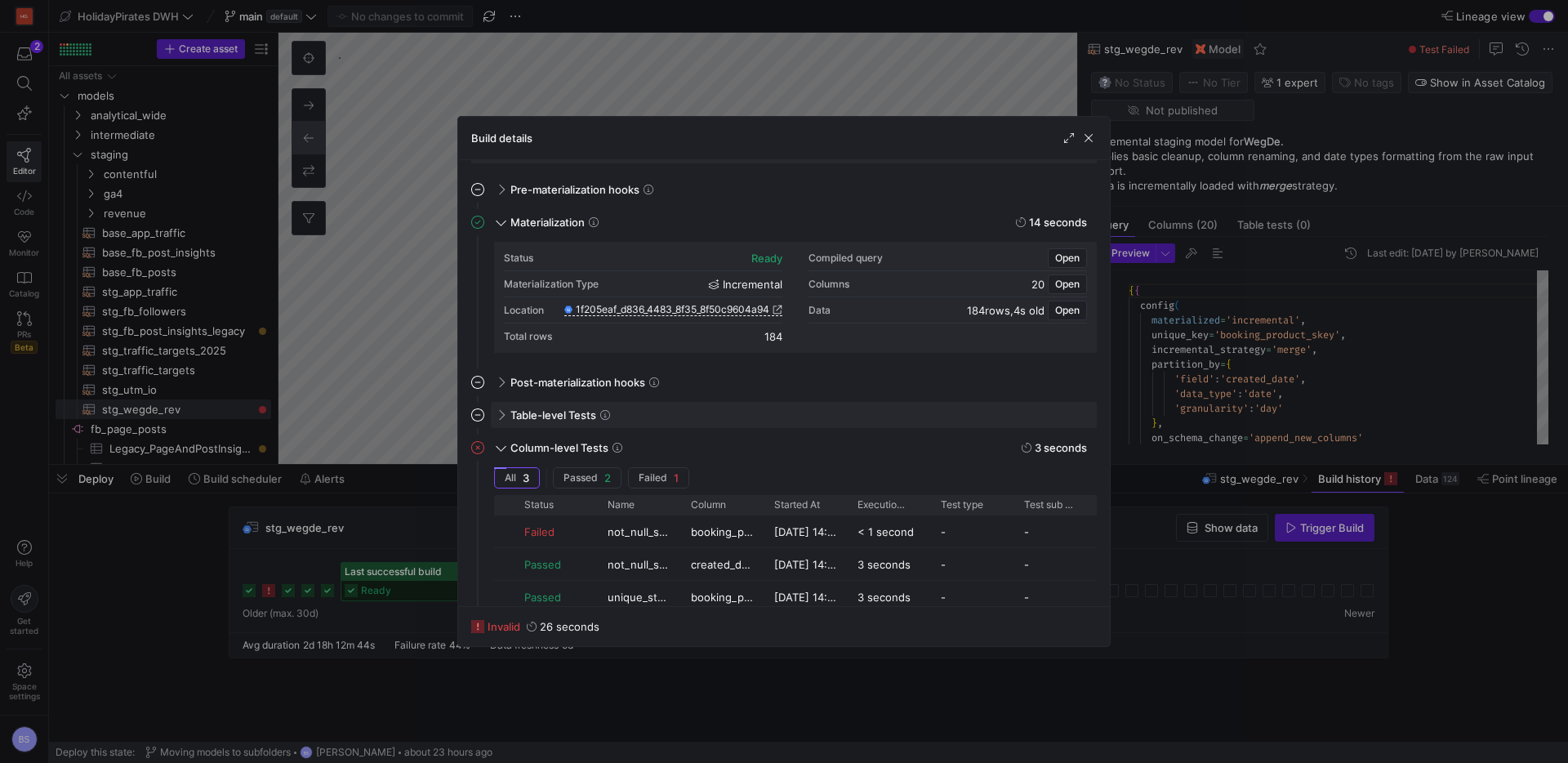 scroll, scrollTop: 121, scrollLeft: 0, axis: vertical 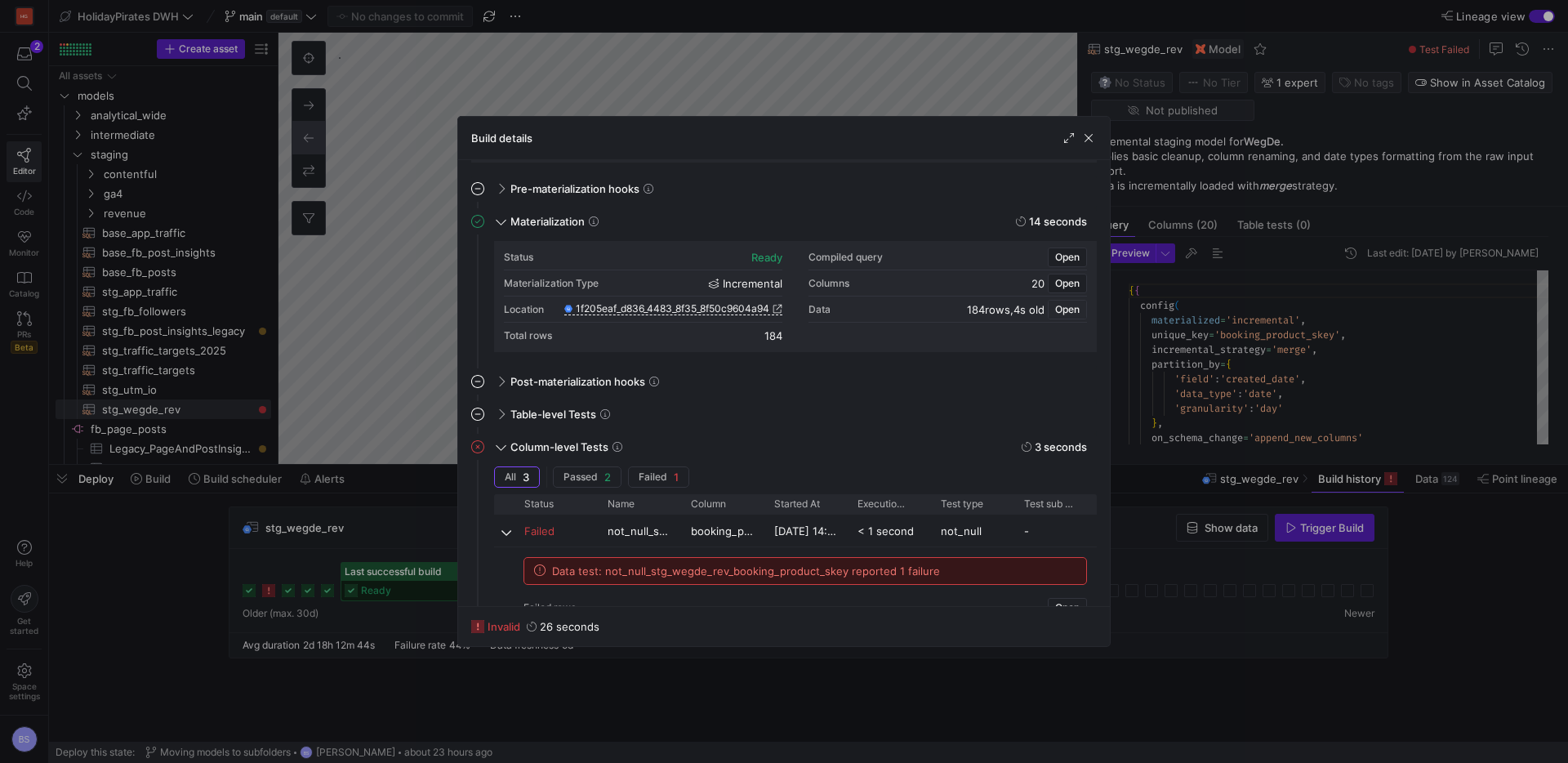 click on "Open" at bounding box center (1067, 310) 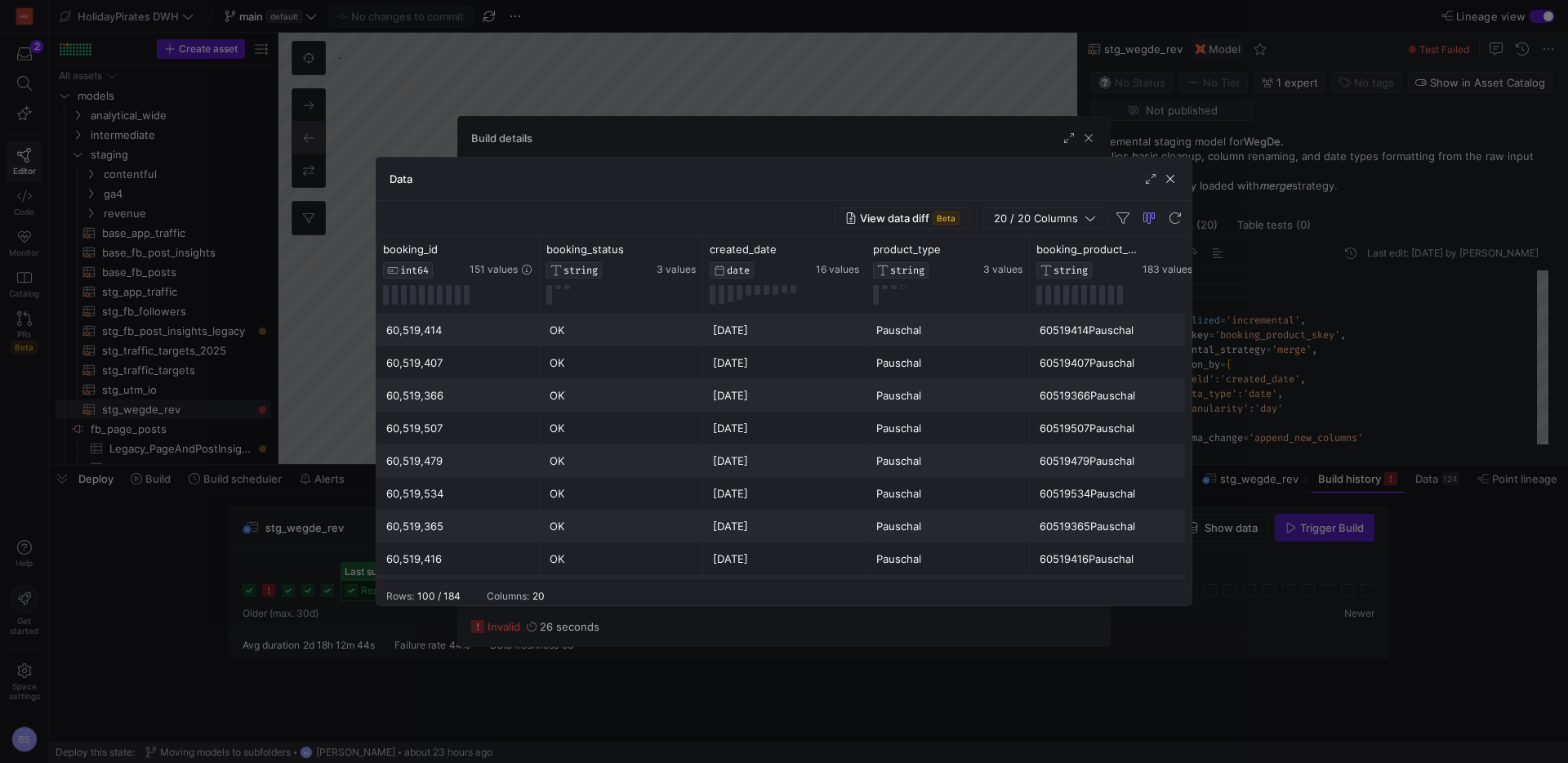 click on "View data diff" at bounding box center [894, 218] 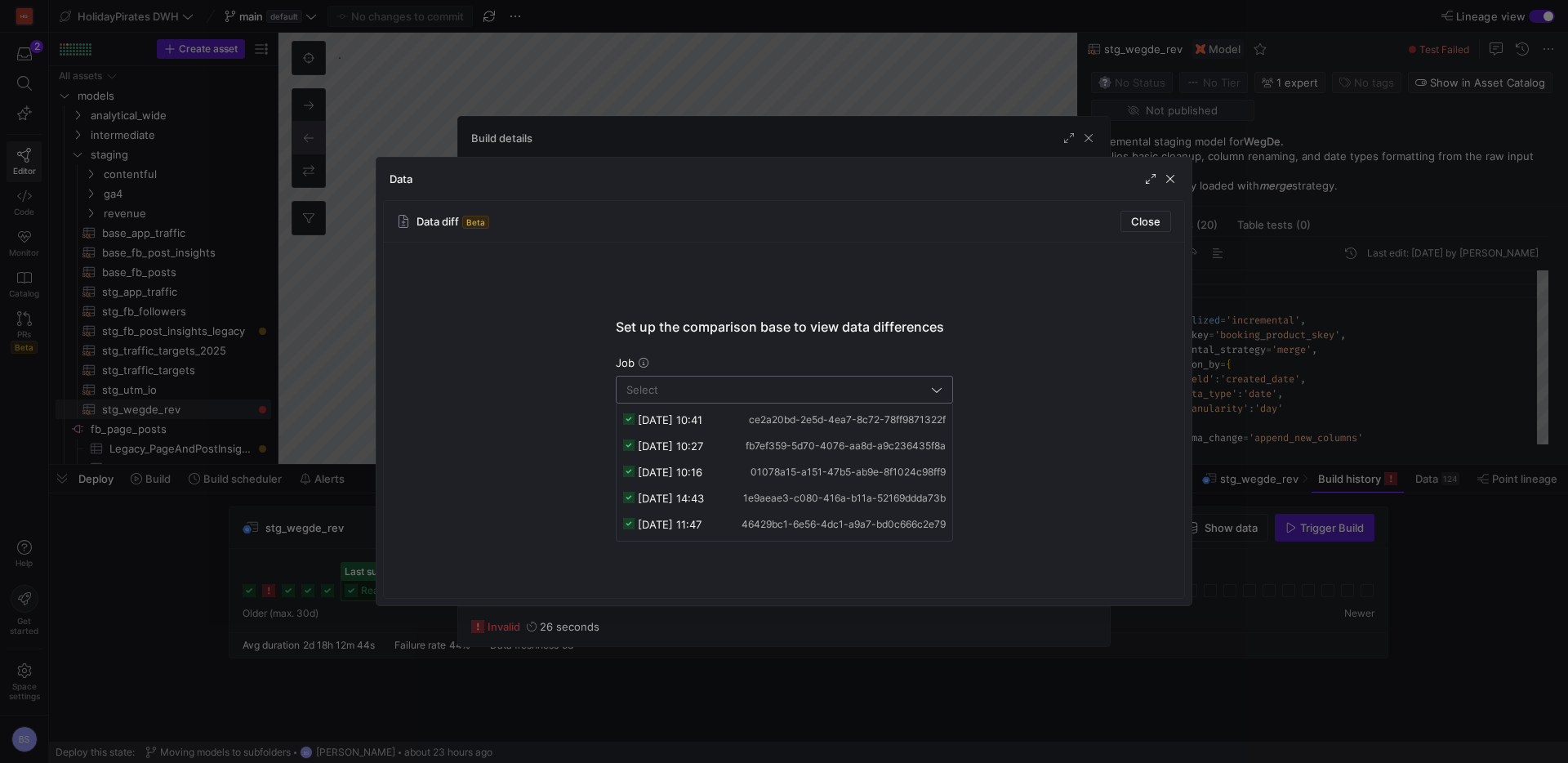 click at bounding box center [777, 390] 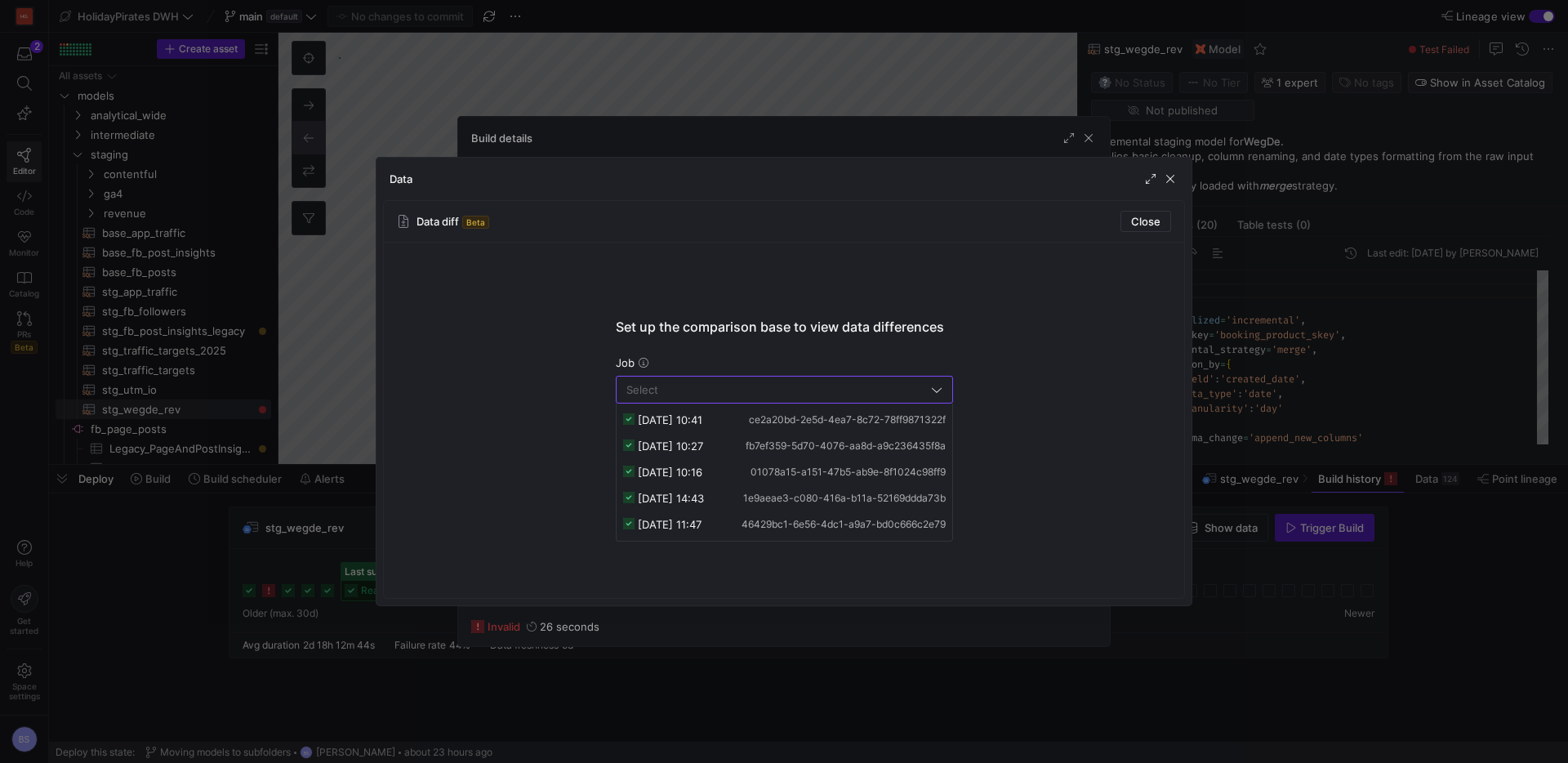 click on "Set up the comparison base to view data differences  Job Self join column(s) Select  Proceed" at bounding box center (784, 420) 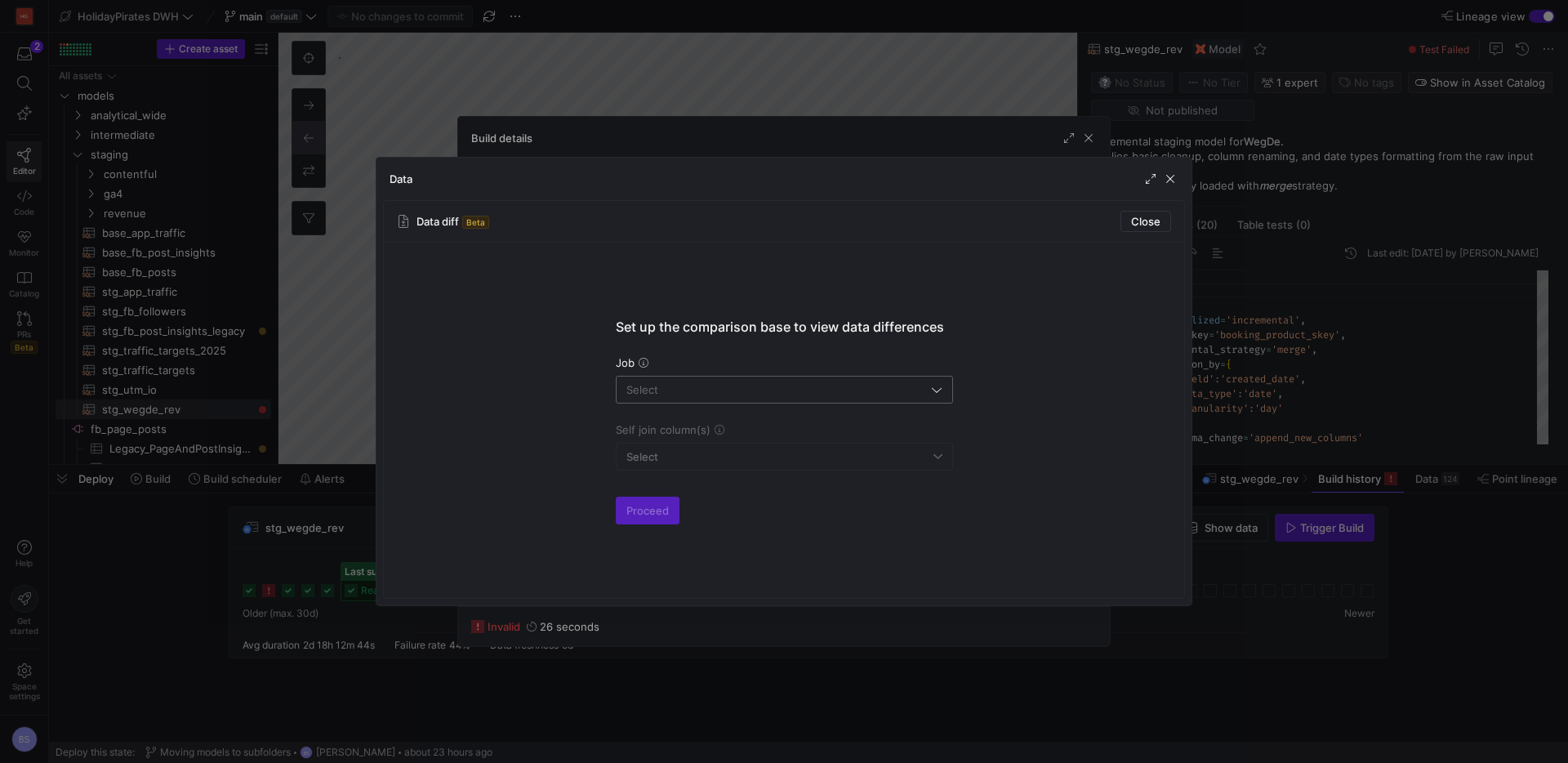 click at bounding box center [777, 390] 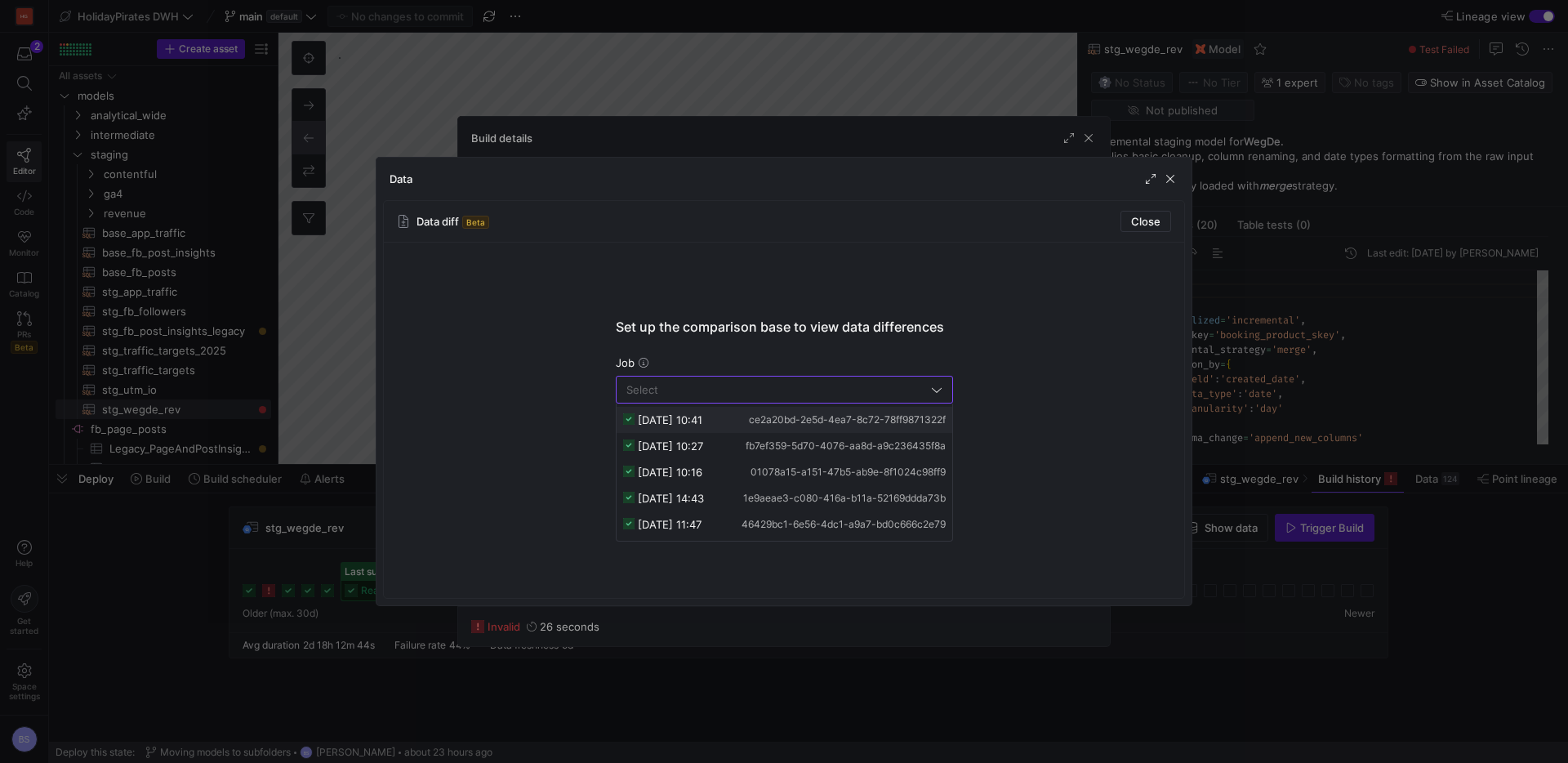 click on "11/07/25, 10:41" at bounding box center (670, 420) 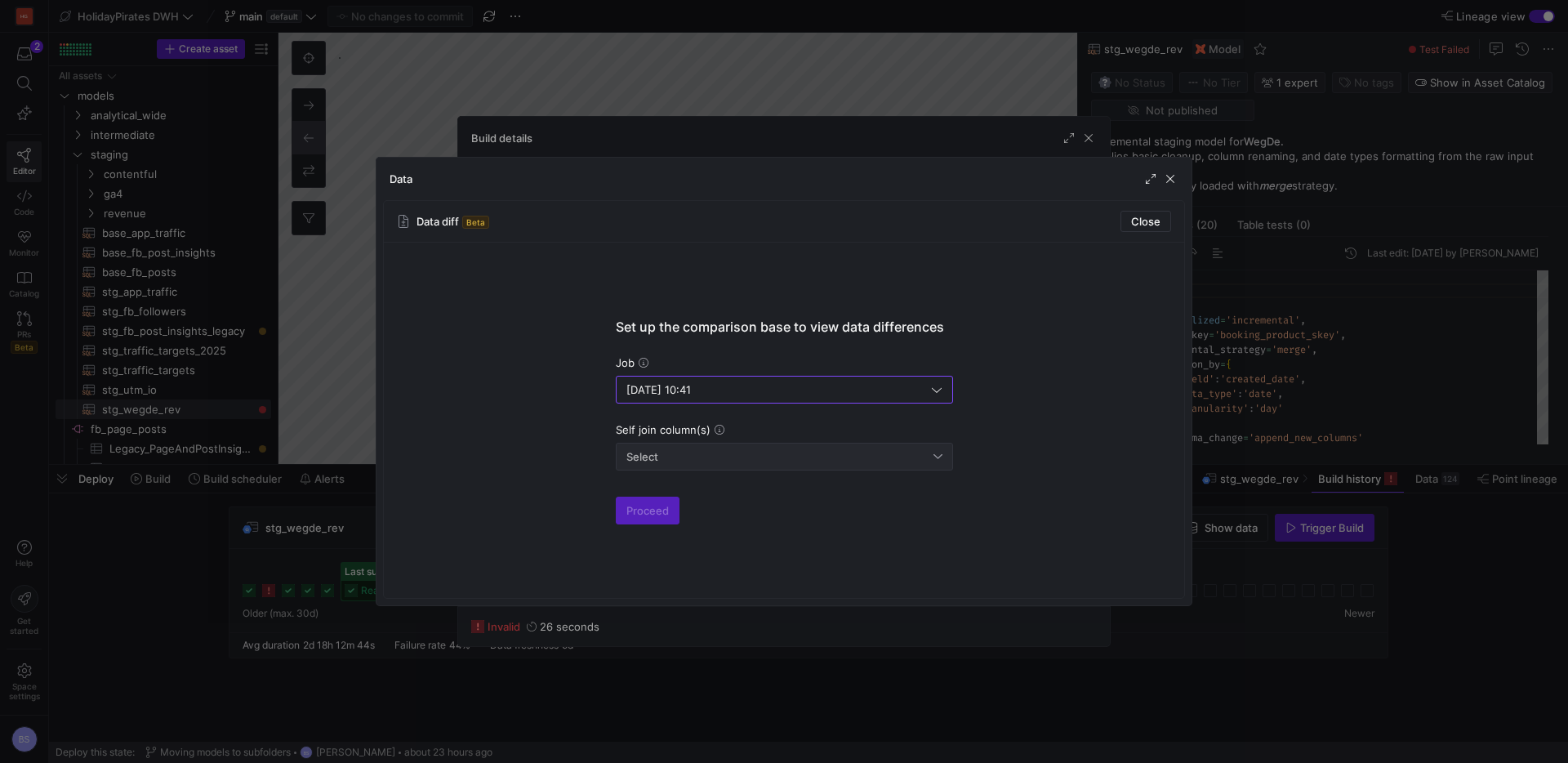click on "Select" at bounding box center (780, 457) 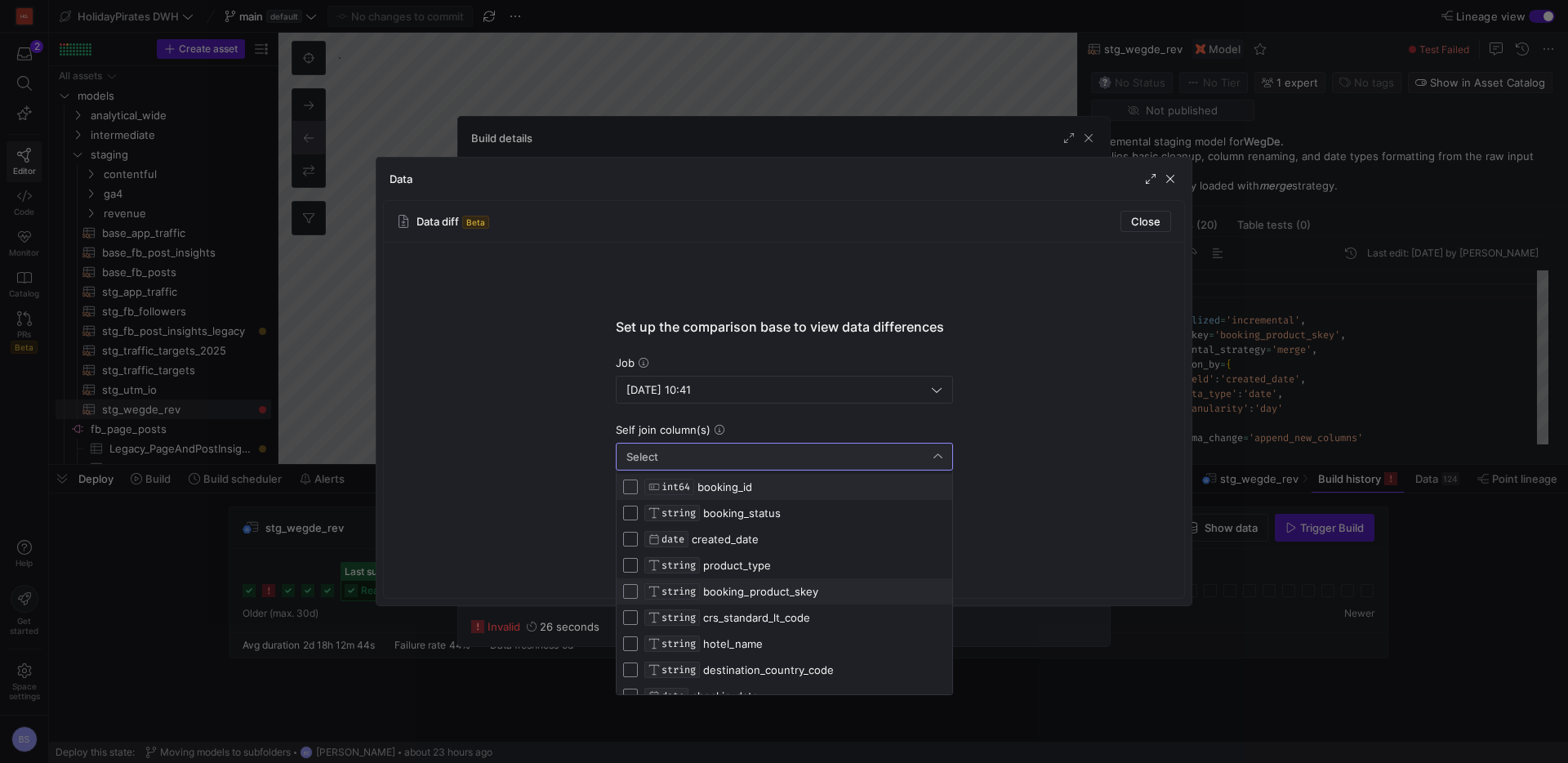 click on "booking_product_skey" at bounding box center [760, 591] 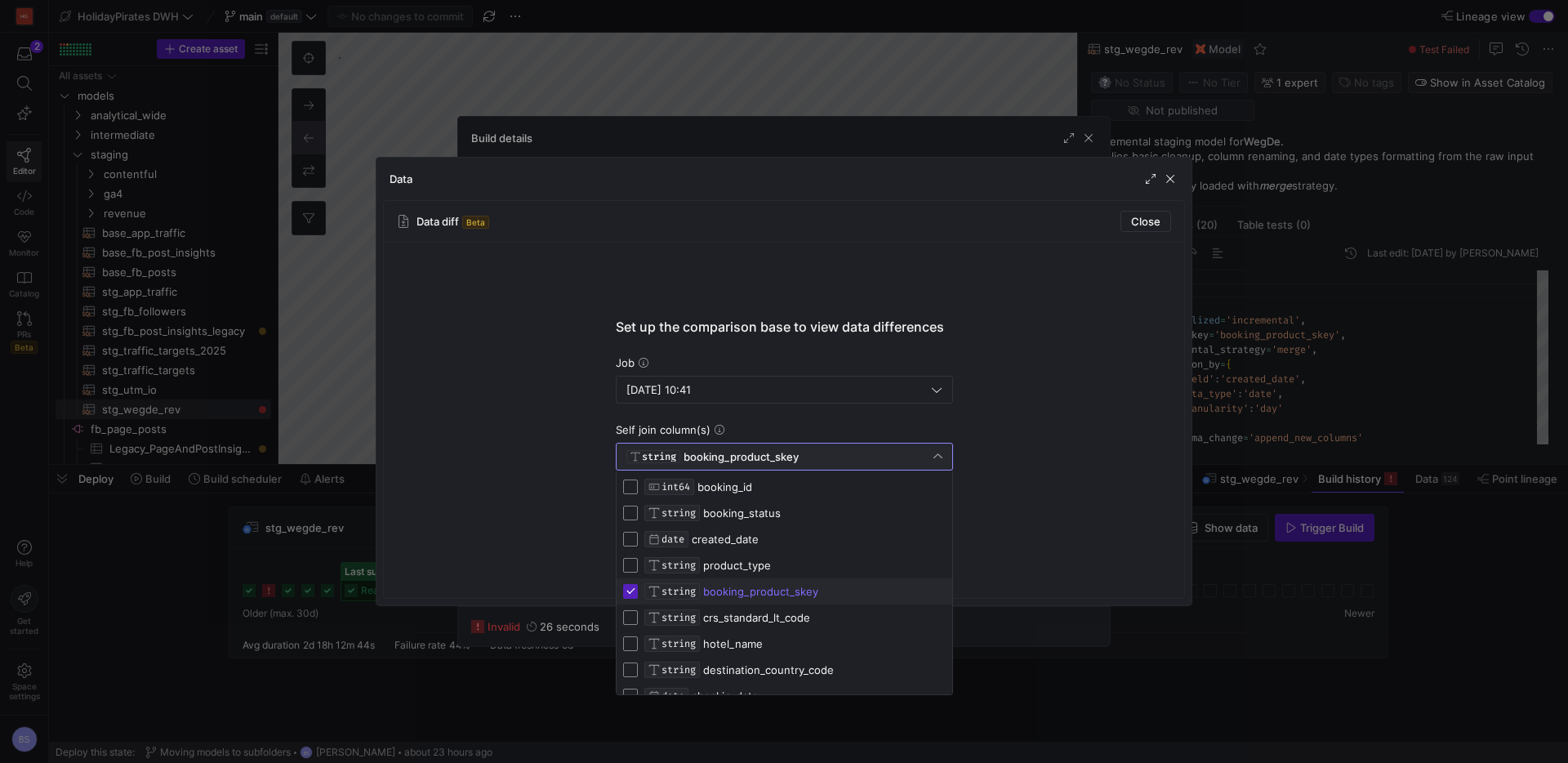 drag, startPoint x: 1147, startPoint y: 508, endPoint x: 1120, endPoint y: 509, distance: 27.01851 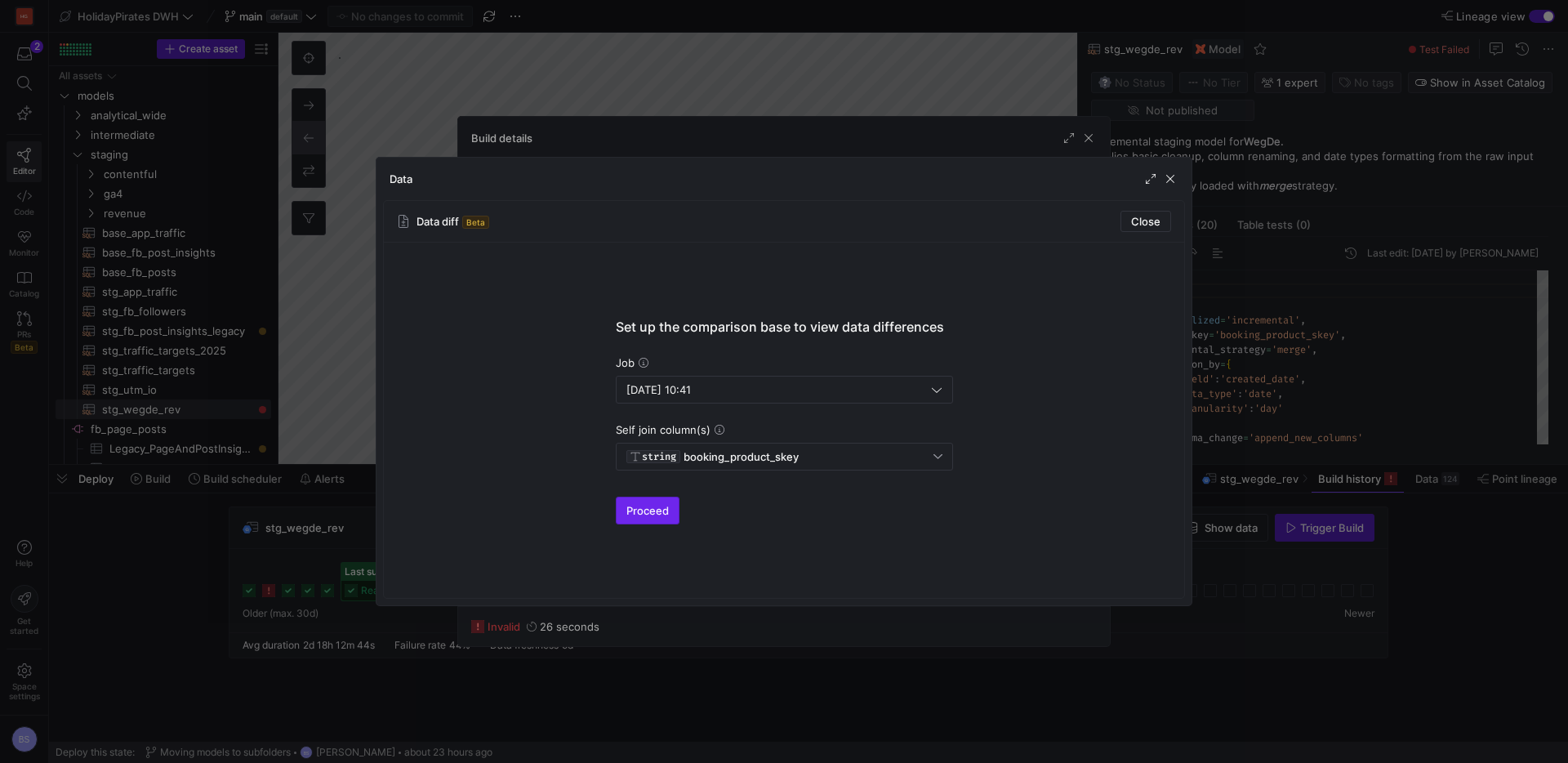 click at bounding box center [648, 511] 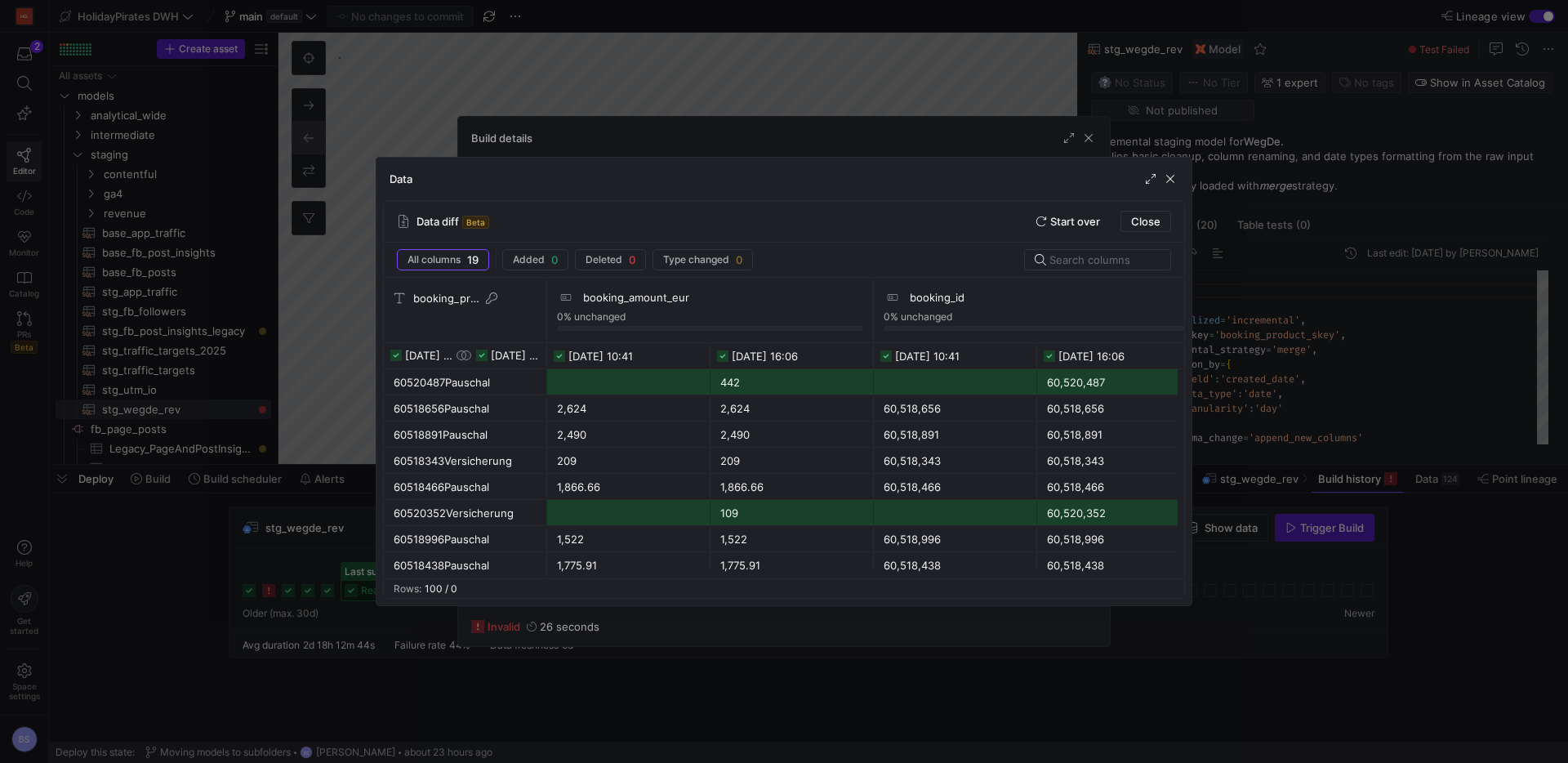 scroll, scrollTop: 0, scrollLeft: 38, axis: horizontal 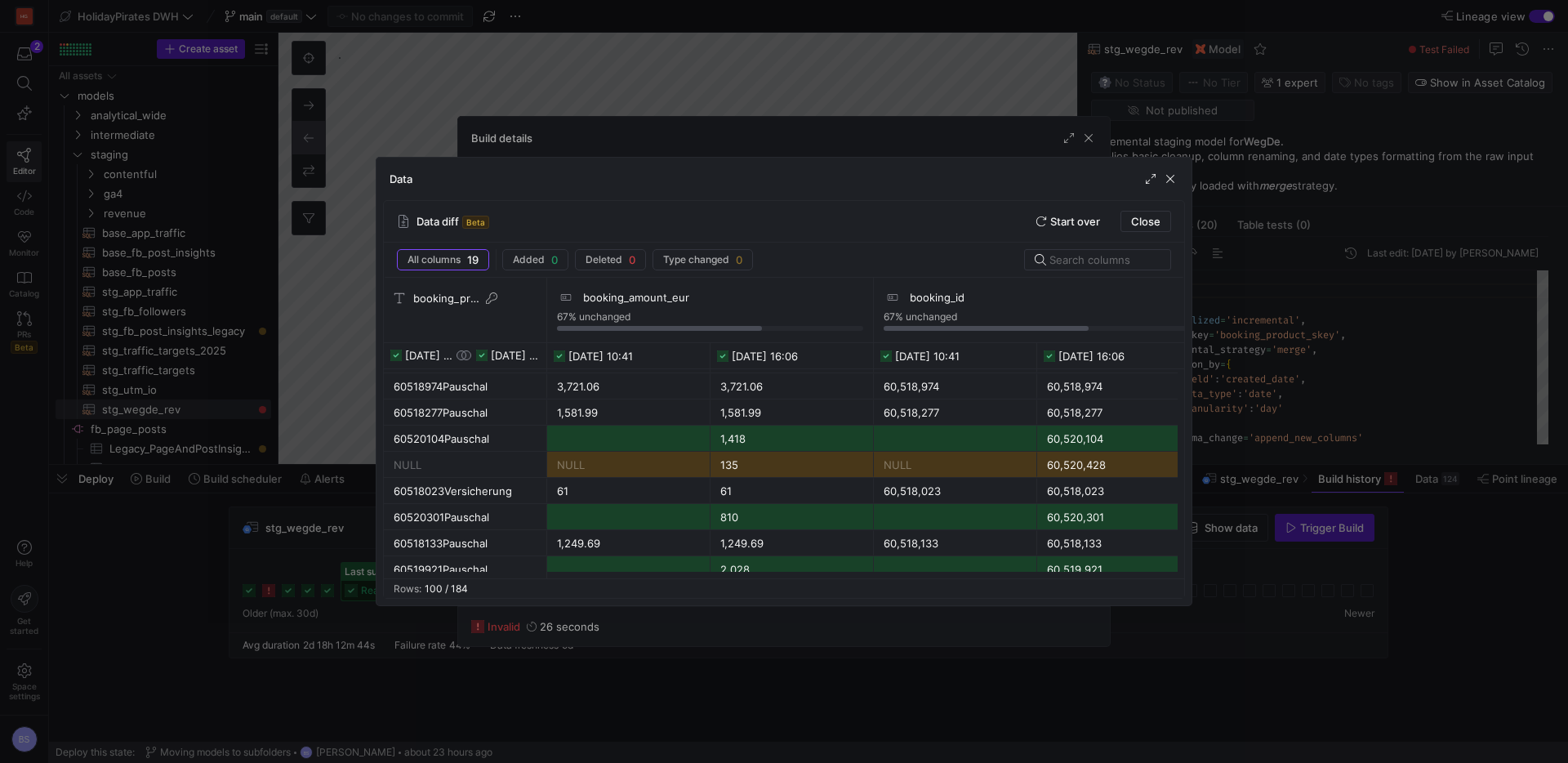 click on "NULL" at bounding box center [466, 465] 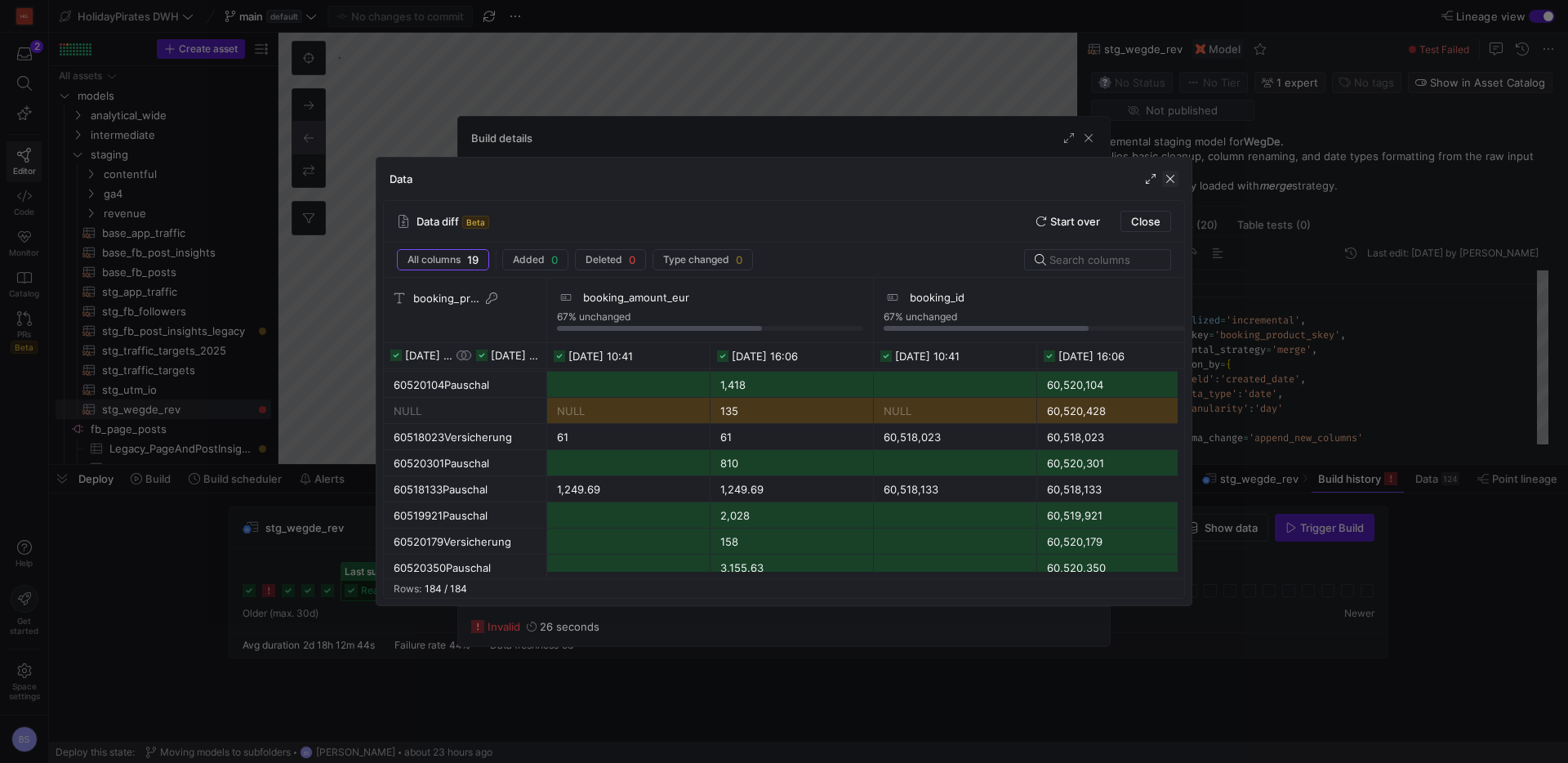 click 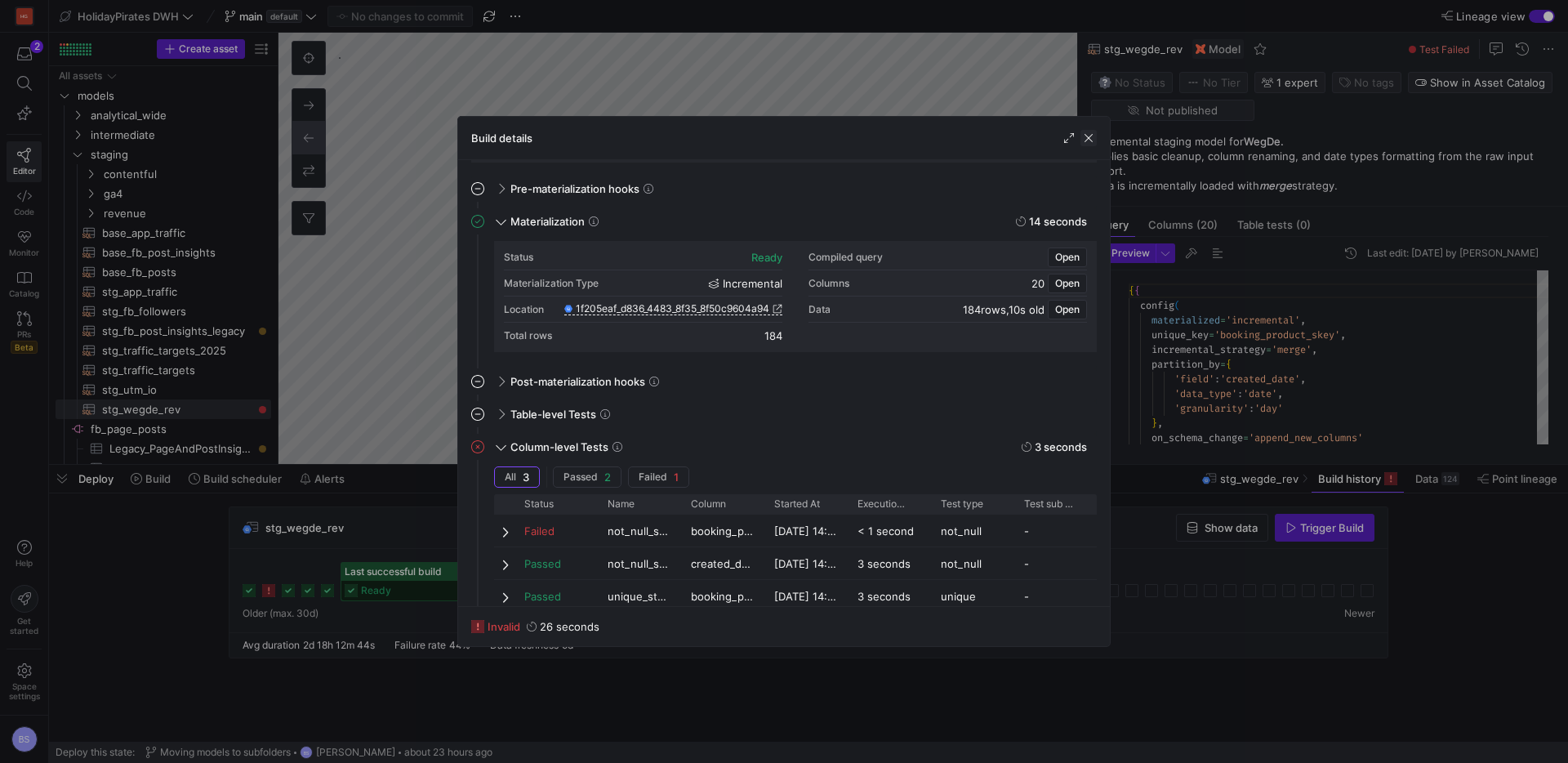 click 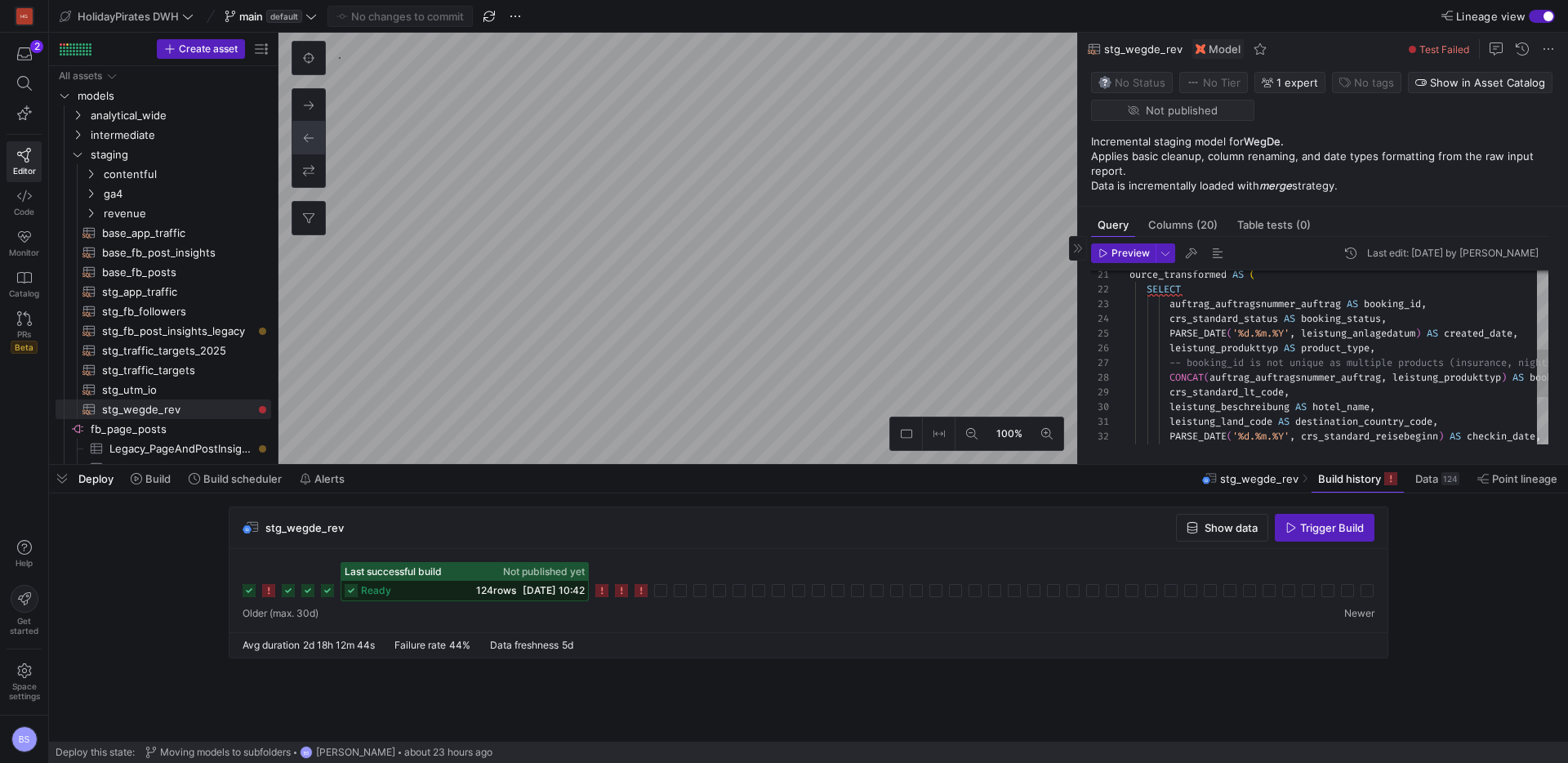 click on "crs_standard_status   AS   booking_status ,          PARSE_DATE ( '%d.%m.%Y' ,   leistung_anlagedatum )   AS   created_date ,          leistung_produkttyp   AS   product_type ,          -- booking_id is not unique as multiple products ( insurance, nights etc..) can be purchased at the s ame time          CONCAT ( auftrag_auftragsnummer_auftrag ,   leistung_produkttyp )   AS   booking_product_skey ,            crs_standard_lt_code ,          leistung_beschreibung   AS   hotel_name ,          leistung_land_code   AS   destination_country_code ,          auftrag_auftragsnummer_auftrag   AS   booking_id ,      SELECT source_transformed   AS   (          PARSE_DATE ( '%d.%m.%Y' ,   crs_standard_reisebeginn )   AS   checkin_date ,          PARSE_DATE ( '%d.%m.%Y' ,   crs_standard_reiseende )   AS   checkout_date ,          leistung_abflughafen_code   AS   ," at bounding box center [1481, 332] 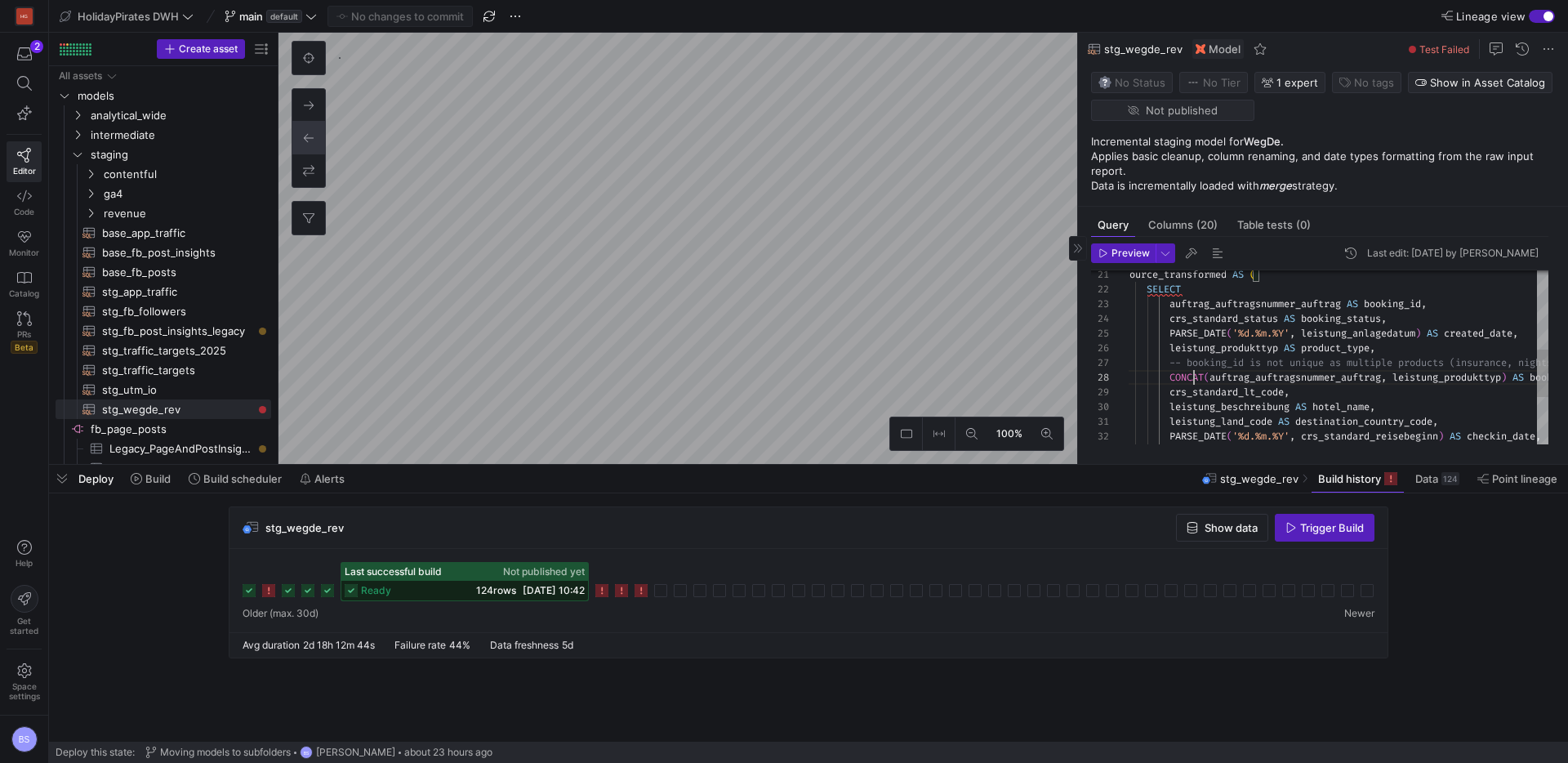 click on "crs_standard_status   AS   booking_status ,          PARSE_DATE ( '%d.%m.%Y' ,   leistung_anlagedatum )   AS   created_date ,          leistung_produkttyp   AS   product_type ,          -- booking_id is not unique as multiple products ( insurance, nights etc..) can be purchased at the s ame time          CONCAT ( auftrag_auftragsnummer_auftrag ,   leistung_produkttyp )   AS   booking_product_skey ,            crs_standard_lt_code ,          leistung_beschreibung   AS   hotel_name ,          leistung_land_code   AS   destination_country_code ,          auftrag_auftragsnummer_auftrag   AS   booking_id ,      SELECT source_transformed   AS   (          PARSE_DATE ( '%d.%m.%Y' ,   crs_standard_reisebeginn )   AS   checkin_date ,          PARSE_DATE ( '%d.%m.%Y' ,   crs_standard_reiseende )   AS   checkout_date ,          leistung_abflughafen_code   AS   ," at bounding box center [1481, 332] 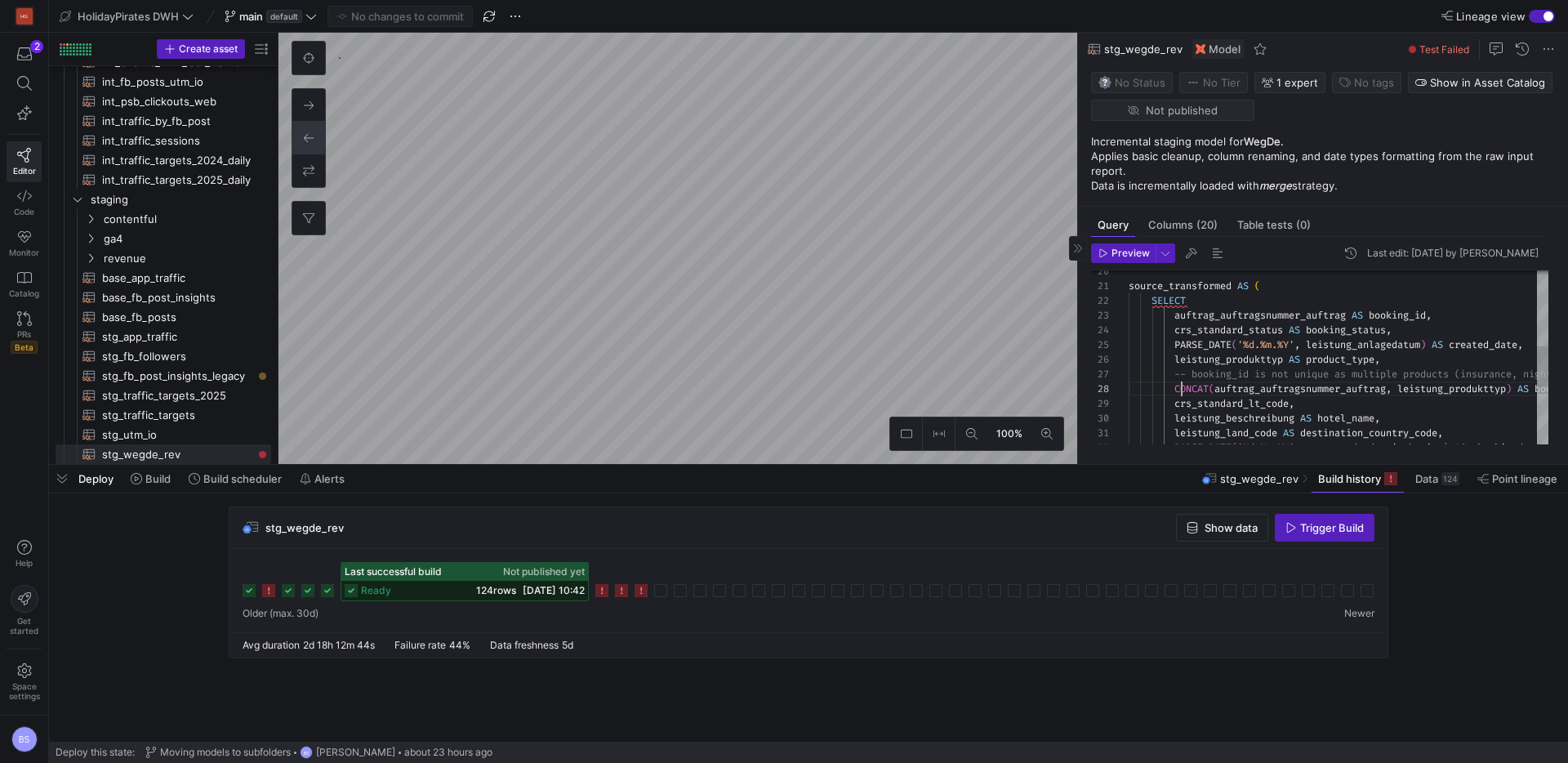 click on "source_transformed   AS   (      SELECT          auftrag_auftragsnummer_auftrag   AS   booking_id ,          crs_standard_status   AS   booking_status ,          PARSE_DATE ( '%d.%m.%Y' ,   leistung_anlagedatum )   AS   created_date ,          leistung_produkttyp   AS   product_type ,          -- booking_id is not unique as multiple products ( insurance, nights etc..) can be purchased at the s ame time          CONCAT ( auftrag_auftragsnummer_auftrag ,   leistung_produkttyp )   AS   booking_product_skey ,            crs_standard_lt_code ,          leistung_beschreibung   AS   hotel_name ,          leistung_land_code   AS   destination_country_code ,          PARSE_DATE ( '%d.%m.%Y' ,   crs_standard_reisebeginn )   AS   checkin_date ,          PARSE_DATE ( '%d.%m.%Y' ,   crs_standard_reiseende )   AS   checkout_date ," at bounding box center [409462, 408430] 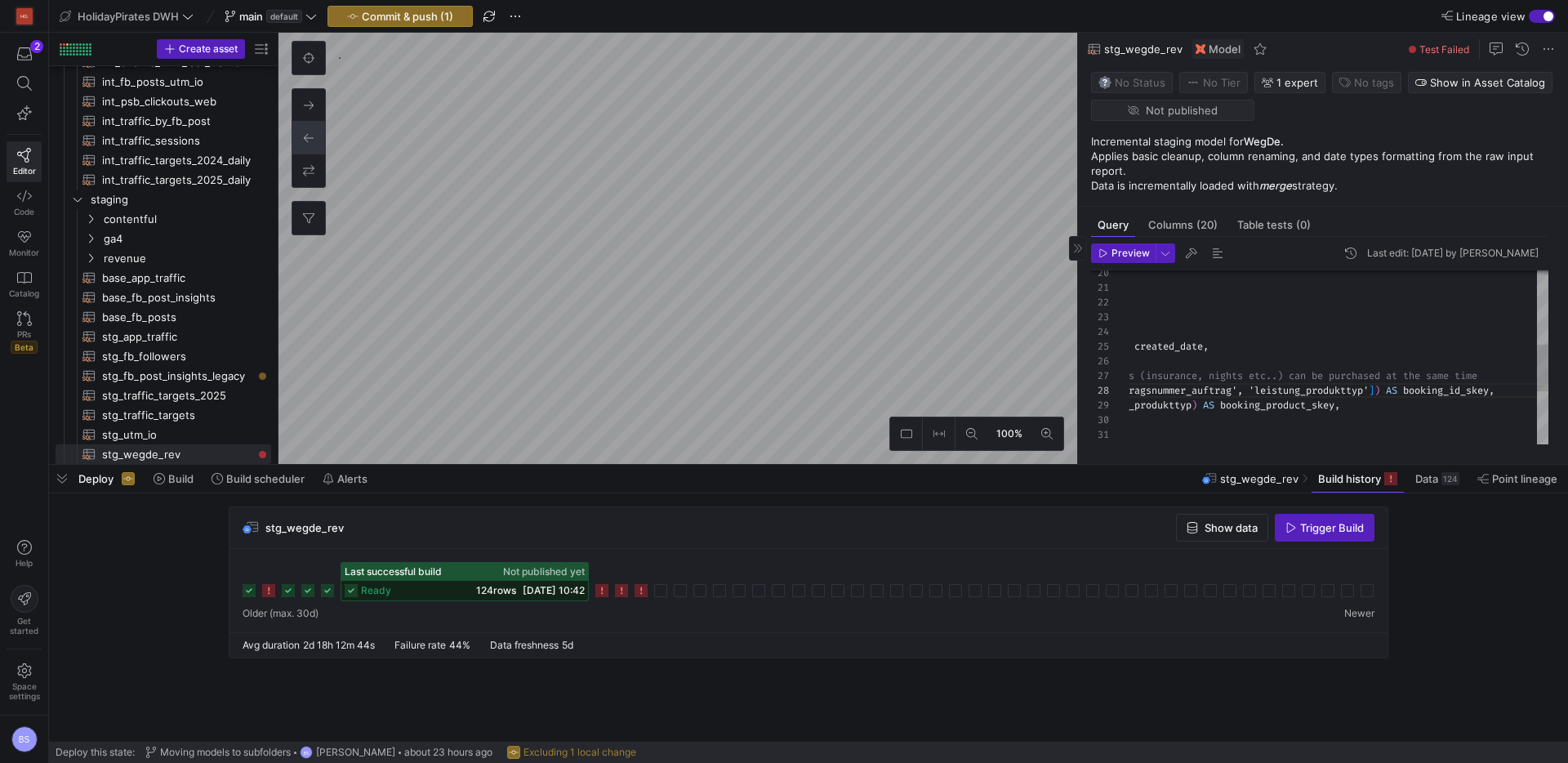 click on "source_transformed   AS   (      SELECT          auftrag_auftragsnummer_auftrag   AS   booking_id ,          crs_standard_status   AS   booking_status ,          PARSE_DATE ( '%d.%m.%Y' ,   leistung_anlagedatum )   AS   created_date ,          leistung_produkttyp   AS   product_type ,          -- booking_id is not unique as multiple products ( insurance, nights etc..) can be purchased at the s ame time          dbt . utils . generate_surrogate_key ( [ 'auftrag_auftragsnummer_auftrag', 'leistung_produk ttyp' ] )   AS   booking_id_skey ,          crs_standard_lt_code ,          leistung_beschreibung   AS   hotel_name ,          leistung_land_code   AS   destination_country_code ,          PARSE_DATE ( '%d.%m.%Y' ,   crs_standard_reisebeginn )   AS   checkin_date ,          CONCAT ( auftrag_auftragsnummer_auftrag ,   leistung_produkttyp )   AS   booking_product_skey ," at bounding box center (1181, 352) 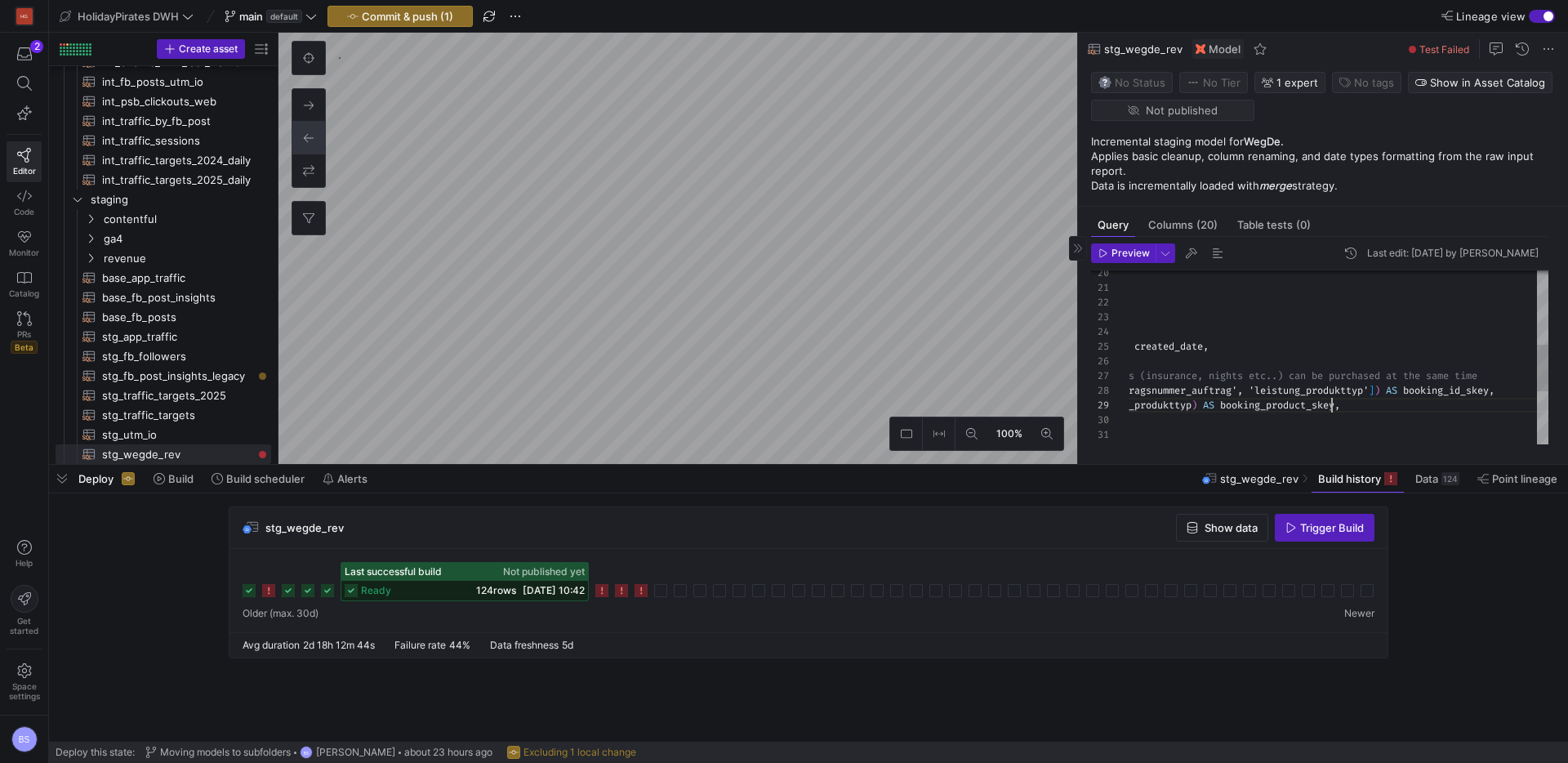 click on "source_transformed   AS   (      SELECT          auftrag_auftragsnummer_auftrag   AS   booking_id ,          crs_standard_status   AS   booking_status ,          PARSE_DATE ( '%d.%m.%Y' ,   leistung_anlagedatum )   AS   created_date ,          leistung_produkttyp   AS   product_type ,          -- booking_id is not unique as multiple products ( insurance, nights etc..) can be purchased at the s ame time          dbt . utils . generate_surrogate_key ( [ 'auftrag_auftragsnummer_auftrag', 'leistung_produk ttyp' ] )   AS   booking_id_skey ,          crs_standard_lt_code ,          leistung_beschreibung   AS   hotel_name ,          leistung_land_code   AS   destination_country_code ,          PARSE_DATE ( '%d.%m.%Y' ,   crs_standard_reisebeginn )   AS   checkin_date ,          CONCAT ( auftrag_auftragsnummer_auftrag ,   leistung_produkttyp )   AS   booking_product_skey ," at bounding box center (1181, 352) 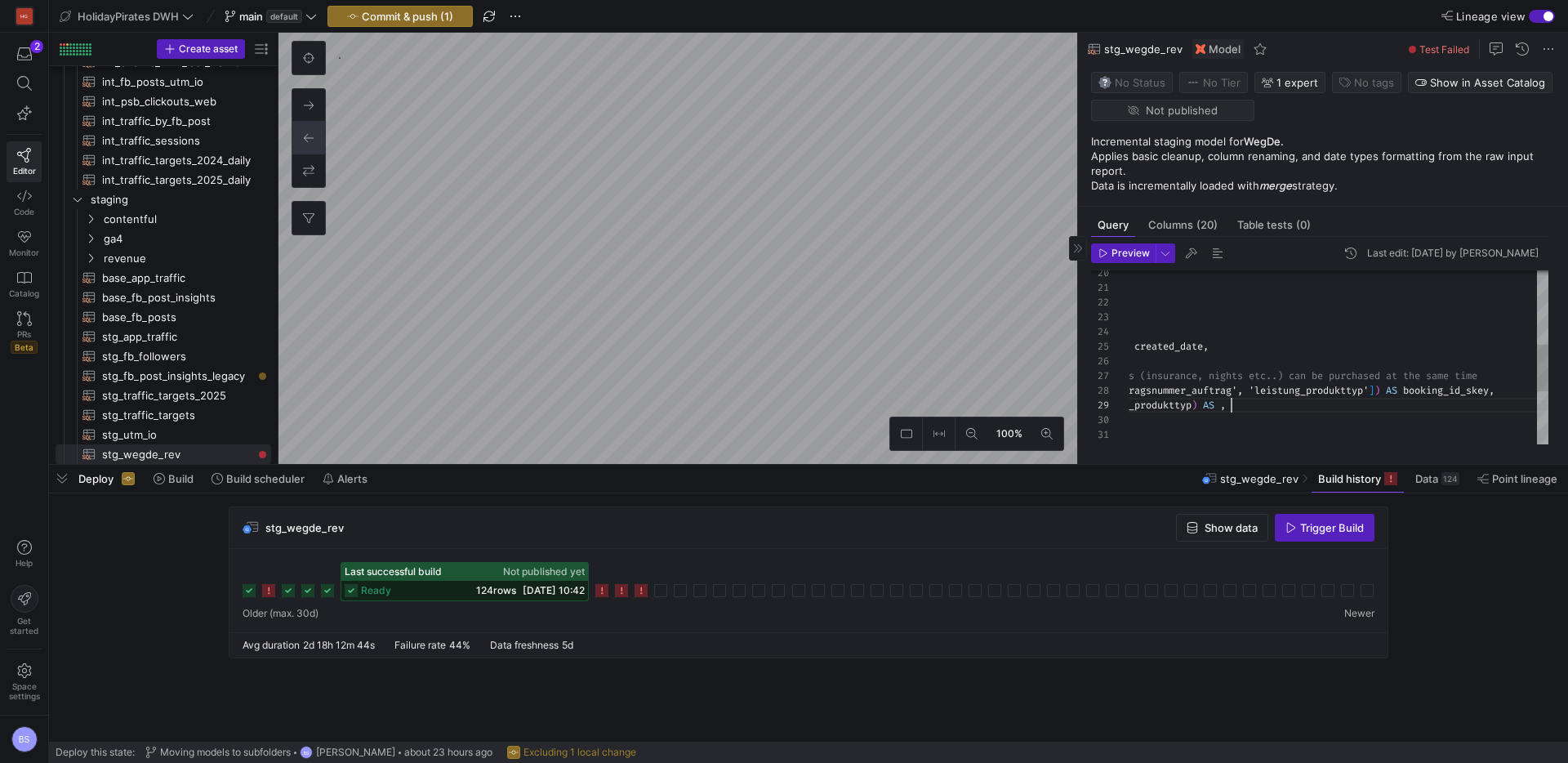 click on "source_transformed   AS   (      SELECT          auftrag_auftragsnummer_auftrag   AS   booking_id ,          crs_standard_status   AS   booking_status ,          PARSE_DATE ( '%d.%m.%Y' ,   leistung_anlagedatum )   AS   created_date ,          leistung_produkttyp   AS   product_type ,          -- booking_id is not unique as multiple products ( insurance, nights etc..) can be purchased at the s ame time          dbt . utils . generate_surrogate_key ( [ 'auftrag_auftragsnummer_auftrag', 'leistung_produk ttyp' ] )   AS   booking_id_skey ,          crs_standard_lt_code ,          leistung_beschreibung   AS   hotel_name ,          leistung_land_code   AS   destination_country_code ,          PARSE_DATE ( '%d.%m.%Y' ,   crs_standard_reisebeginn )   AS   checkin_date ,          CONCAT ( auftrag_auftragsnummer_auftrag ,   leistung_produkttyp )   AS   ," at bounding box center [1181, 352] 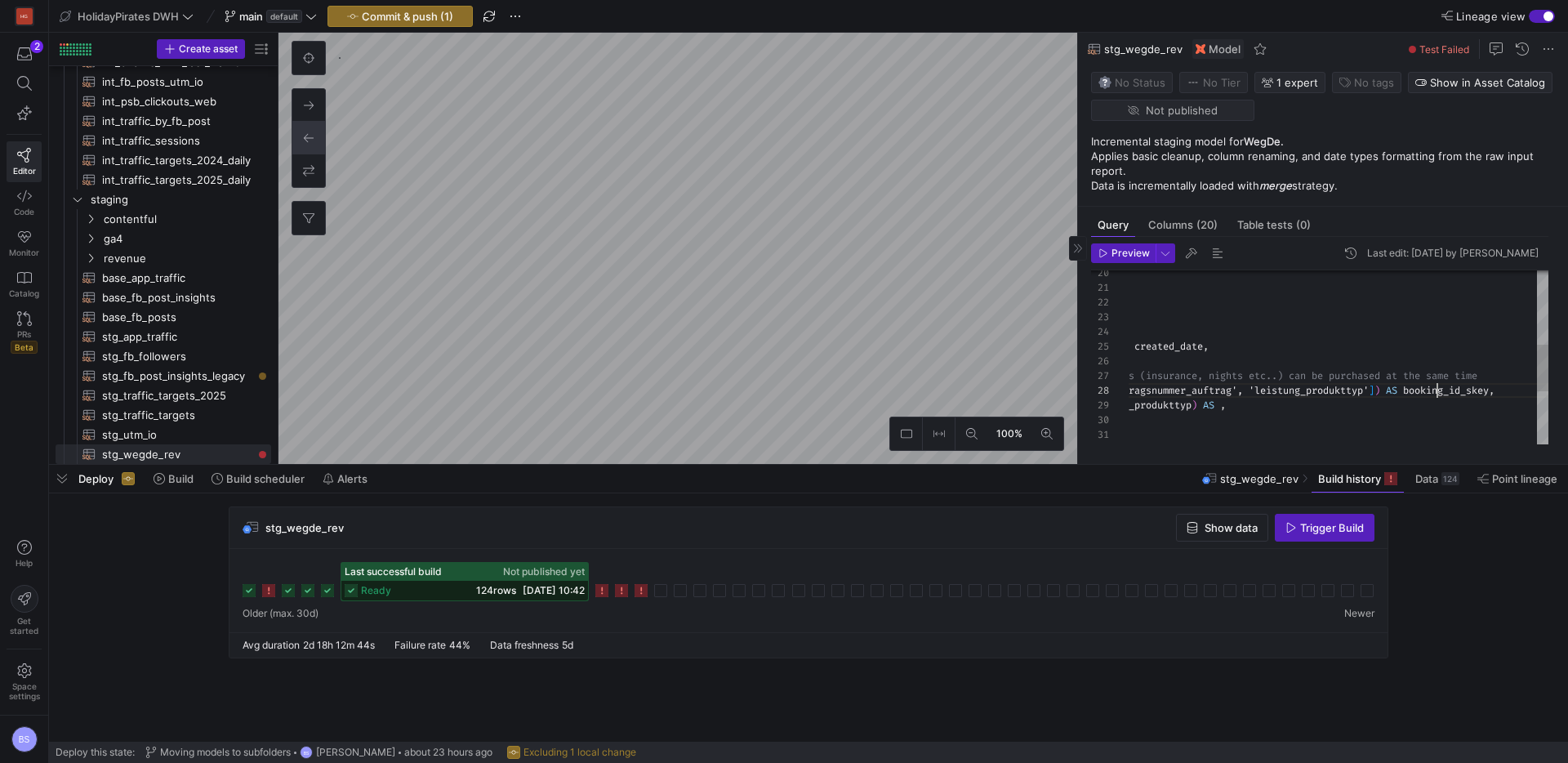 click on "source_transformed   AS   (      SELECT          auftrag_auftragsnummer_auftrag   AS   booking_id ,          crs_standard_status   AS   booking_status ,          PARSE_DATE ( '%d.%m.%Y' ,   leistung_anlagedatum )   AS   created_date ,          leistung_produkttyp   AS   product_type ,          -- booking_id is not unique as multiple products ( insurance, nights etc..) can be purchased at the s ame time          dbt . utils . generate_surrogate_key ( [ 'auftrag_auftragsnummer_auftrag', 'leistung_produk ttyp' ] )   AS   booking_id_skey ,          crs_standard_lt_code ,          leistung_beschreibung   AS   hotel_name ,          leistung_land_code   AS   destination_country_code ,          PARSE_DATE ( '%d.%m.%Y' ,   crs_standard_reisebeginn )   AS   checkin_date ,          CONCAT ( auftrag_auftragsnummer_auftrag ,   leistung_produkttyp )   AS   ," at bounding box center [1181, 352] 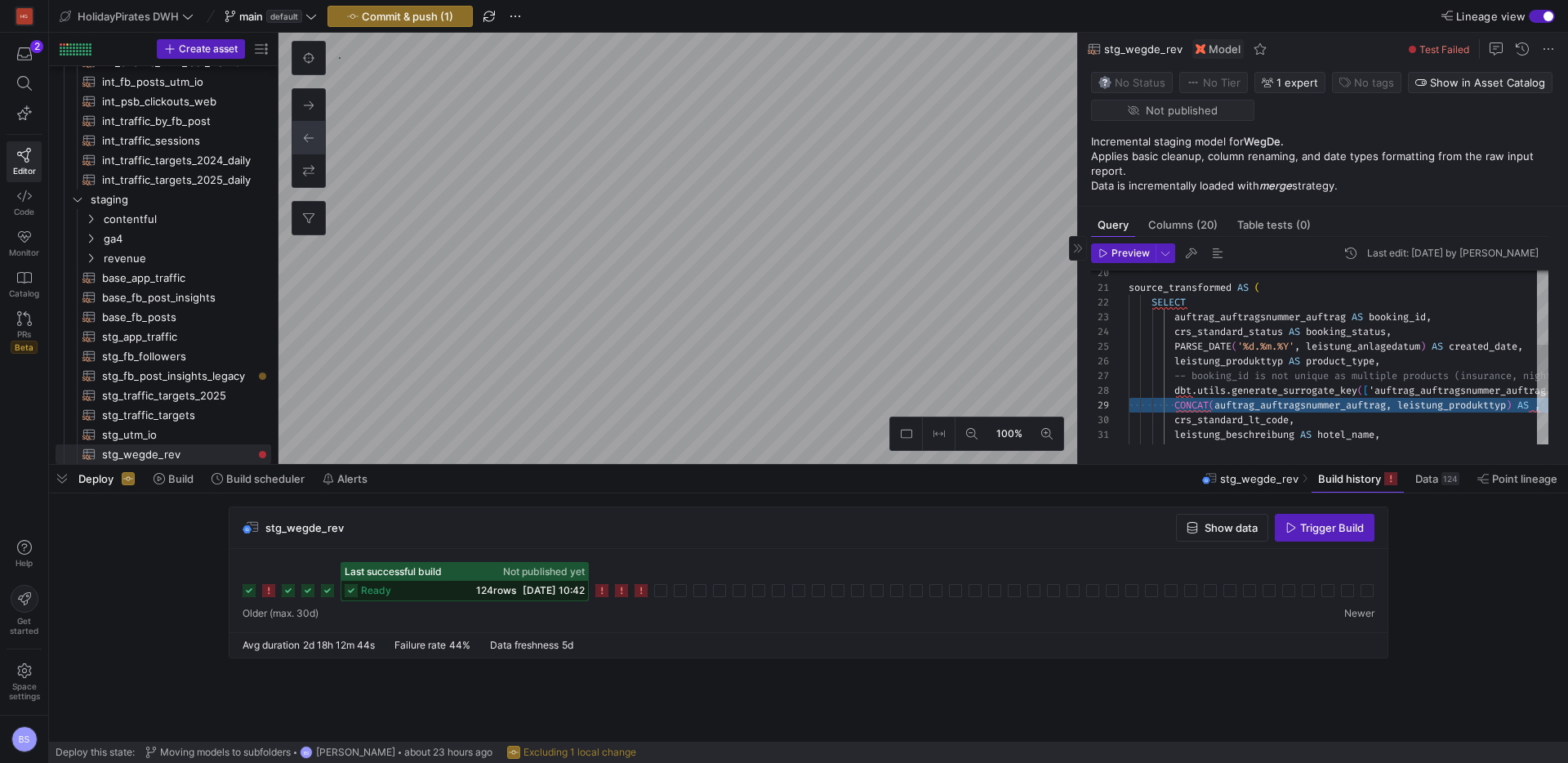 drag, startPoint x: 1316, startPoint y: 388, endPoint x: 1039, endPoint y: 386, distance: 277.00722 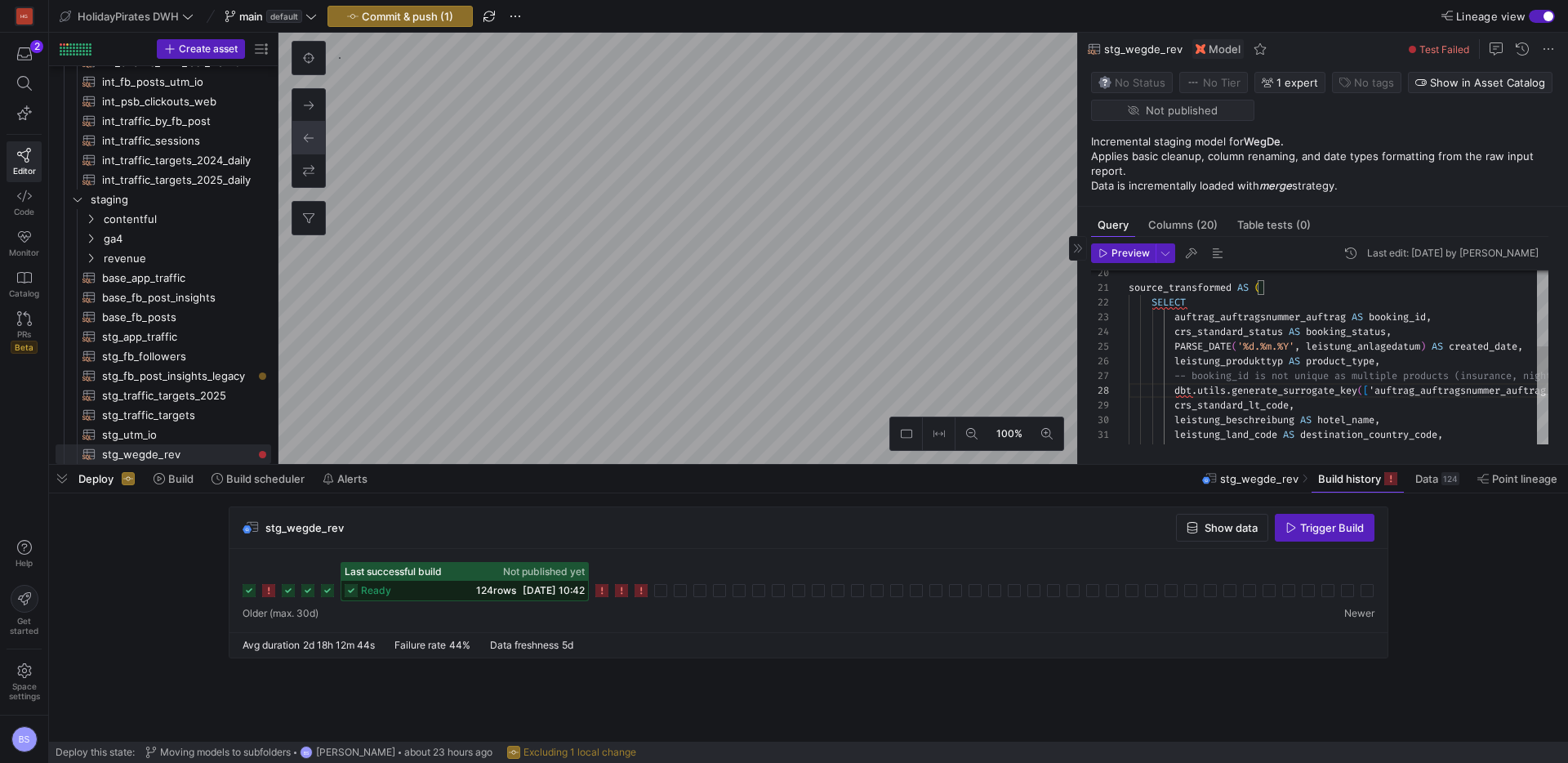 type on "source_transformed AS (
SELECT
auftrag_auftragsnummer_auftrag AS booking_id,
crs_standard_status AS booking_status,
PARSE_DATE('%d.%m.%Y', leistung_anlagedatum) AS created_date,
leistung_produkttyp AS product_type,
-- booking_id is not unique as multiple products (insurance, nights etc..) can be purchased at the same time
dbt.utils.generate_surrogate_key(['auftrag_auftragsnummer_auftrag', 'leistung_produkttyp']) AS booking_product_skey,
crs_standard_lt_code,
leistung_beschreibung AS hotel_name," 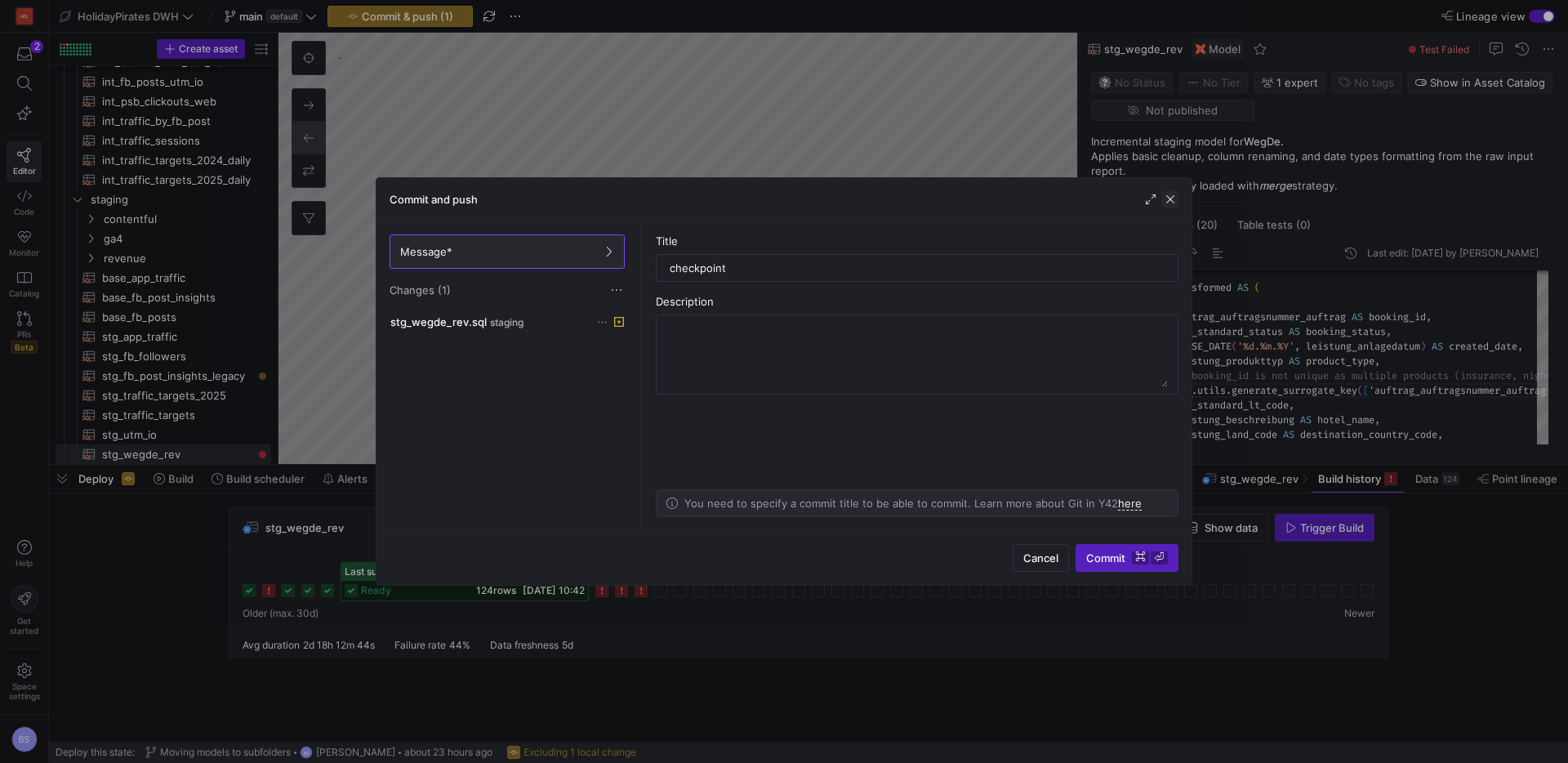 click 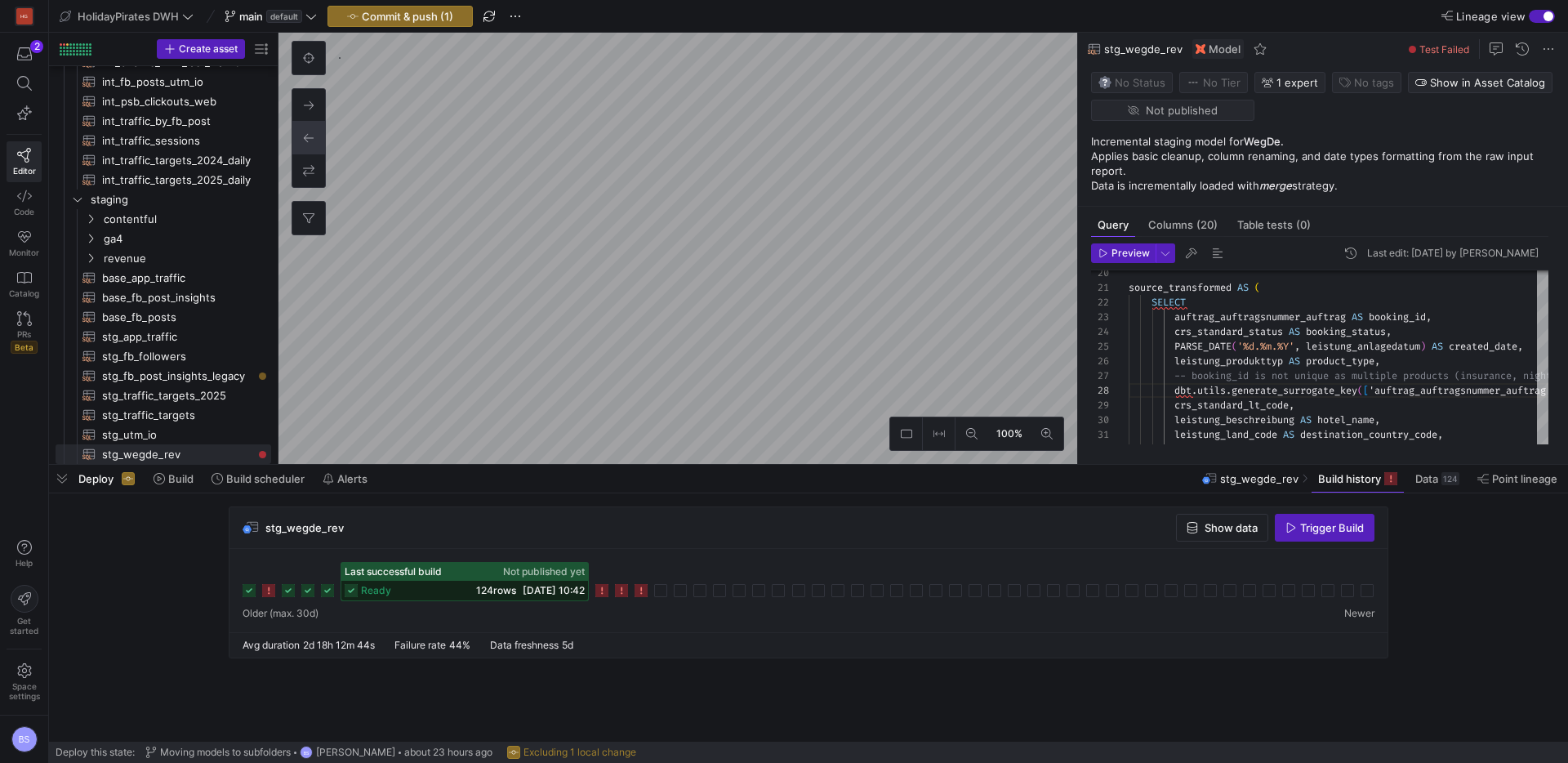 click on "Columns  (20)" at bounding box center (1183, 225) 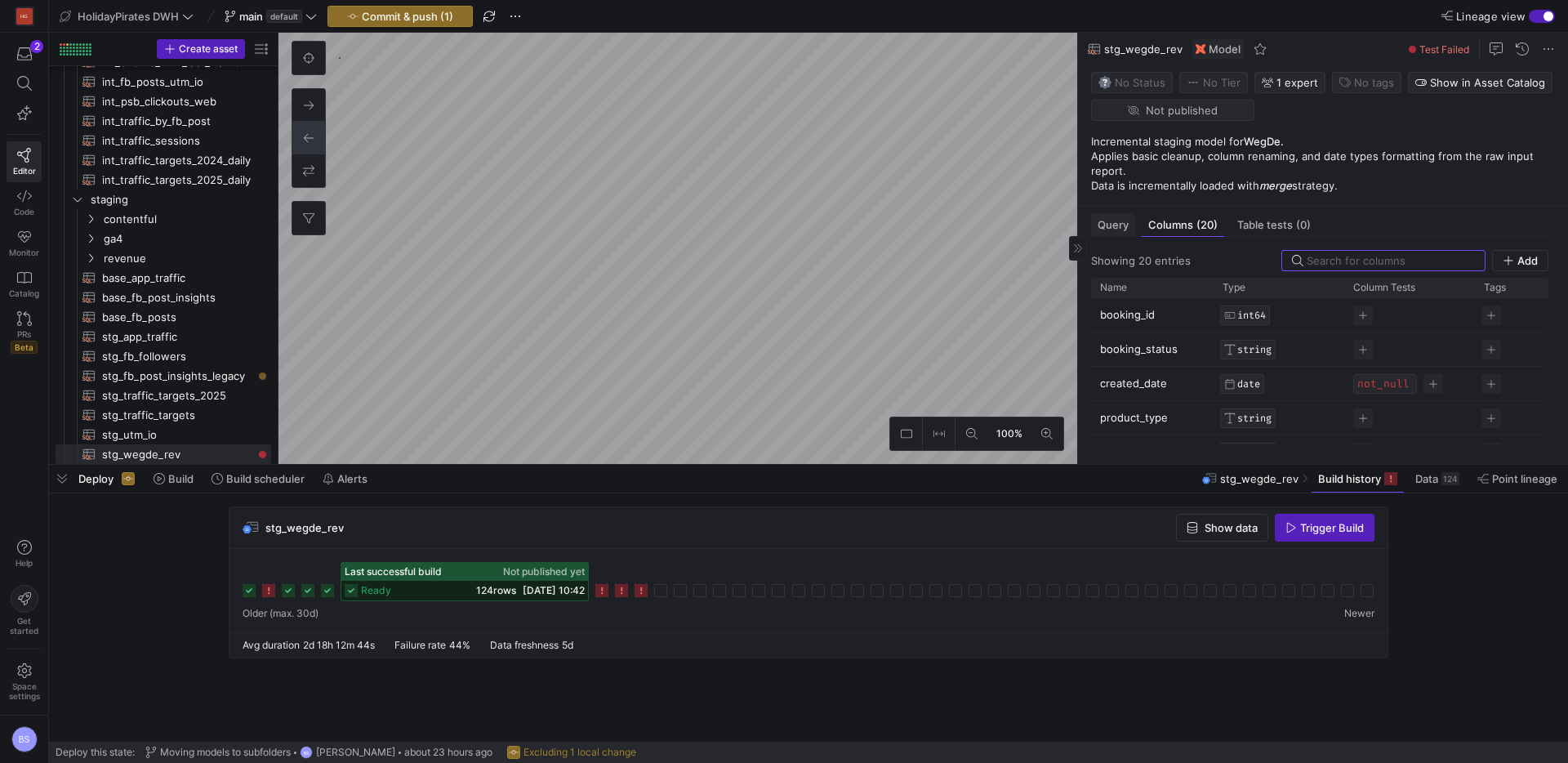 click on "Query" at bounding box center (1113, 225) 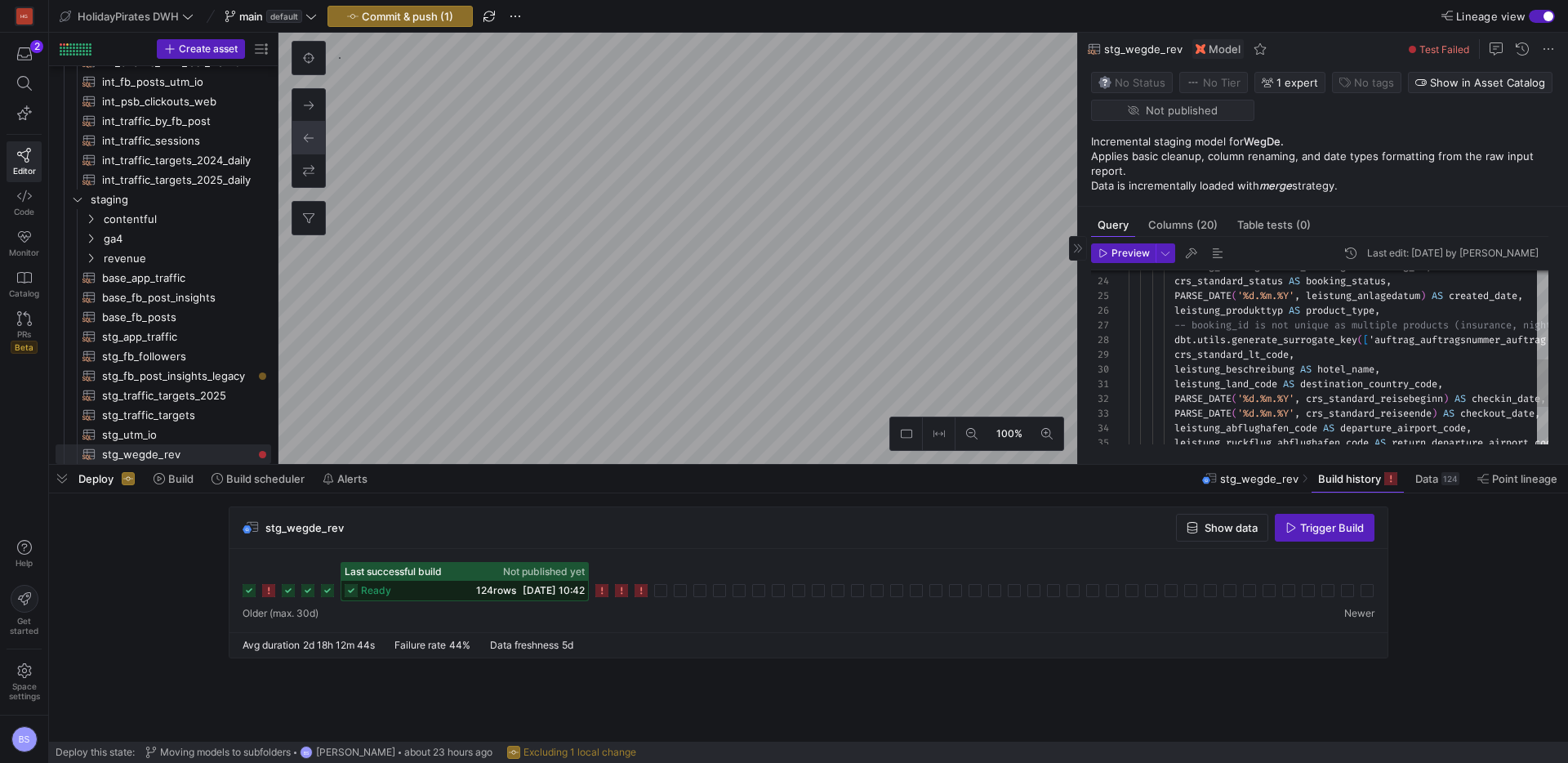 click on "dbt . utils . generate_surrogate_key ( [ 'auftrag_auftragsnummer_auftrag', 'leistung_produk ttyp' ] )   AS   booking_product_skey ,          -- booking_id is not unique as multiple products ( insurance, nights etc..) can be purchased at the s ame time          leistung_produkttyp   AS   product_type ,          PARSE_DATE ( '%d.%m.%Y' ,   leistung_anlagedatum )   AS   created_date ,          crs_standard_status   AS   booking_status ,          auftrag_auftragsnummer_auftrag   AS   booking_id ,          crs_standard_lt_code ,          leistung_beschreibung   AS   hotel_name ,          leistung_land_code   AS   destination_country_code ,          PARSE_DATE ( '%d.%m.%Y' ,   crs_standard_reisebeginn )   AS   checkin_date ,          PARSE_DATE ( '%d.%m.%Y' ,   crs_standard_reiseende )   AS   checkout_date ,          leistung_abflughafen_code   AS   departure_airport_code" at bounding box center [1510, 294] 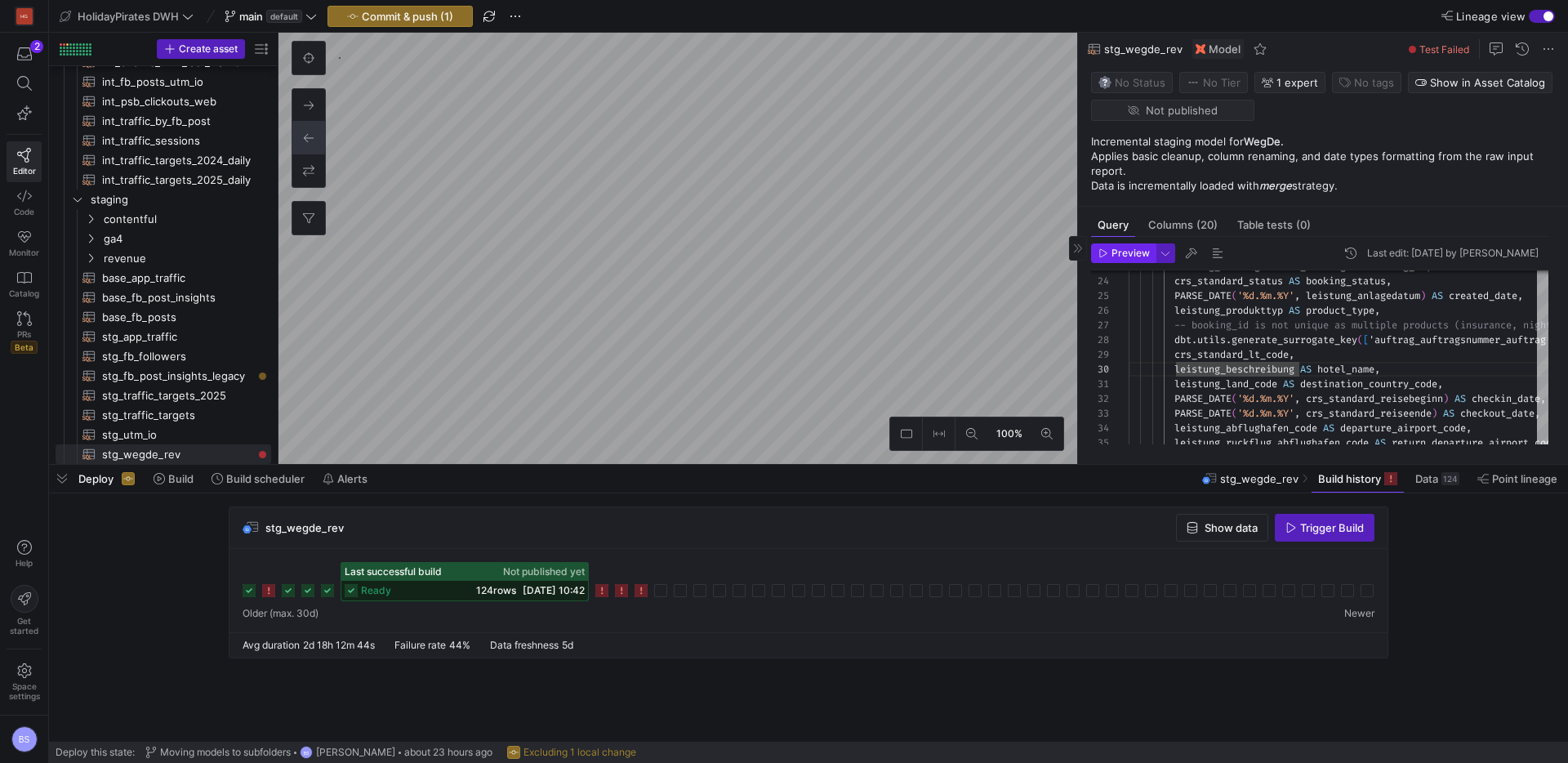 click at bounding box center [1123, 253] 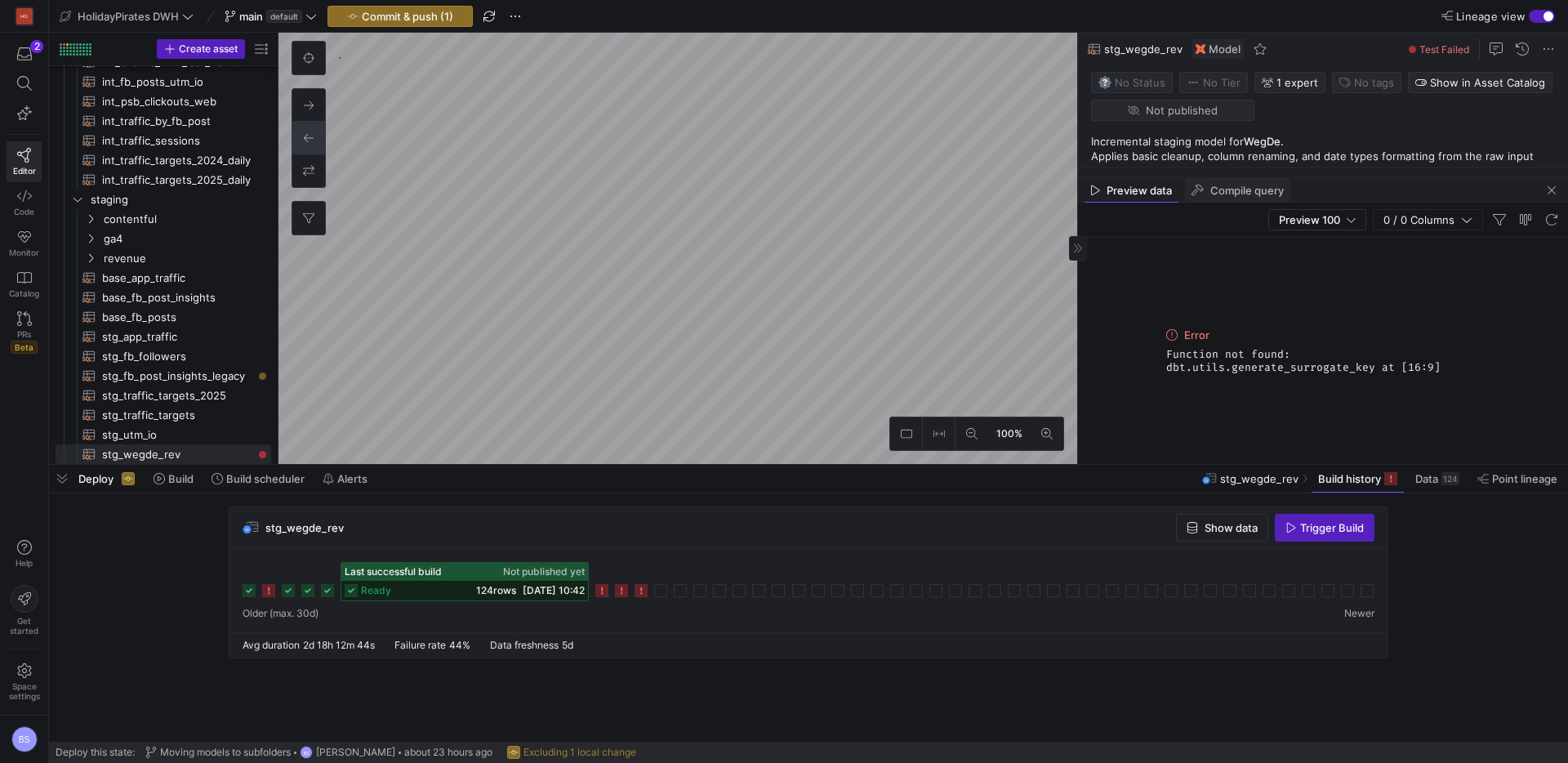click on "Compile query" at bounding box center [1238, 190] 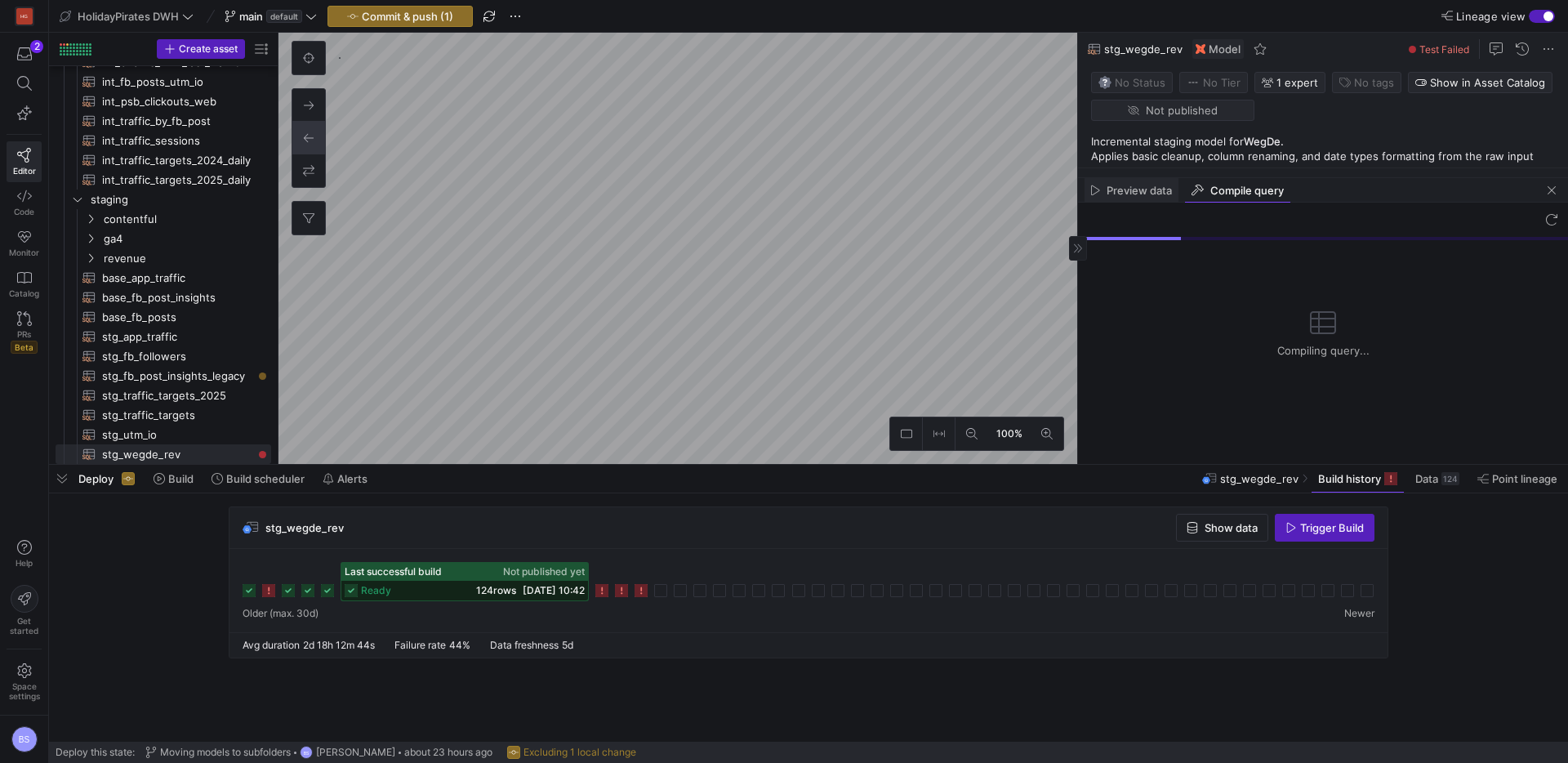 click on "Preview data" at bounding box center [1139, 190] 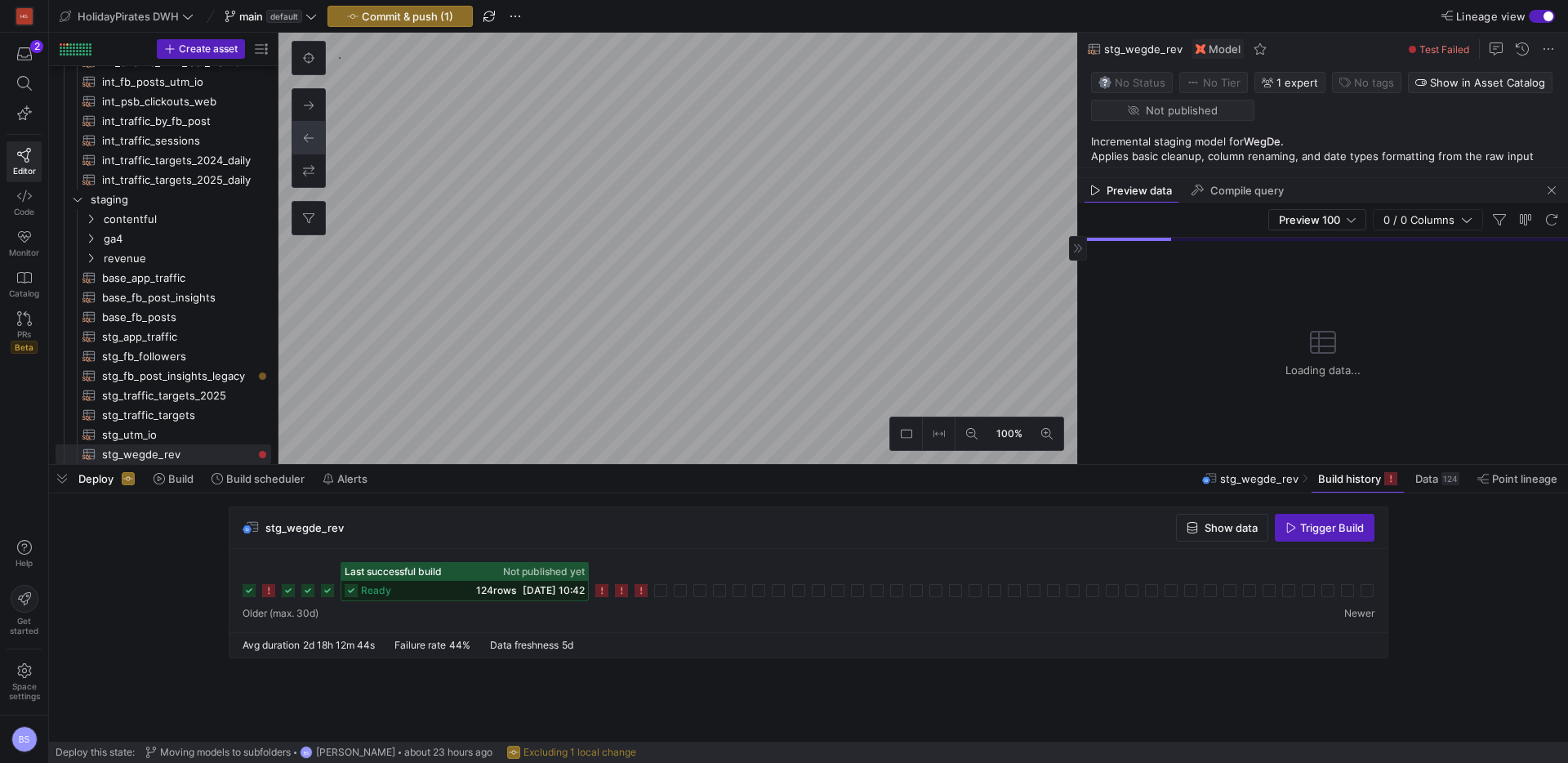 drag, startPoint x: 1558, startPoint y: 193, endPoint x: 1496, endPoint y: 234, distance: 74.330344 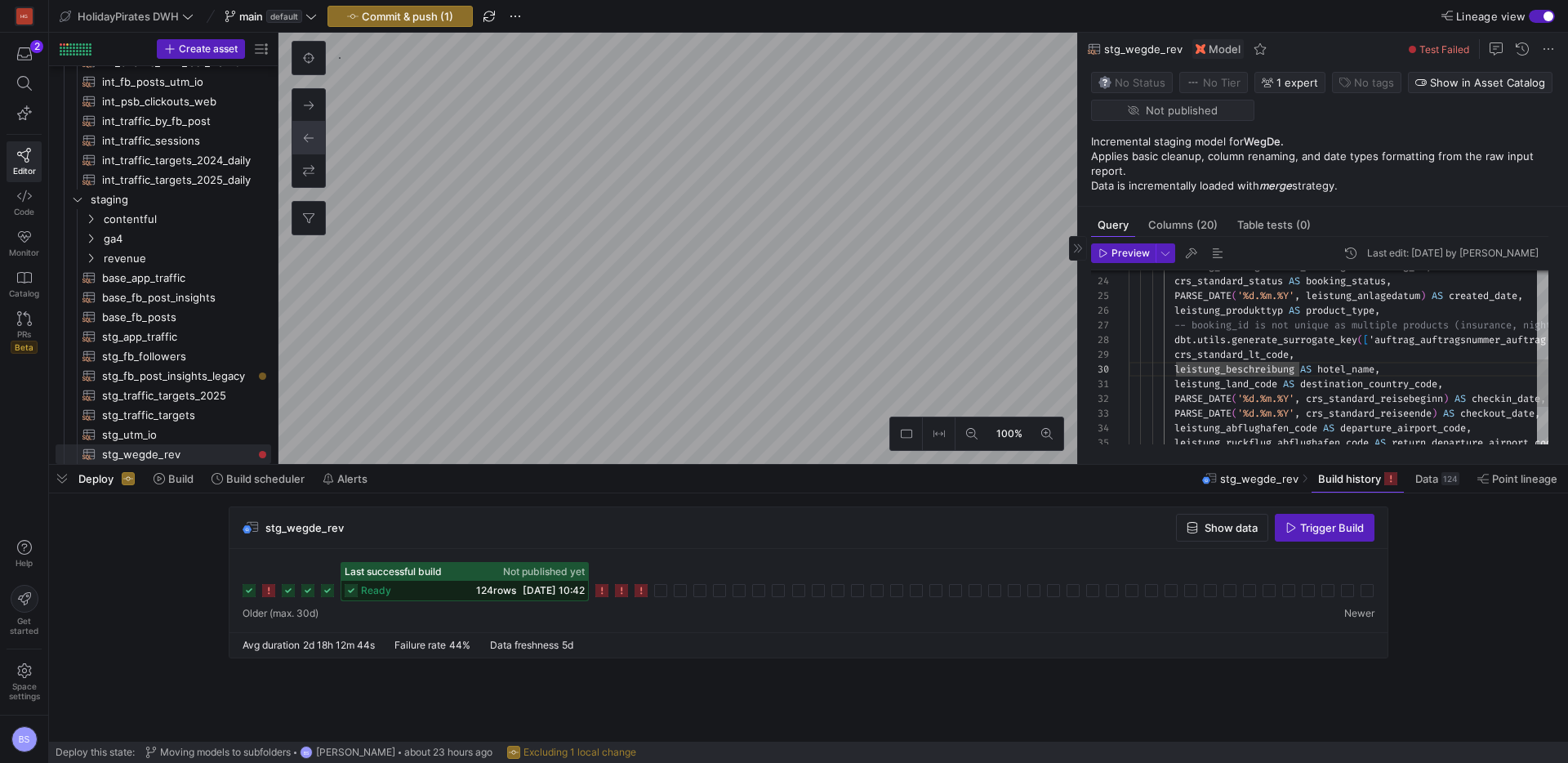 click on "dbt . utils . generate_surrogate_key ( [ 'auftrag_auftragsnummer_auftrag', 'leistung_produk ttyp' ] )   AS   booking_product_skey ,          -- booking_id is not unique as multiple products ( insurance, nights etc..) can be purchased at the s ame time          leistung_produkttyp   AS   product_type ,          PARSE_DATE ( '%d.%m.%Y' ,   leistung_anlagedatum )   AS   created_date ,          crs_standard_status   AS   booking_status ,          auftrag_auftragsnummer_auftrag   AS   booking_id ,          crs_standard_lt_code ,          leistung_beschreibung   AS   hotel_name ,          leistung_land_code   AS   destination_country_code ,          PARSE_DATE ( '%d.%m.%Y' ,   crs_standard_reisebeginn )   AS   checkin_date ,          PARSE_DATE ( '%d.%m.%Y' ,   crs_standard_reiseende )   AS   checkout_date ,          leistung_abflughafen_code   AS   departure_airport_code" at bounding box center (1510, 294) 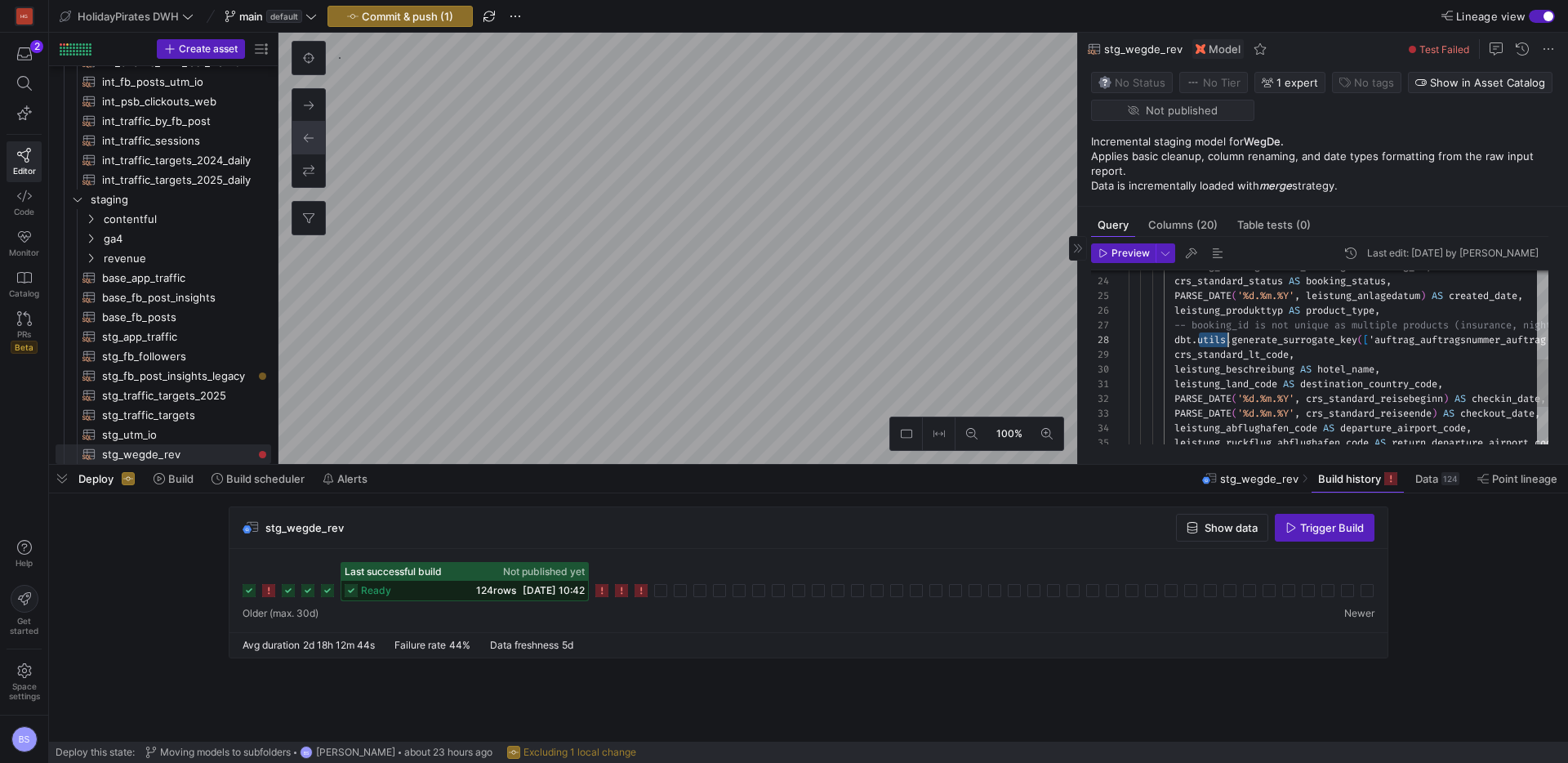click on "dbt . utils . generate_surrogate_key ( [ 'auftrag_auftragsnummer_auftrag', 'leistung_produk ttyp' ] )   AS   booking_product_skey ,          -- booking_id is not unique as multiple products ( insurance, nights etc..) can be purchased at the s ame time          leistung_produkttyp   AS   product_type ,          PARSE_DATE ( '%d.%m.%Y' ,   leistung_anlagedatum )   AS   created_date ,          crs_standard_status   AS   booking_status ,          auftrag_auftragsnummer_auftrag   AS   booking_id ,          crs_standard_lt_code ,          leistung_beschreibung   AS   hotel_name ,          leistung_land_code   AS   destination_country_code ,          PARSE_DATE ( '%d.%m.%Y' ,   crs_standard_reisebeginn )   AS   checkin_date ,          PARSE_DATE ( '%d.%m.%Y' ,   crs_standard_reiseende )   AS   checkout_date ,          leistung_abflughafen_code   AS   departure_airport_code" at bounding box center (1510, 294) 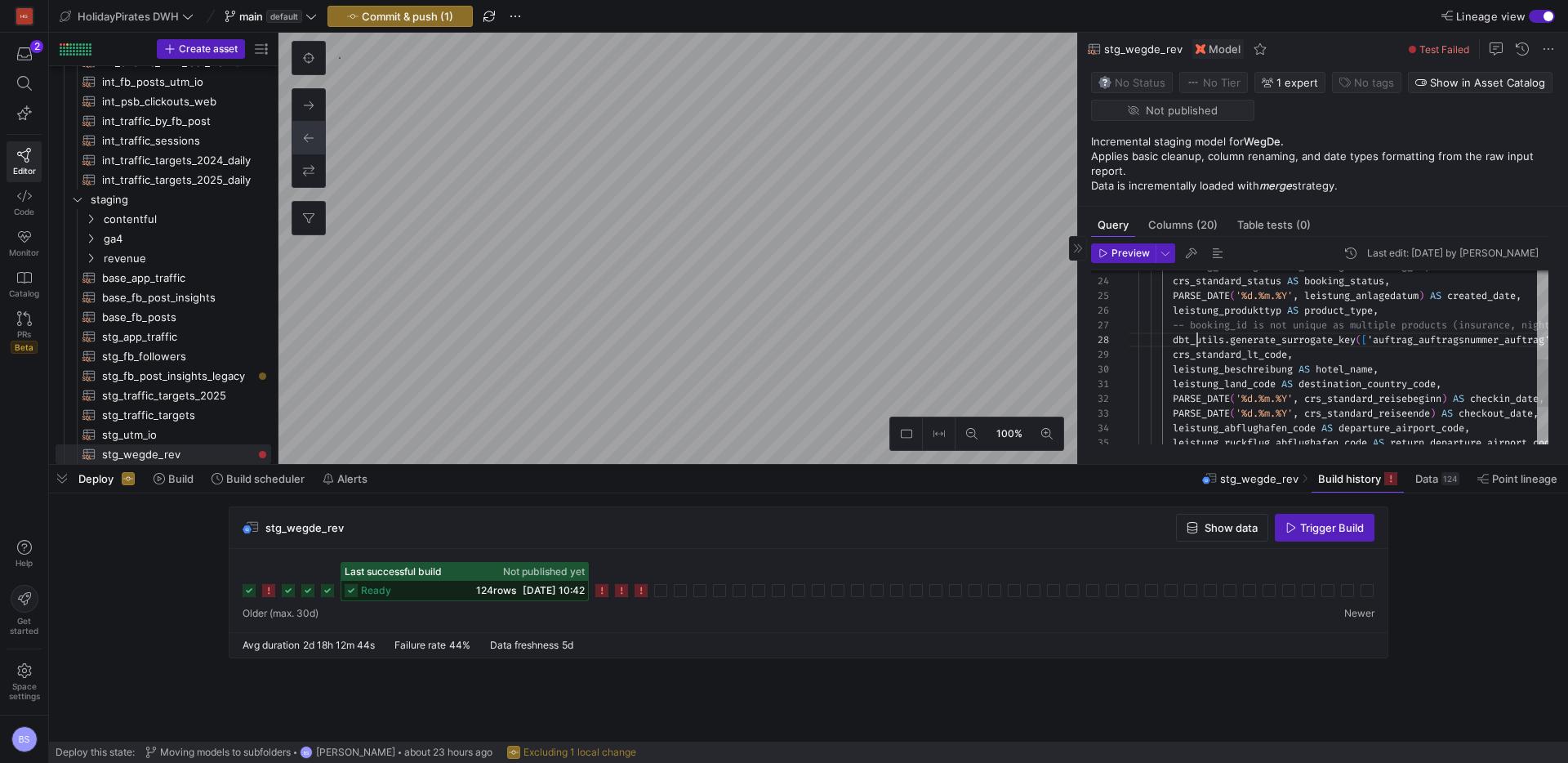 scroll, scrollTop: 103, scrollLeft: 70, axis: both 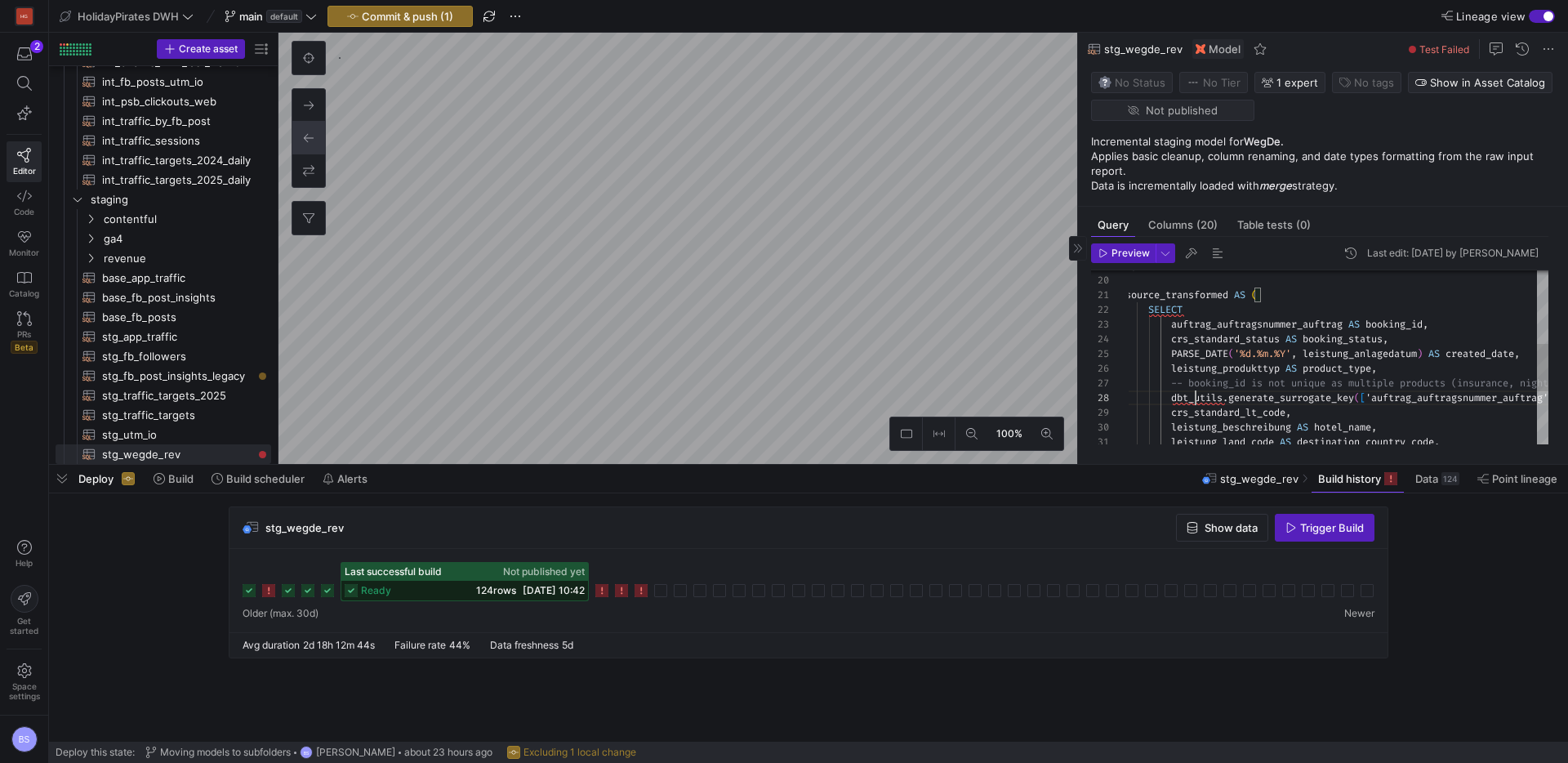 click on "dbt_utils . generate_surrogate_key ( [ 'auftrag_auftragsnummer_auftrag', 'leistung_produk ttyp' ] )   AS   booking_product_skey ,          -- booking_id is not unique as multiple products ( insurance, nights etc..) can be purchased at the s ame time          leistung_produkttyp   AS   product_type ,          PARSE_DATE ( '%d.%m.%Y' ,   leistung_anlagedatum )   AS   created_date ,          crs_standard_status   AS   booking_status ,          auftrag_auftragsnummer_auftrag   AS   booking_id ,          crs_standard_lt_code ,      SELECT source_transformed   AS   ( ) ,          leistung_beschreibung   AS   hotel_name ,          leistung_land_code   AS   destination_country_code ,          PARSE_DATE ( '%d.%m.%Y' ,   crs_standard_reisebeginn )   AS   checkin_date ," at bounding box center [1507, 352] 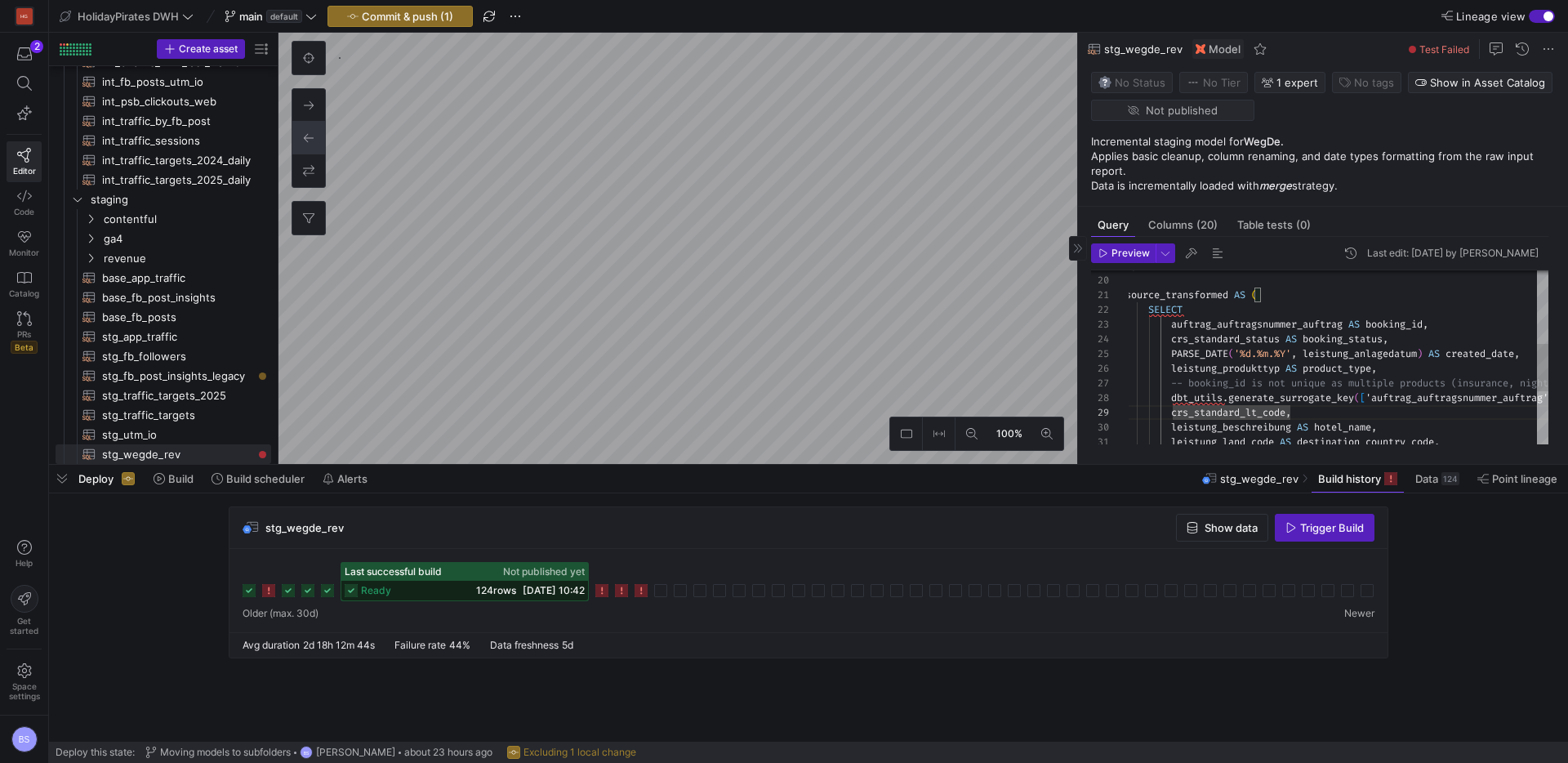 click on "dbt_utils . generate_surrogate_key ( [ 'auftrag_auftragsnummer_auftrag', 'leistung_produk ttyp' ] )   AS   booking_product_skey ,          -- booking_id is not unique as multiple products ( insurance, nights etc..) can be purchased at the s ame time          leistung_produkttyp   AS   product_type ,          PARSE_DATE ( '%d.%m.%Y' ,   leistung_anlagedatum )   AS   created_date ,          crs_standard_status   AS   booking_status ,          auftrag_auftragsnummer_auftrag   AS   booking_id ,          crs_standard_lt_code ,      SELECT source_transformed   AS   ( ) ,          leistung_beschreibung   AS   hotel_name ,          leistung_land_code   AS   destination_country_code ,          PARSE_DATE ( '%d.%m.%Y' ,   crs_standard_reisebeginn )   AS   checkin_date ," at bounding box center (1507, 352) 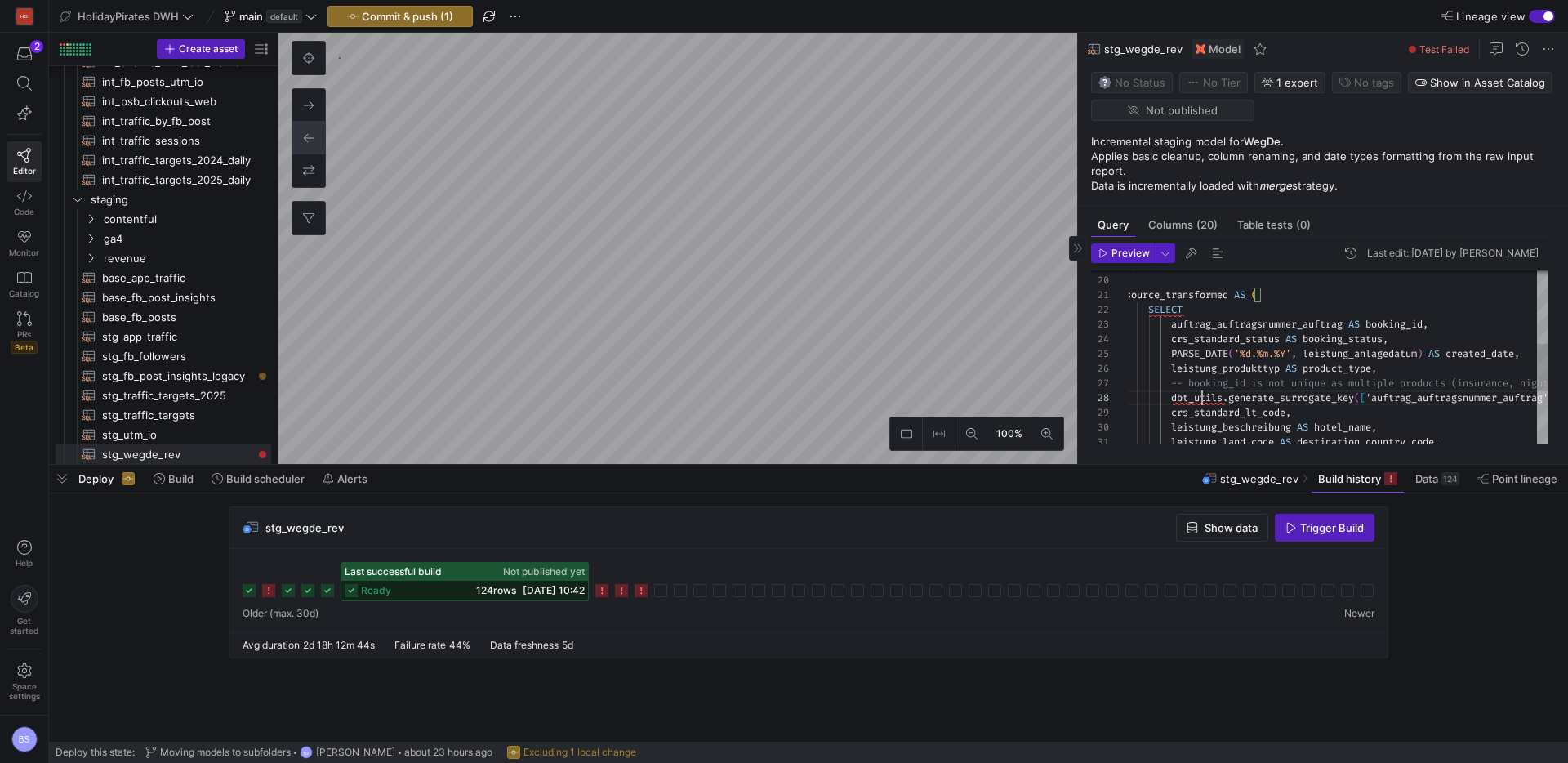 scroll, scrollTop: 103, scrollLeft: 77, axis: both 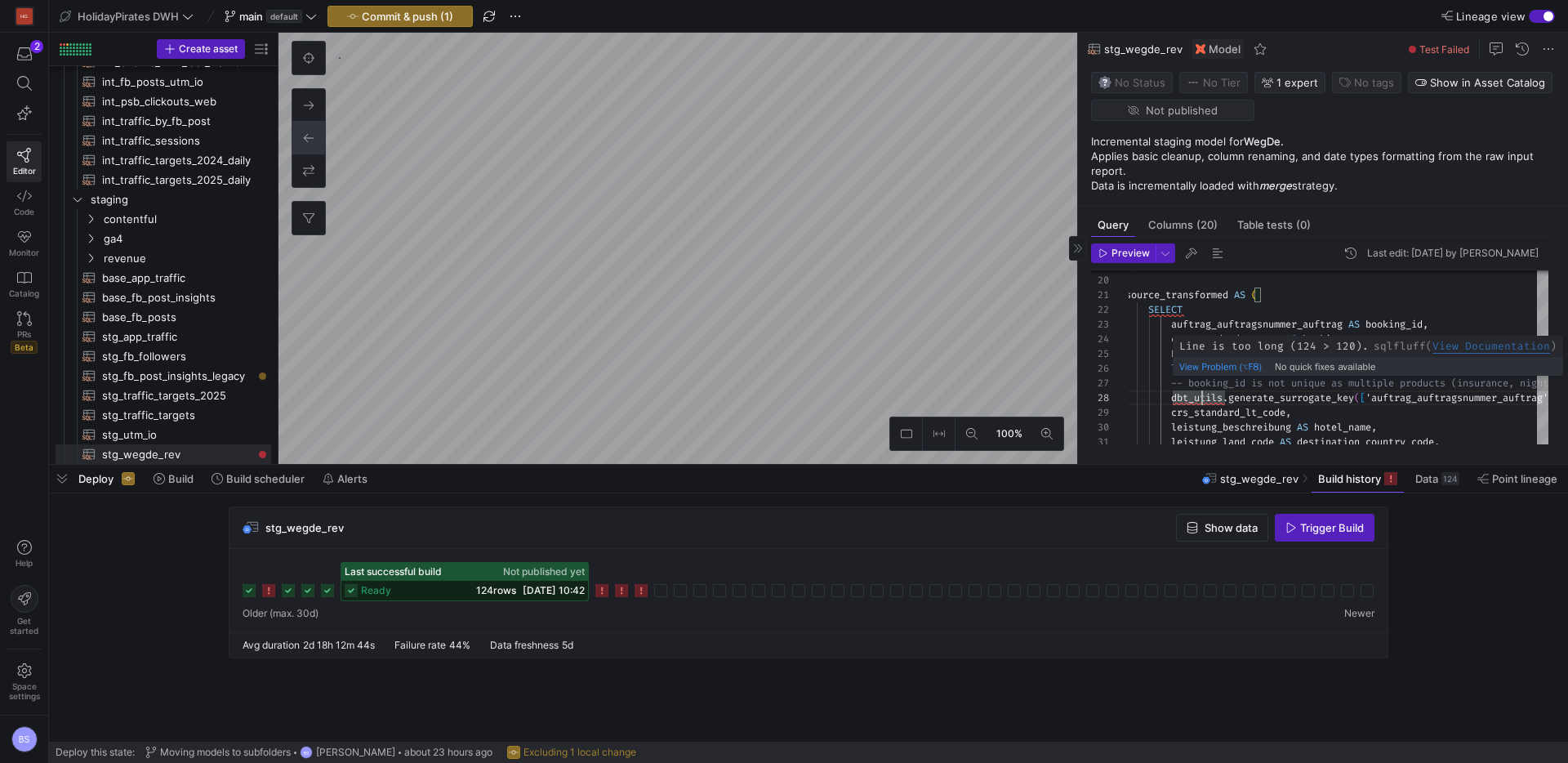 click on "dbt_utils . generate_surrogate_key ( [ 'auftrag_auftragsnummer_auftrag', 'leistung_produk ttyp' ] )   AS   booking_product_skey ,          -- booking_id is not unique as multiple products ( insurance, nights etc..) can be purchased at the s ame time          leistung_produkttyp   AS   product_type ,          PARSE_DATE ( '%d.%m.%Y' ,   leistung_anlagedatum )   AS   created_date ,          crs_standard_status   AS   booking_status ,          auftrag_auftragsnummer_auftrag   AS   booking_id ,          crs_standard_lt_code ,      SELECT source_transformed   AS   ( ) ,          leistung_beschreibung   AS   hotel_name ,          leistung_land_code   AS   destination_country_code ,          PARSE_DATE ( '%d.%m.%Y' ,   crs_standard_reisebeginn )   AS   checkin_date ," at bounding box center (1507, 352) 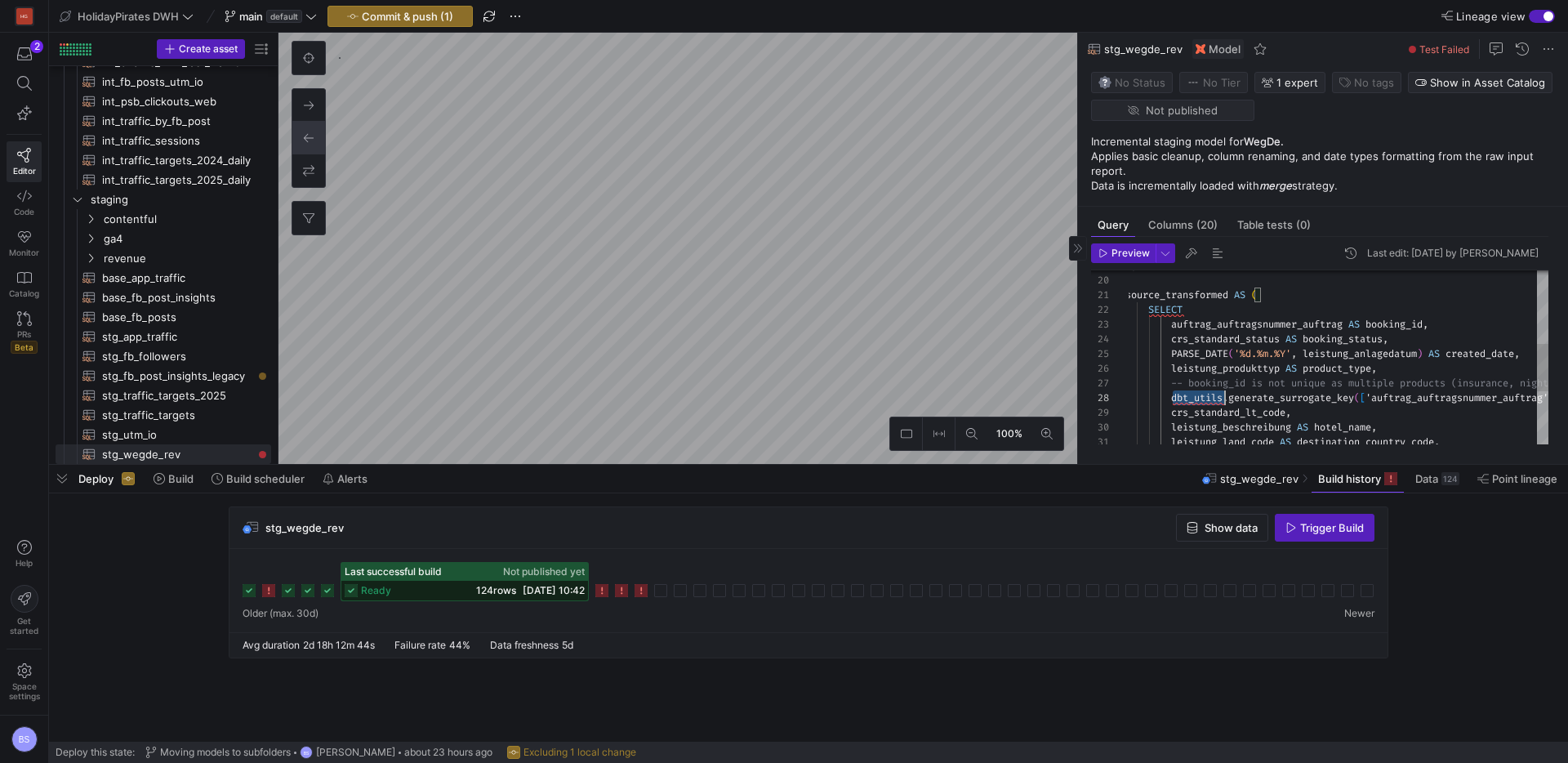 click on "dbt_utils . generate_surrogate_key ( [ 'auftrag_auftragsnummer_auftrag', 'leistung_produk ttyp' ] )   AS   booking_product_skey ,          -- booking_id is not unique as multiple products ( insurance, nights etc..) can be purchased at the s ame time          leistung_produkttyp   AS   product_type ,          PARSE_DATE ( '%d.%m.%Y' ,   leistung_anlagedatum )   AS   created_date ,          crs_standard_status   AS   booking_status ,          auftrag_auftragsnummer_auftrag   AS   booking_id ,          crs_standard_lt_code ,      SELECT source_transformed   AS   ( ) ,          leistung_beschreibung   AS   hotel_name ,          leistung_land_code   AS   destination_country_code ,          PARSE_DATE ( '%d.%m.%Y' ,   crs_standard_reisebeginn )   AS   checkin_date ," at bounding box center (1507, 352) 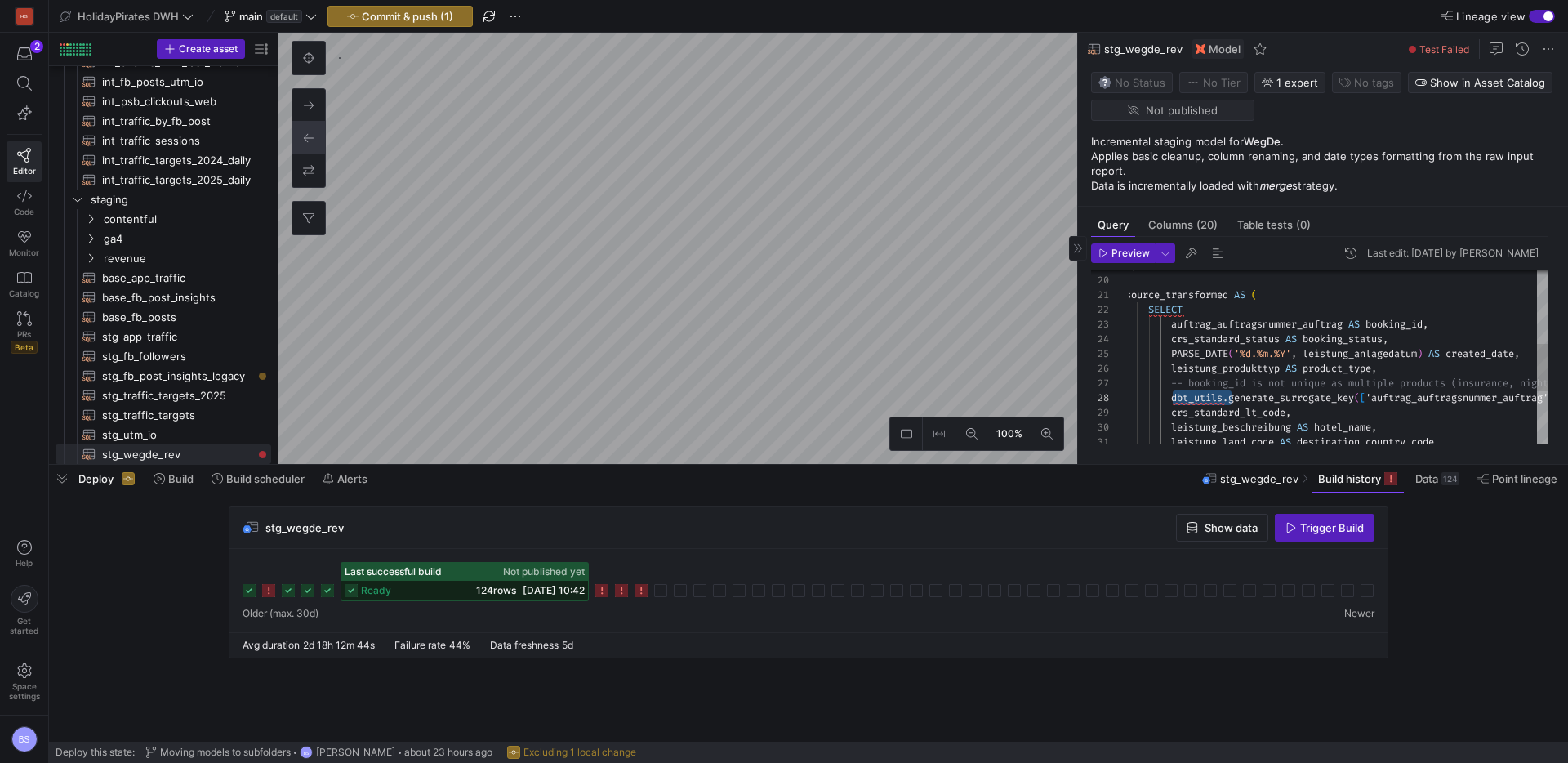 scroll, scrollTop: 103, scrollLeft: 47, axis: both 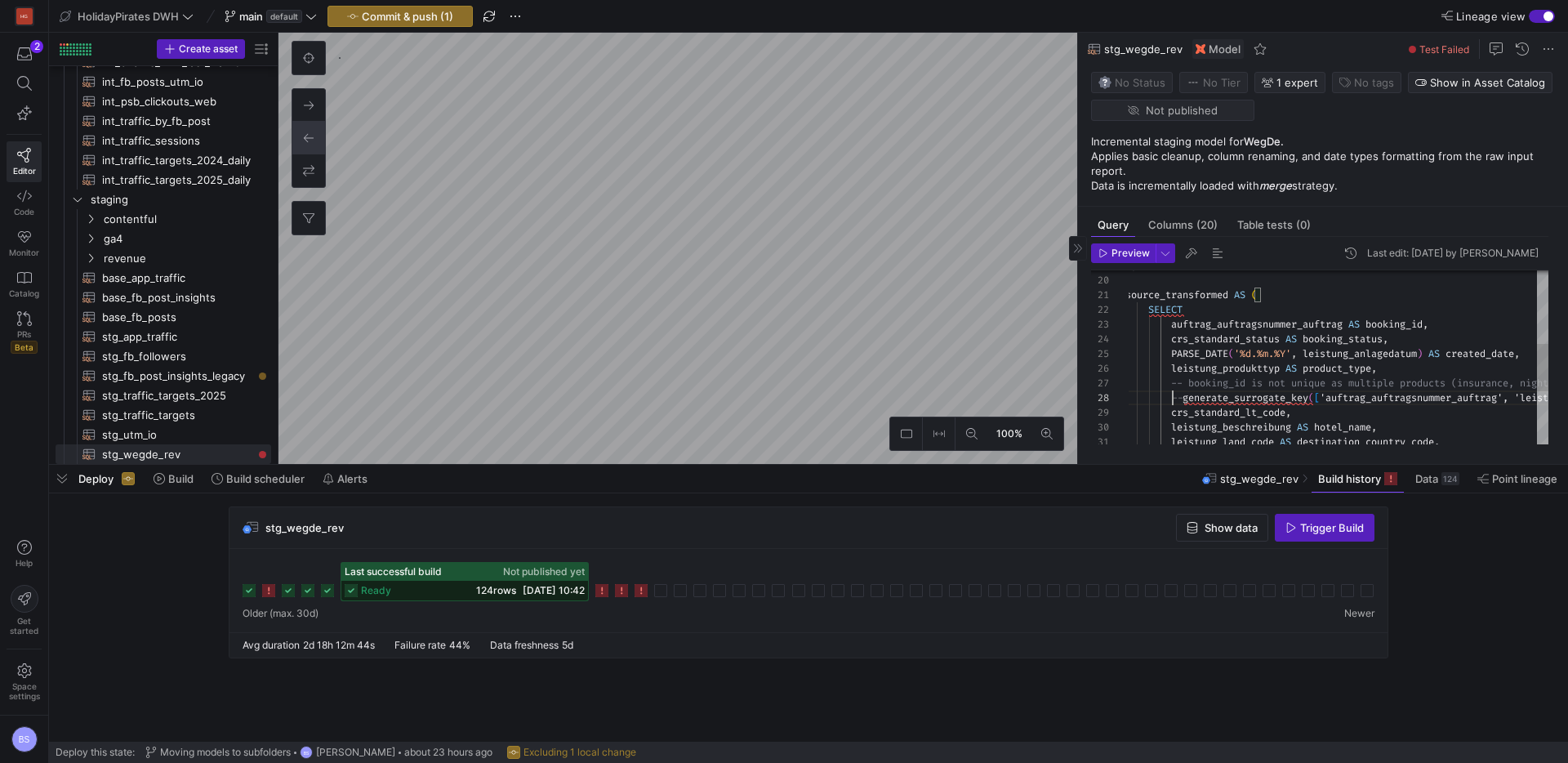 click on "-- generate_surrogate_key ( [ 'auftrag_auftragsnummer_auftrag', 'leistung_produk ttyp' ] )   AS   booking_product_skey ,          -- booking_id is not unique as multiple products ( insurance, nights etc..) can be purchased at the s ame time          leistung_produkttyp   AS   product_type ,          PARSE_DATE ( '%d.%m.%Y' ,   leistung_anlagedatum )   AS   created_date ,          crs_standard_status   AS   booking_status ,          auftrag_auftragsnummer_auftrag   AS   booking_id ,          crs_standard_lt_code ,      SELECT source_transformed   AS   ( ) ,          leistung_beschreibung   AS   hotel_name ,          leistung_land_code   AS   destination_country_code ,          PARSE_DATE ( '%d.%m.%Y' ,   crs_standard_reisebeginn )   AS   checkin_date ," at bounding box center (1507, 352) 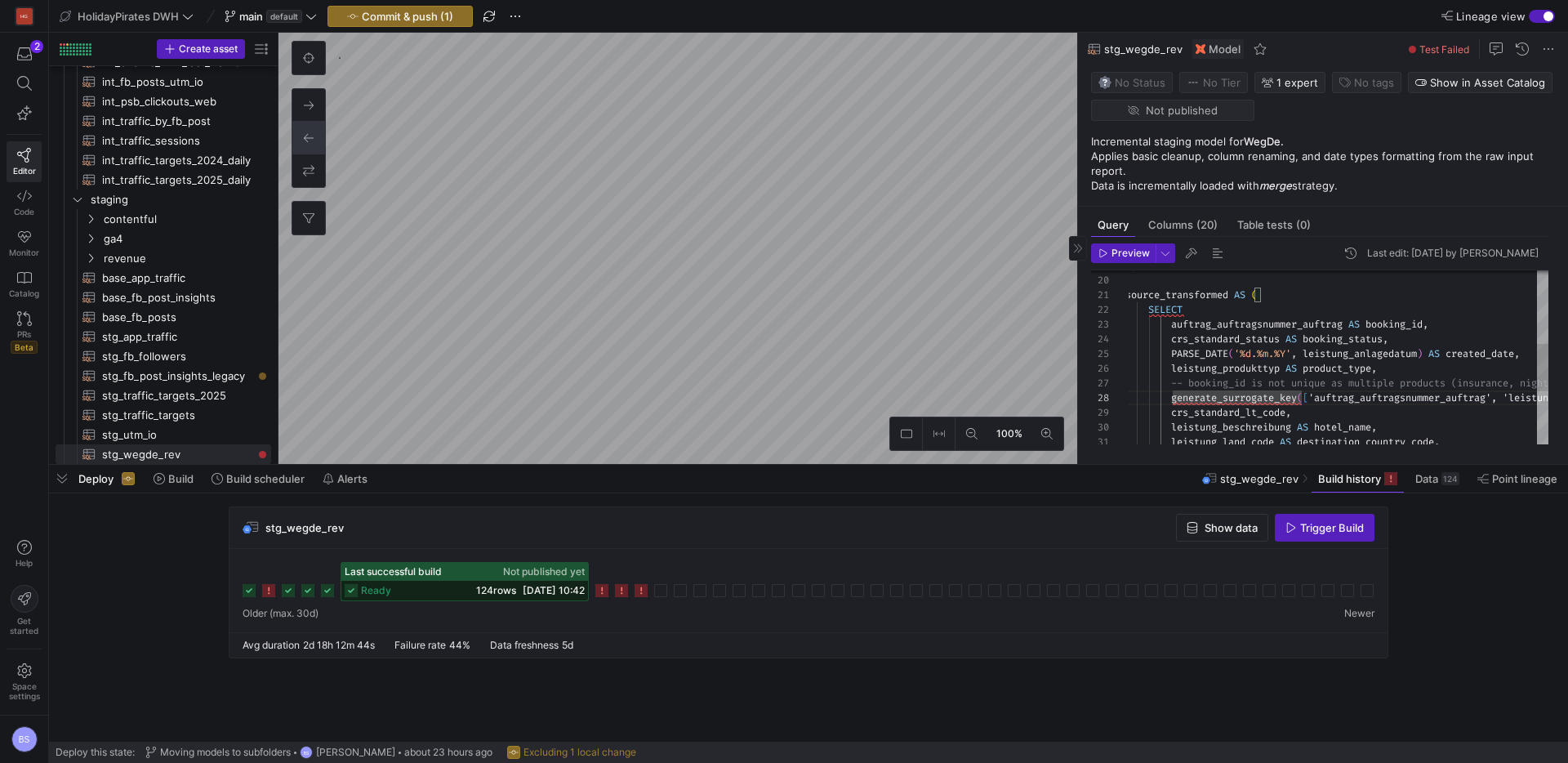 click on "generate_surrogate_key ( [ 'auftrag_auftragsnummer_auftrag', 'leistung_produk ttyp' ] )   AS   booking_product_skey ,          -- booking_id is not unique as multiple products ( insurance, nights etc..) can be purchased at the s ame time          leistung_produkttyp   AS   product_type ,          PARSE_DATE ( '%d.%m.%Y' ,   leistung_anlagedatum )   AS   created_date ,          crs_standard_status   AS   booking_status ,          auftrag_auftragsnummer_auftrag   AS   booking_id ,          crs_standard_lt_code ,      SELECT source_transformed   AS   ( ) ,          leistung_beschreibung   AS   hotel_name ,          leistung_land_code   AS   destination_country_code ,          PARSE_DATE ( '%d.%m.%Y' ,   crs_standard_reisebeginn )   AS   checkin_date ," at bounding box center [1507, 352] 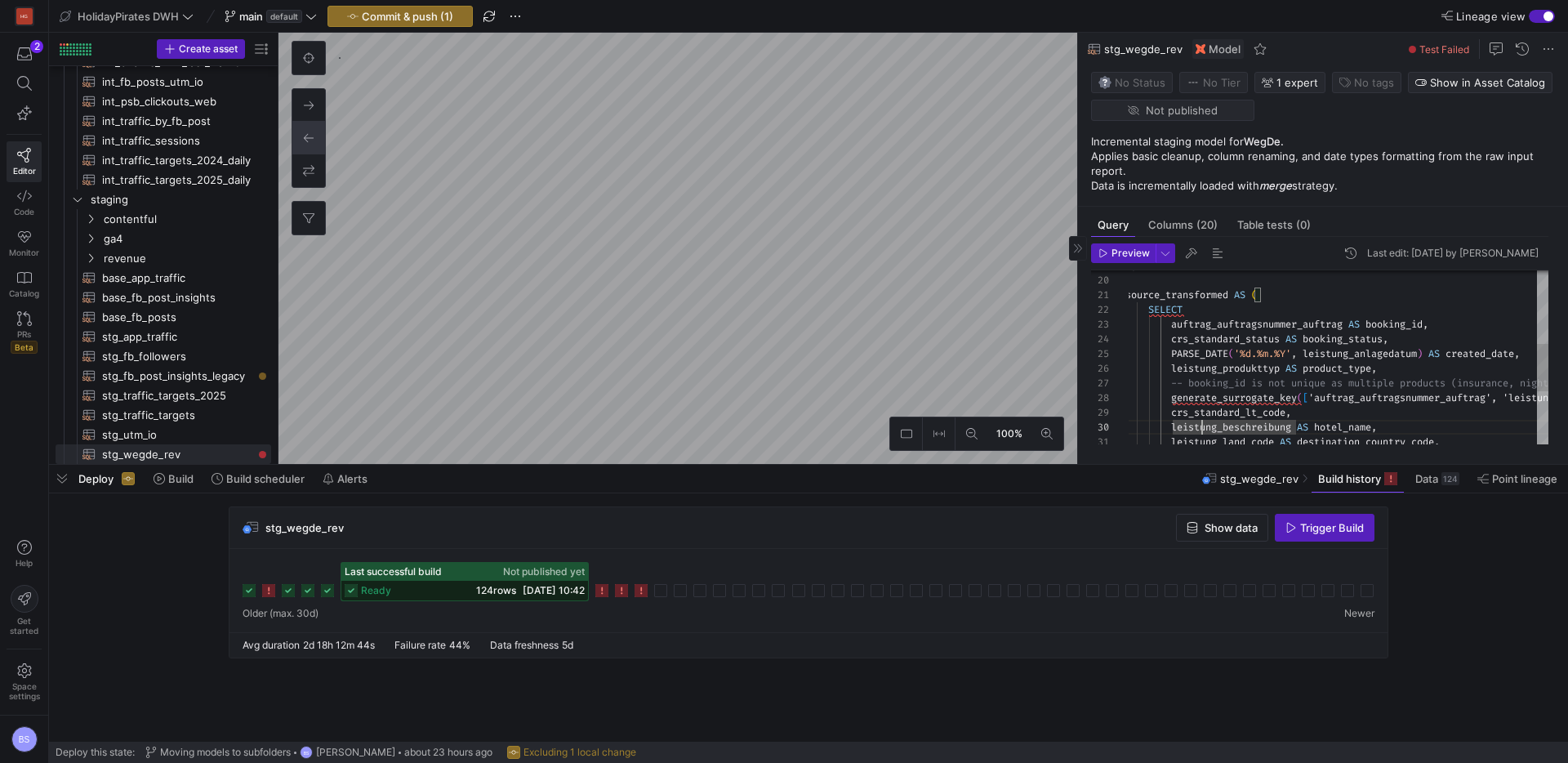 click on "generate_surrogate_key ( [ 'auftrag_auftragsnummer_auftrag', 'leistung_produk ttyp' ] )   AS   booking_product_skey ,          -- booking_id is not unique as multiple products ( insurance, nights etc..) can be purchased at the s ame time          leistung_produkttyp   AS   product_type ,          PARSE_DATE ( '%d.%m.%Y' ,   leistung_anlagedatum )   AS   created_date ,          crs_standard_status   AS   booking_status ,          auftrag_auftragsnummer_auftrag   AS   booking_id ,          crs_standard_lt_code ,      SELECT source_transformed   AS   ( ) ,          leistung_beschreibung   AS   hotel_name ,          leistung_land_code   AS   destination_country_code ,          PARSE_DATE ( '%d.%m.%Y' ,   crs_standard_reisebeginn )   AS   checkin_date ," at bounding box center [1507, 352] 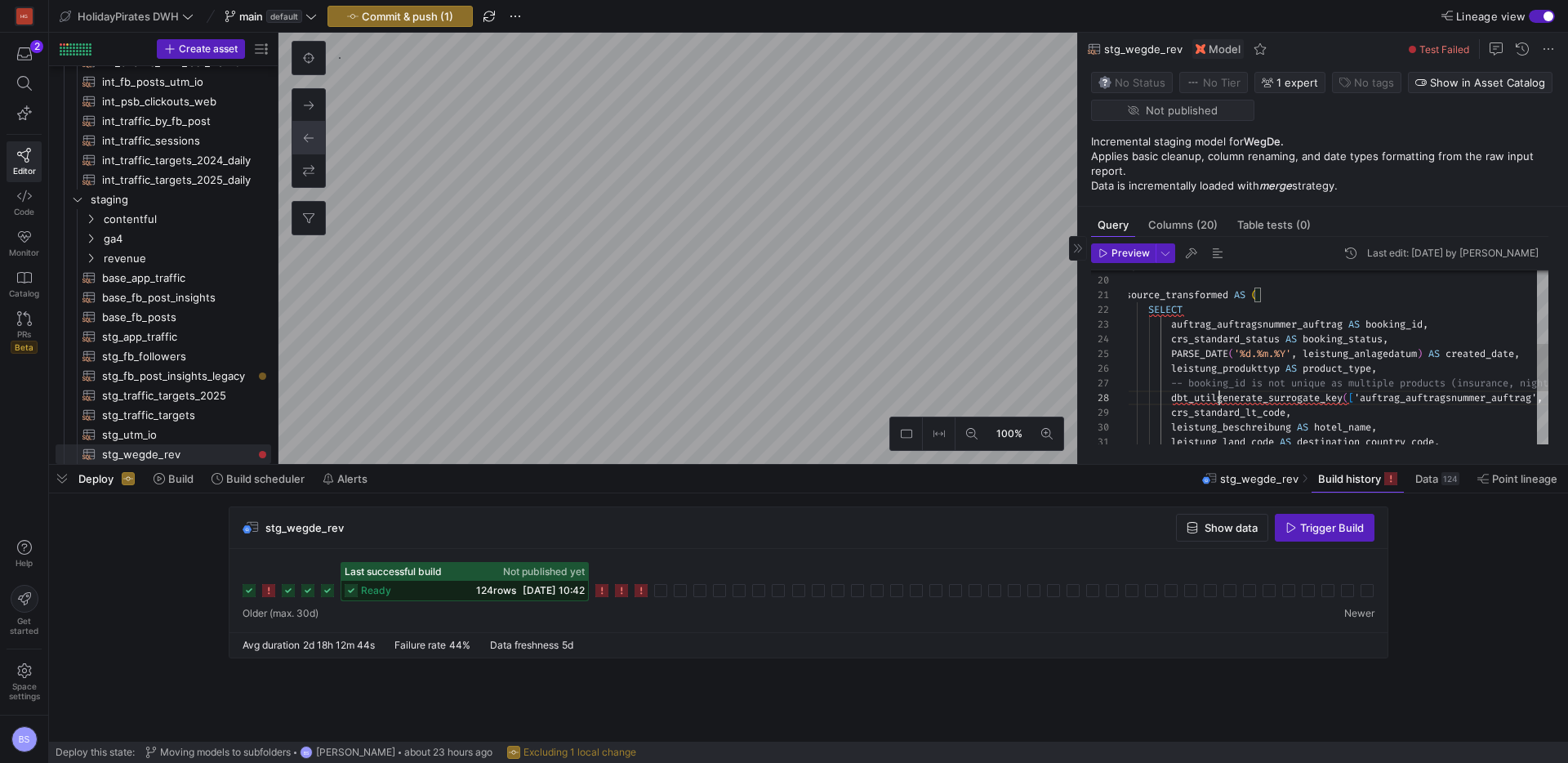 scroll, scrollTop: 103, scrollLeft: 106, axis: both 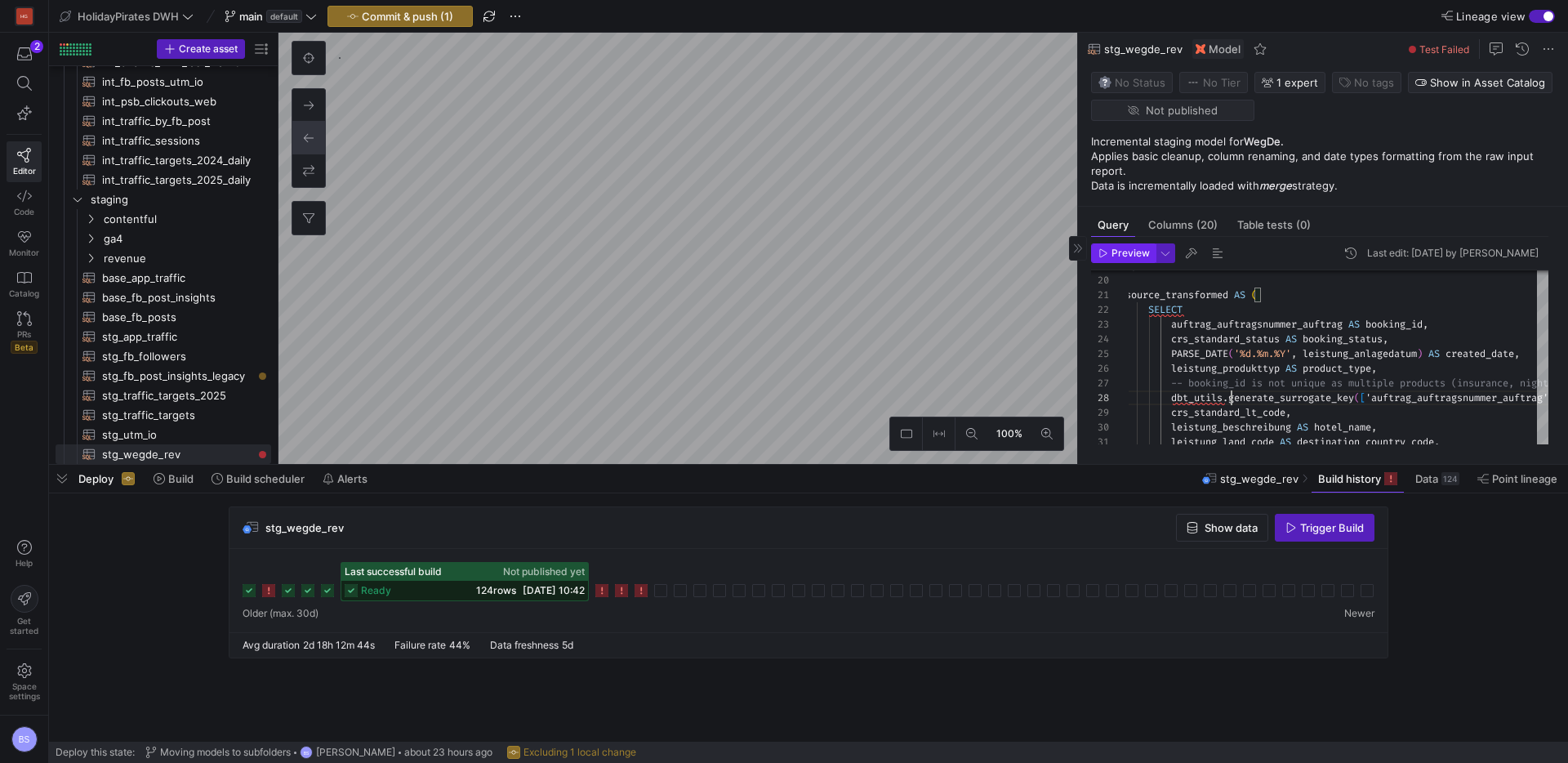 type on "source_transformed AS (
SELECT
auftrag_auftragsnummer_auftrag AS booking_id,
crs_standard_status AS booking_status,
PARSE_DATE('%d.%m.%Y', leistung_anlagedatum) AS created_date,
leistung_produkttyp AS product_type,
-- booking_id is not unique as multiple products (insurance, nights etc..) can be purchased at the same time
dbt_utils.generate_surrogate_key(['auftrag_auftragsnummer_auftrag', 'leistung_produkttyp']) AS booking_product_skey,
crs_standard_lt_code,
leistung_beschreibung AS hotel_name," 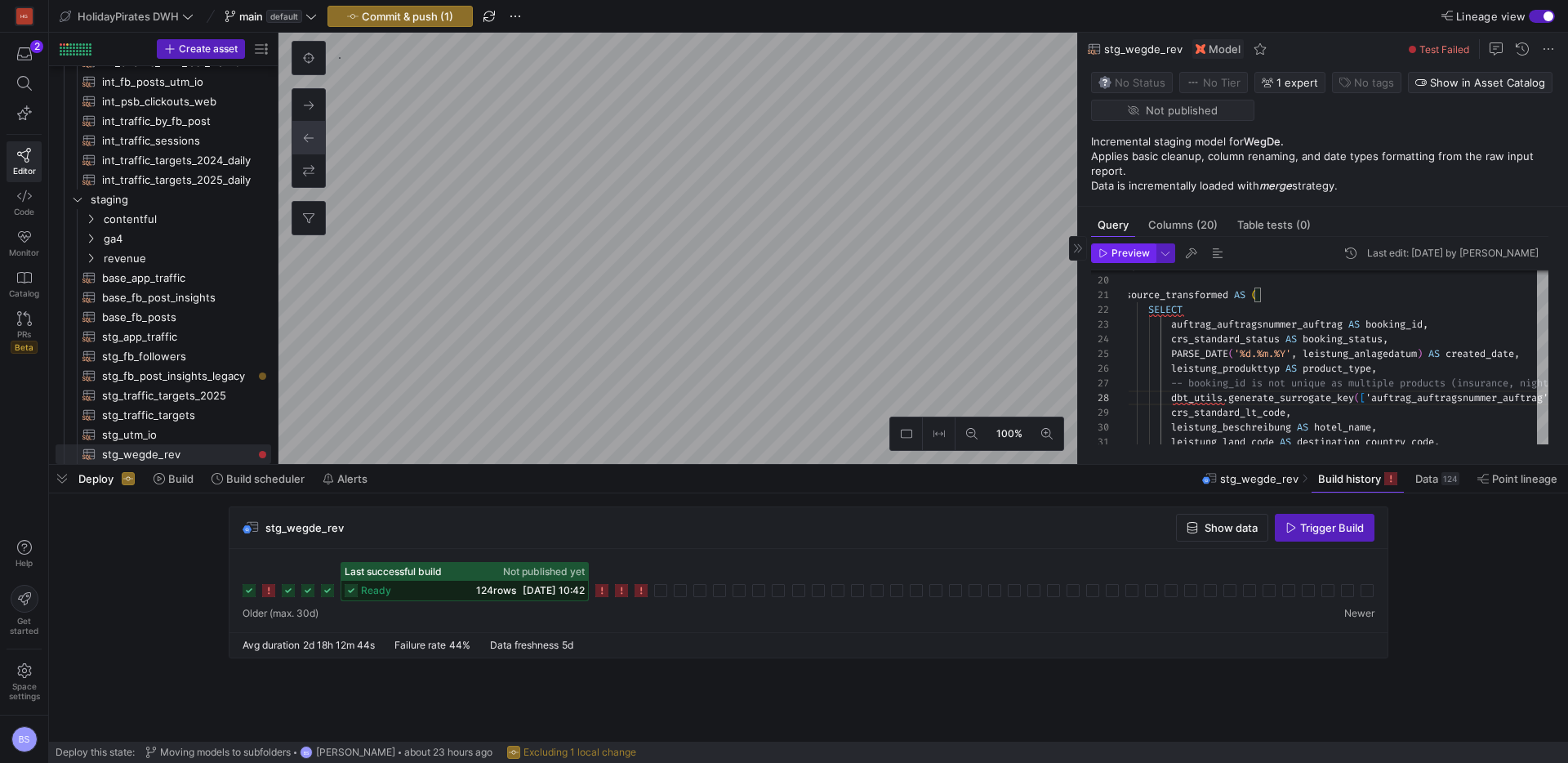 click on "Preview" at bounding box center [1130, 253] 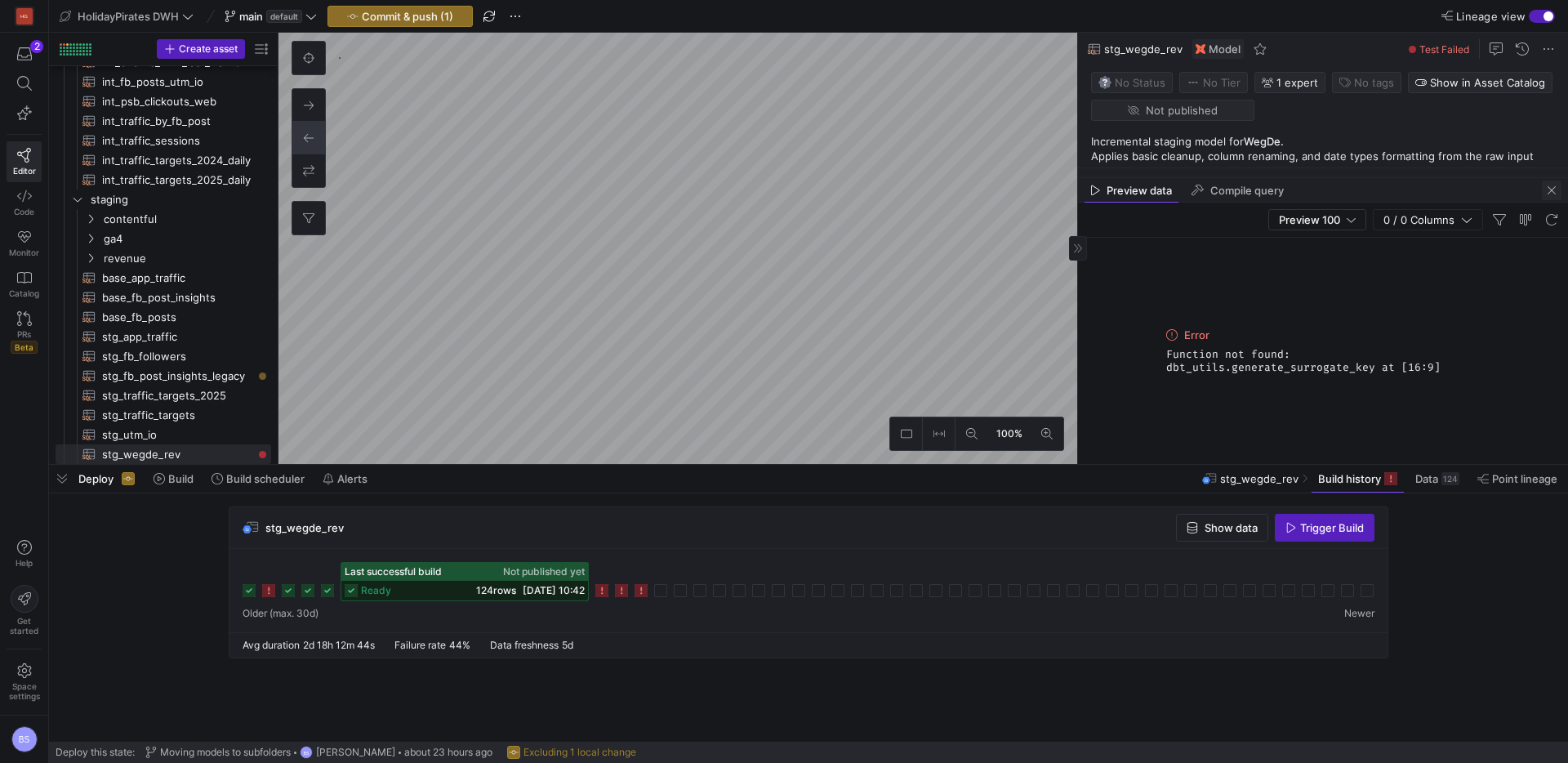 click 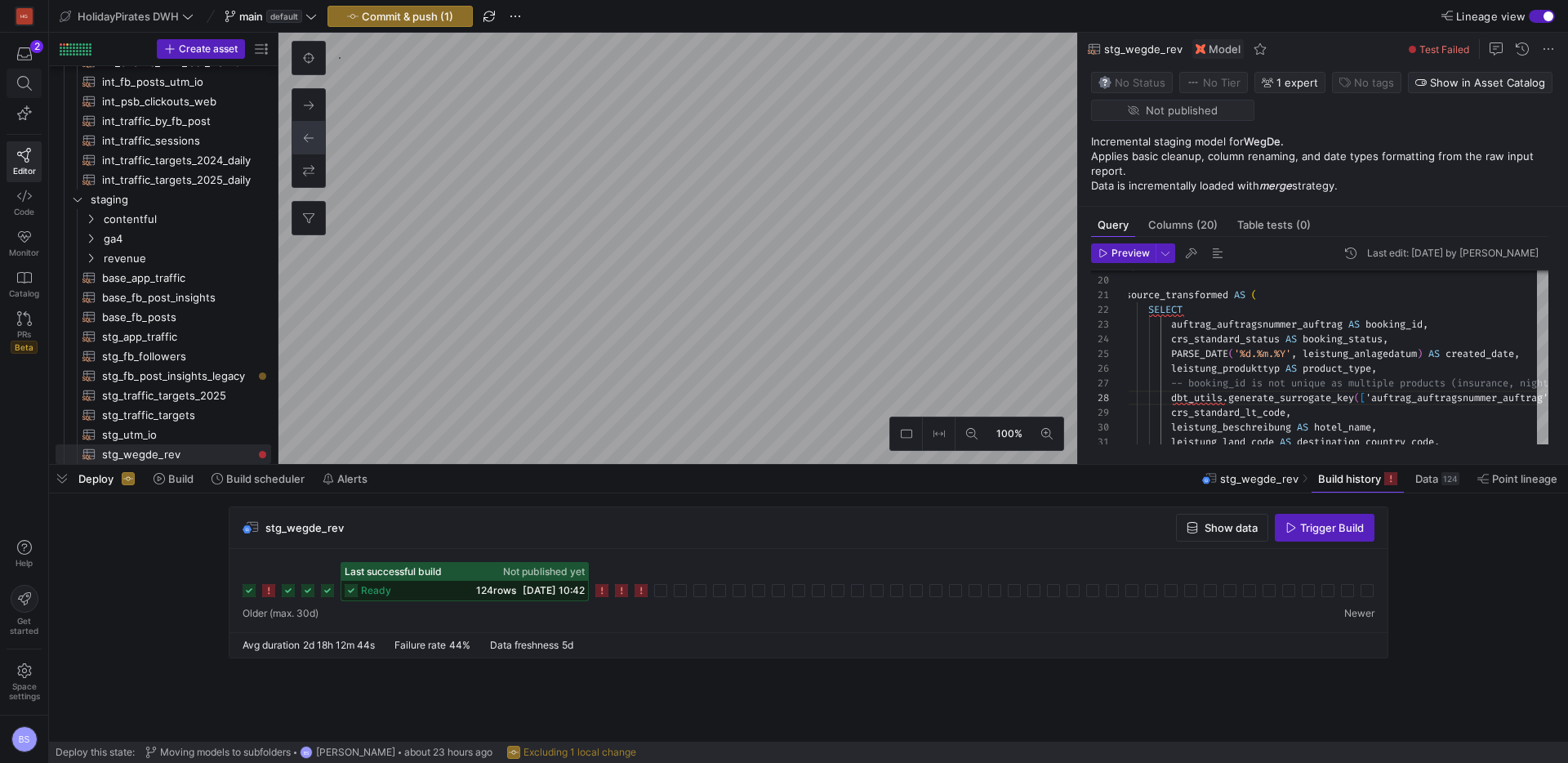 click 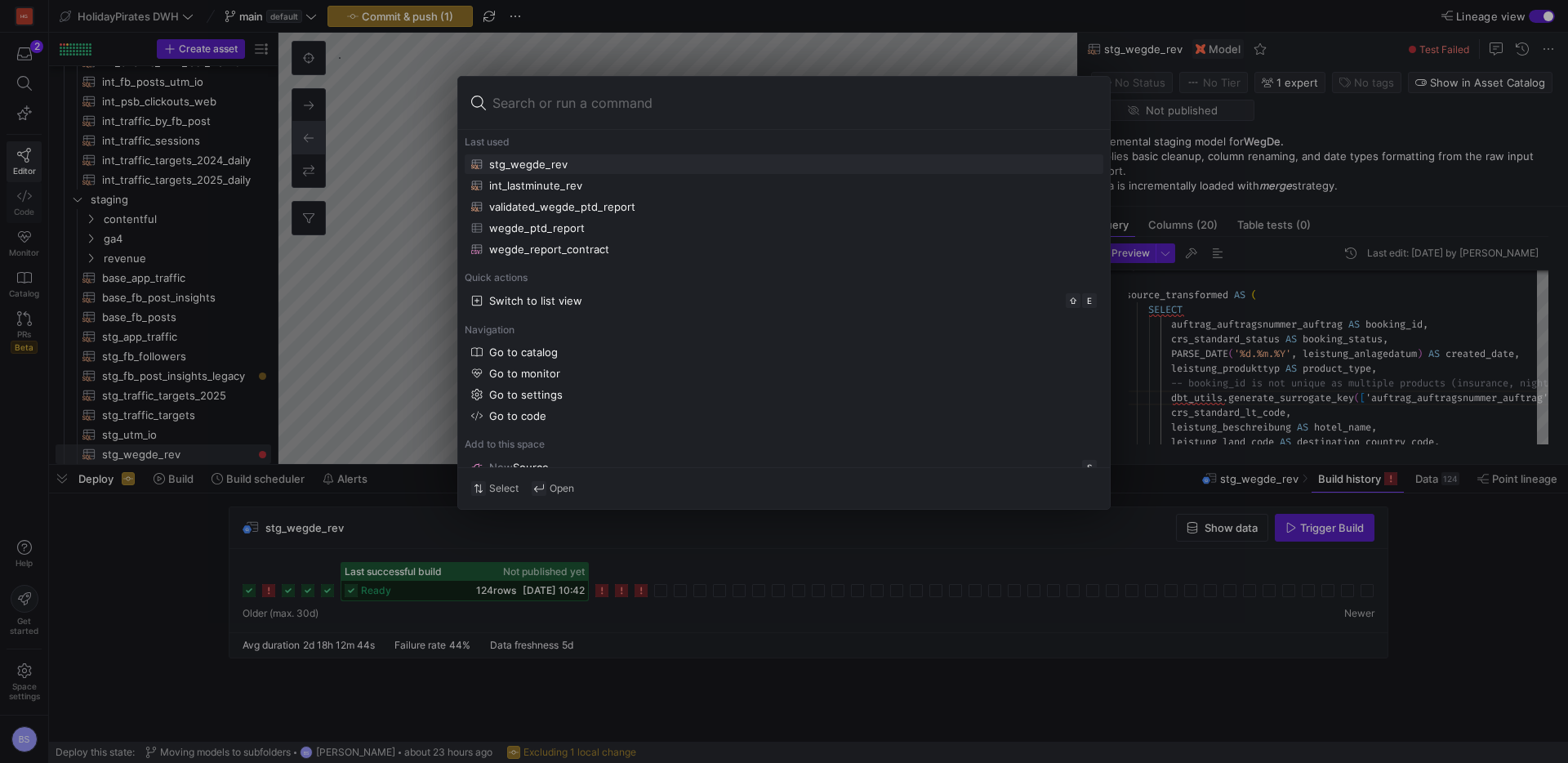 click at bounding box center (784, 382) 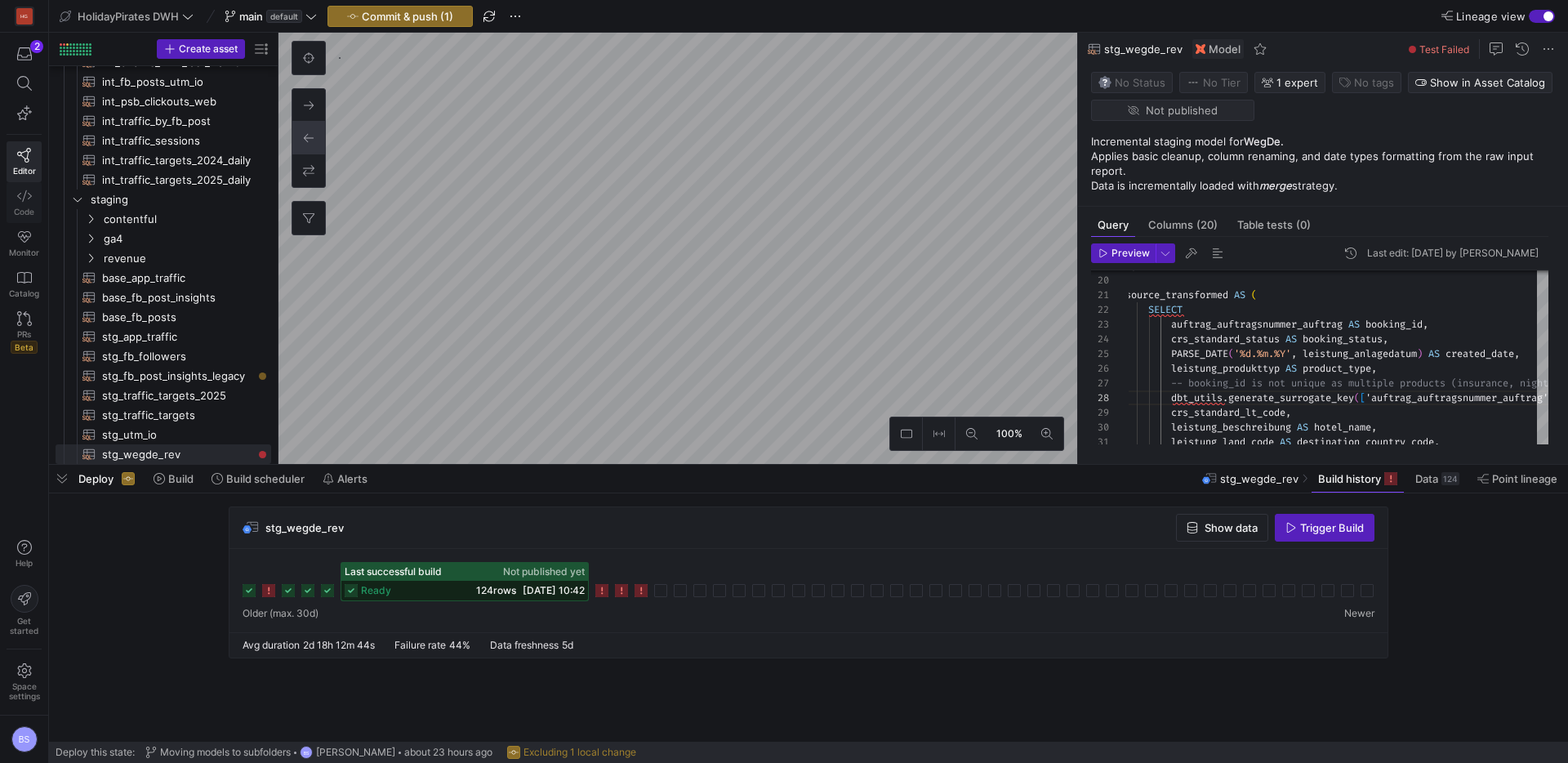 click 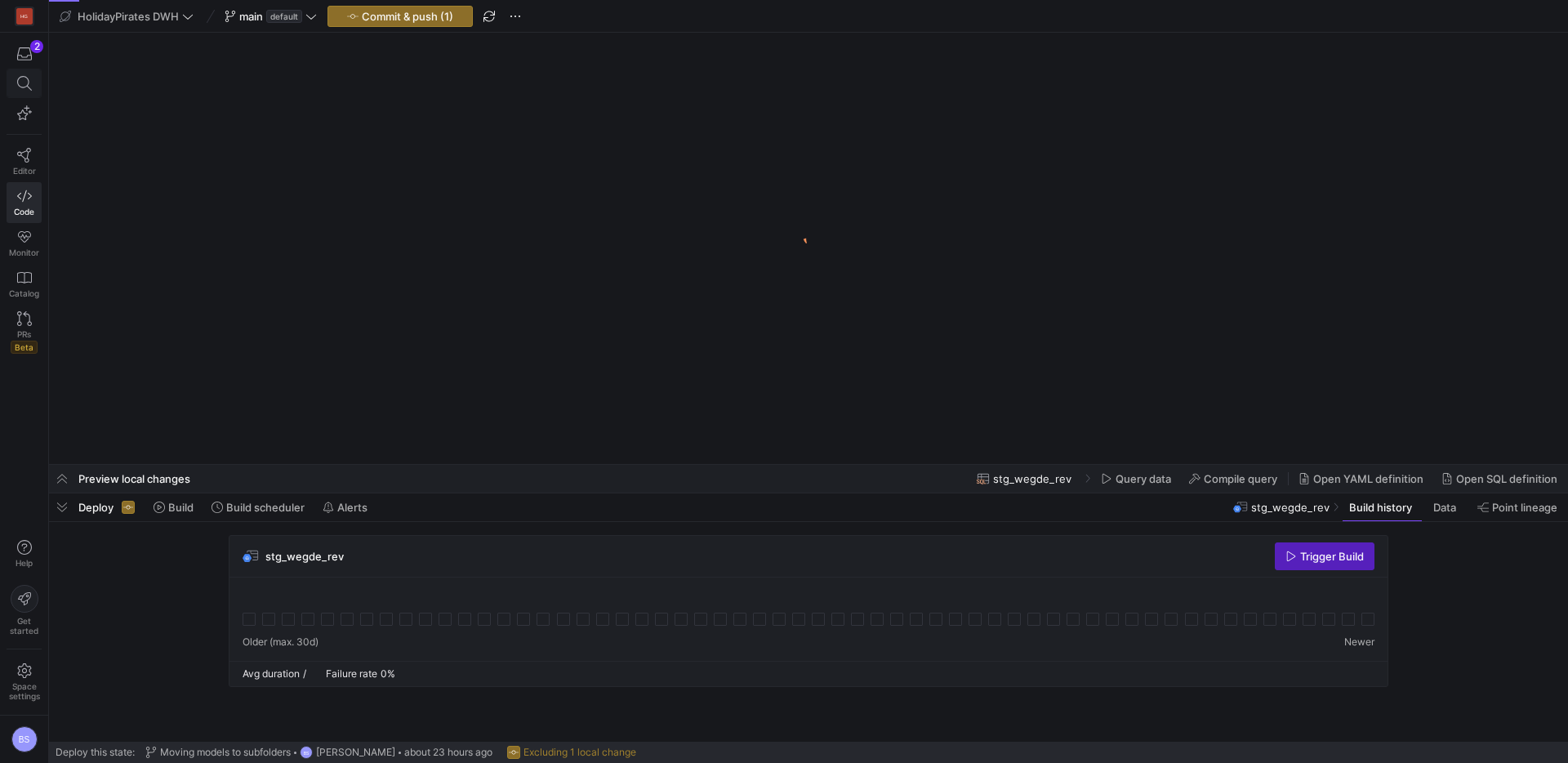 scroll, scrollTop: 0, scrollLeft: 0, axis: both 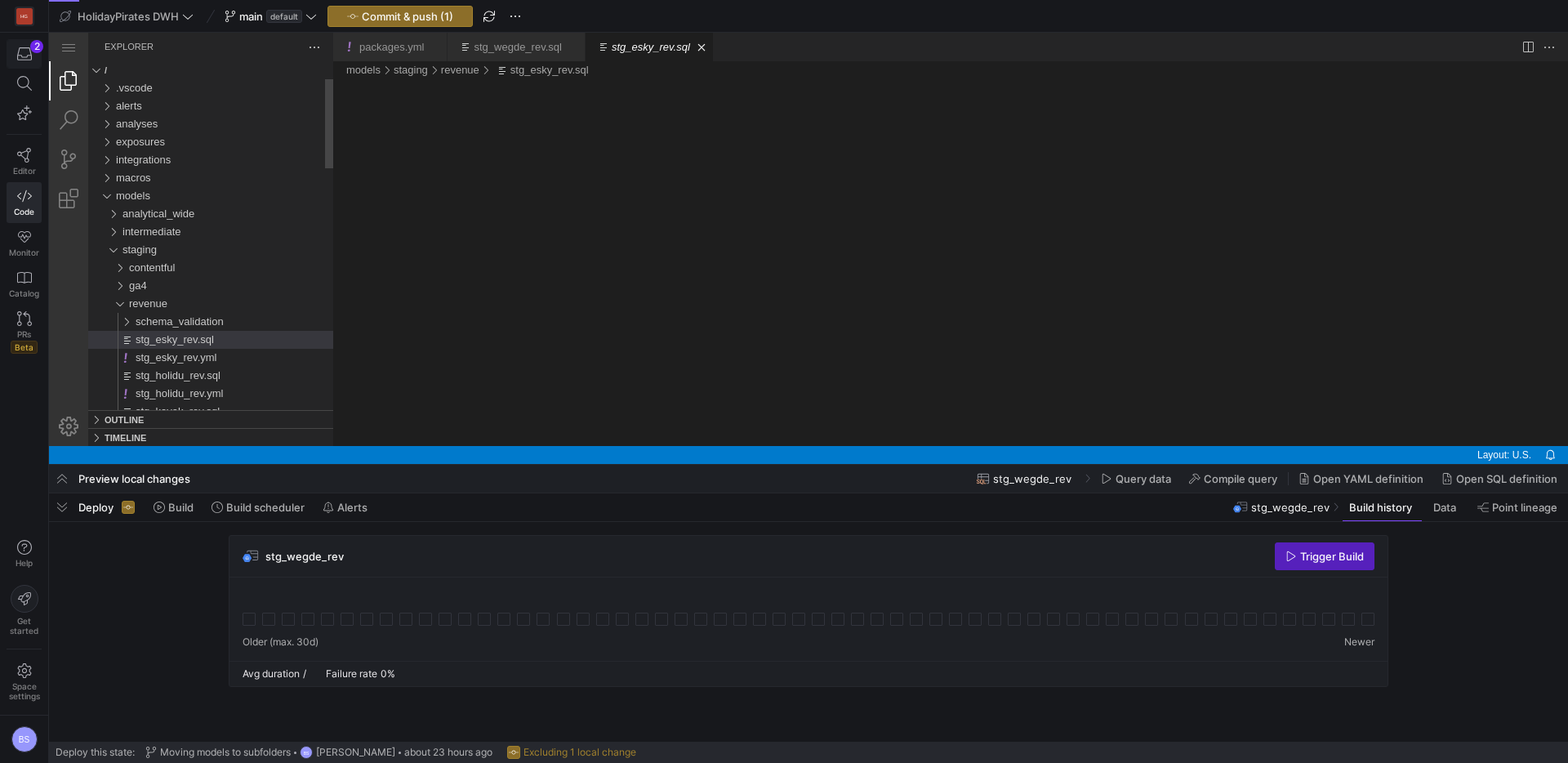 click 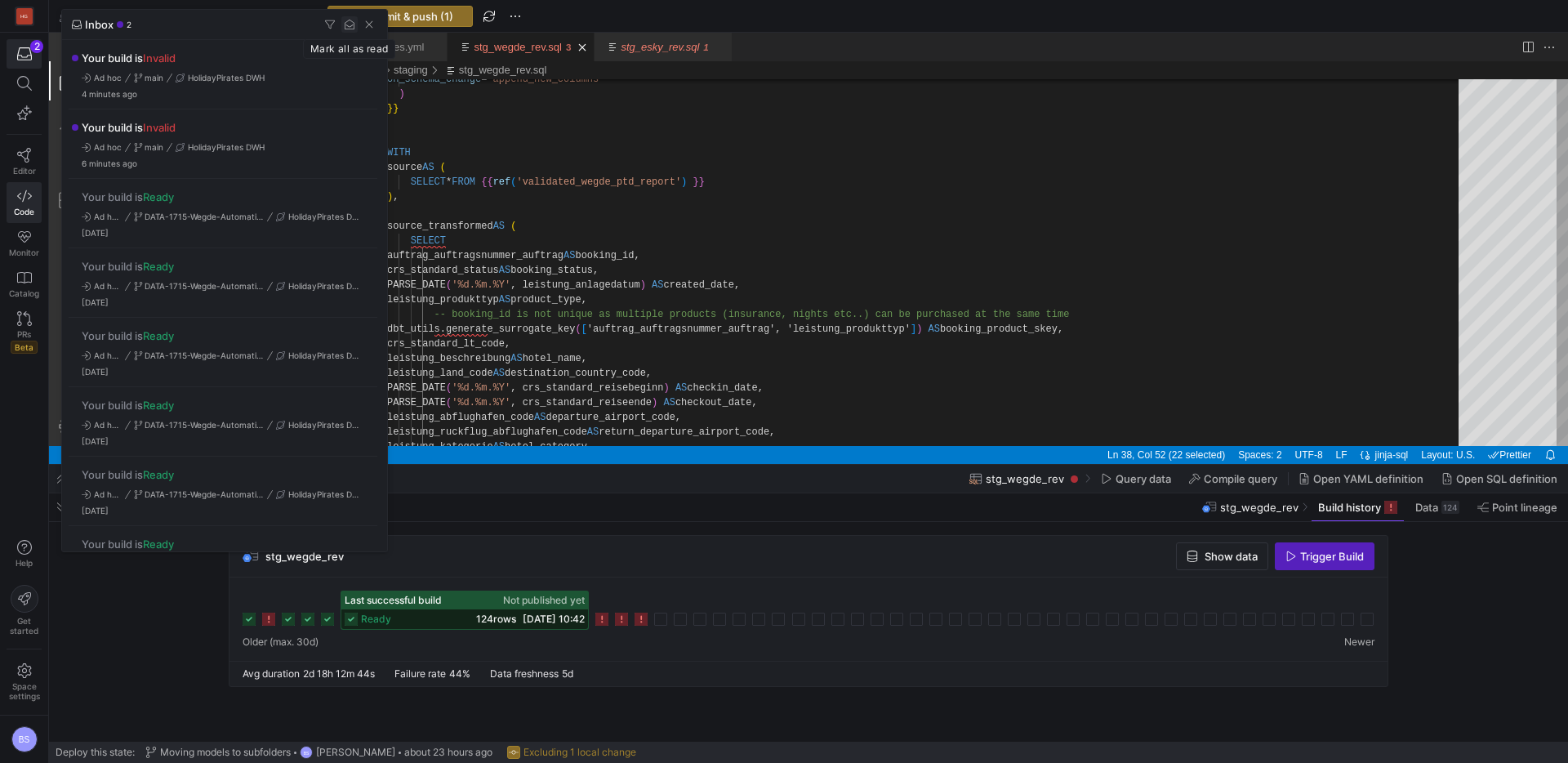 click at bounding box center (350, 25) 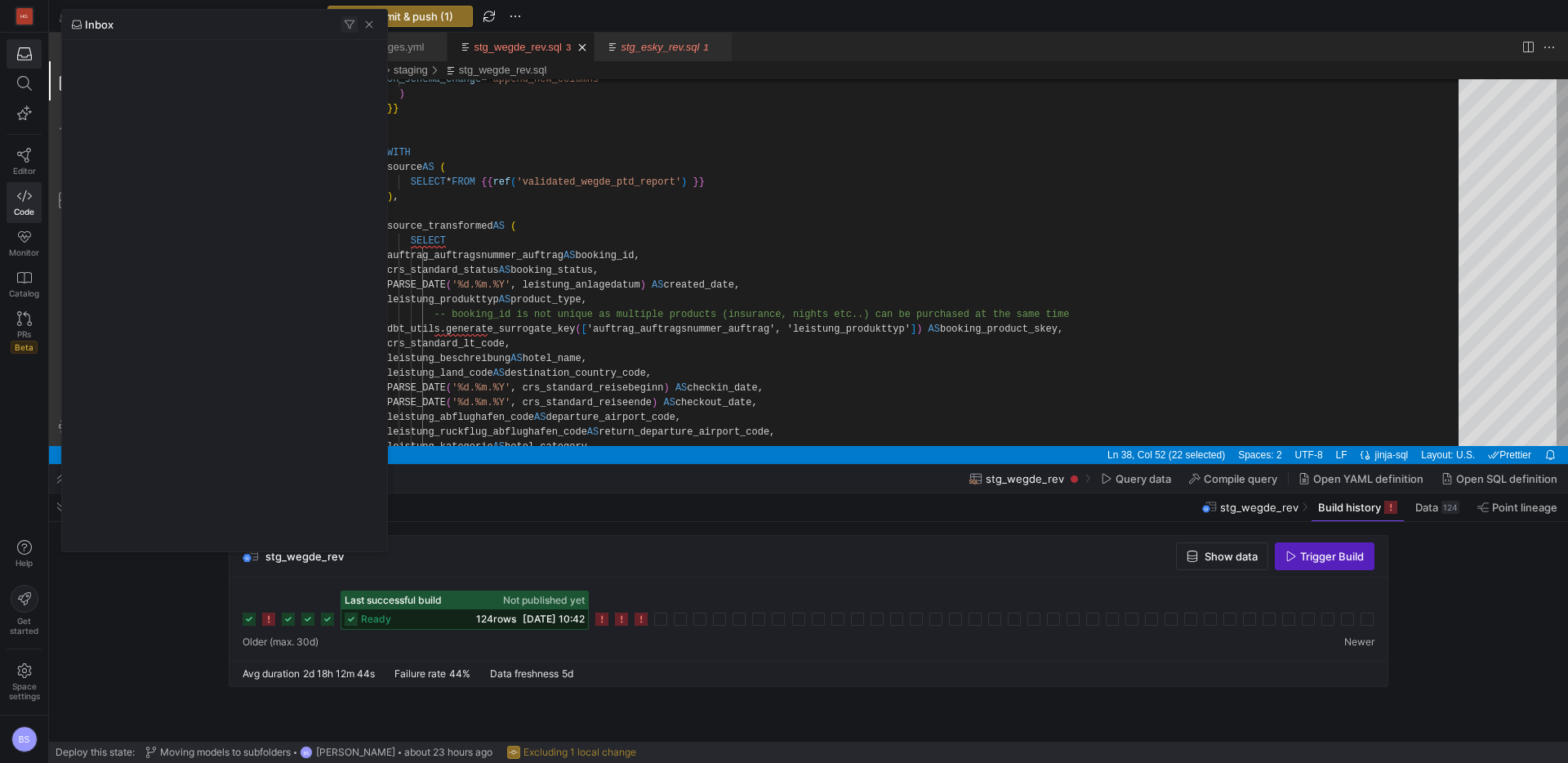 click at bounding box center (350, 25) 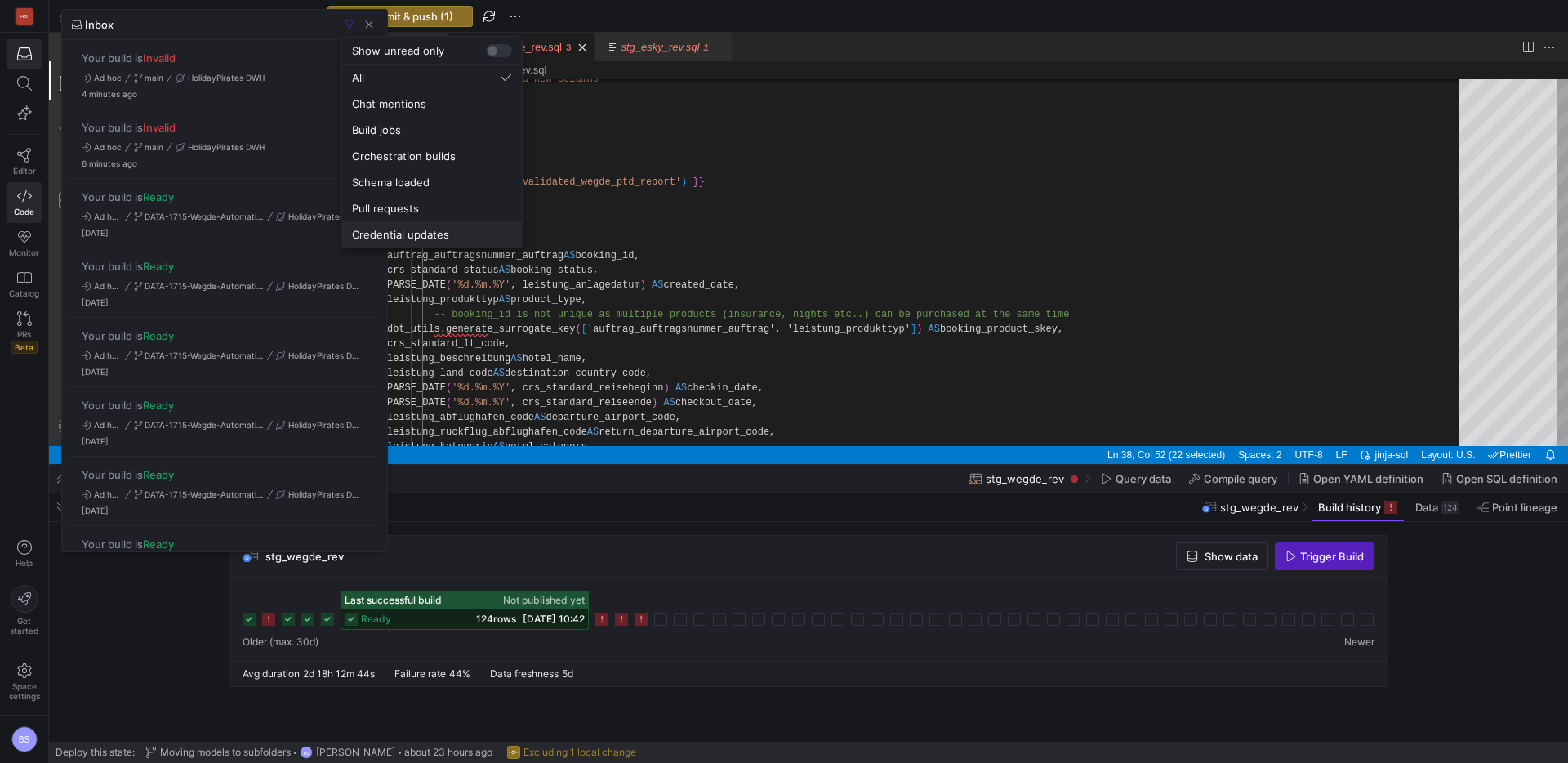 click on "Credential updates" at bounding box center [432, 234] 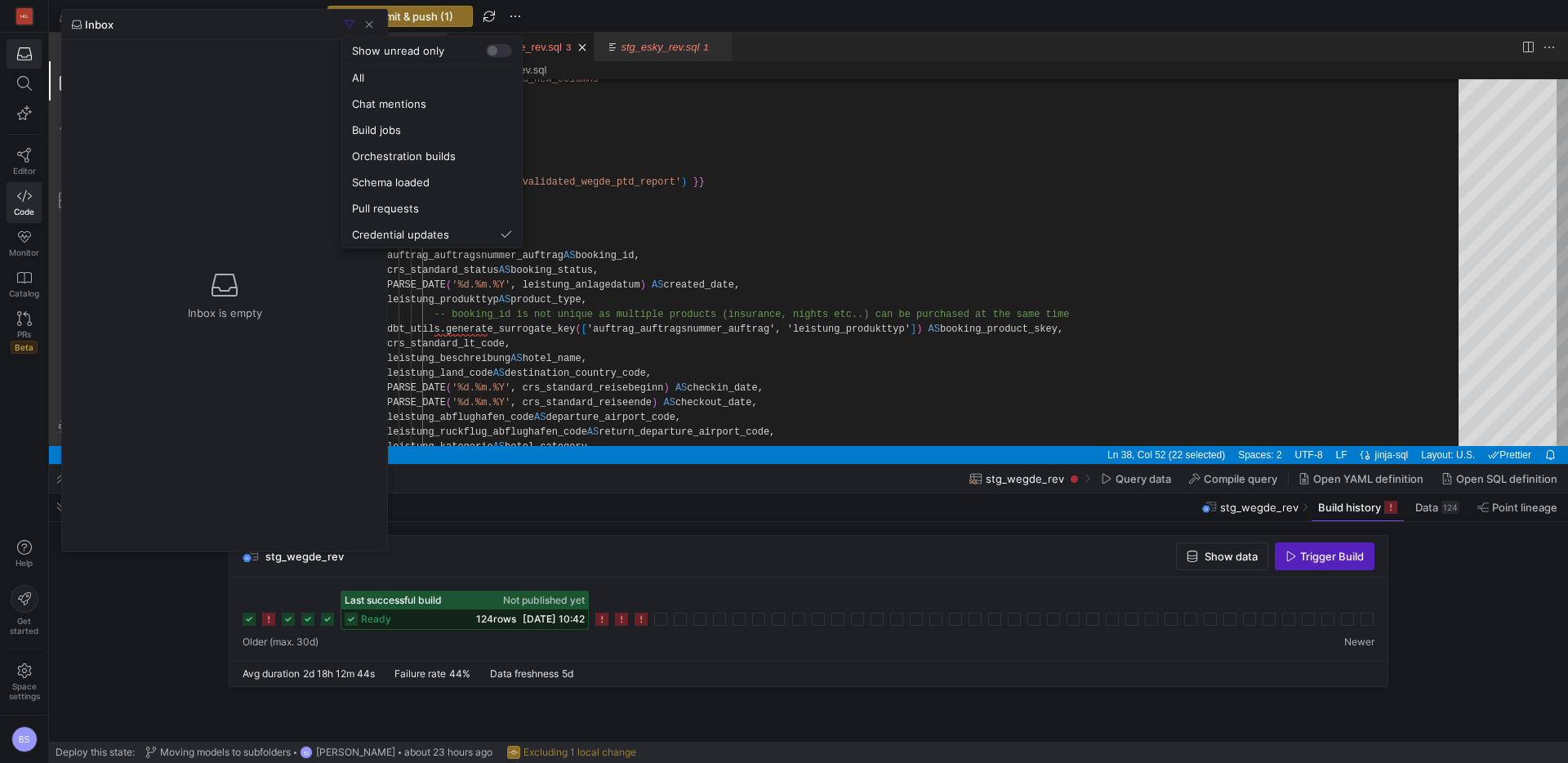 drag, startPoint x: 132, startPoint y: 21, endPoint x: 154, endPoint y: 18, distance: 22.203603 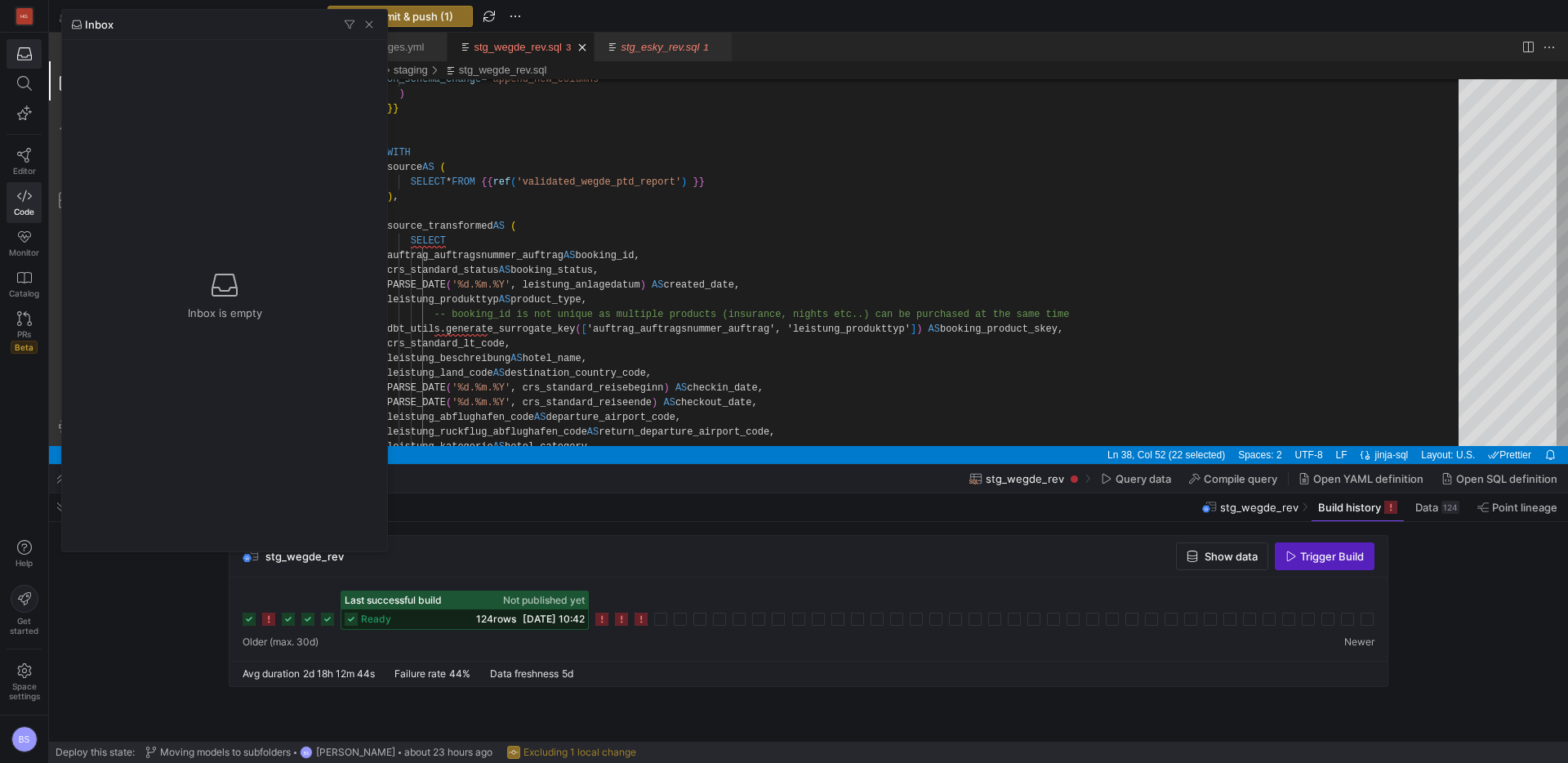 drag, startPoint x: 367, startPoint y: 25, endPoint x: 318, endPoint y: 29, distance: 49.162994 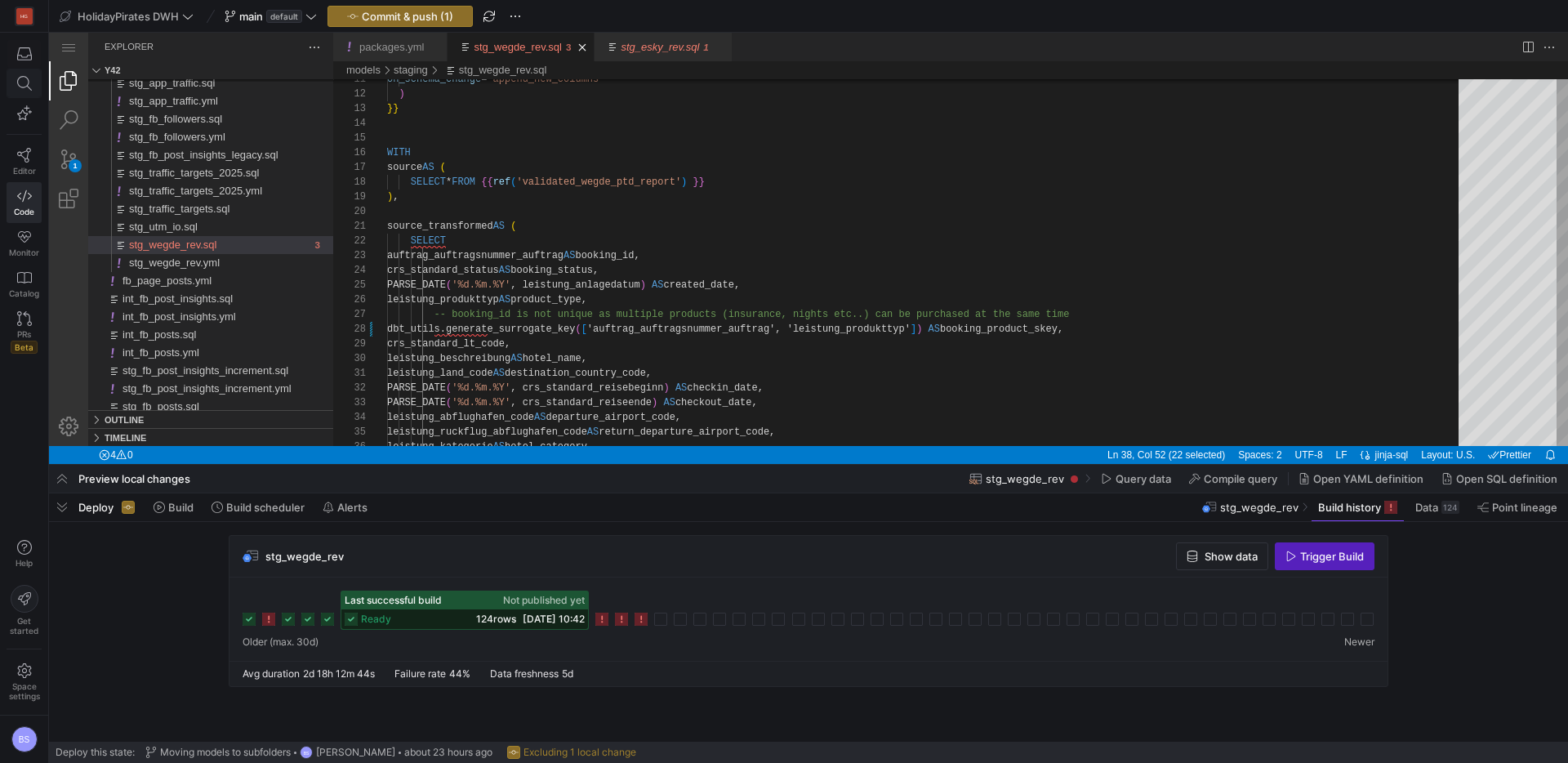 click 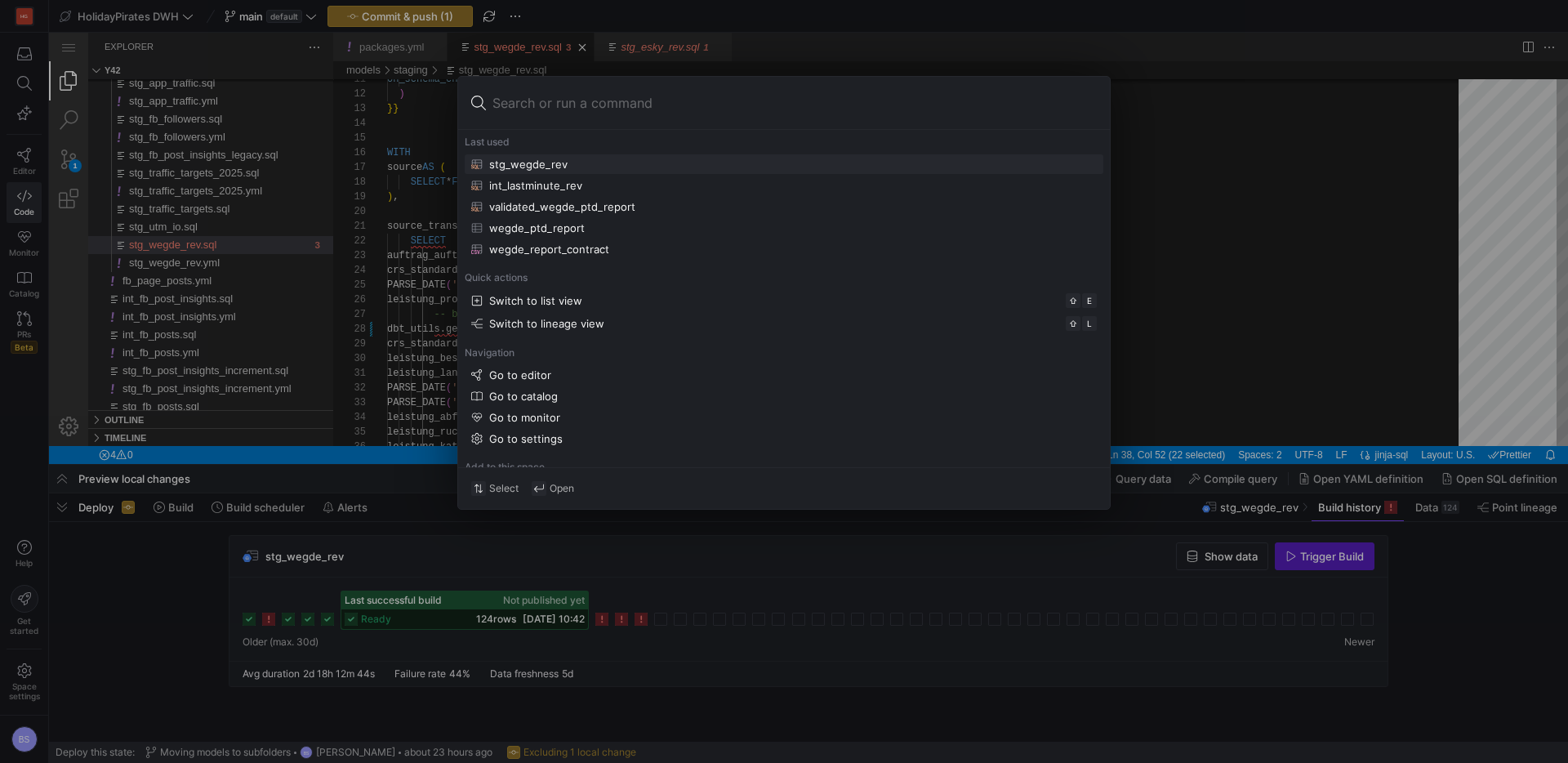 click at bounding box center [784, 382] 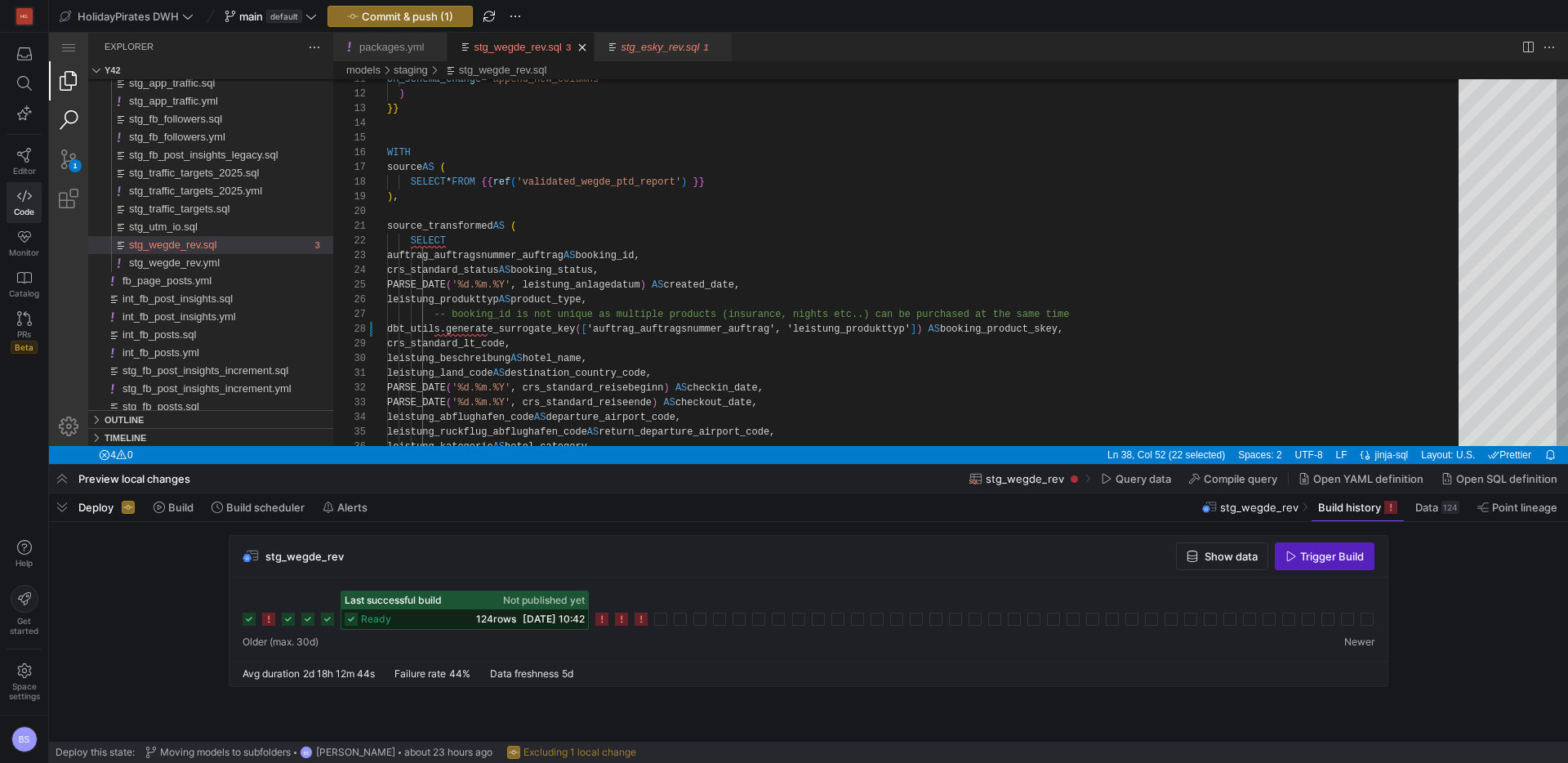click at bounding box center [69, 120] 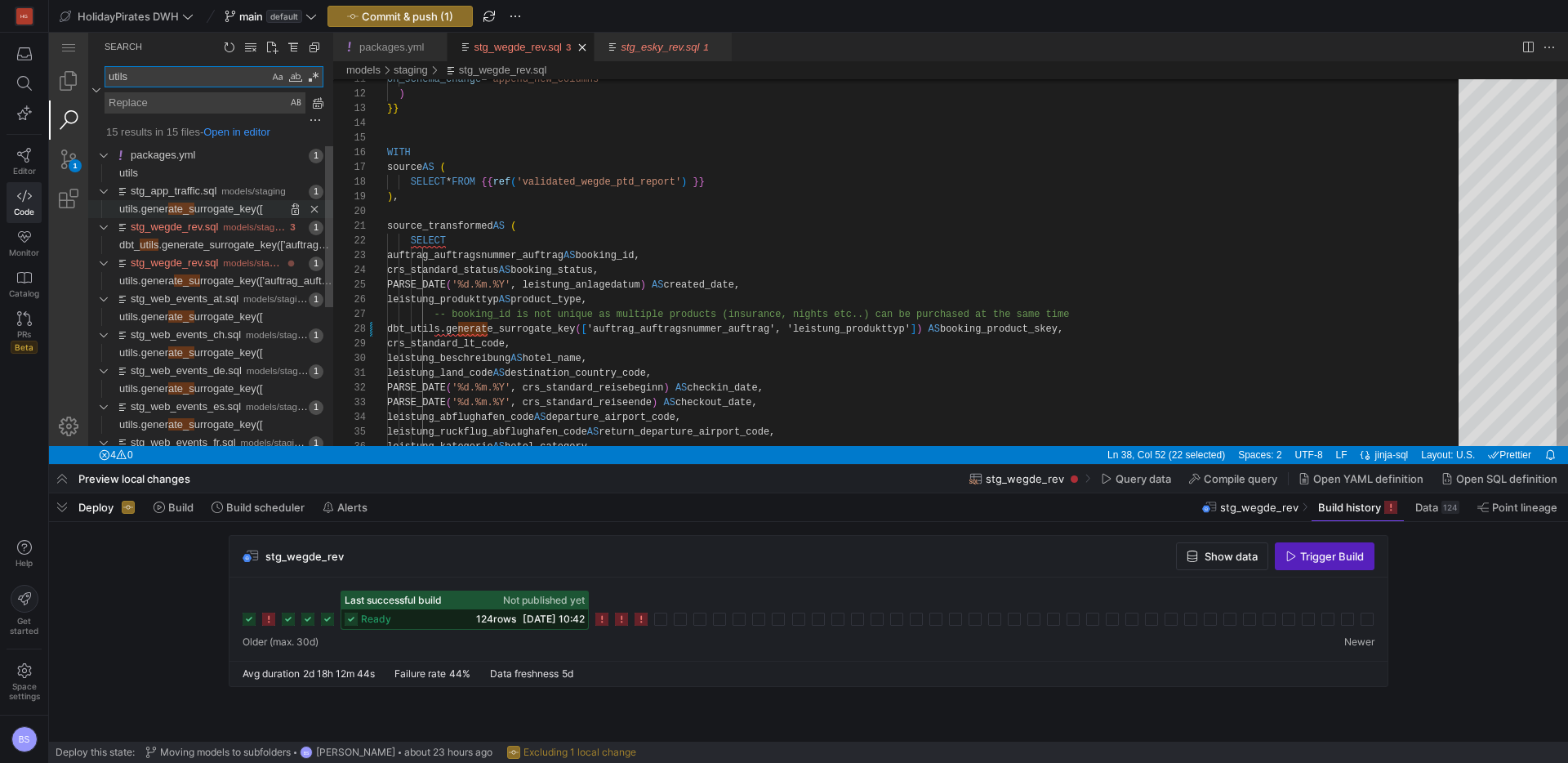 type on "utils" 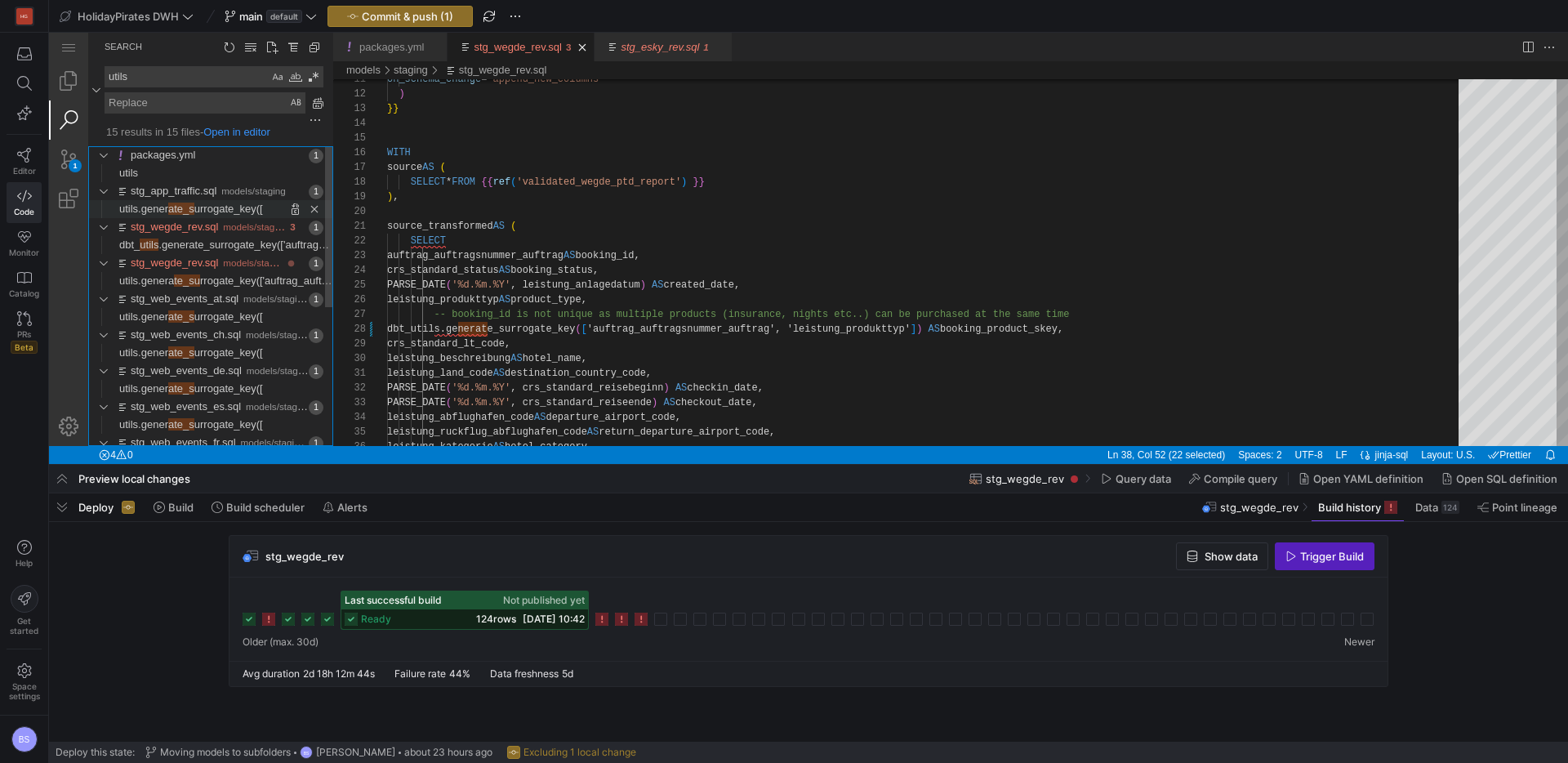 click on "urrogate_key([" at bounding box center (229, 208) 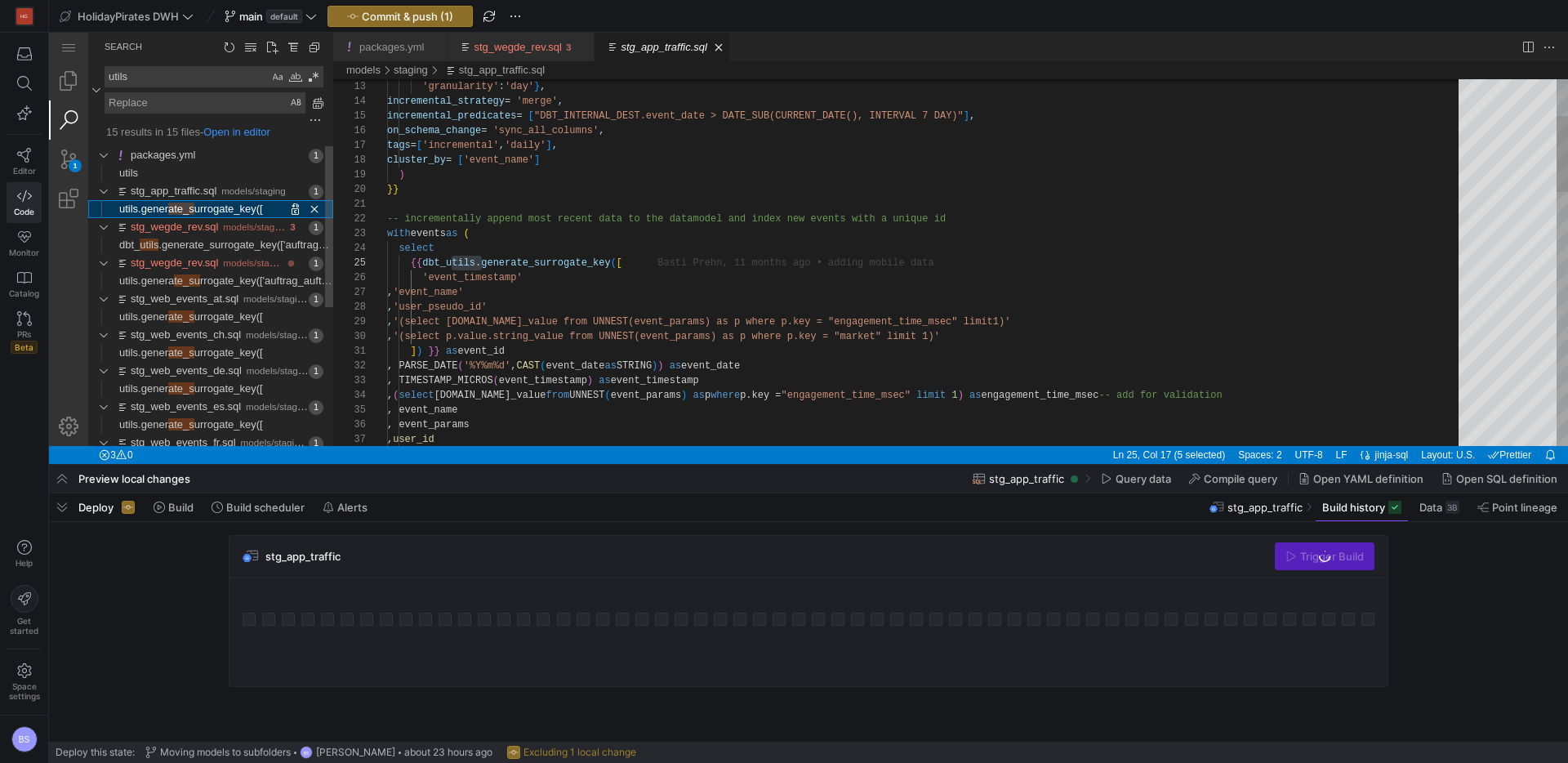 scroll, scrollTop: 147, scrollLeft: 95, axis: both 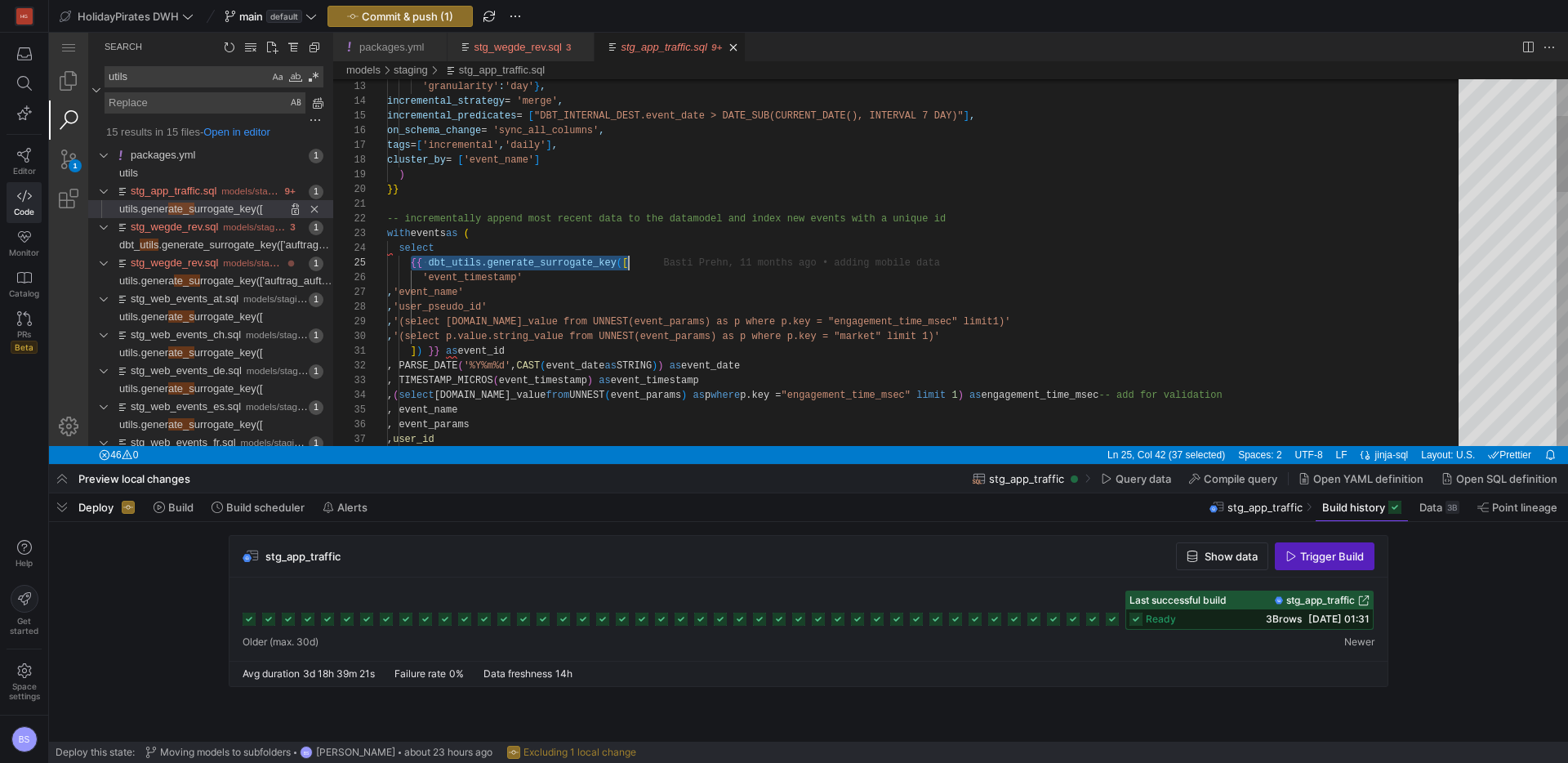 drag, startPoint x: 411, startPoint y: 264, endPoint x: 634, endPoint y: 267, distance: 223.0202 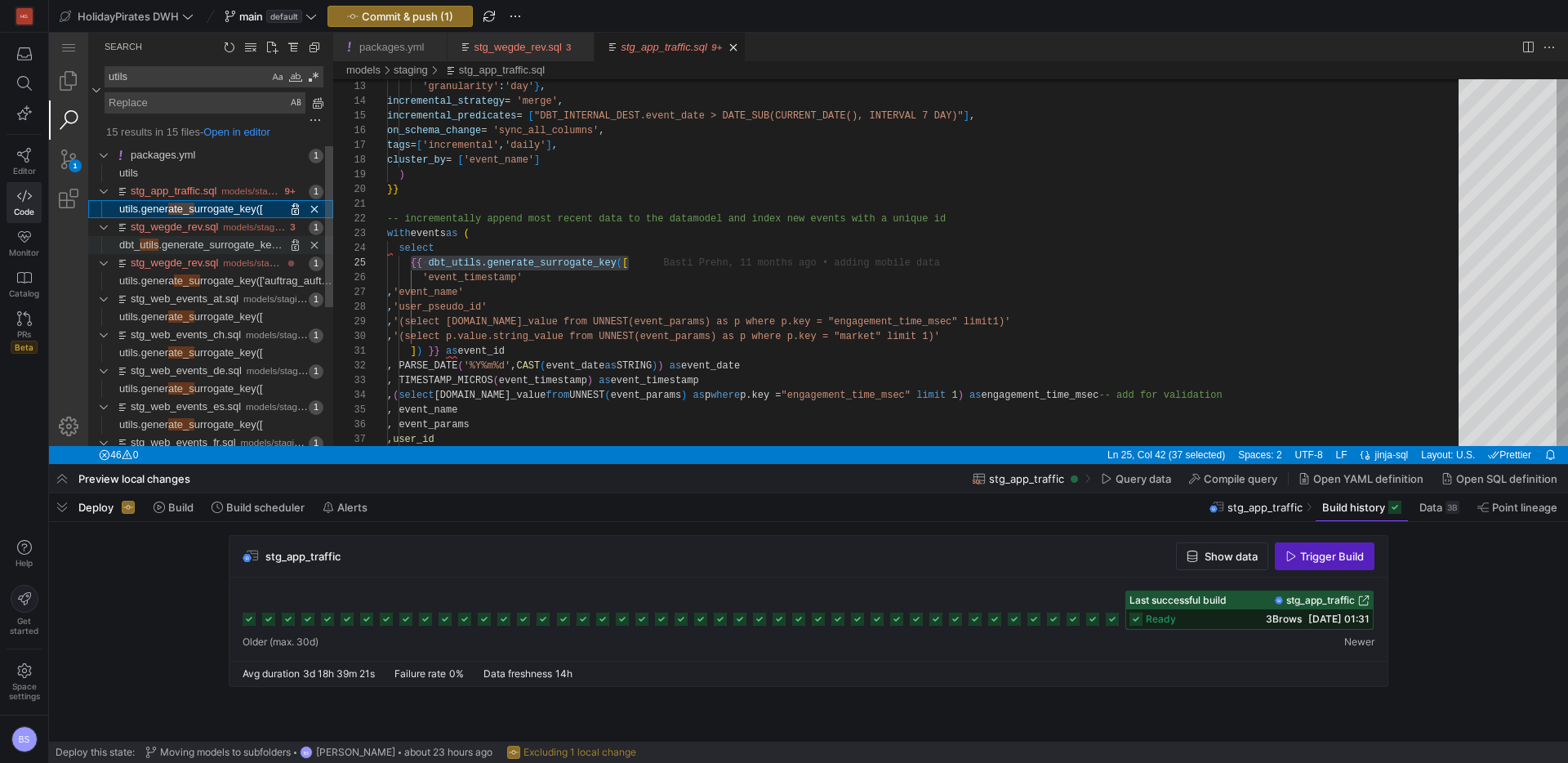 click on ".generate_surrogate_key(['auftrag_auftragsnummer_auftrag', 'leistung_produkttyp']) AS booking_product_skey," at bounding box center (418, 244) 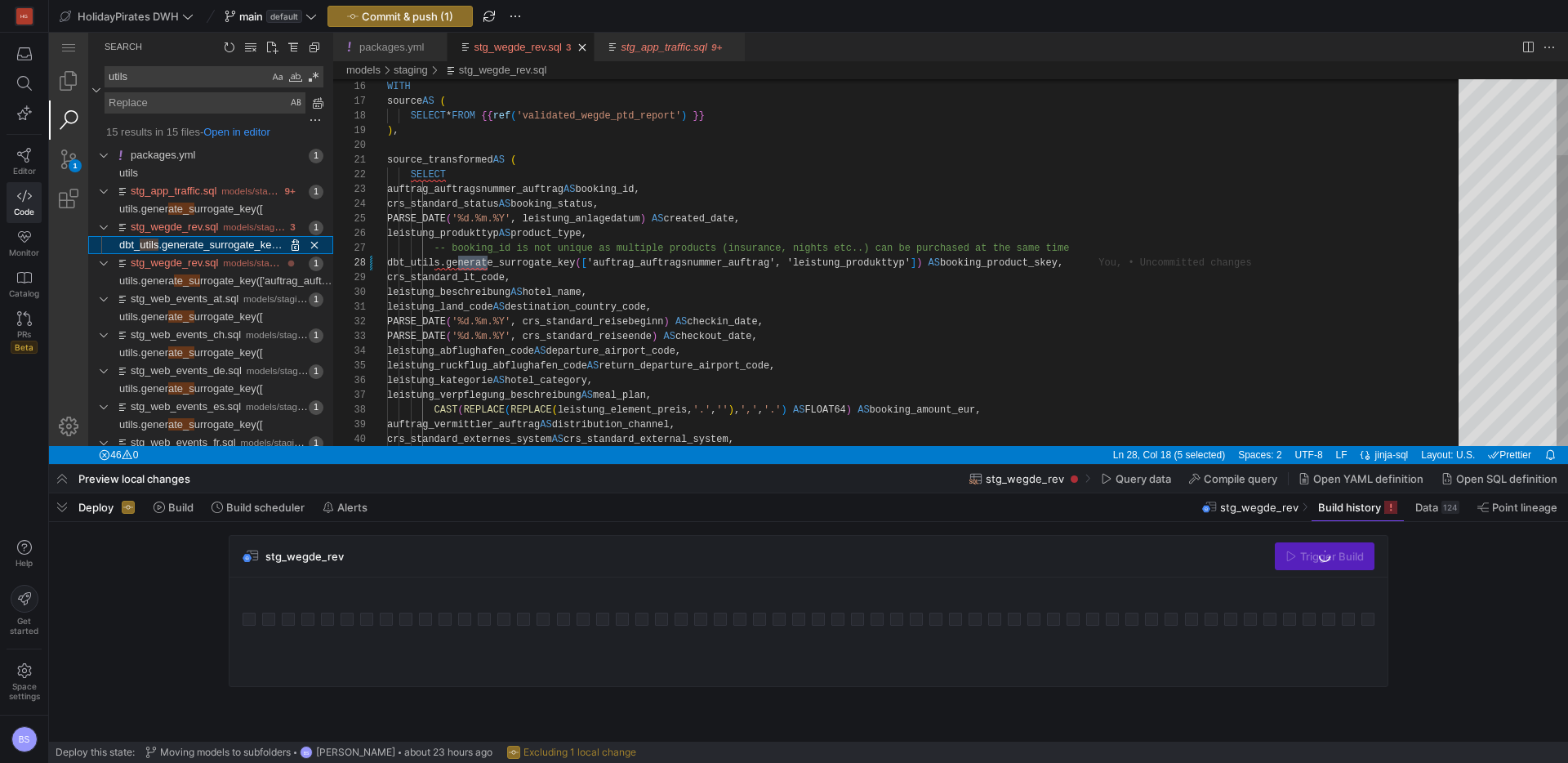 scroll, scrollTop: 147, scrollLeft: 100, axis: both 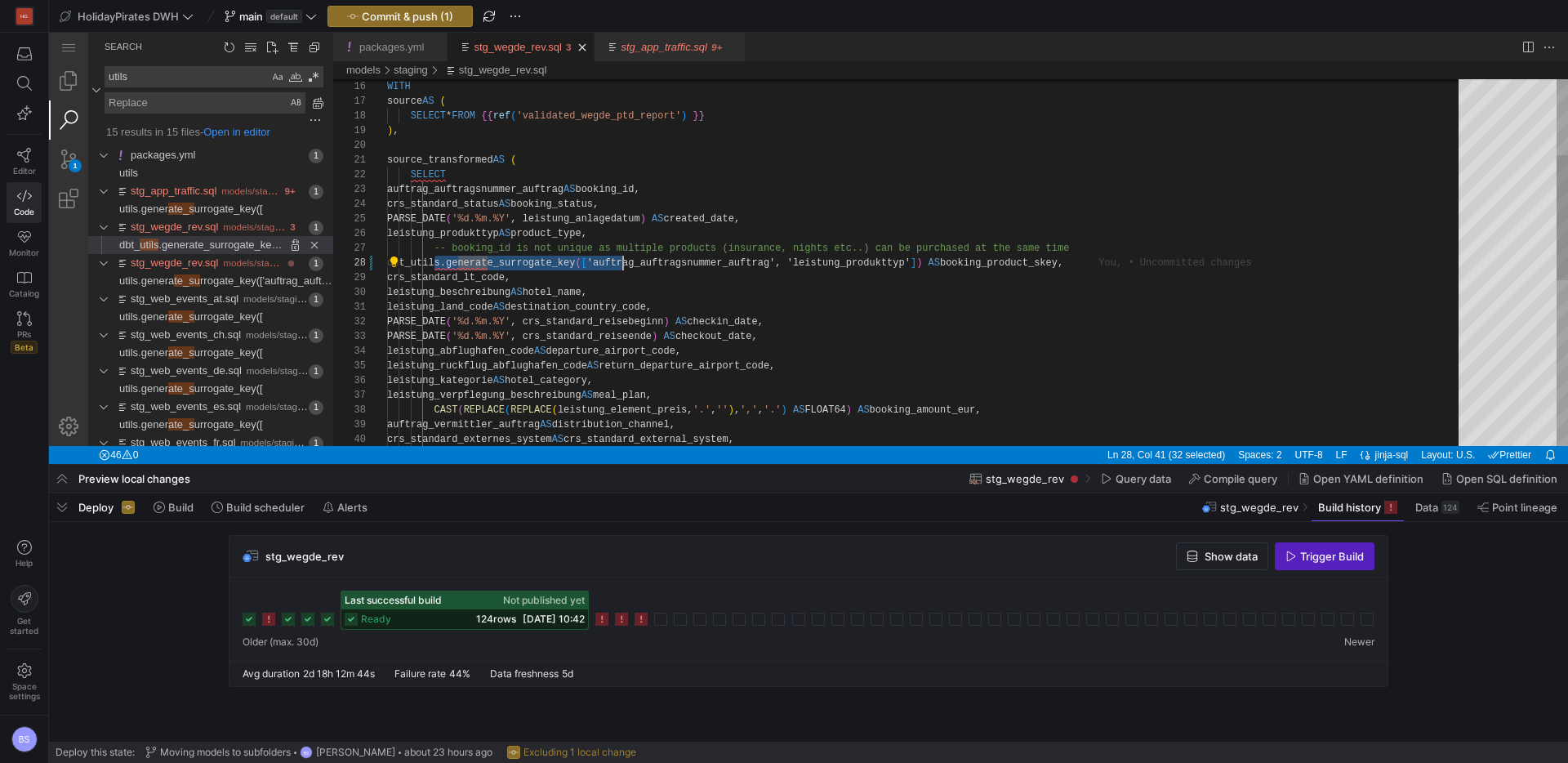 drag, startPoint x: 436, startPoint y: 261, endPoint x: 624, endPoint y: 267, distance: 188.09572 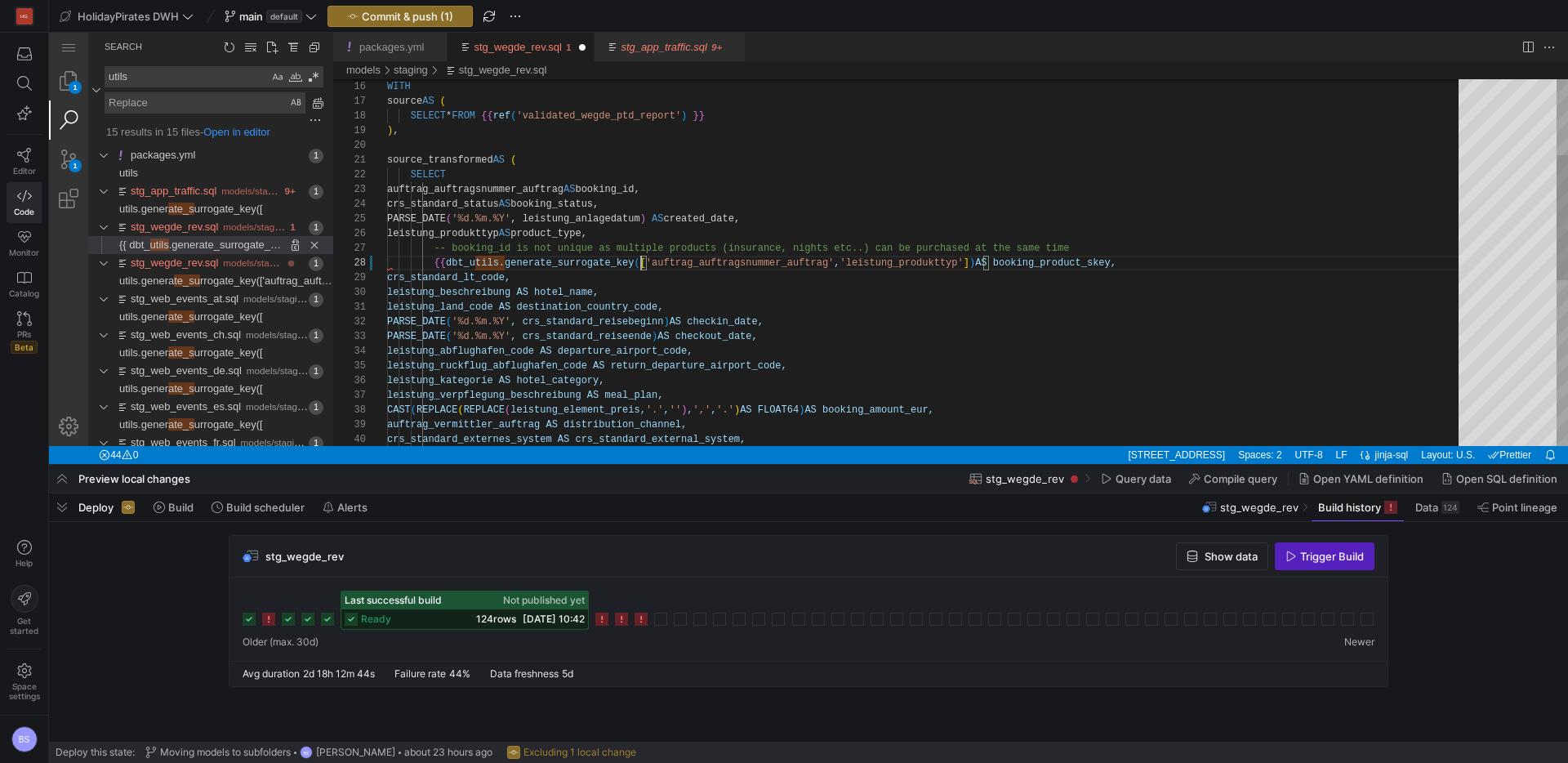 scroll, scrollTop: 103, scrollLeft: 254, axis: both 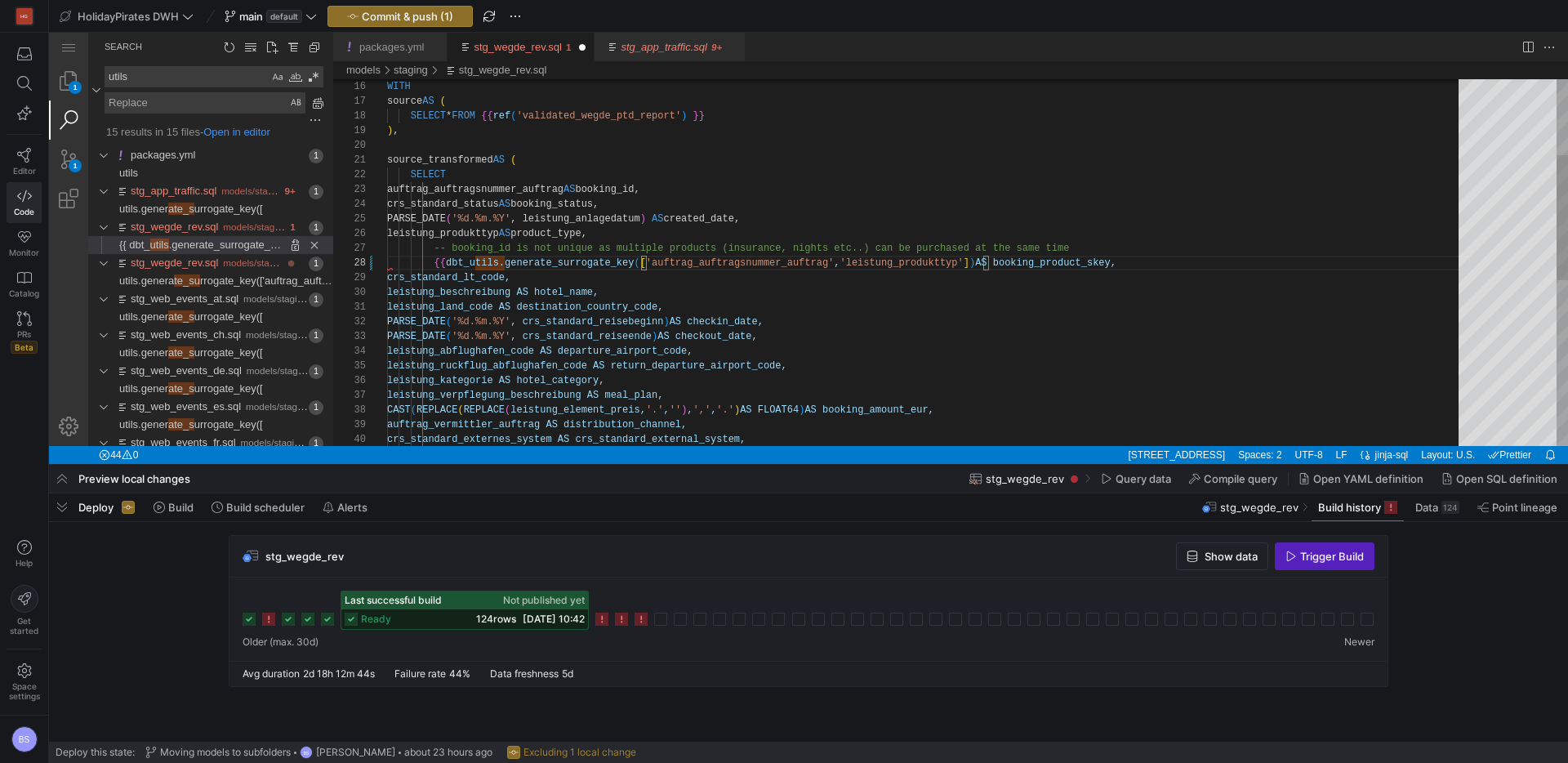 click on "WITH source  AS   (      SELECT  *  FROM   {{  ref ( 'validated_wegde_ptd_report' )   }} ) , source_transformed  AS   (      SELECT         auftrag_auftragsnummer_auftrag  AS  booking_id,         crs_standard_status  AS  booking_status,         PARSE_DATE ( '%d.%m.%Y' , leistung_anlagedatum )   AS  created_date,         leistung_produkttyp  AS  product_type,          -- booking_id is not unique as multiple products ( insurance, nights etc..) can be purchased at the s ame time          {{  dbt_utils.generate_surrogate_key ( [ 'auftrag_auftragsnummer_auftrag' ,  'leistung_produkttyp' ] )  AS booking_product_skey,         crs_standard_lt_code,         leistung_beschreibung AS hotel_name,         leistung_land_code AS destination_country_ code,         PARSE_DATE ( '%d.%m.%Y' , crs_standard_reisebeginn )  AS checkin_date,         PARSE_DATE ( '%d.%m.%Y' ) port_code, plan, (" at bounding box center (929, 395) 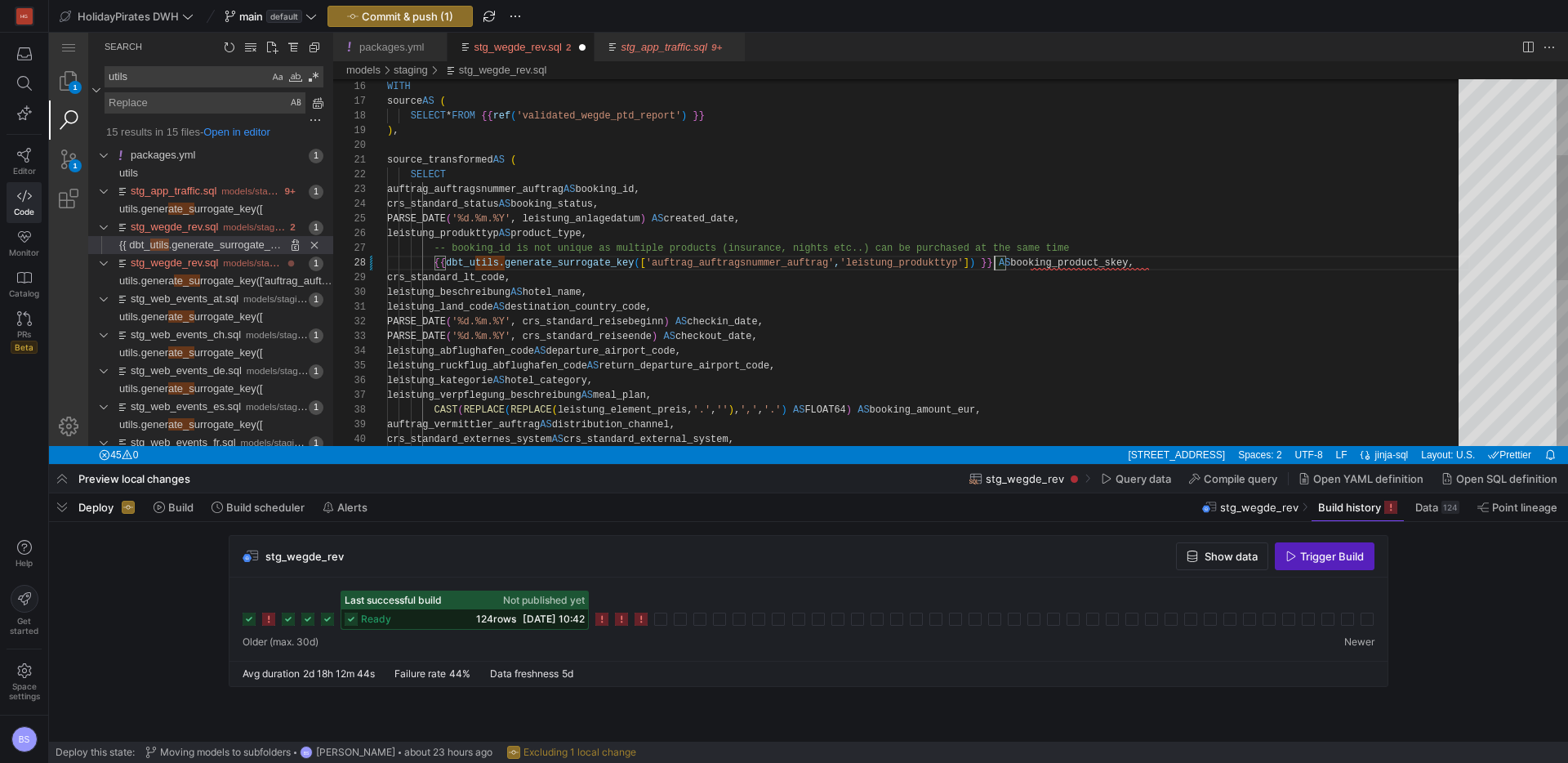 scroll, scrollTop: 103, scrollLeft: 608, axis: both 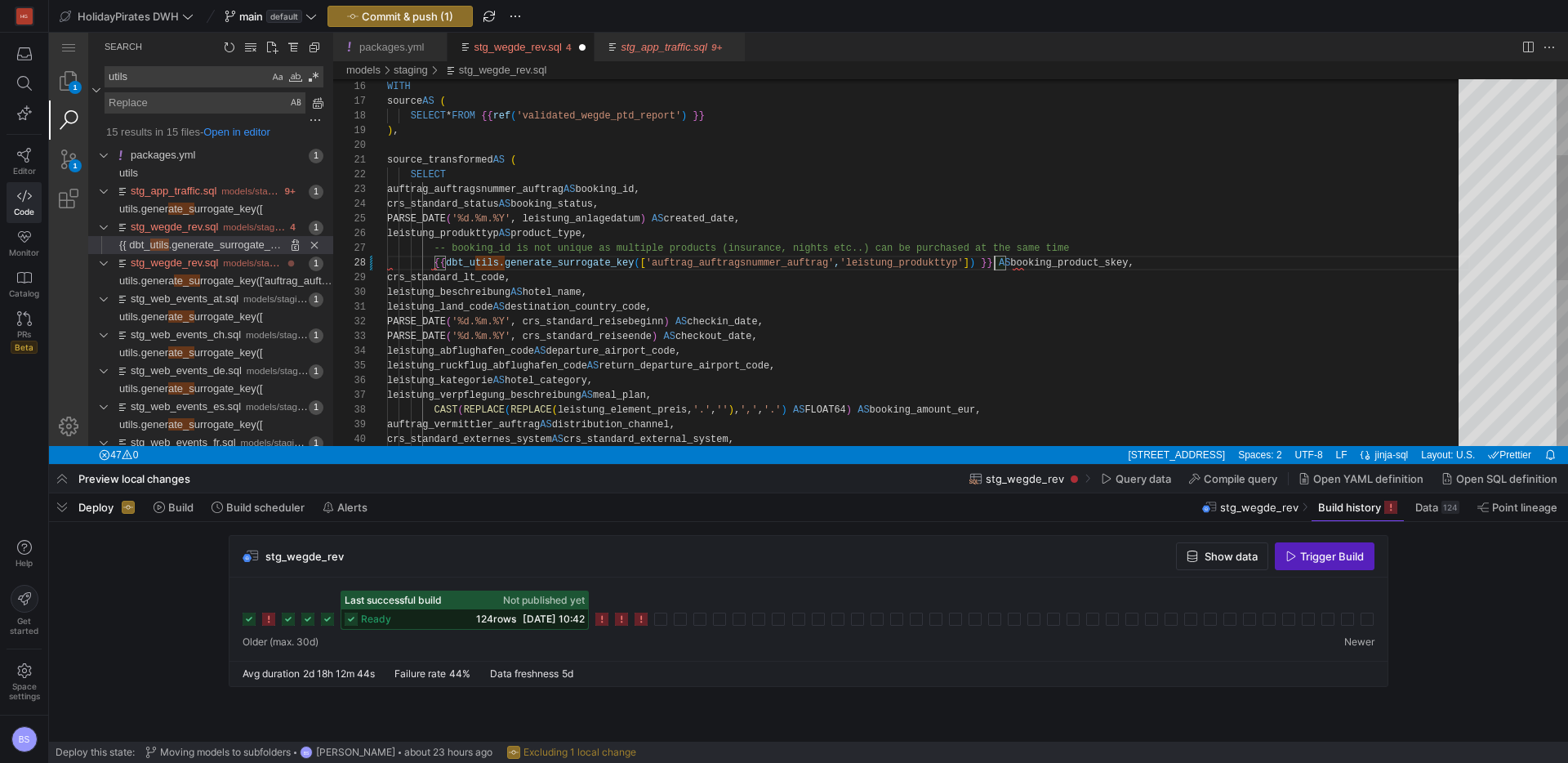 click on "WITH source  AS   (      SELECT  *  FROM   {{  ref ( 'validated_wegde_ptd_report' )   }} ) , source_transformed  AS   (      SELECT         auftrag_auftragsnummer_auftrag  AS  booking_id,         crs_standard_status  AS  booking_status,         PARSE_DATE ( '%d.%m.%Y' , leistung_anlagedatum )   AS  created_date,         leistung_produkttyp  AS  product_type,          -- booking_id is not unique as multiple products ( insurance, nights etc..) can be purchased at the s ame time          {{  dbt_utils.generate_surrogate_key ( [ 'auftrag_auftragsnummer_auftrag' ,  'leistung_produkttyp' ] )   }}   AS  booking_product_skey,         crs_standard_lt_code,         leistung_beschreibung  AS  hotel_name,         leistung_land_code  AS  destination_country_code,         PARSE_DATE ( '%d.%m.%Y' , crs_standard_reisebeginn )   AS  checkin_date,         PARSE_DATE ( '%d.%m.%Y' )   AS" at bounding box center [929, 395] 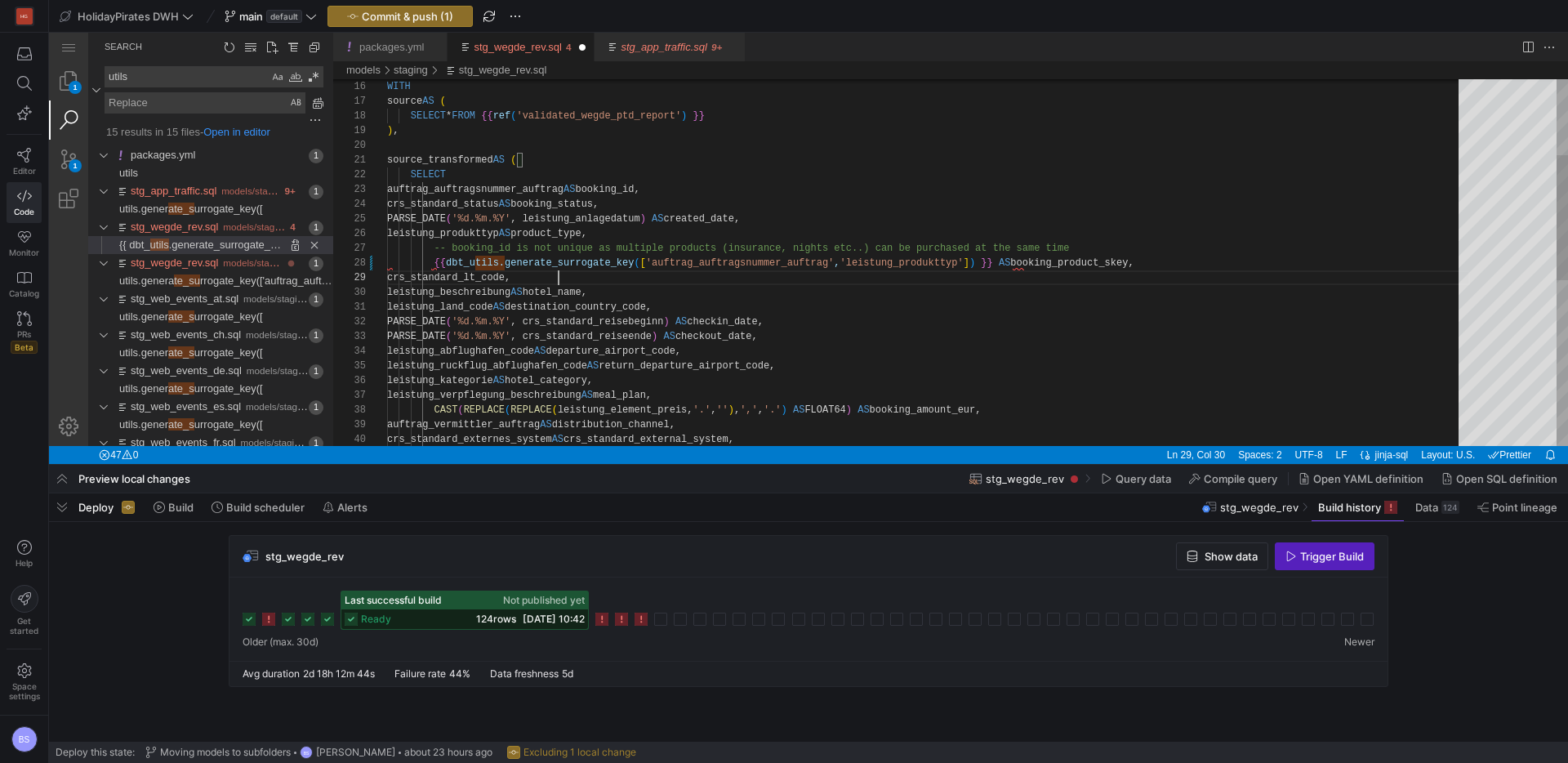 scroll, scrollTop: 103, scrollLeft: 172, axis: both 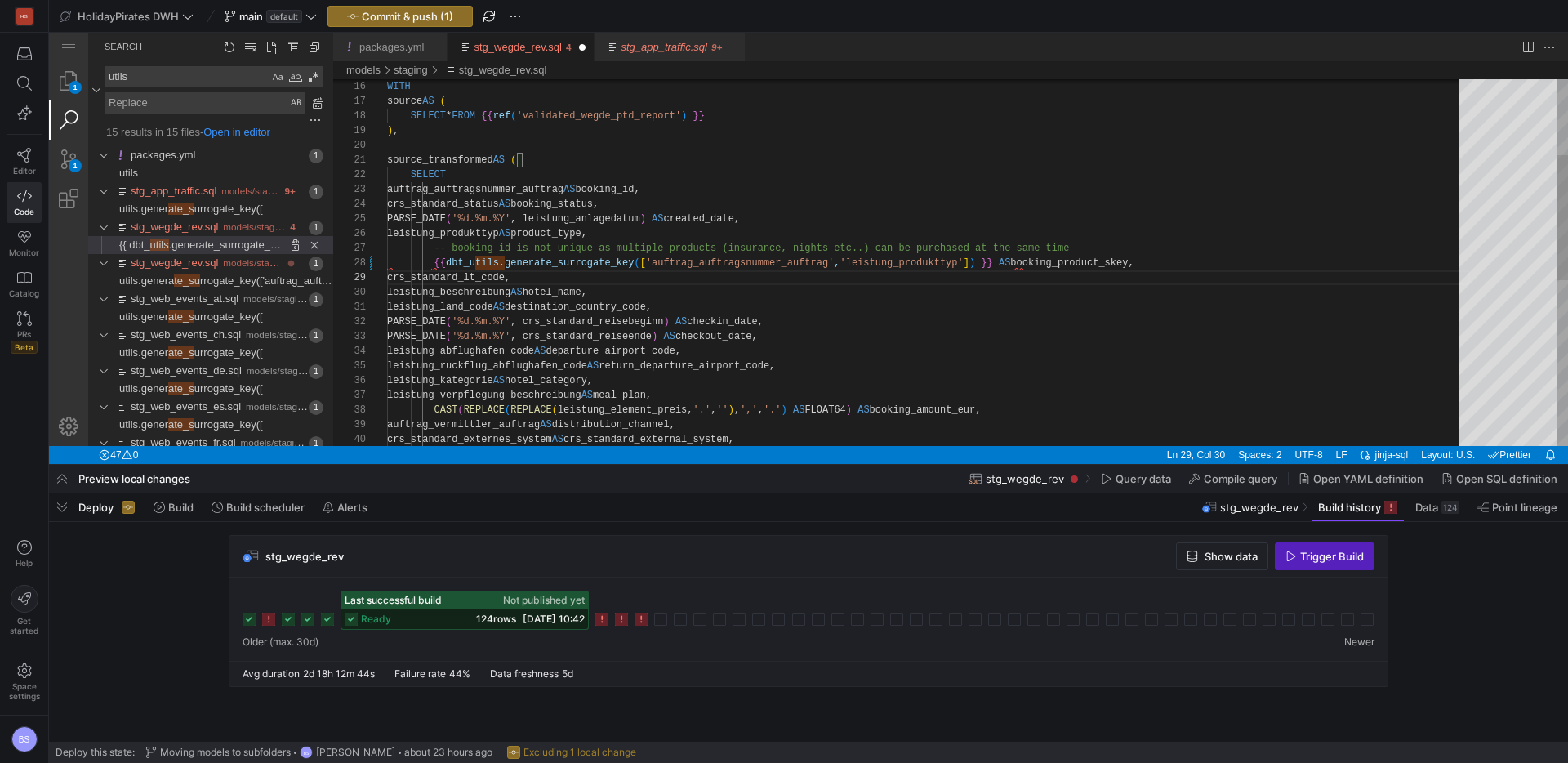 click on "WITH source  AS   (      SELECT  *  FROM   {{  ref ( 'validated_wegde_ptd_report' )   }} ) , source_transformed  AS   (      SELECT         auftrag_auftragsnummer_auftrag  AS  booking_id,         crs_standard_status  AS  booking_status,         PARSE_DATE ( '%d.%m.%Y' , leistung_anlagedatum )   AS  created_date,         leistung_produkttyp  AS  product_type,          -- booking_id is not unique as multiple products ( insurance, nights etc..) can be purchased at the s ame time          {{  dbt_utils.generate_surrogate_key ( [ 'auftrag_auftragsnummer_auftrag' ,  'leistung_produkttyp' ] )   }}   AS  booking_product_skey,         crs_standard_lt_code,         leistung_beschreibung  AS  hotel_name,         leistung_land_code  AS  destination_country_code,         PARSE_DATE ( '%d.%m.%Y' , crs_standard_reisebeginn )   AS  checkin_date,         PARSE_DATE ( '%d.%m.%Y' )   AS" at bounding box center (929, 395) 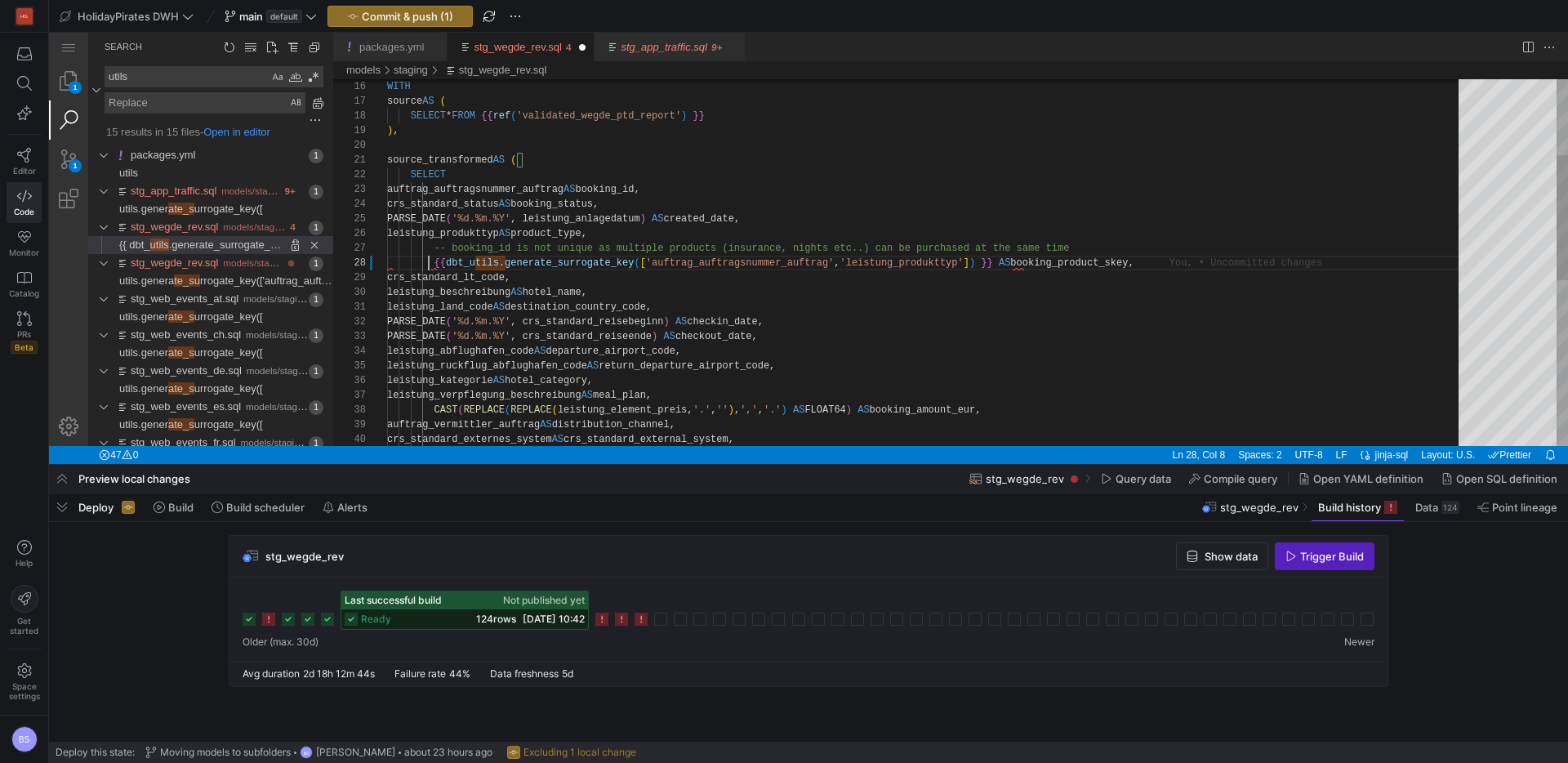 scroll, scrollTop: 103, scrollLeft: 47, axis: both 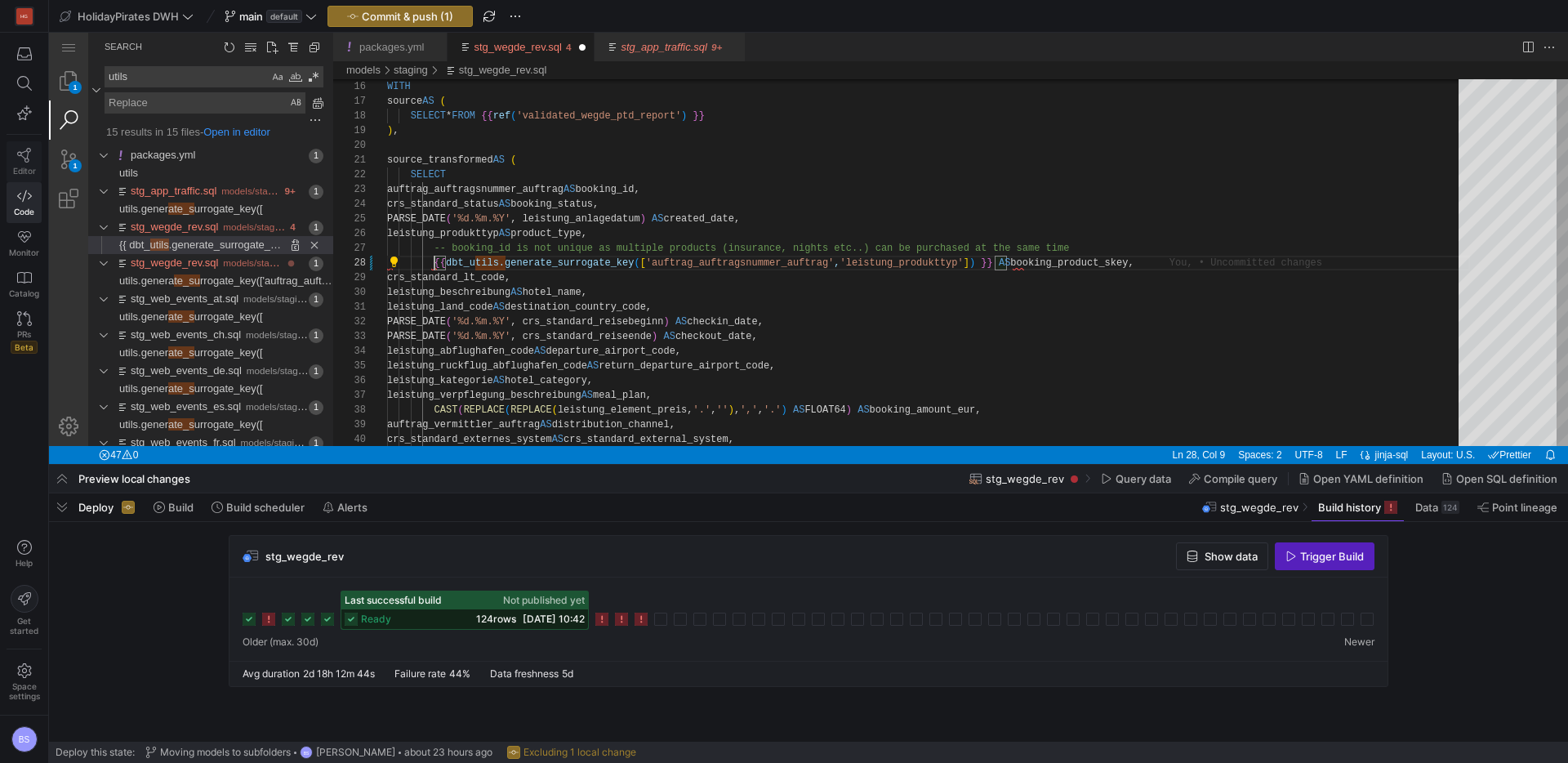 type on "source_transformed AS (
SELECT
auftrag_auftragsnummer_auftrag AS booking_id,
crs_standard_status AS booking_status,
PARSE_DATE('%d.%m.%Y', leistung_anlagedatum) AS created_date,
leistung_produkttyp AS product_type,
-- booking_id is not unique as multiple products (insurance, nights etc..) can be purchased at the same time
{{ dbt_utils.generate_surrogate_key(['auftrag_auftragsnummer_auftrag', 'leistung_produkttyp']) }} AS booking_product_skey,
crs_standard_lt_code,
leistung_beschreibung AS hotel_name," 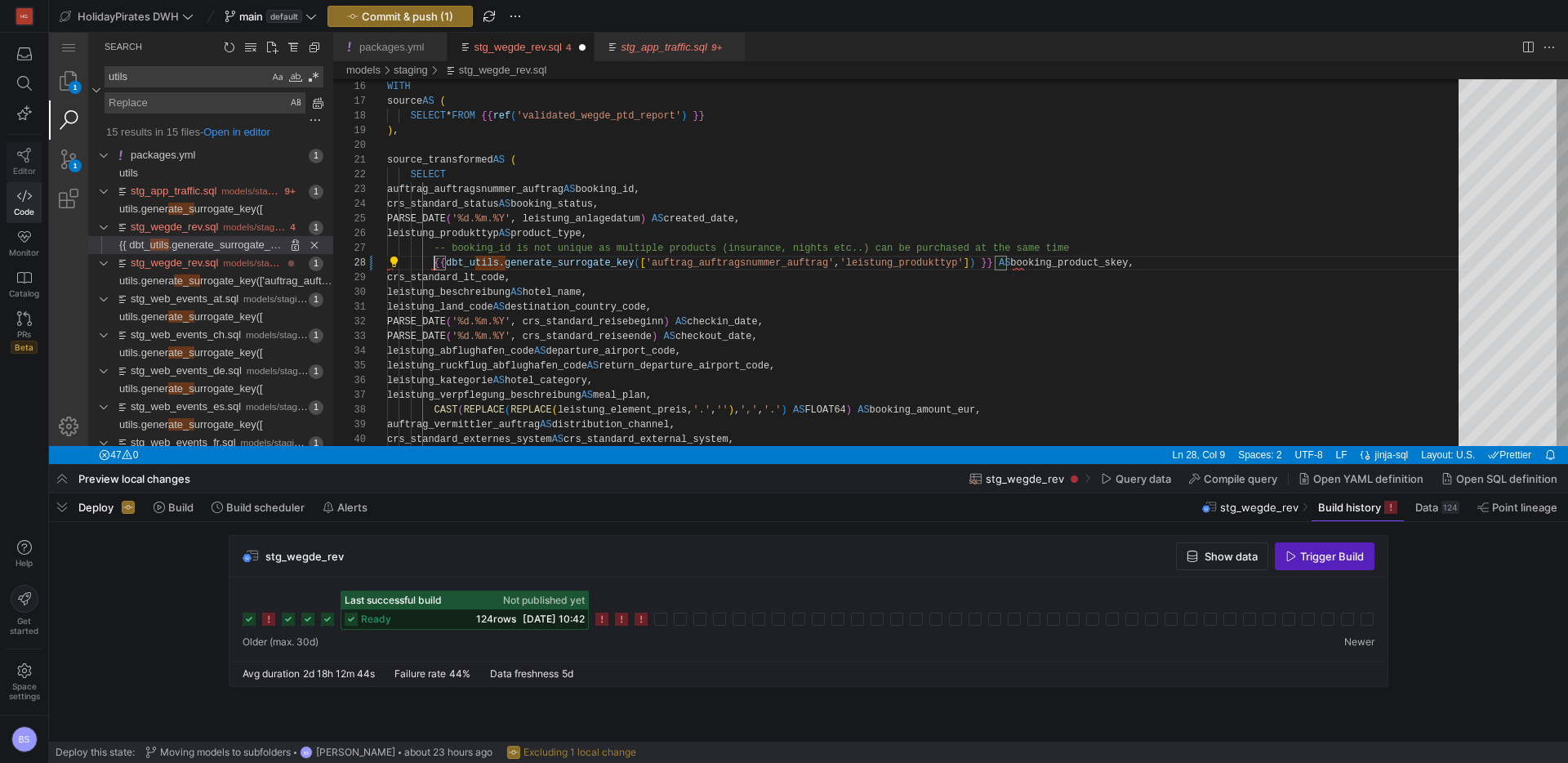 click on "Editor" 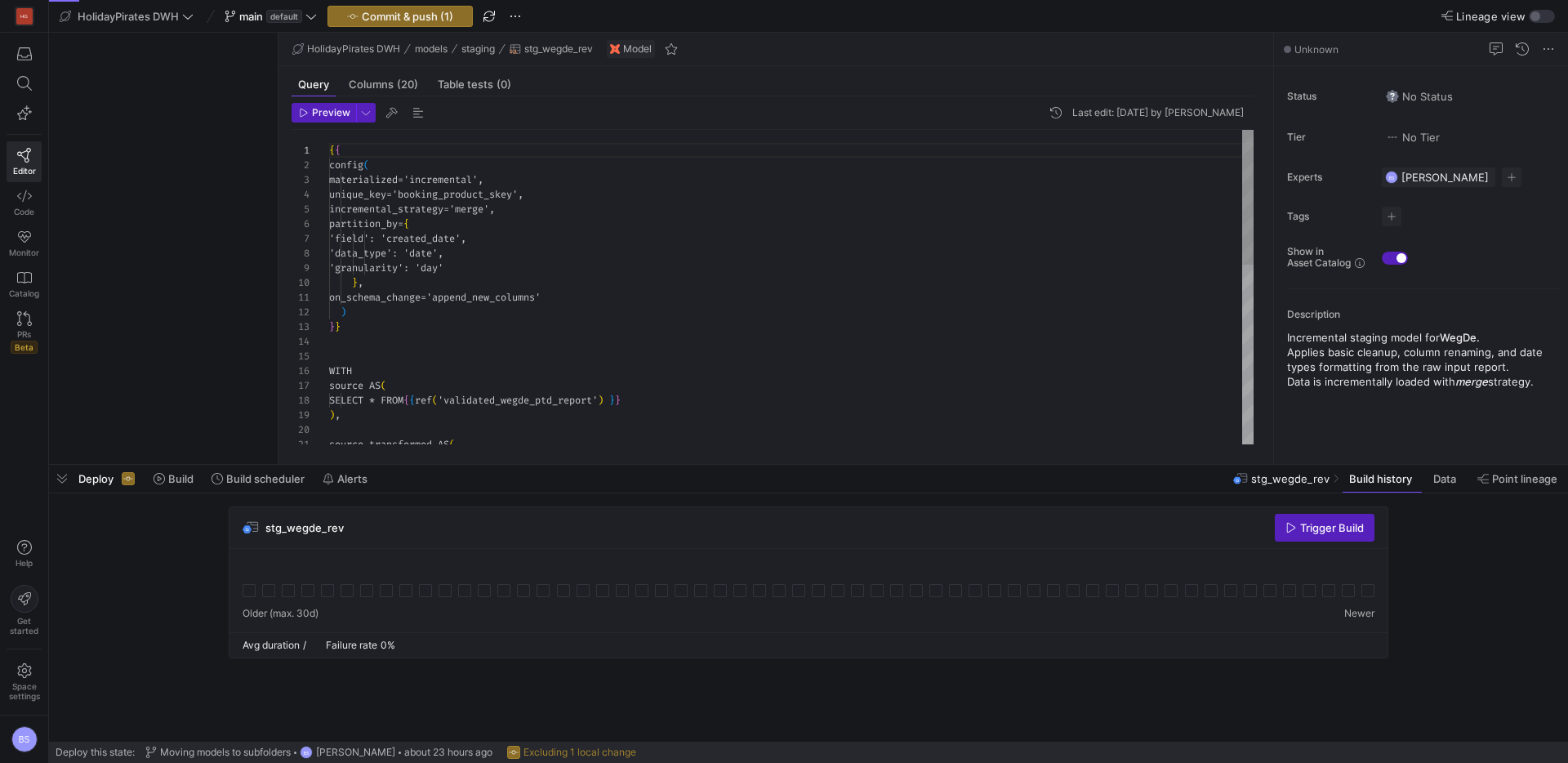 scroll, scrollTop: 147, scrollLeft: 0, axis: vertical 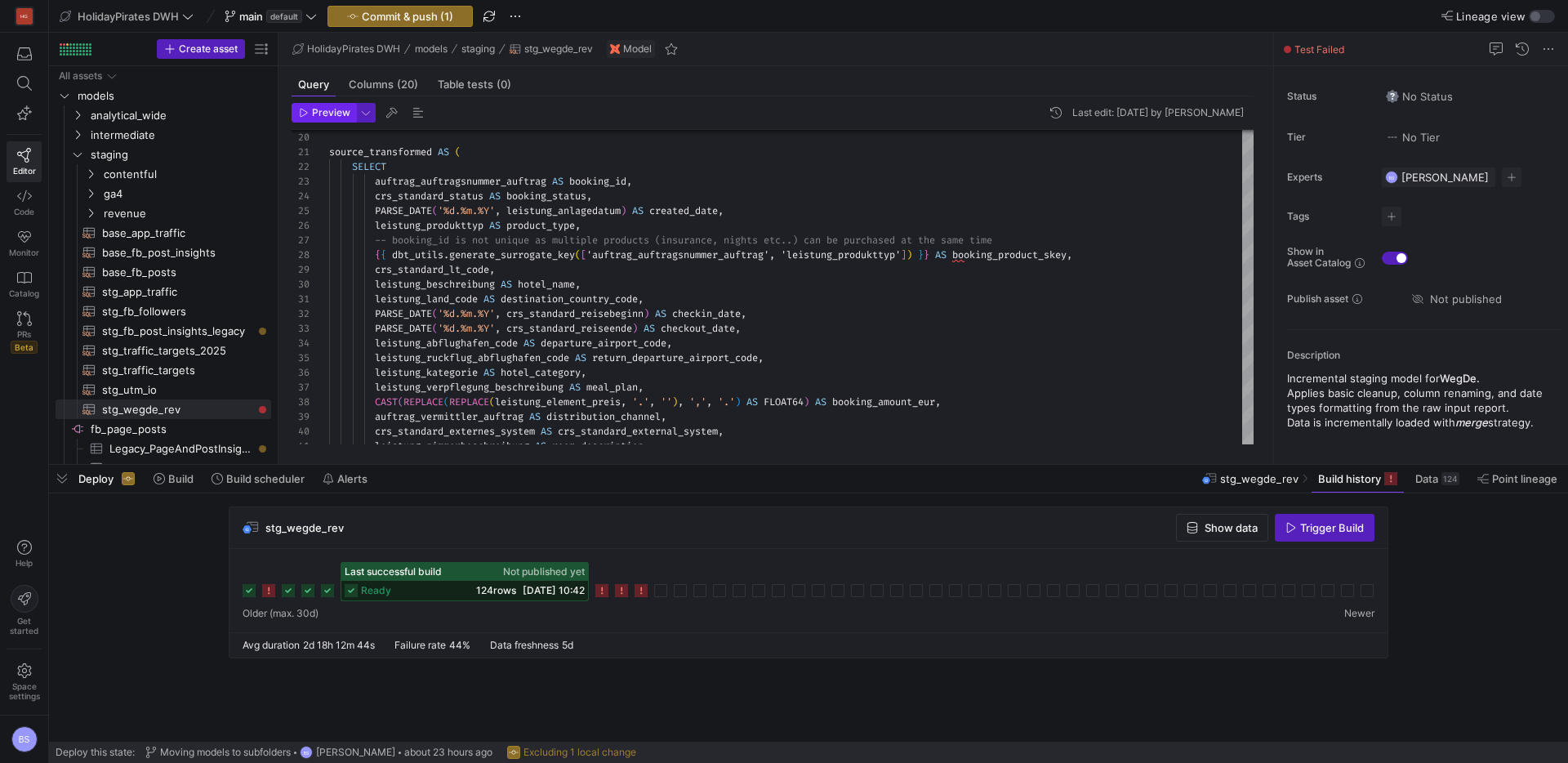 click on "Preview" at bounding box center (331, 113) 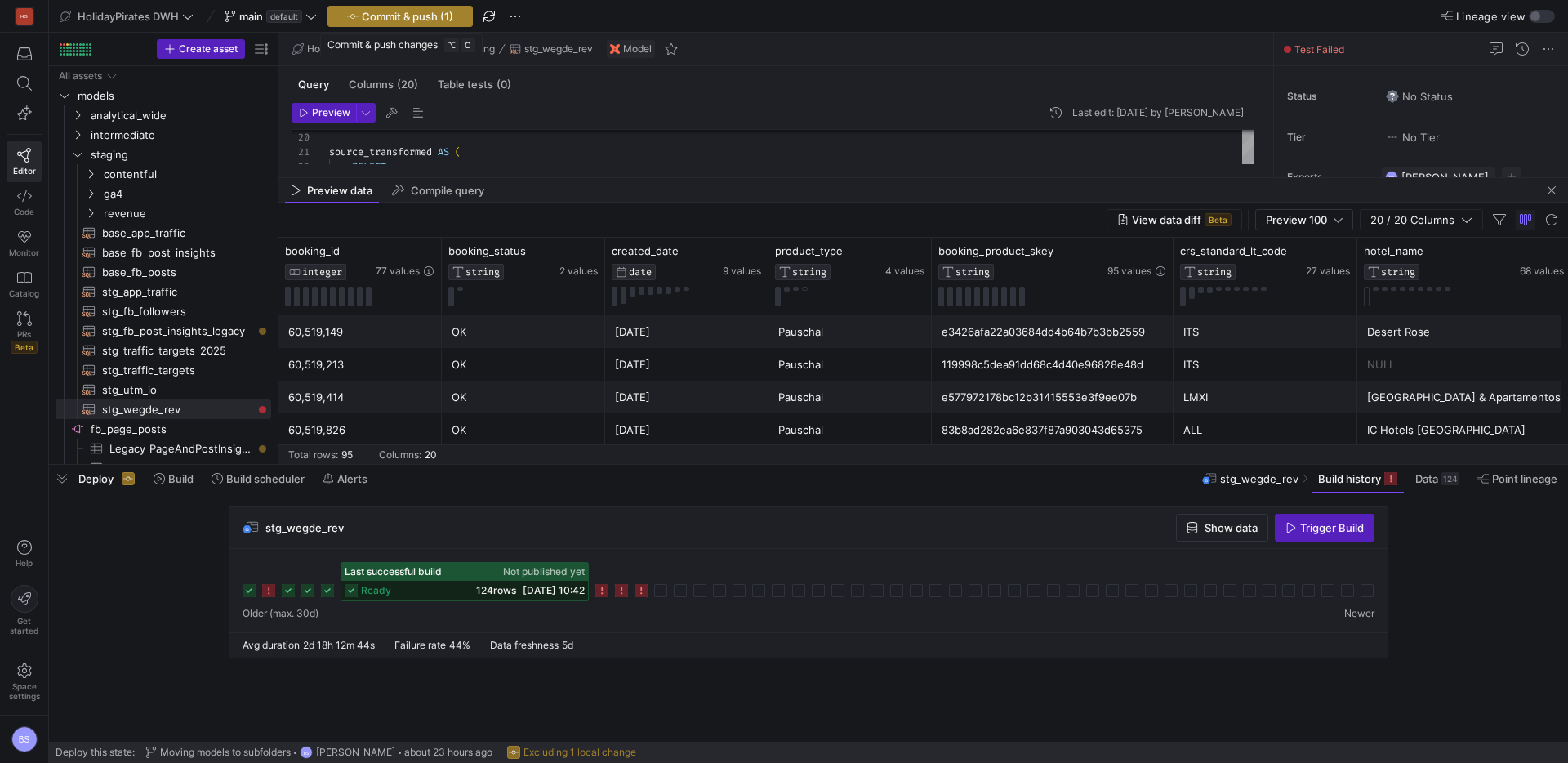 click on "Commit & push (1)" at bounding box center (408, 16) 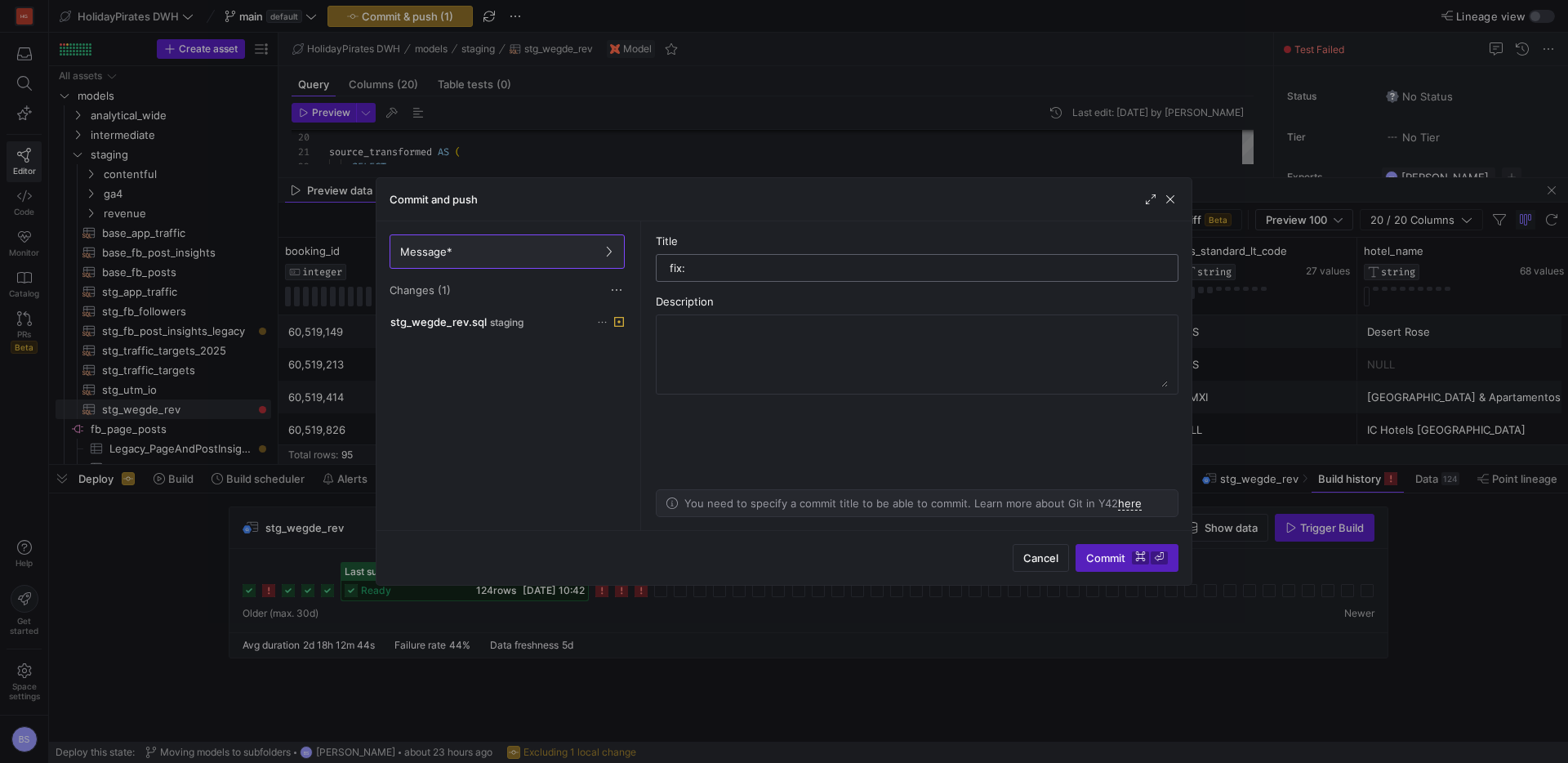 type on "fix:" 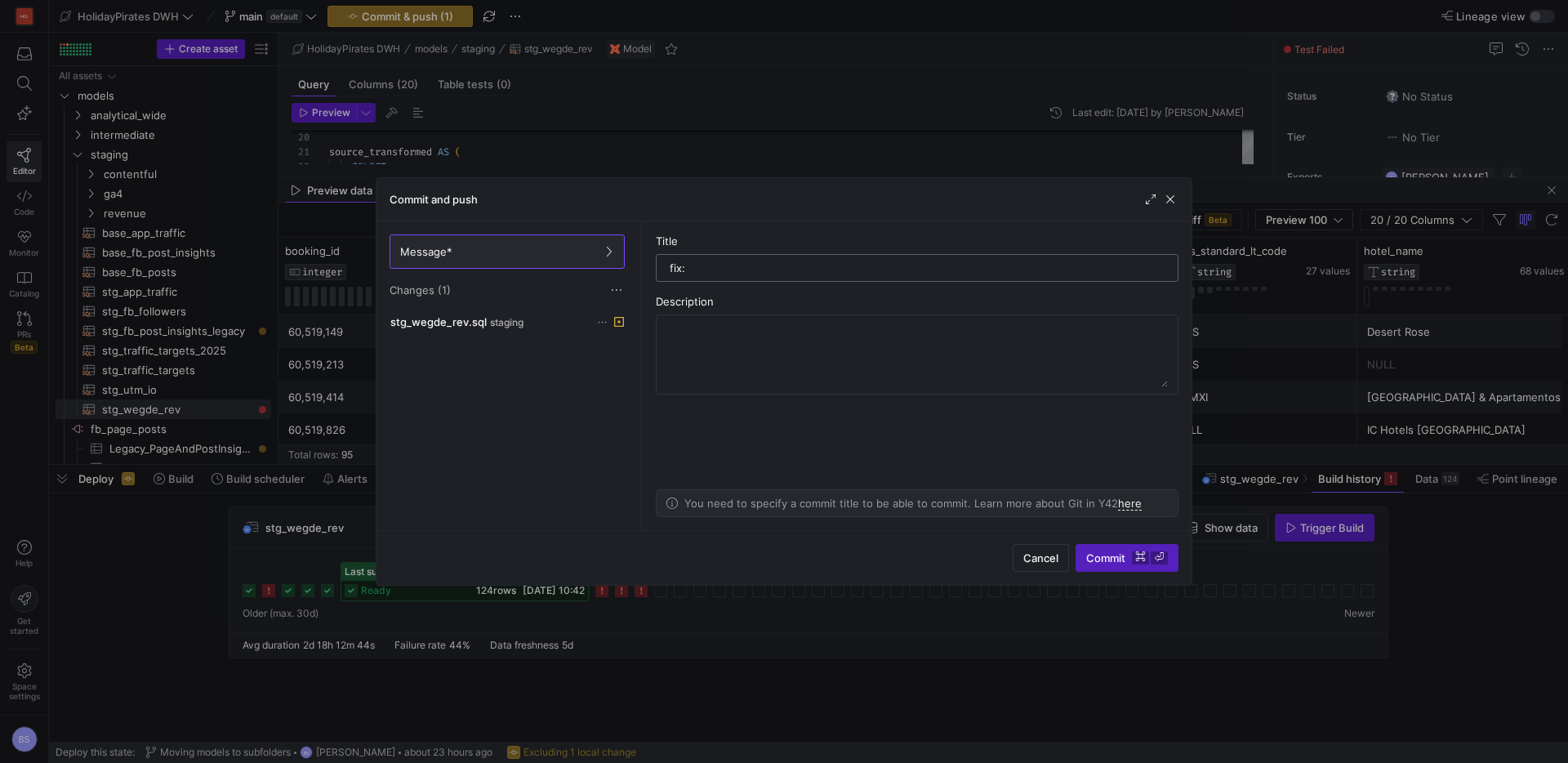type 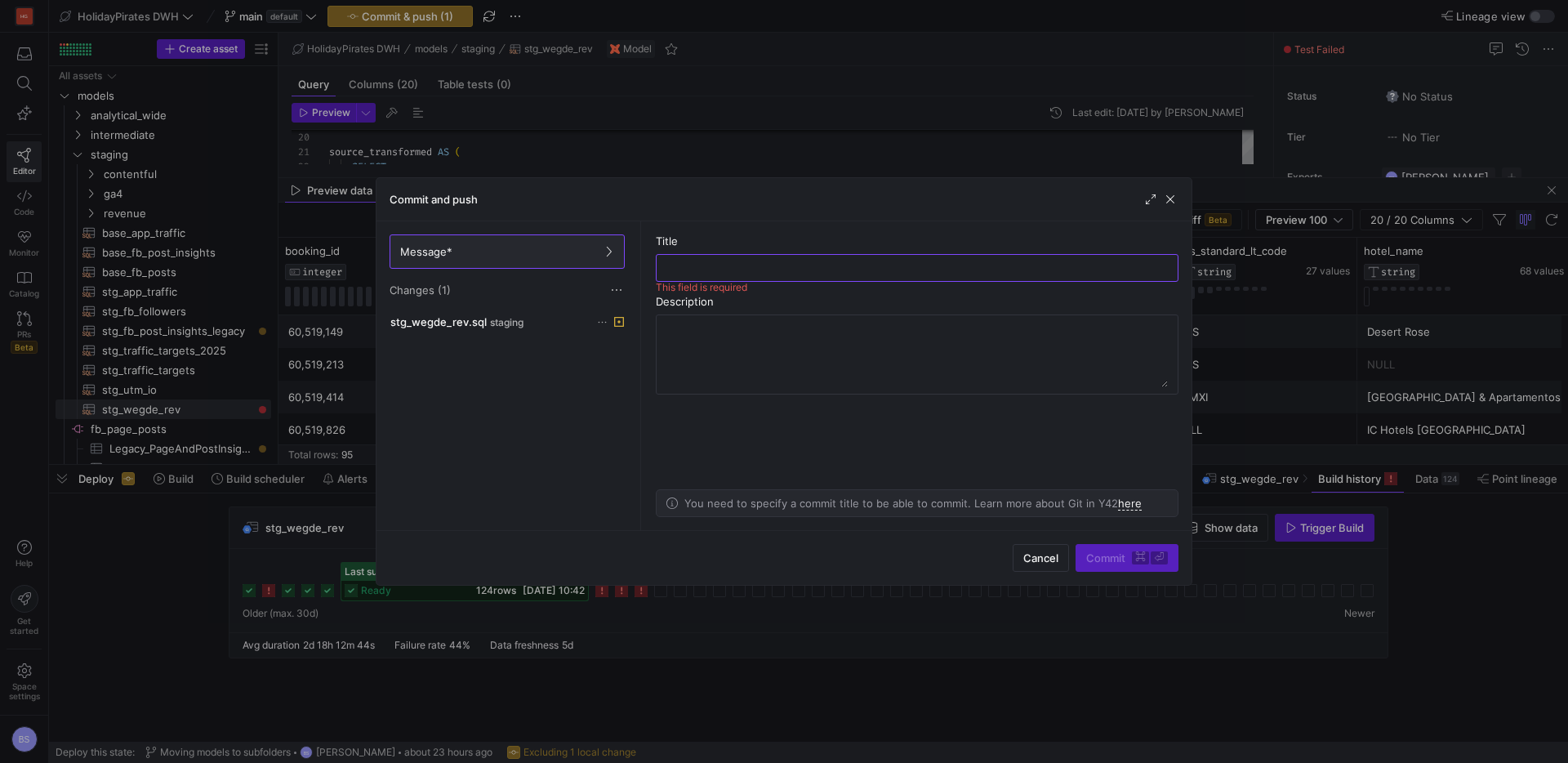 click on "Cancel" at bounding box center [1040, 558] 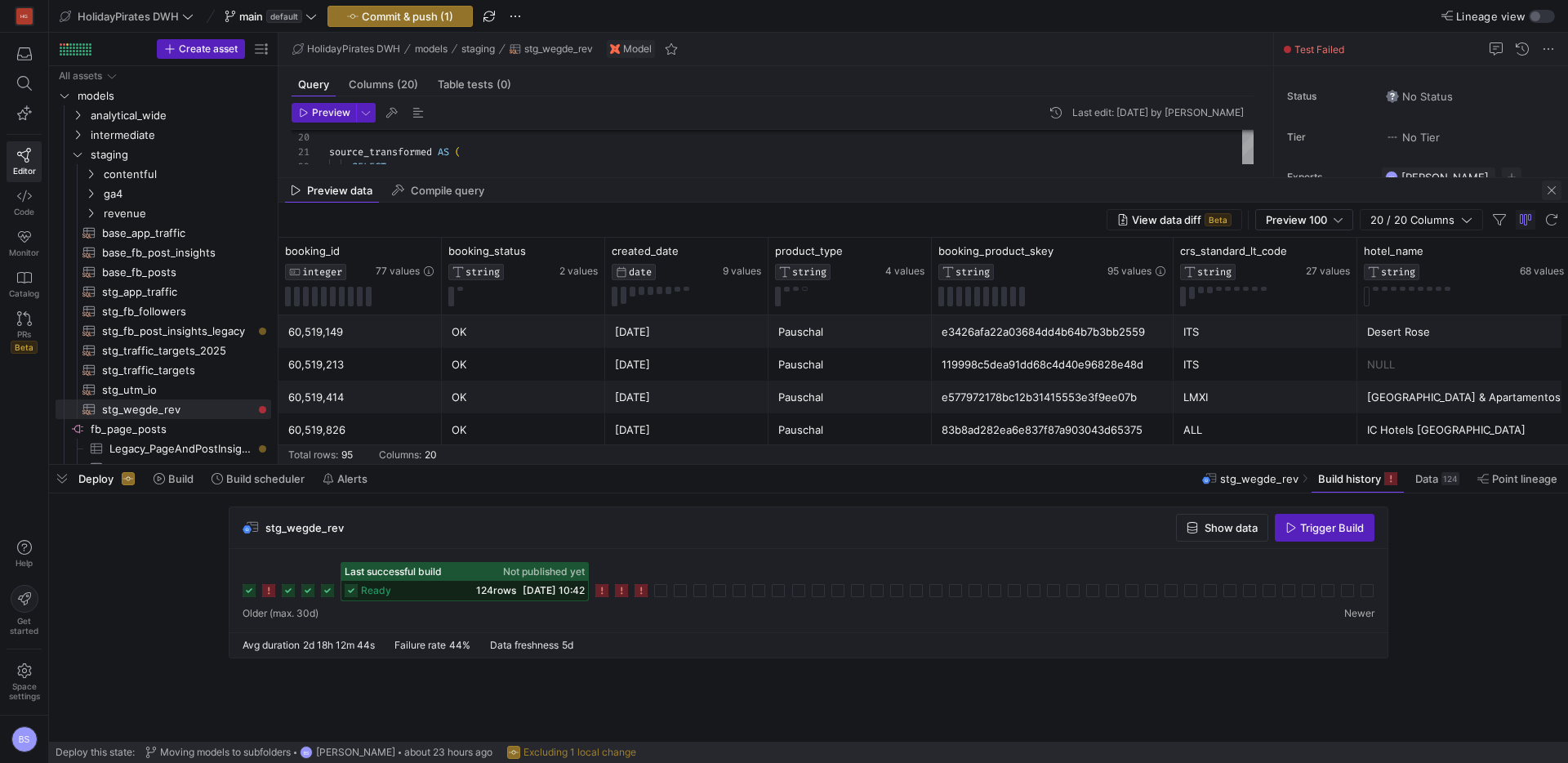 click 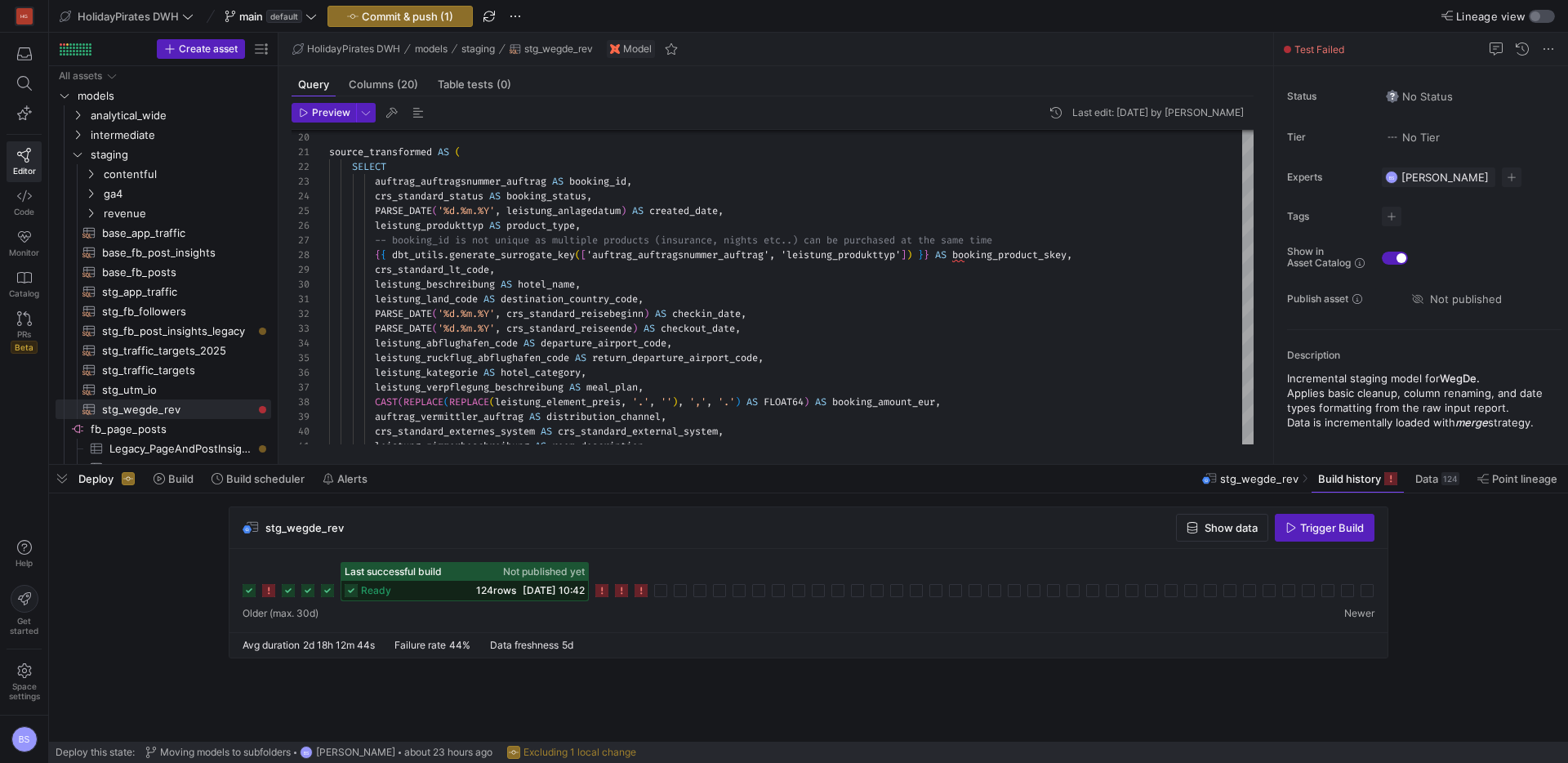 click at bounding box center [1542, 16] 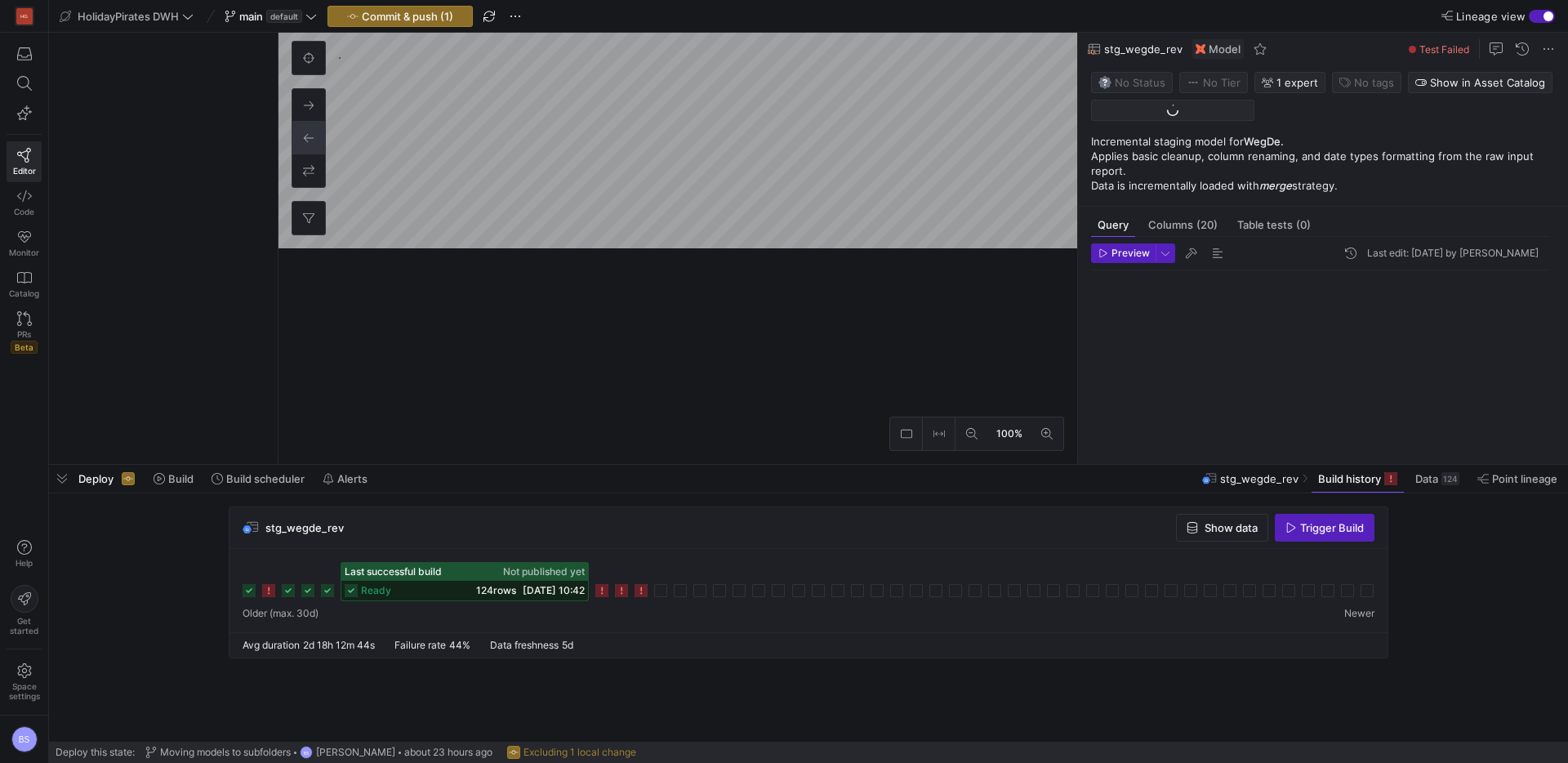 scroll, scrollTop: 147, scrollLeft: 0, axis: vertical 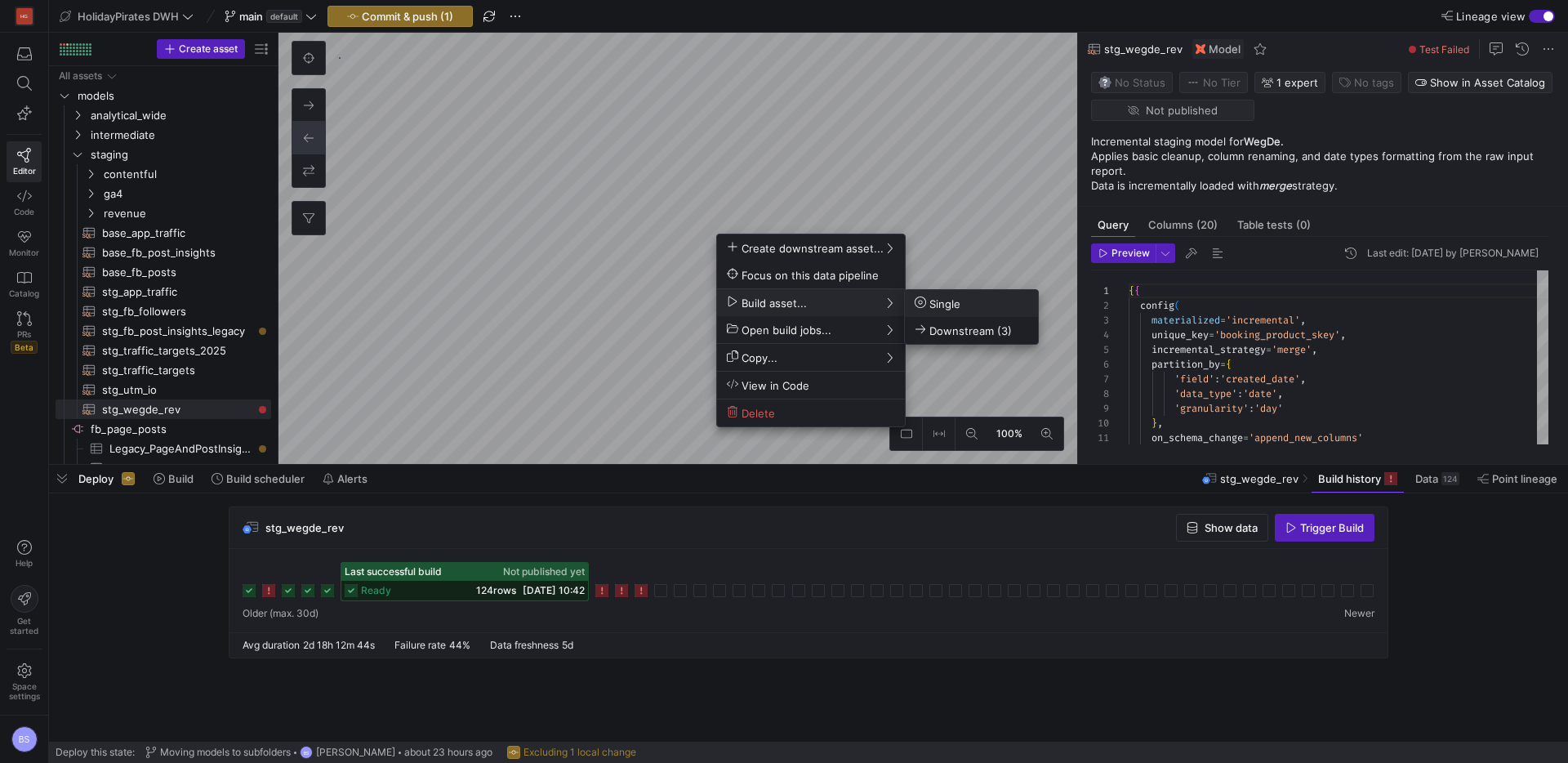 click on "Single" at bounding box center [938, 303] 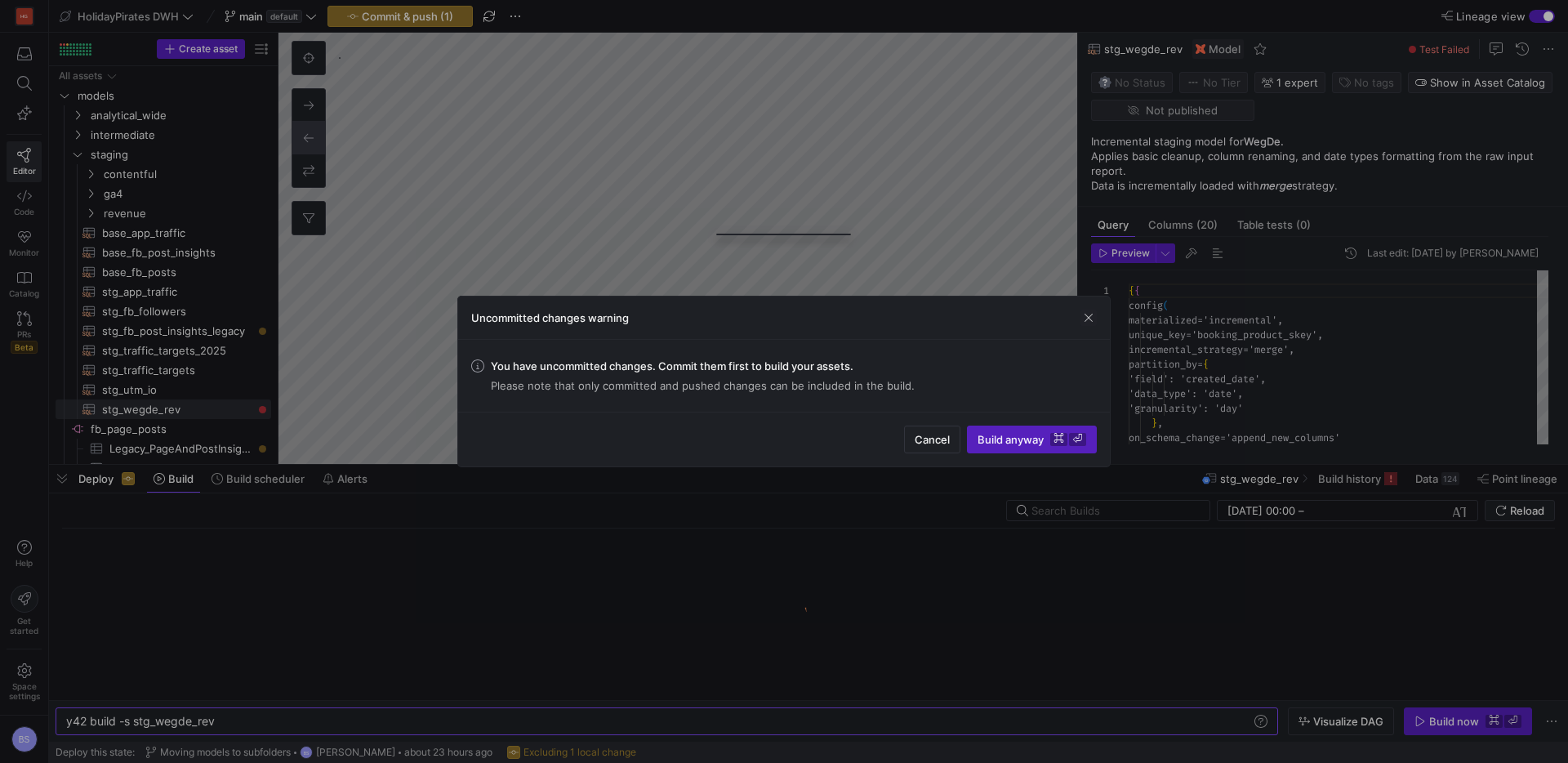 scroll, scrollTop: 0, scrollLeft: 149, axis: horizontal 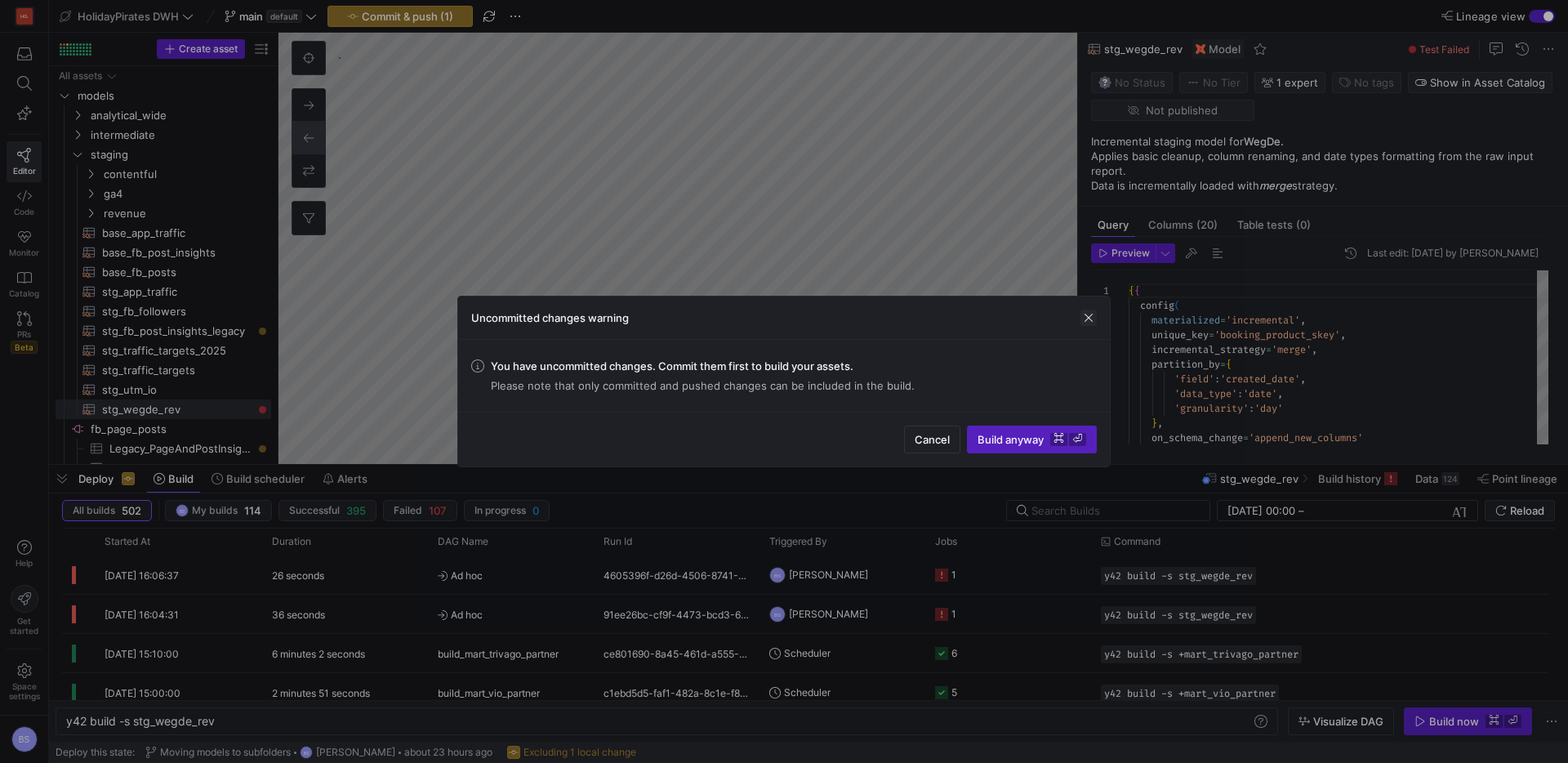 click at bounding box center (1089, 318) 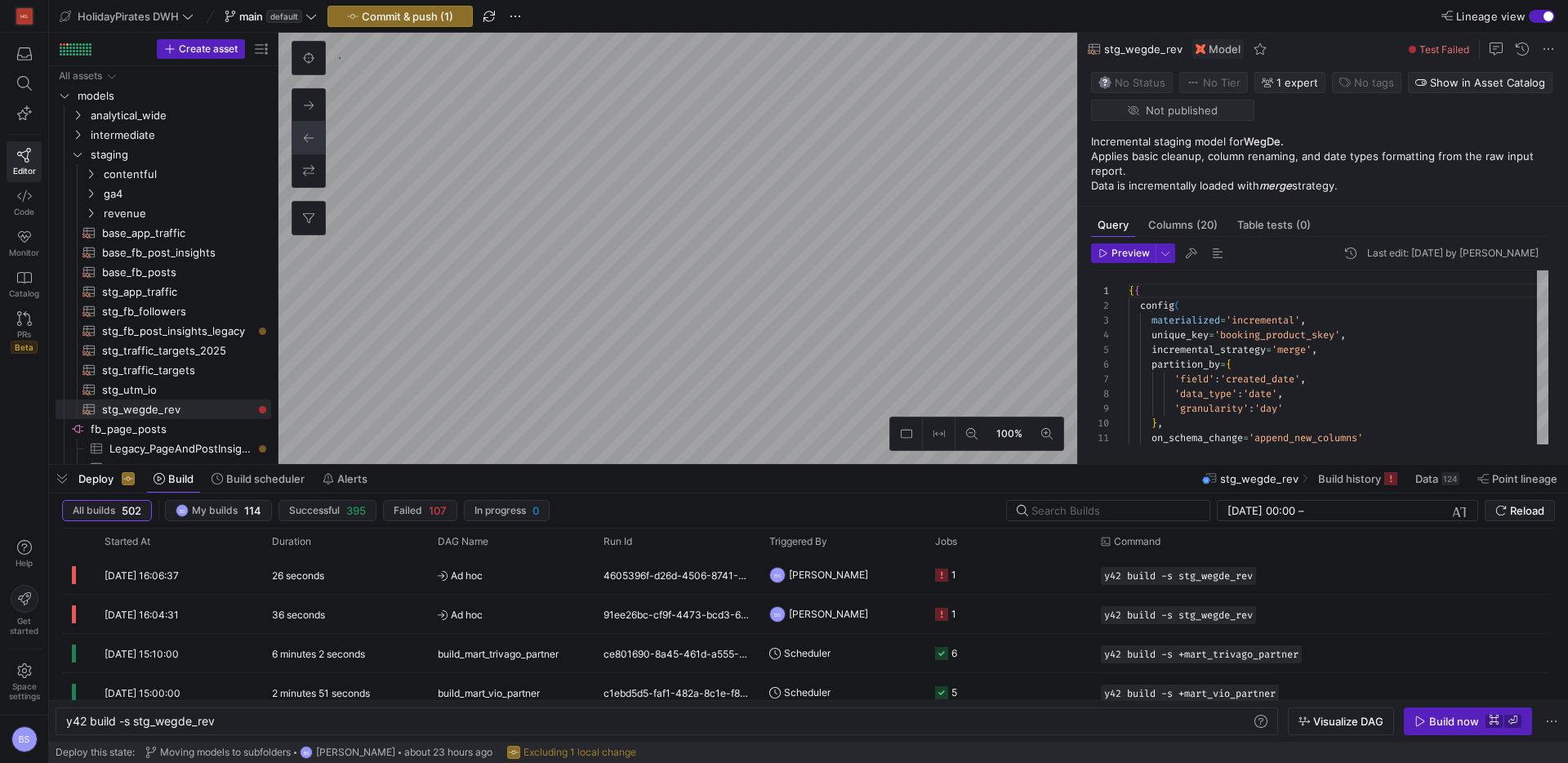 scroll, scrollTop: 0, scrollLeft: 0, axis: both 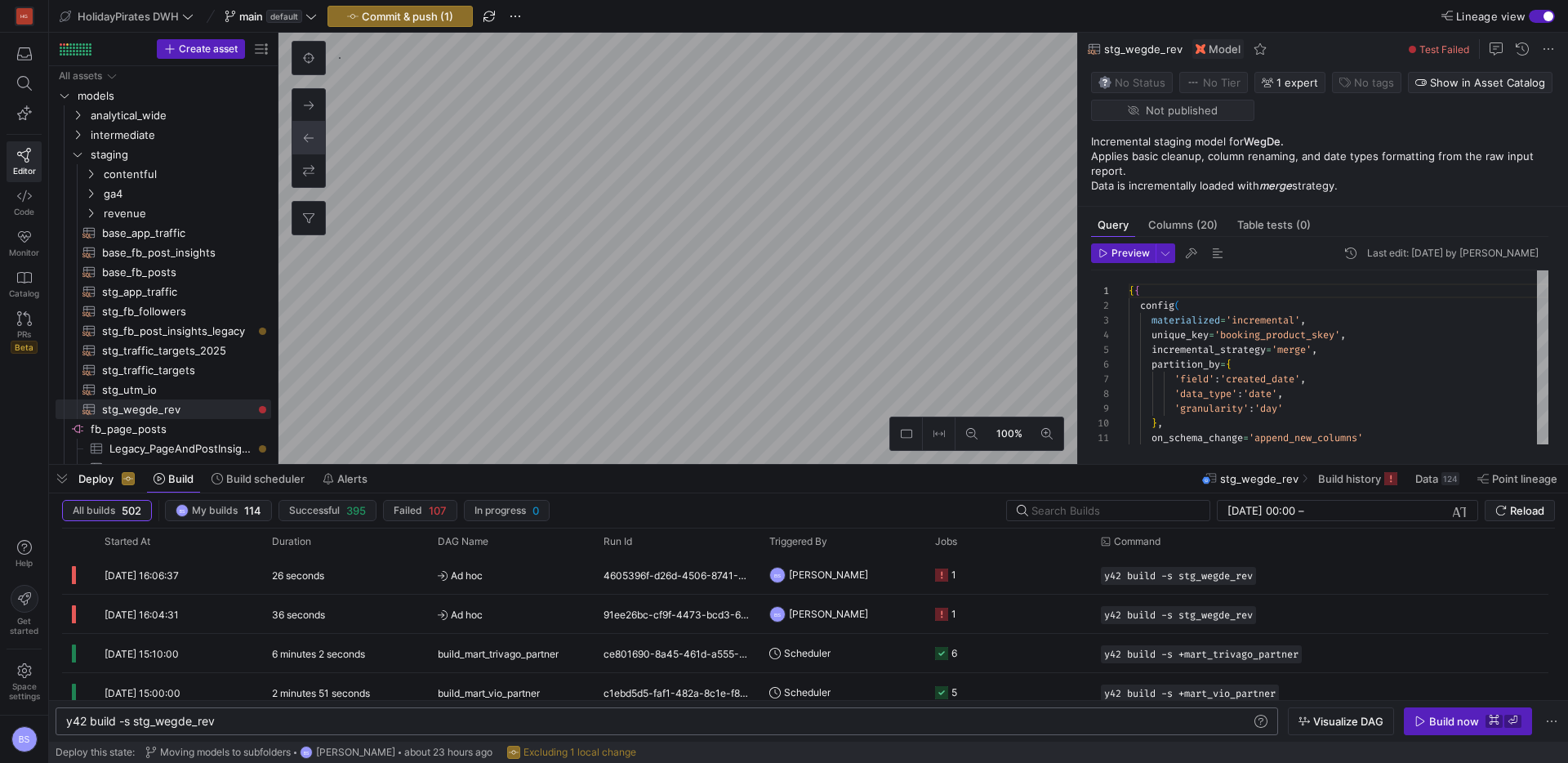 click on "y42 build -s stg_wegde_rev" 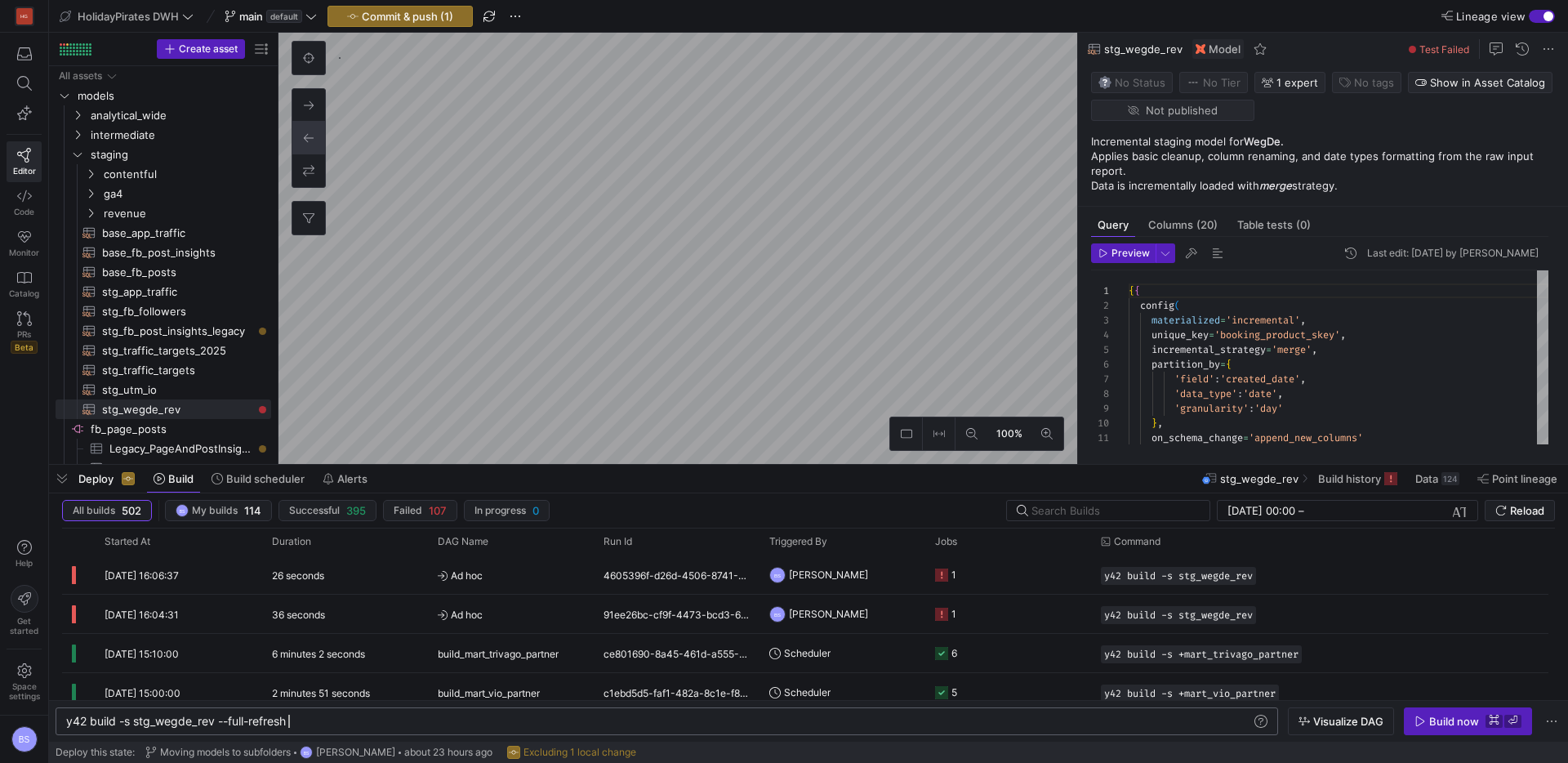 scroll, scrollTop: 0, scrollLeft: 222, axis: horizontal 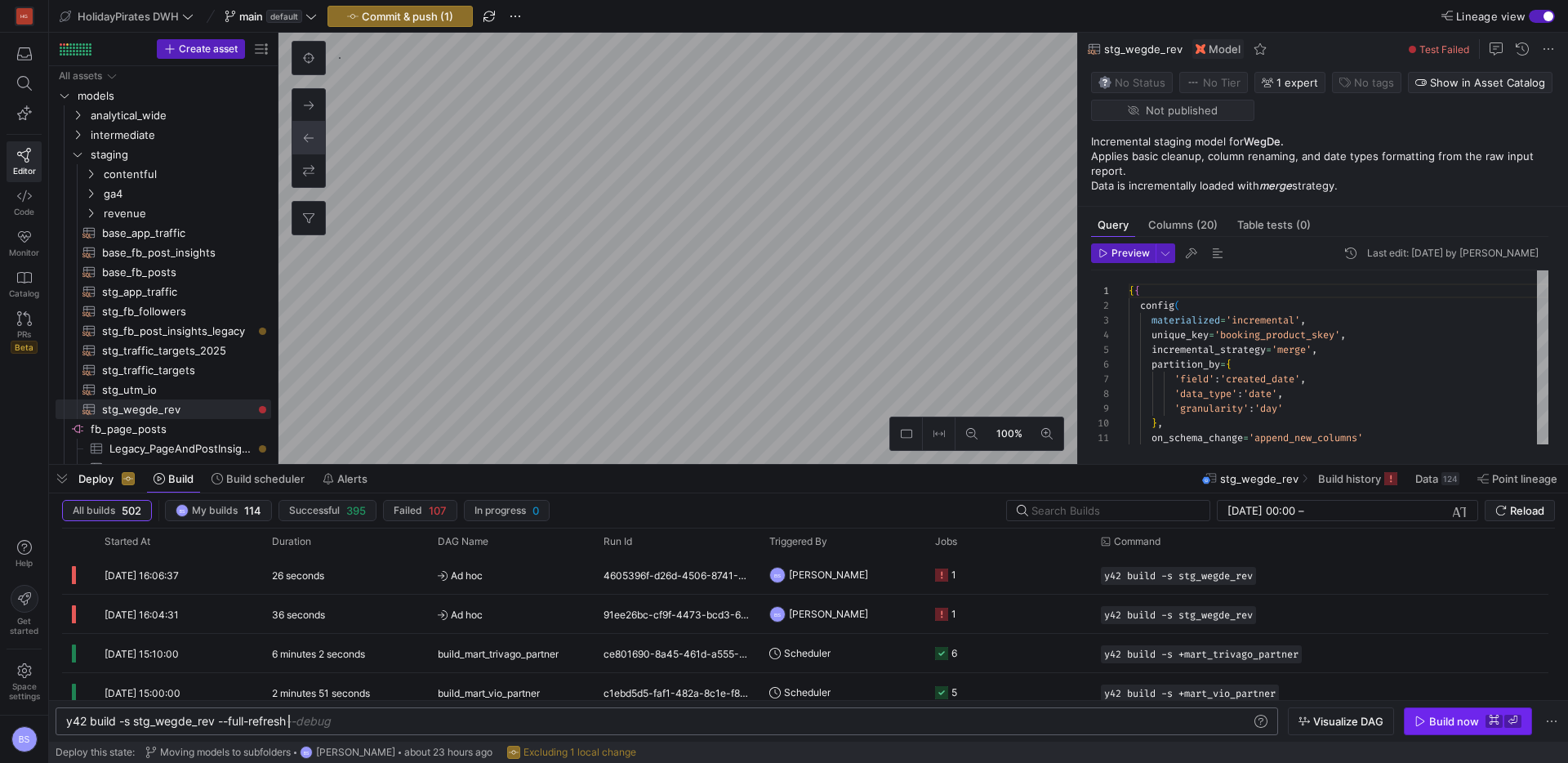 type on "y42 build -s stg_wegde_rev --full-refresh" 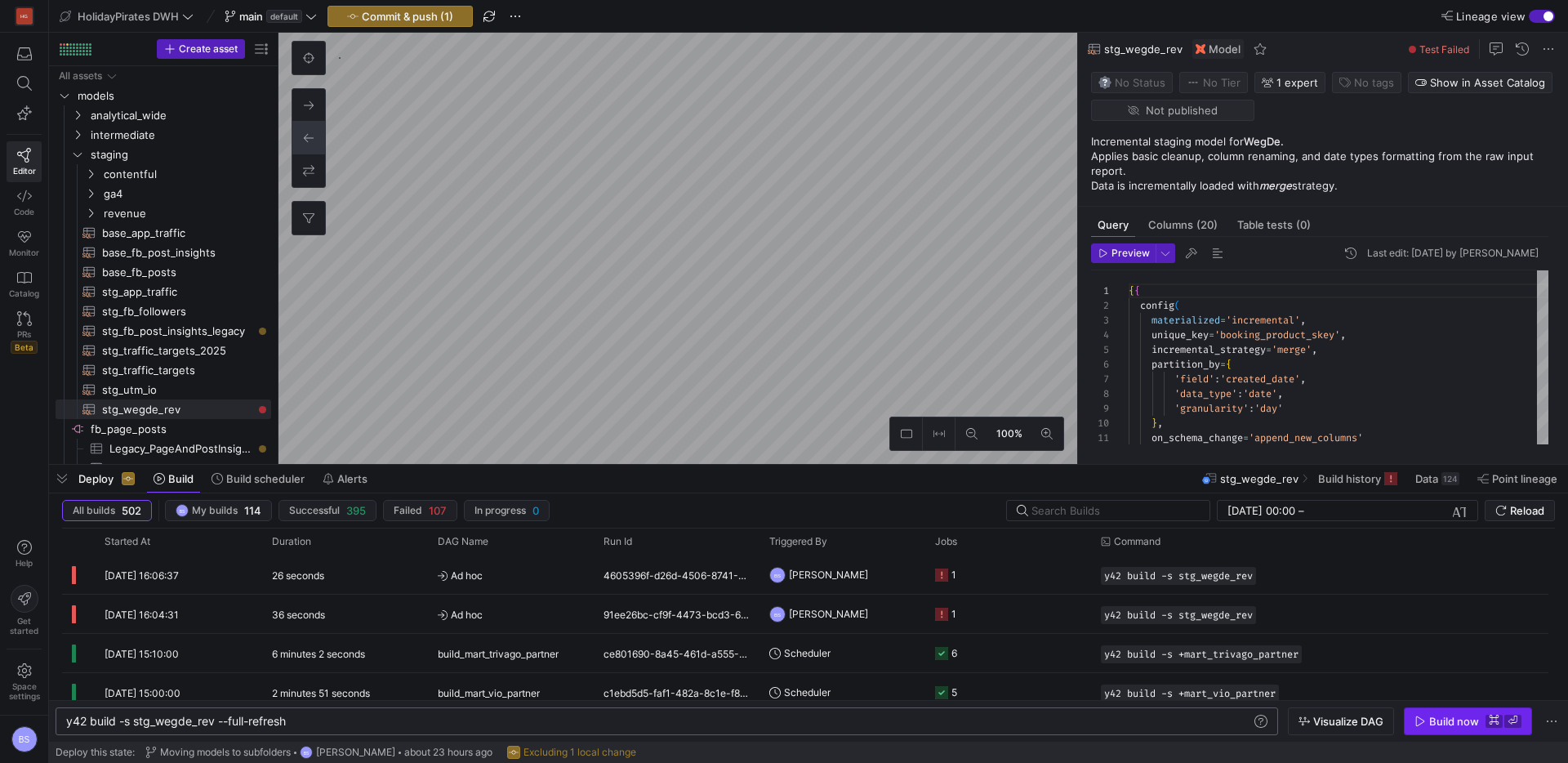click 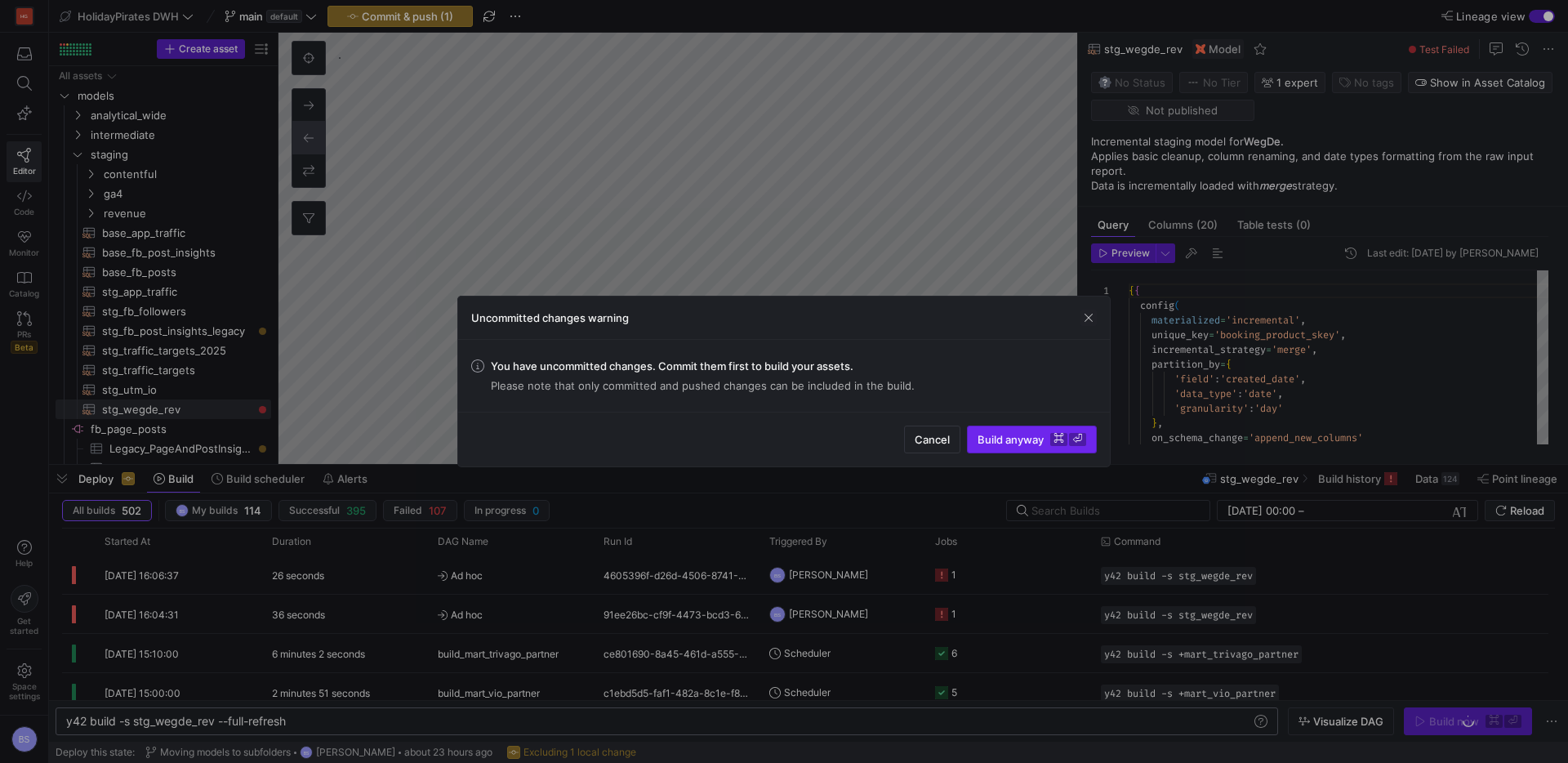 click at bounding box center [1031, 440] 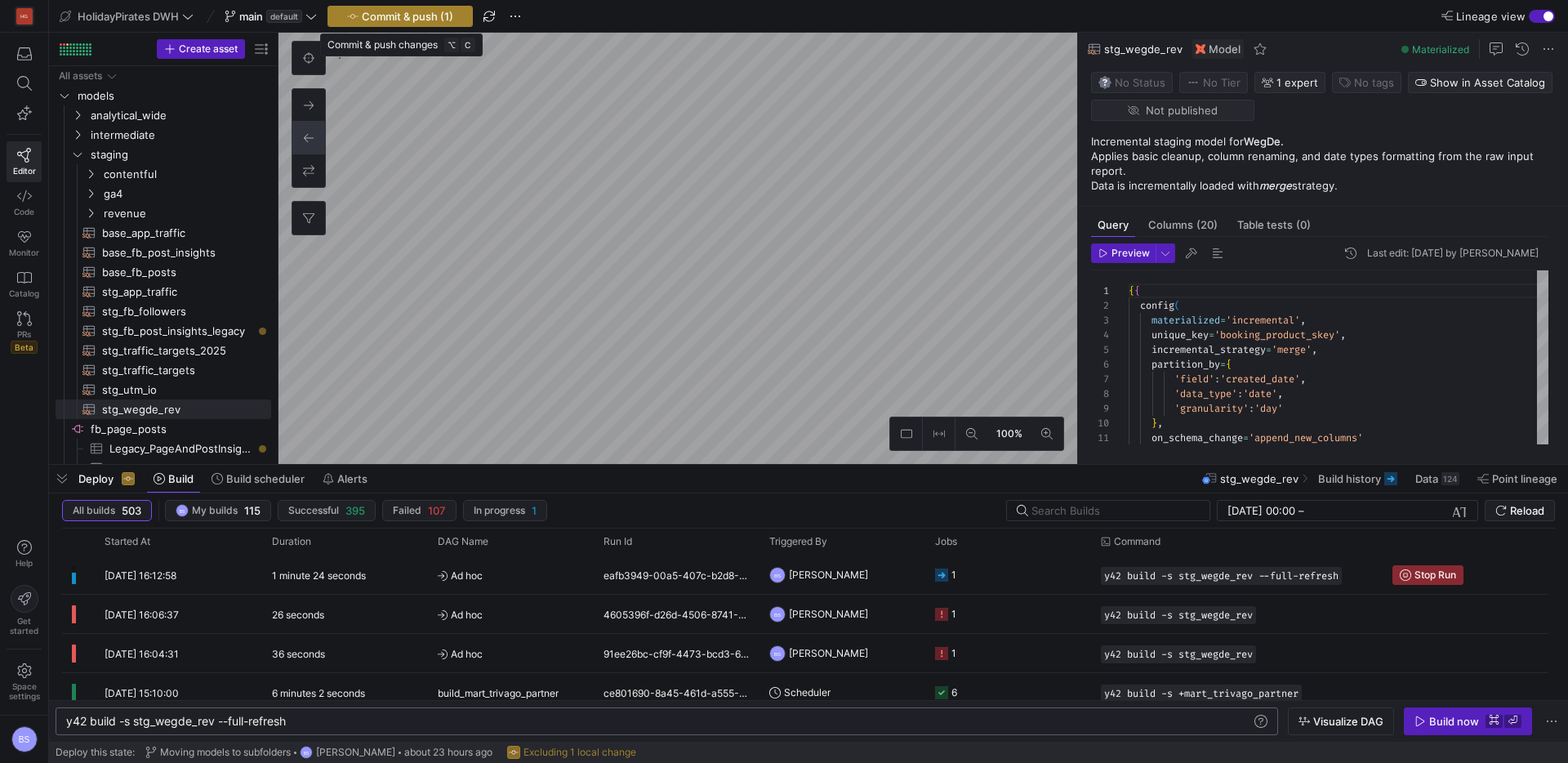 click on "Commit & push (1)" at bounding box center (408, 16) 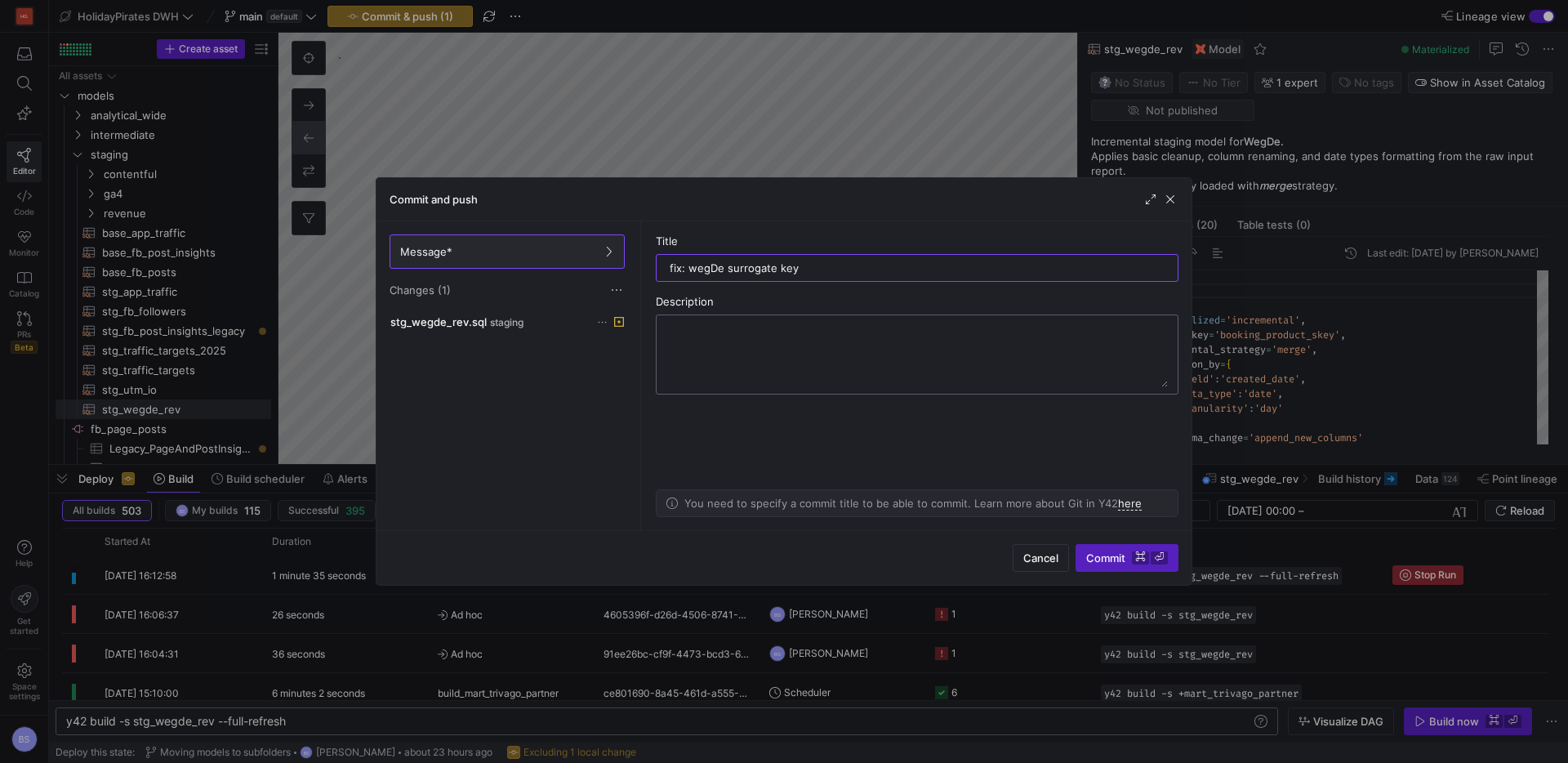 type on "fix: wegDe surrogate key" 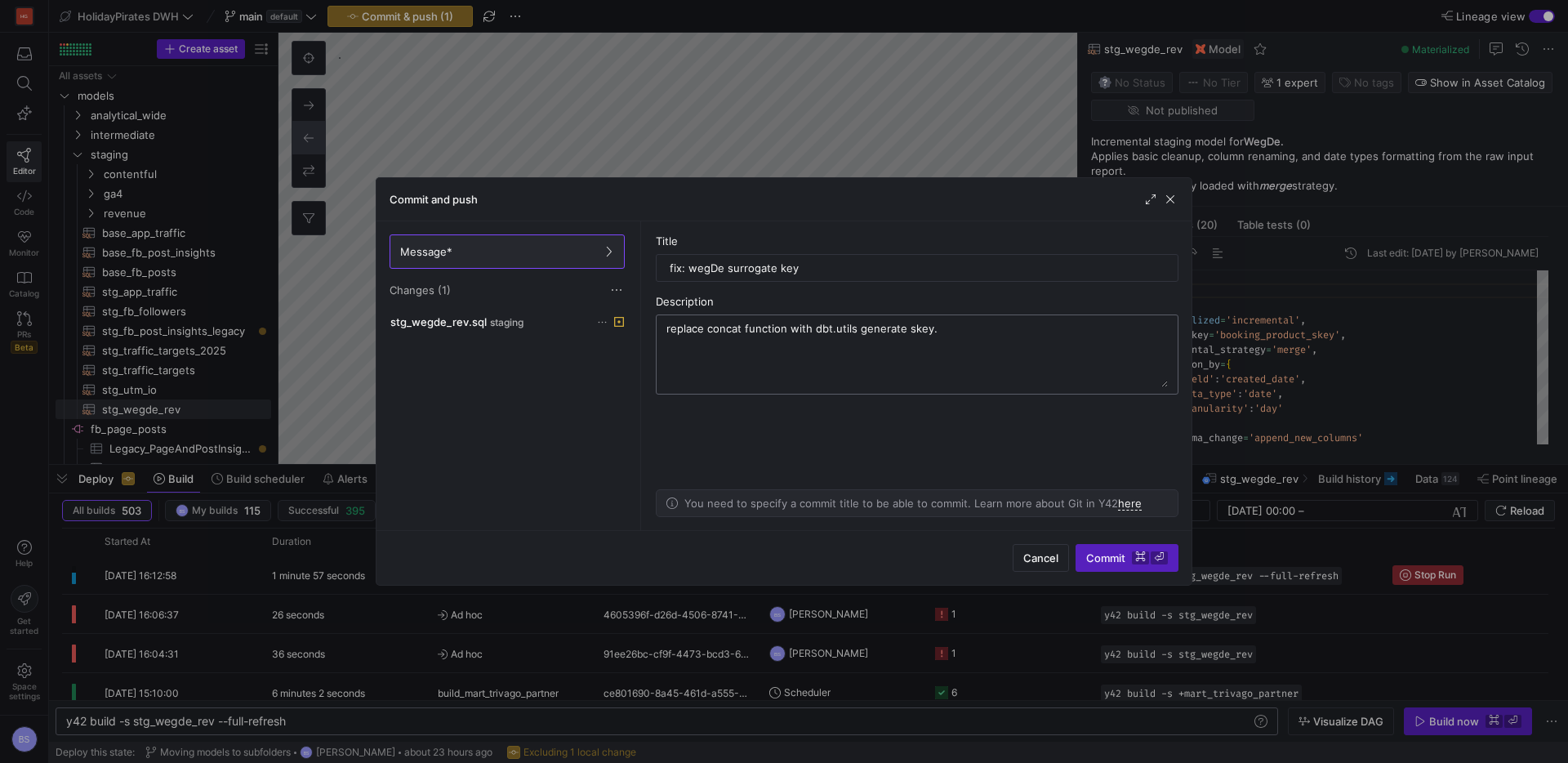 click on "replace concat function with dbt.utils generate skey." at bounding box center [917, 355] 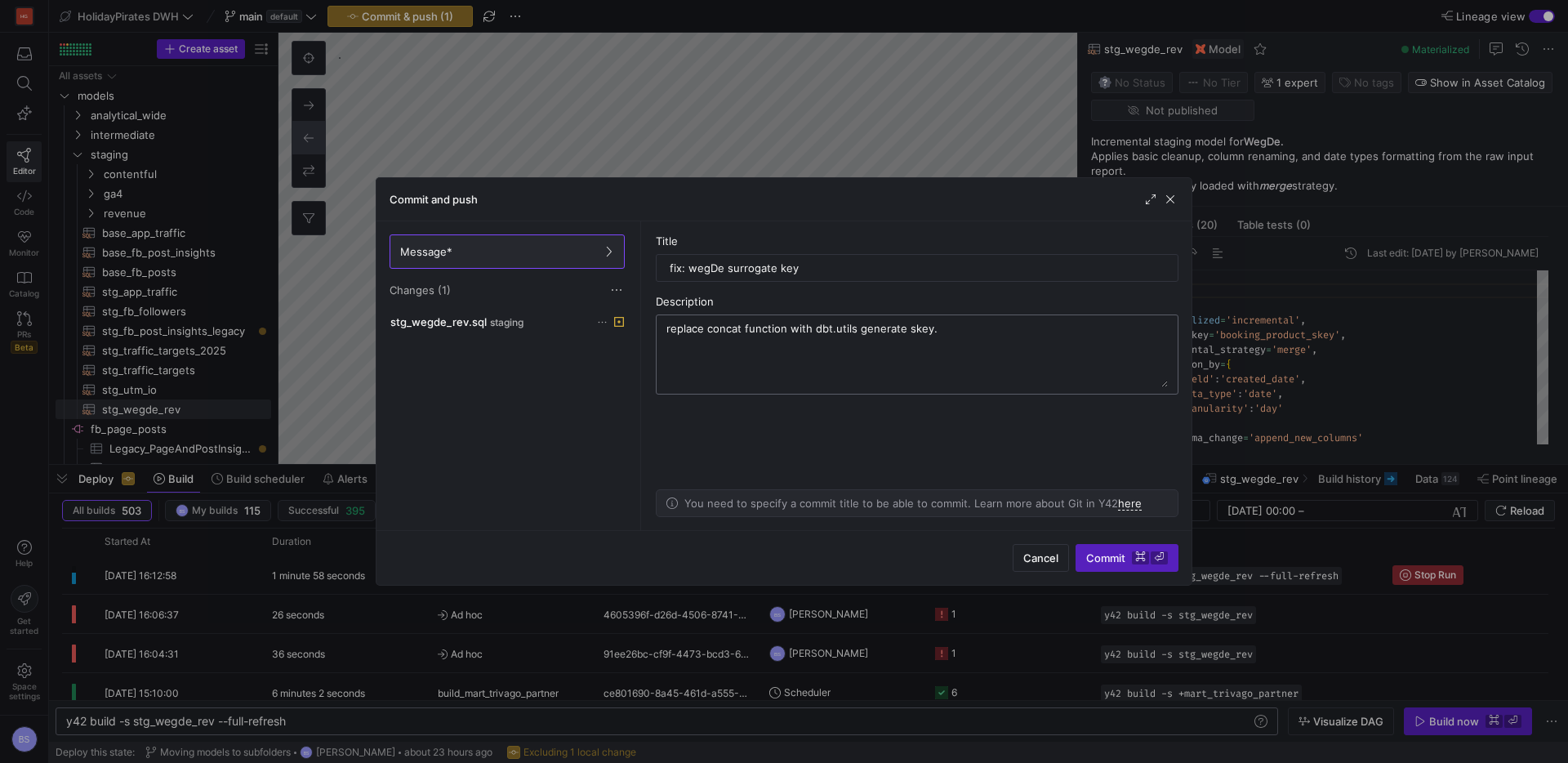 click on "replace concat function with dbt.utils generate skey." at bounding box center (917, 355) 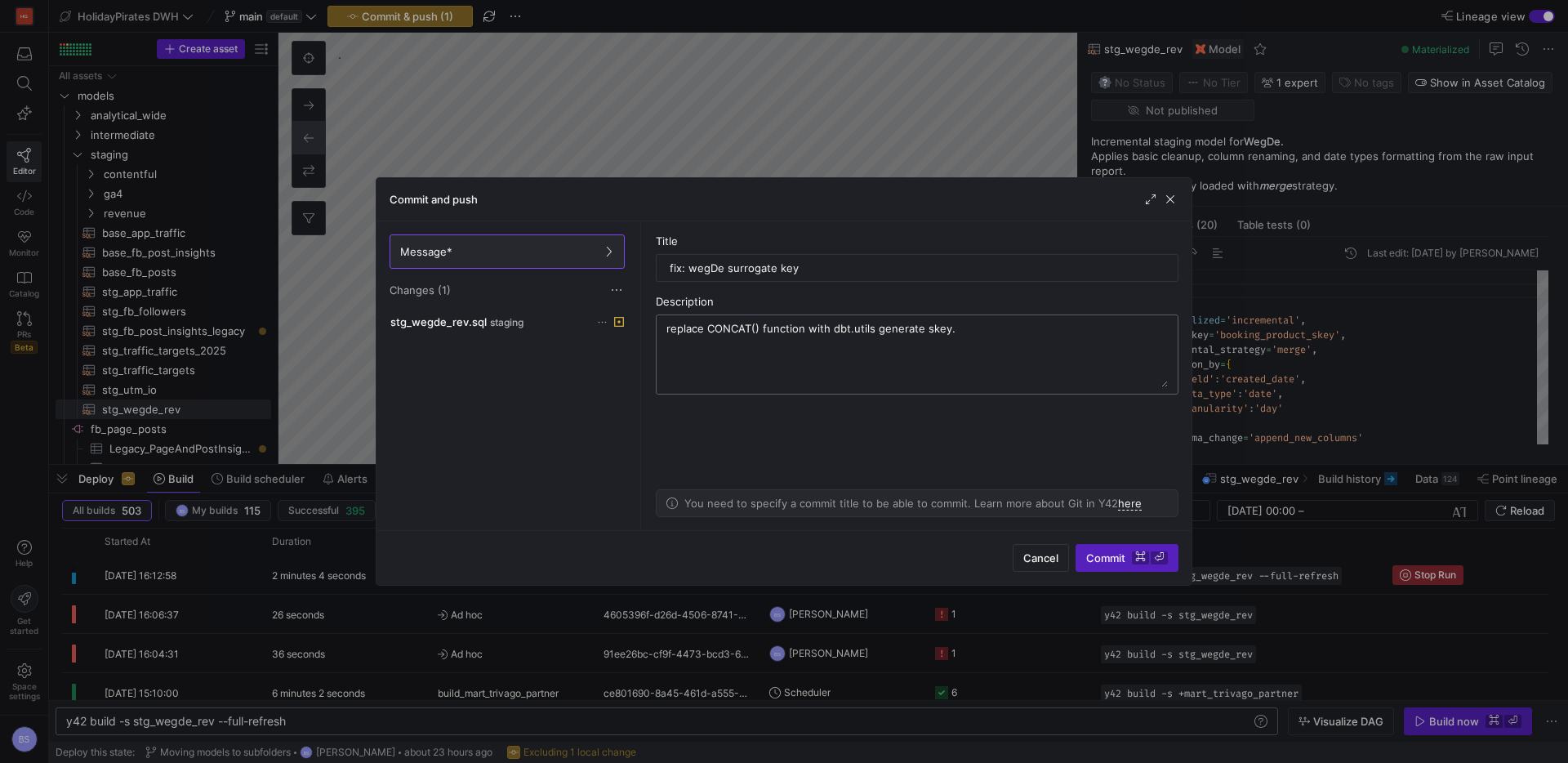 click on "replace CONCAT() function with dbt.utils generate skey." at bounding box center [917, 355] 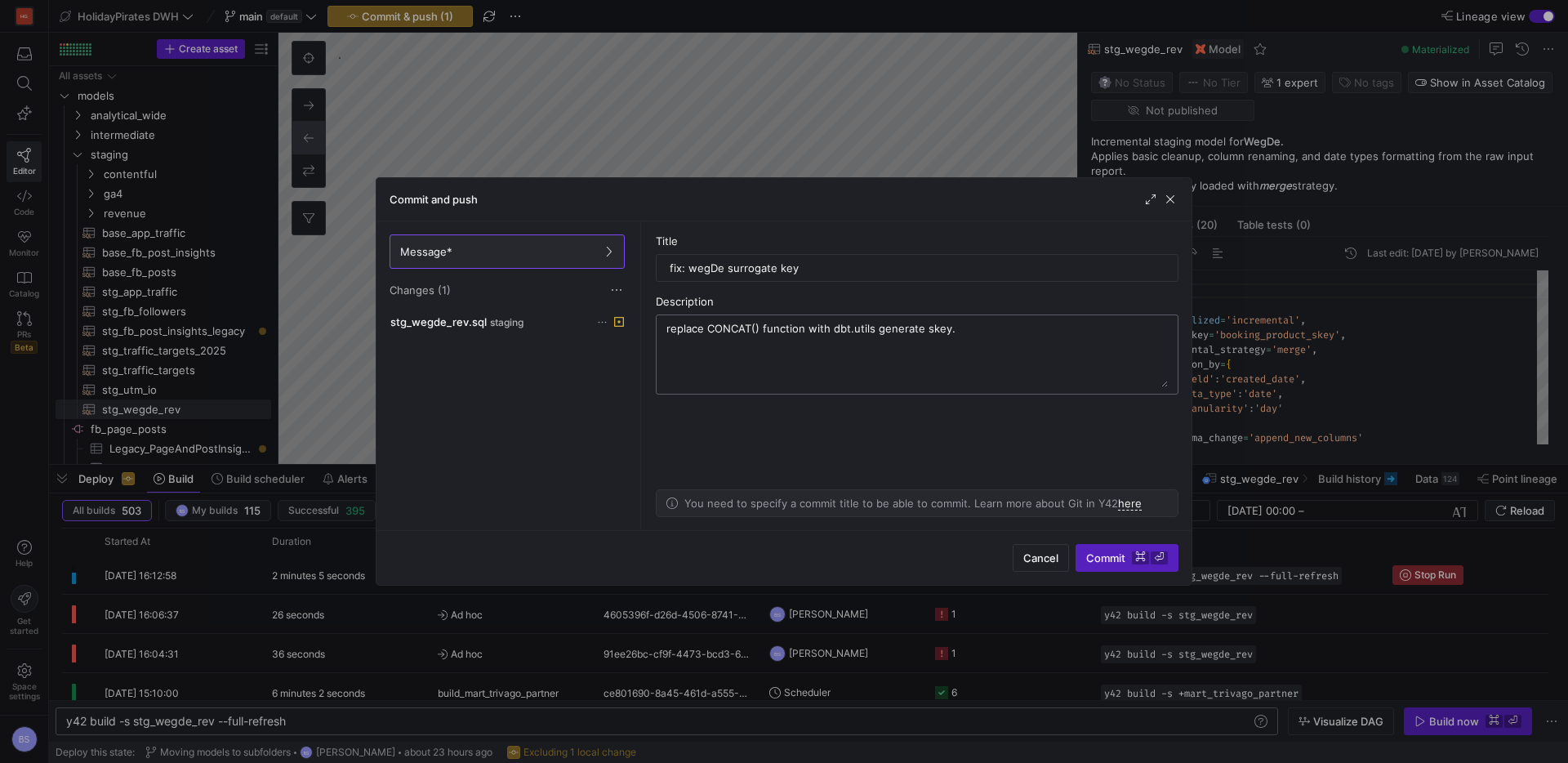 click on "replace CONCAT() function with dbt.utils generate skey." at bounding box center [917, 355] 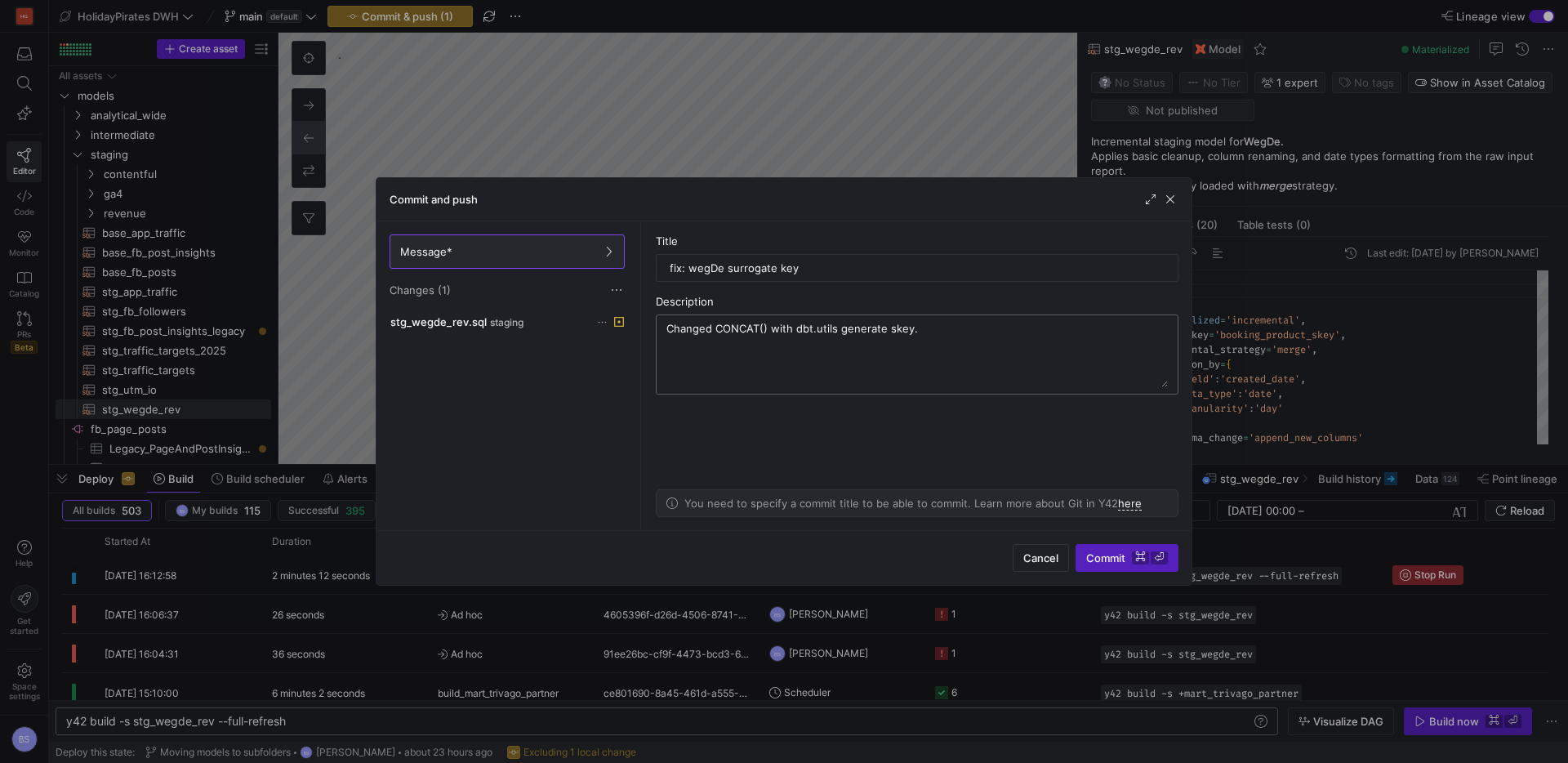 click on "Changed CONCAT() with dbt.utils generate skey." at bounding box center (917, 355) 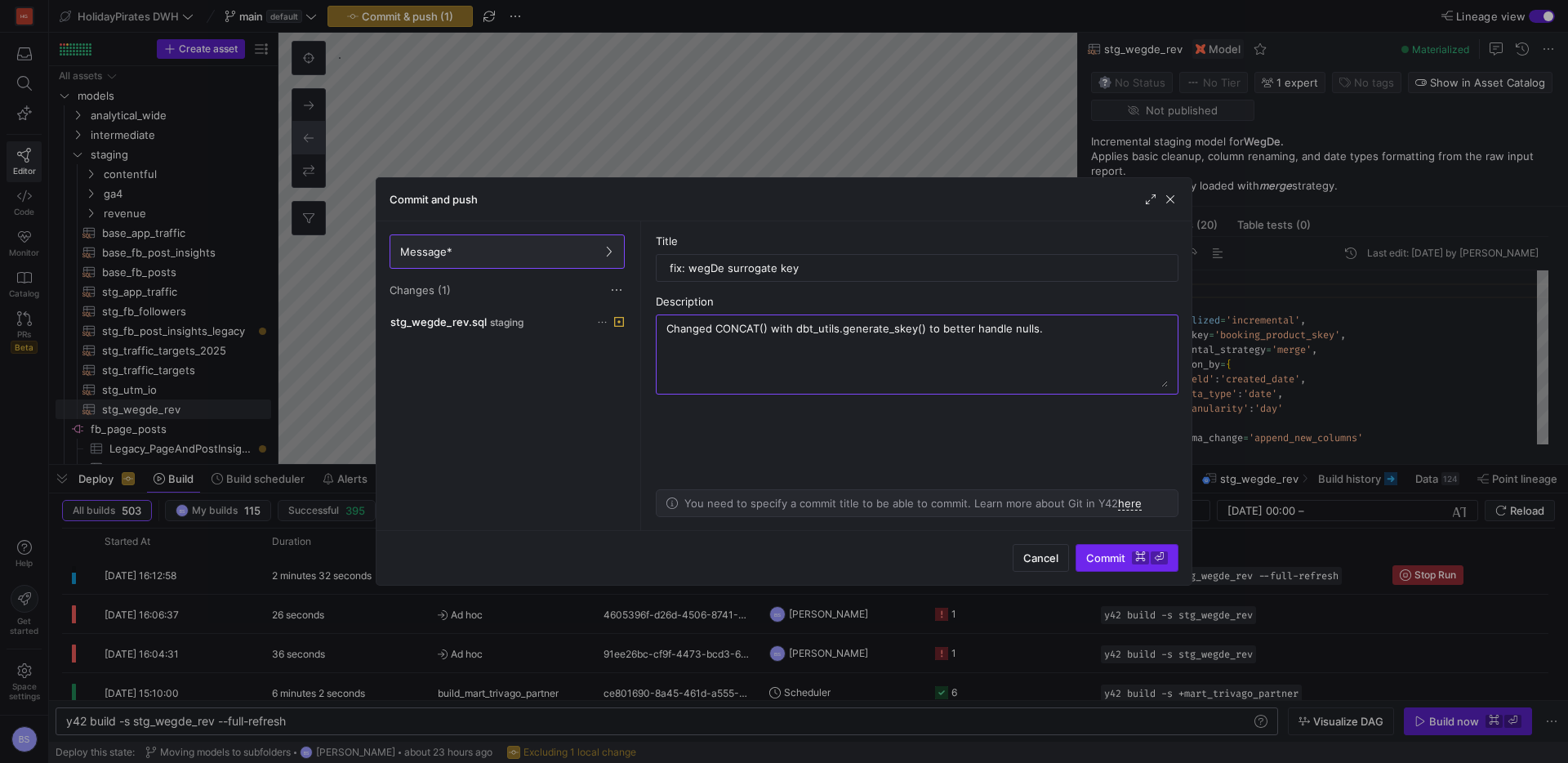 type on "Changed CONCAT() with dbt_utils.generate_skey() to better handle nulls." 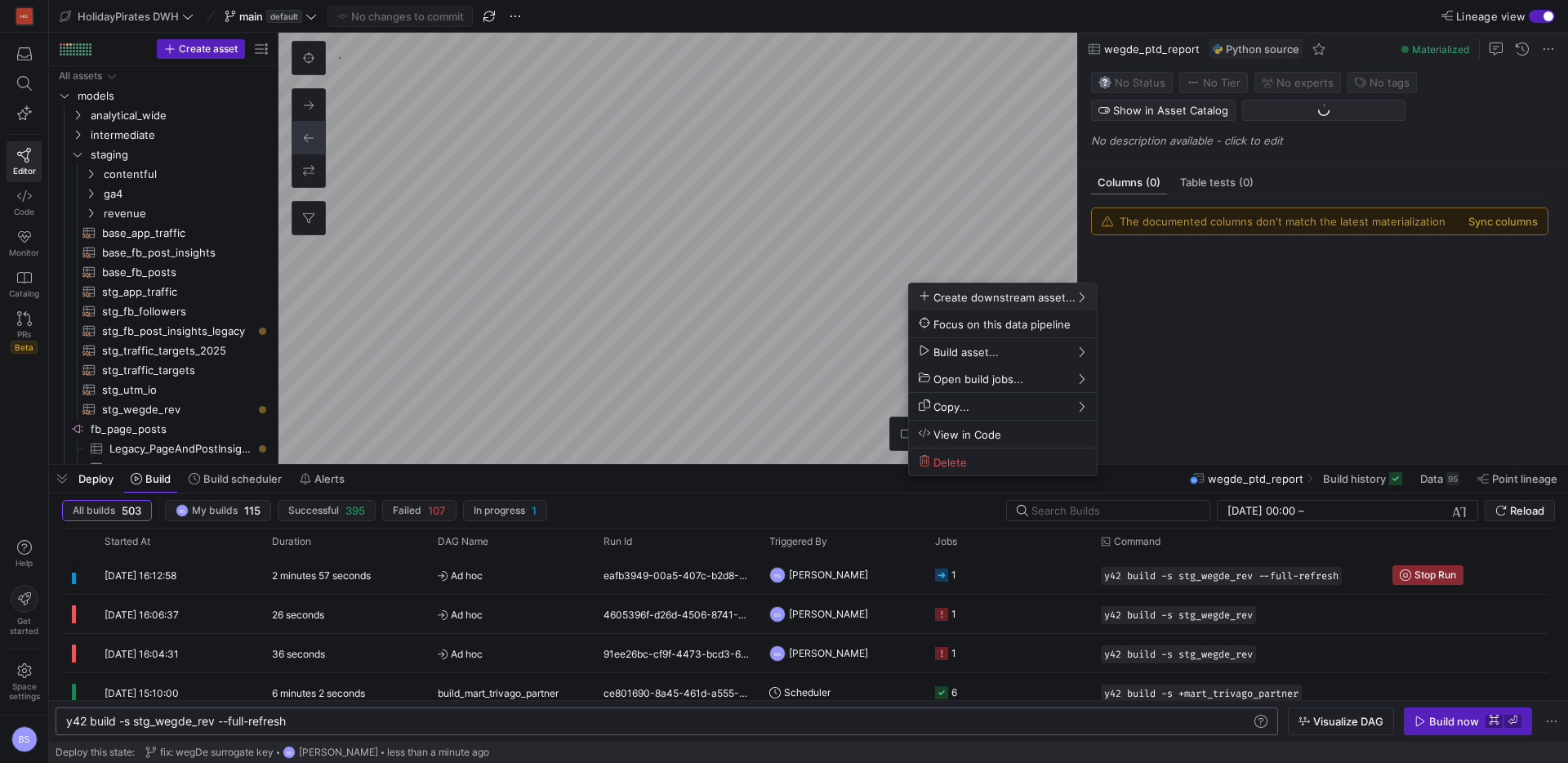 scroll, scrollTop: 1131, scrollLeft: 0, axis: vertical 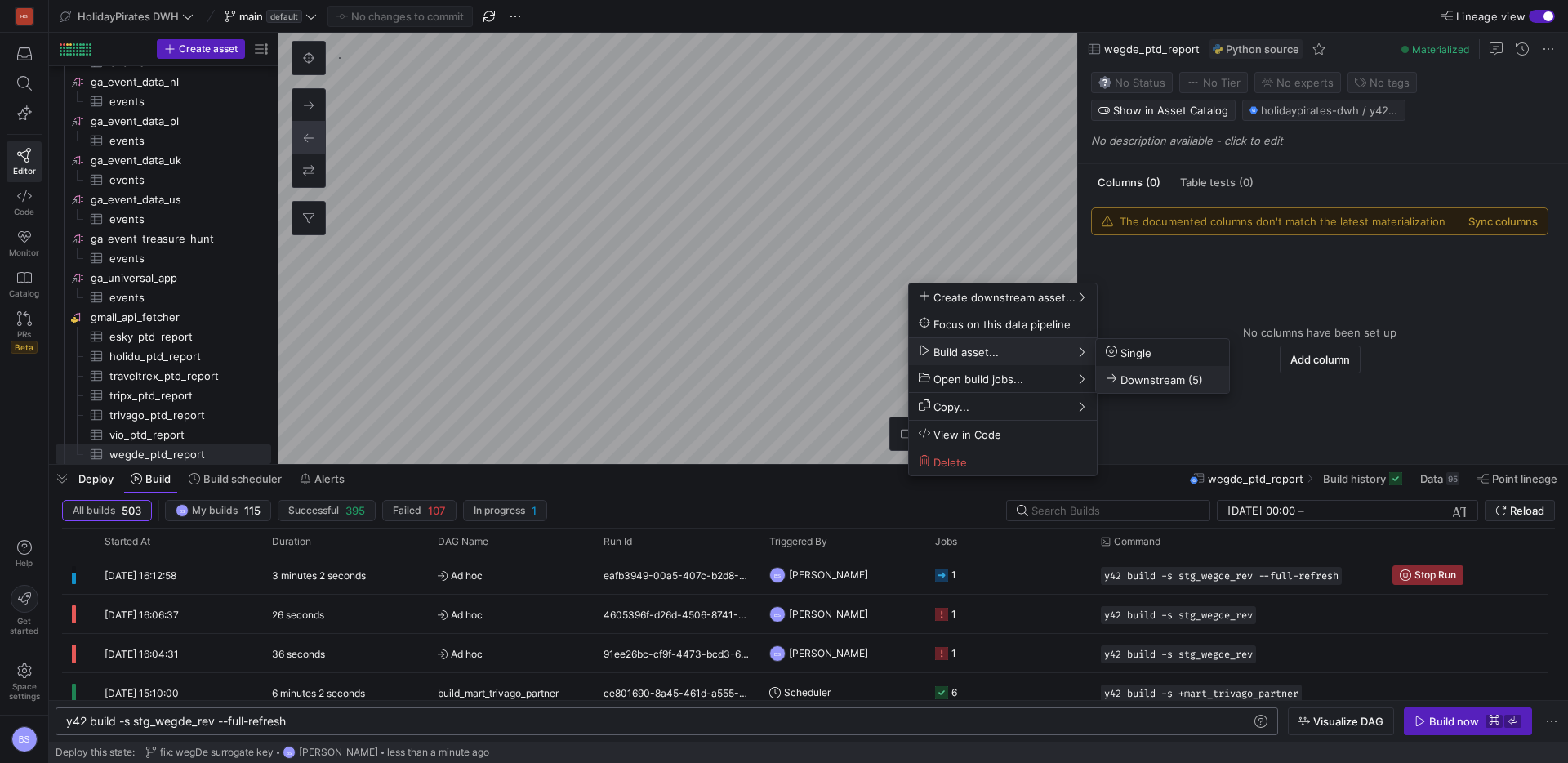 click 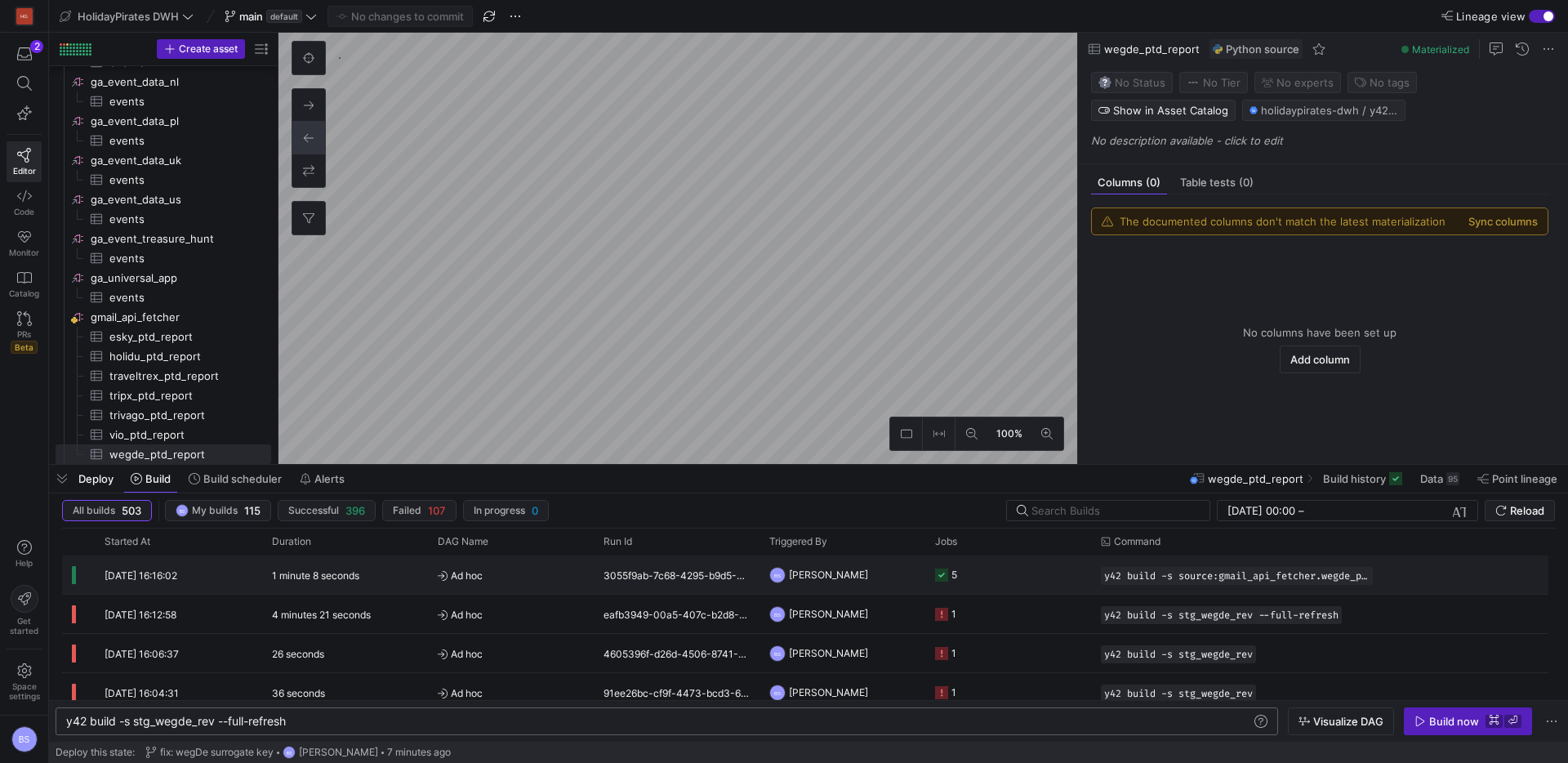 click on "Ad hoc" 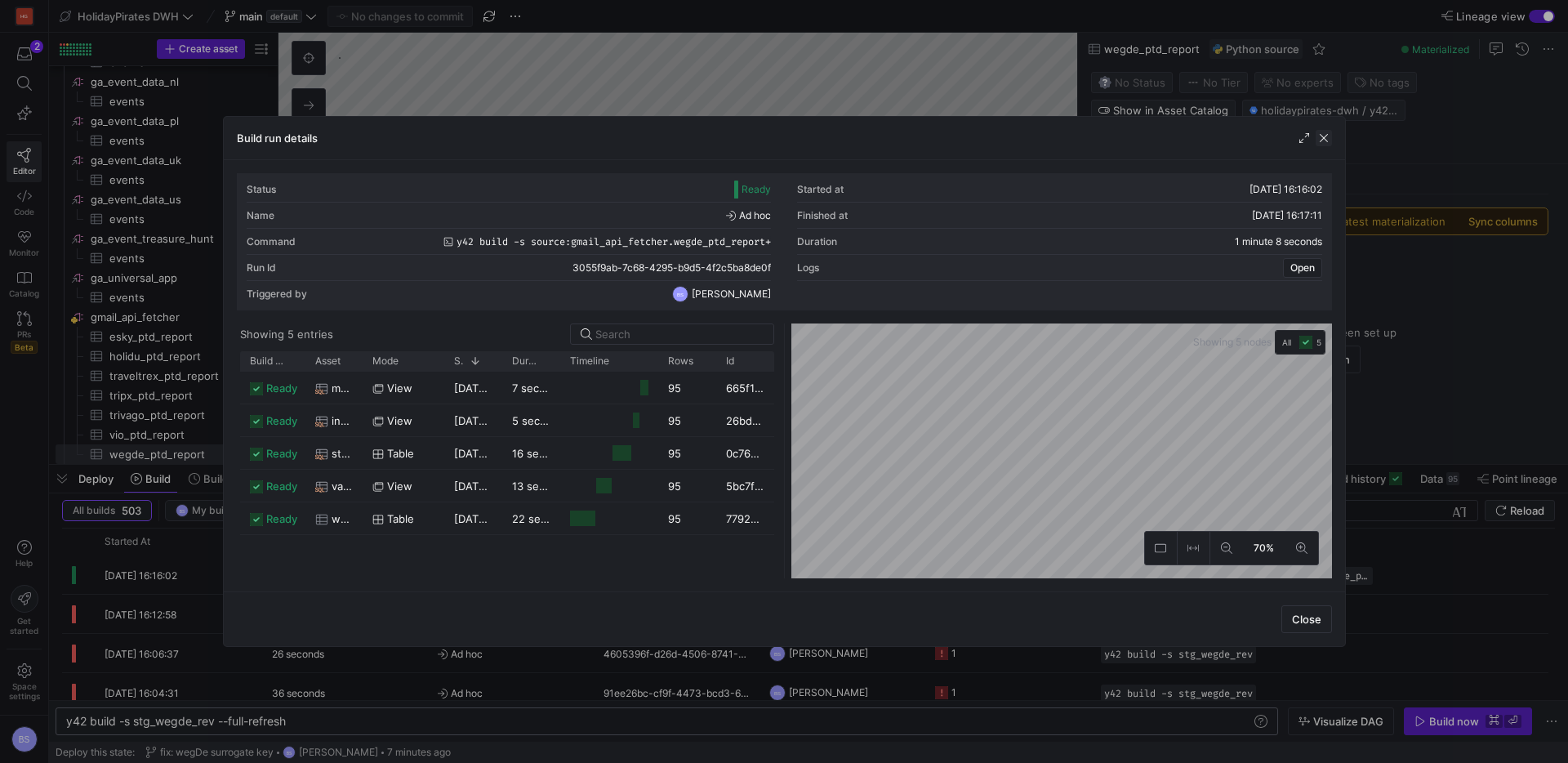 click 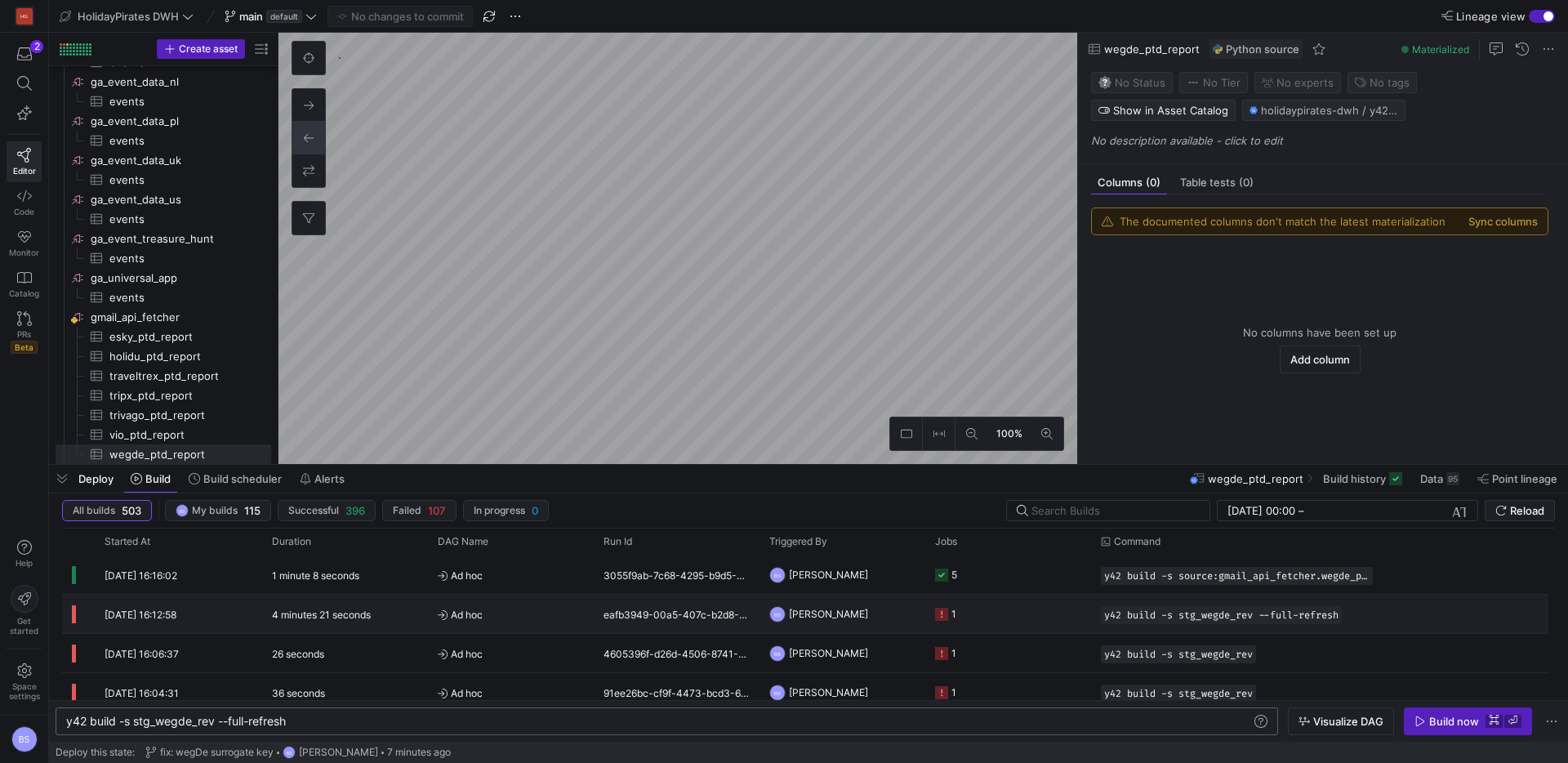 click on "Ad hoc" 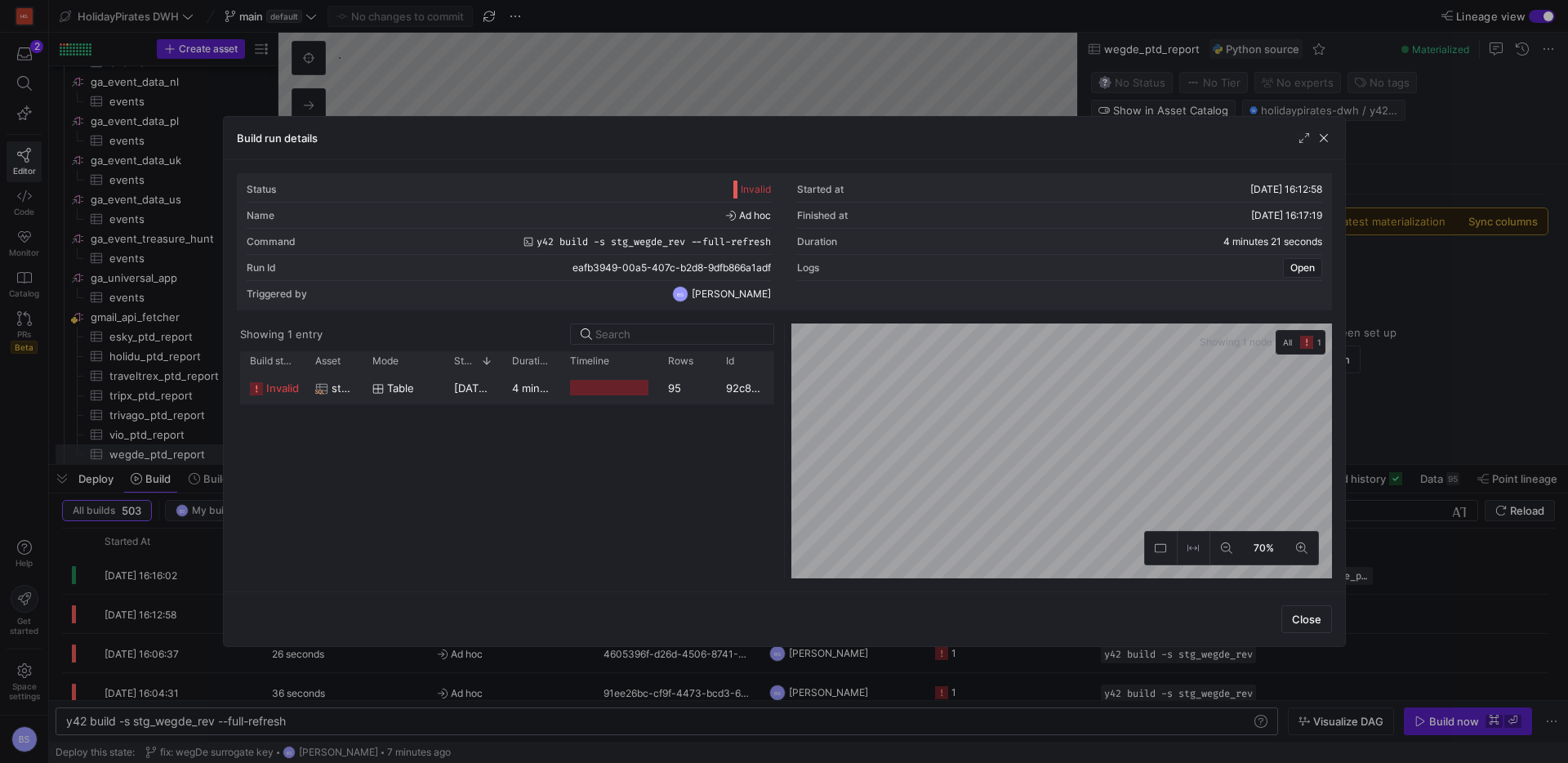 click on "16/07/25, 16:12:59" 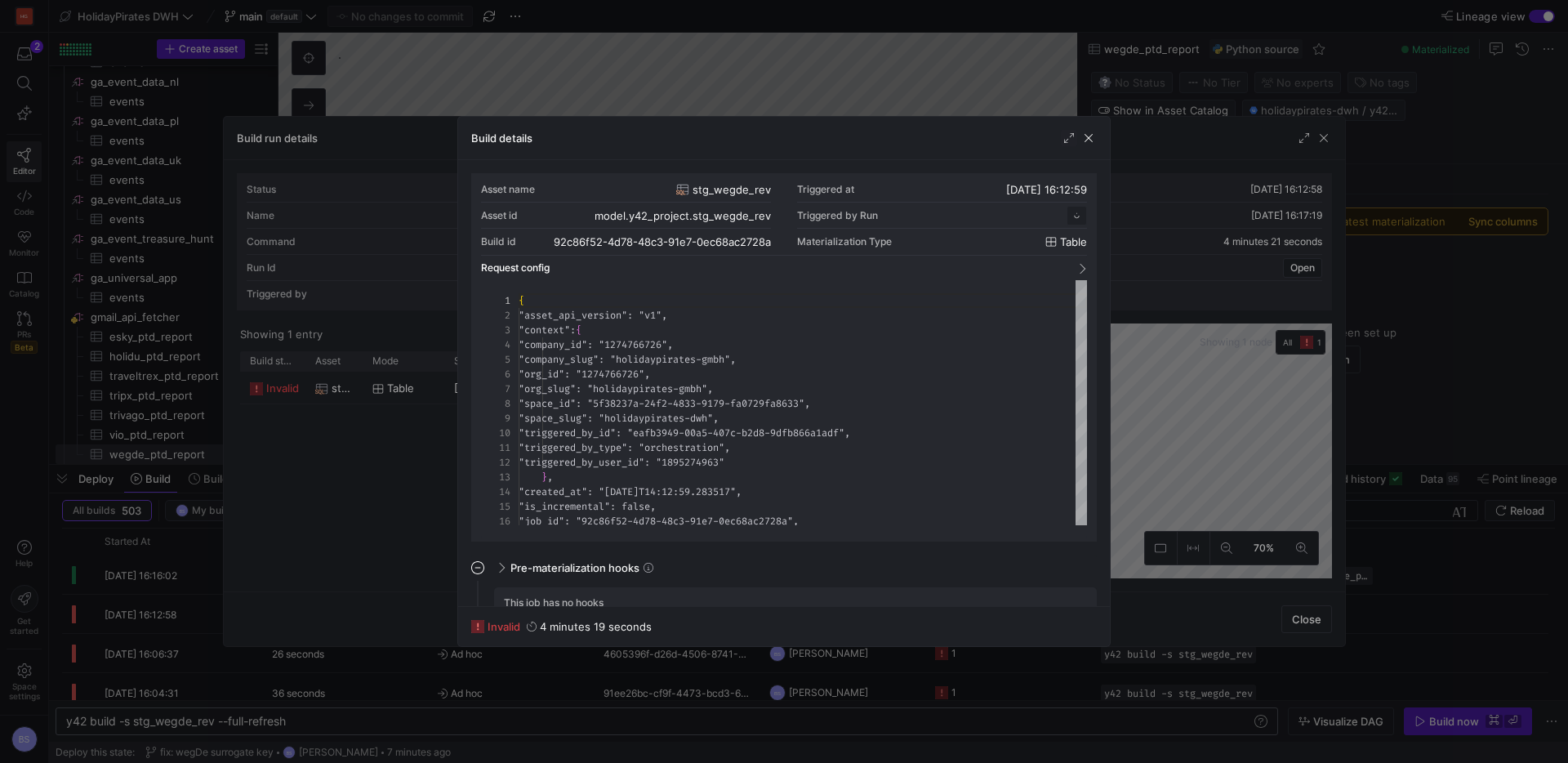 scroll, scrollTop: 147, scrollLeft: 0, axis: vertical 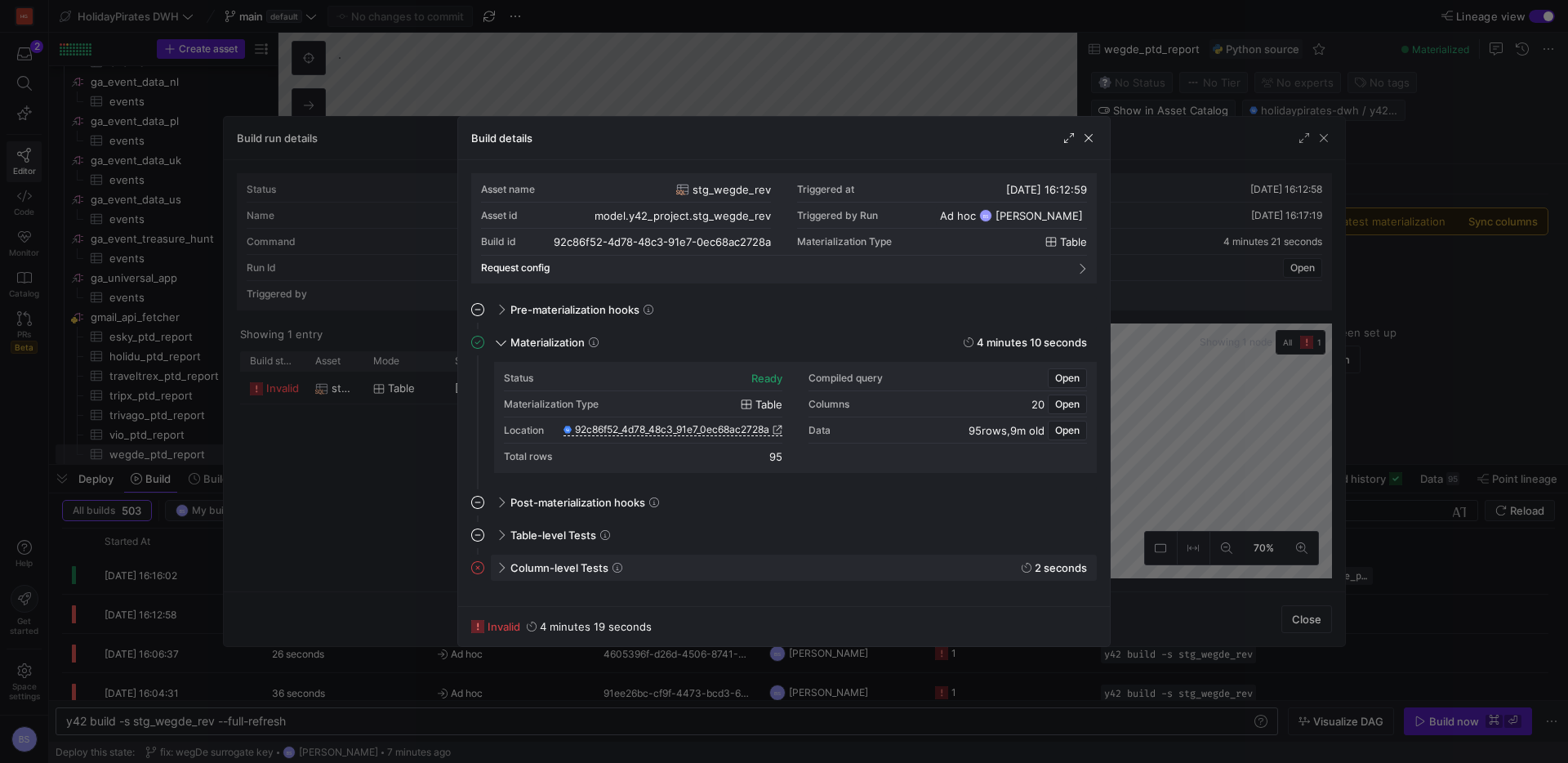 click on "Column-level Tests" at bounding box center [559, 568] 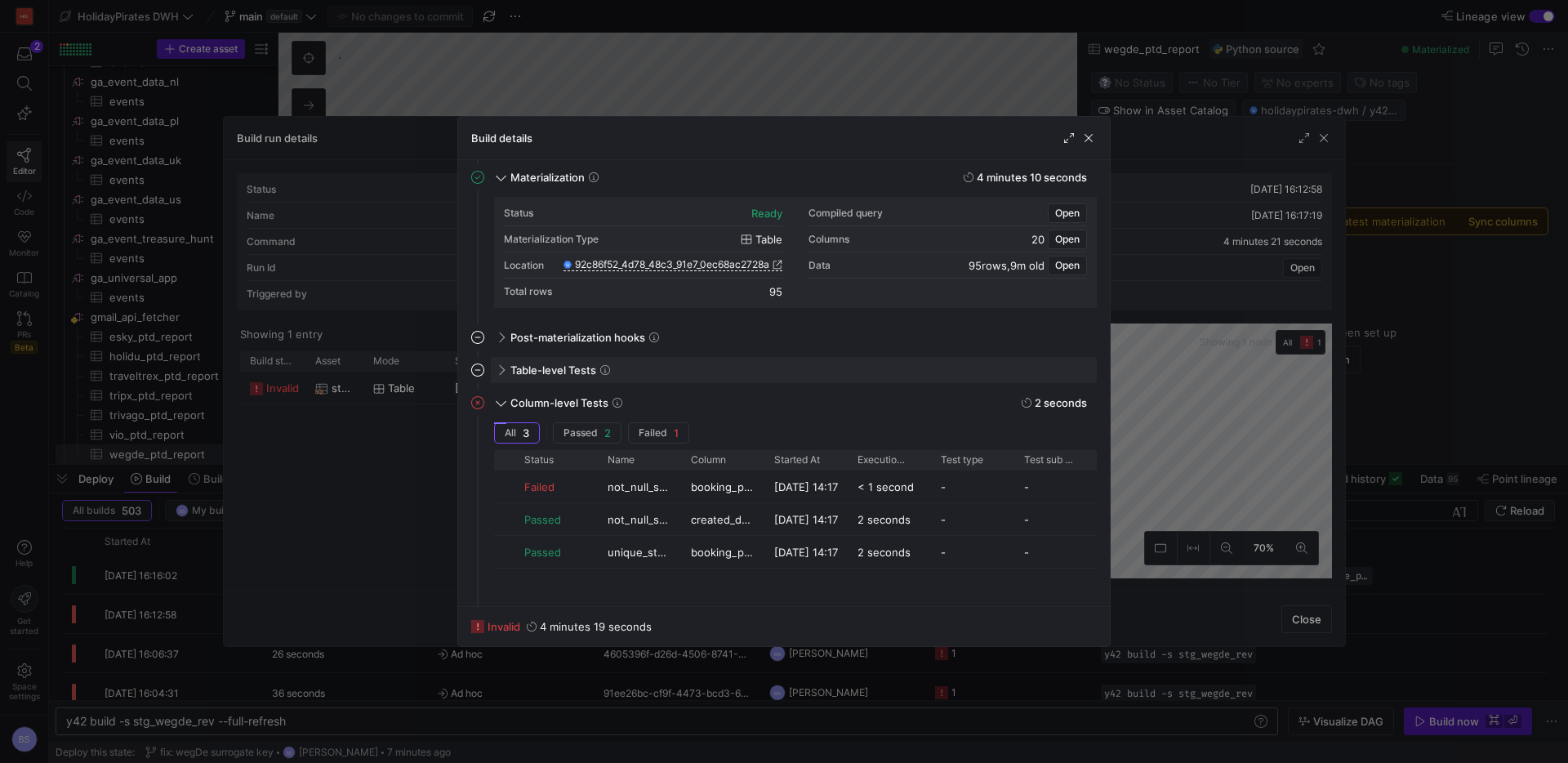 scroll, scrollTop: 168, scrollLeft: 0, axis: vertical 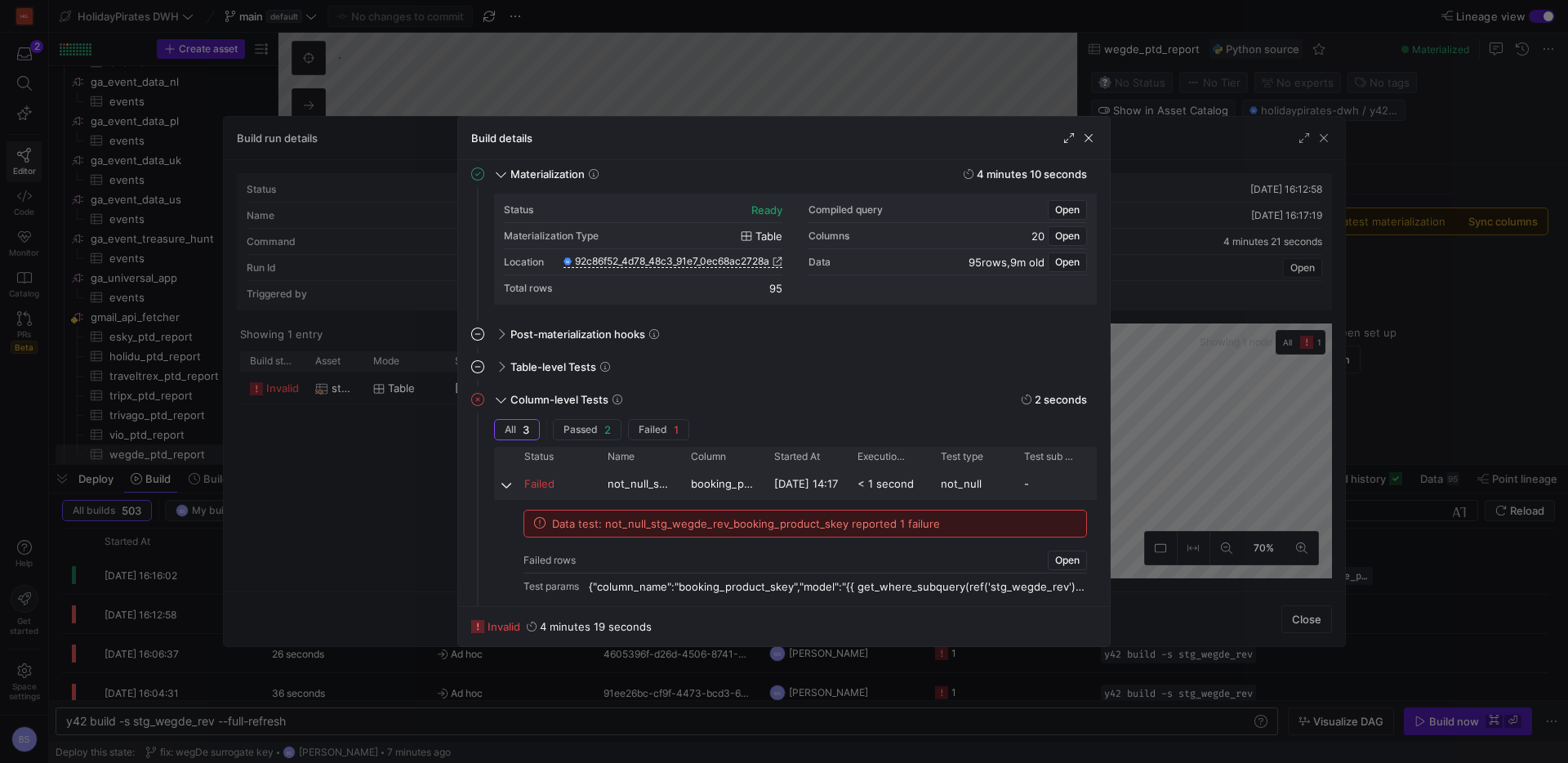 click on "Failed" at bounding box center [556, 484] 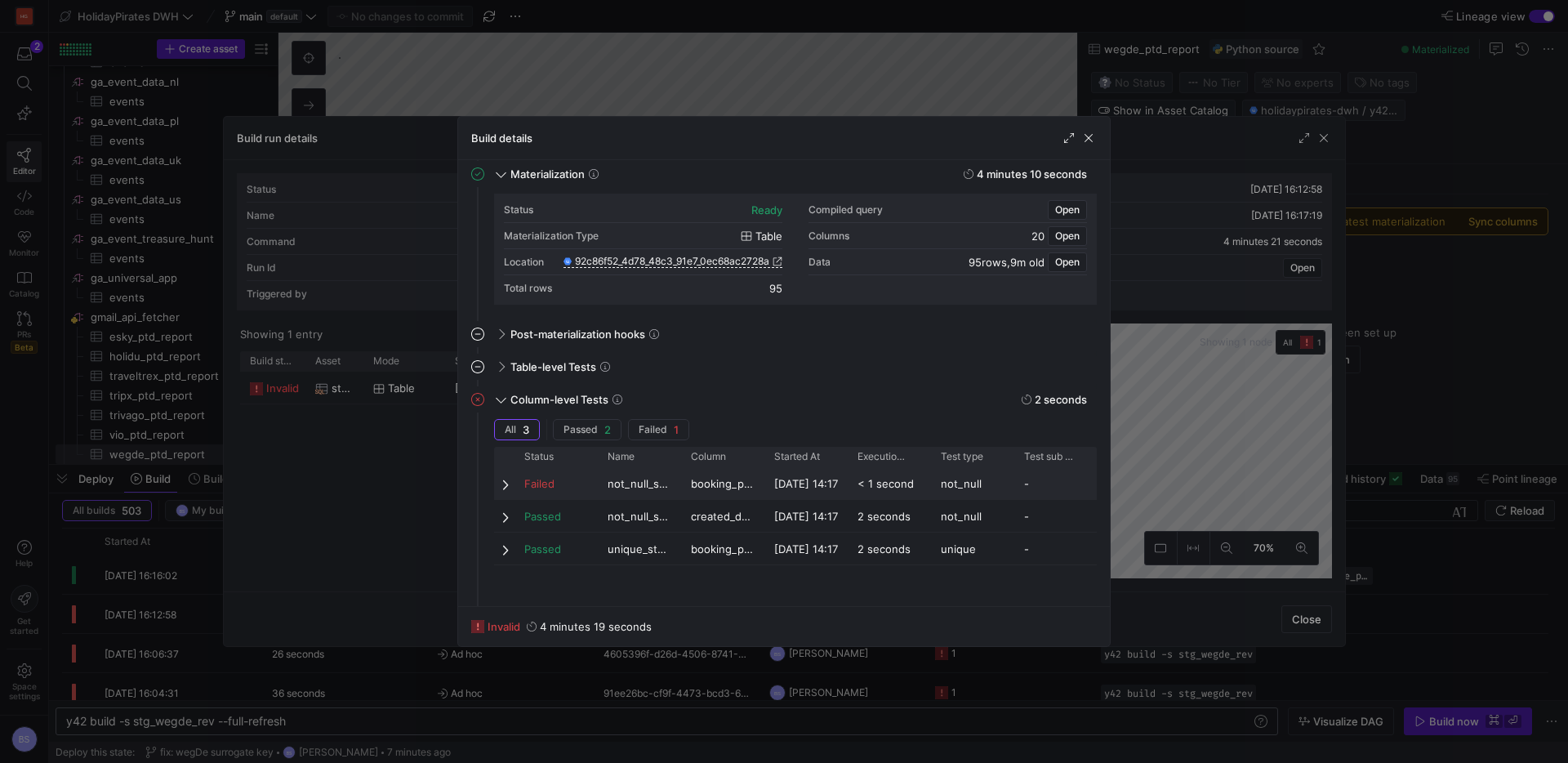 click on "Failed" at bounding box center [556, 484] 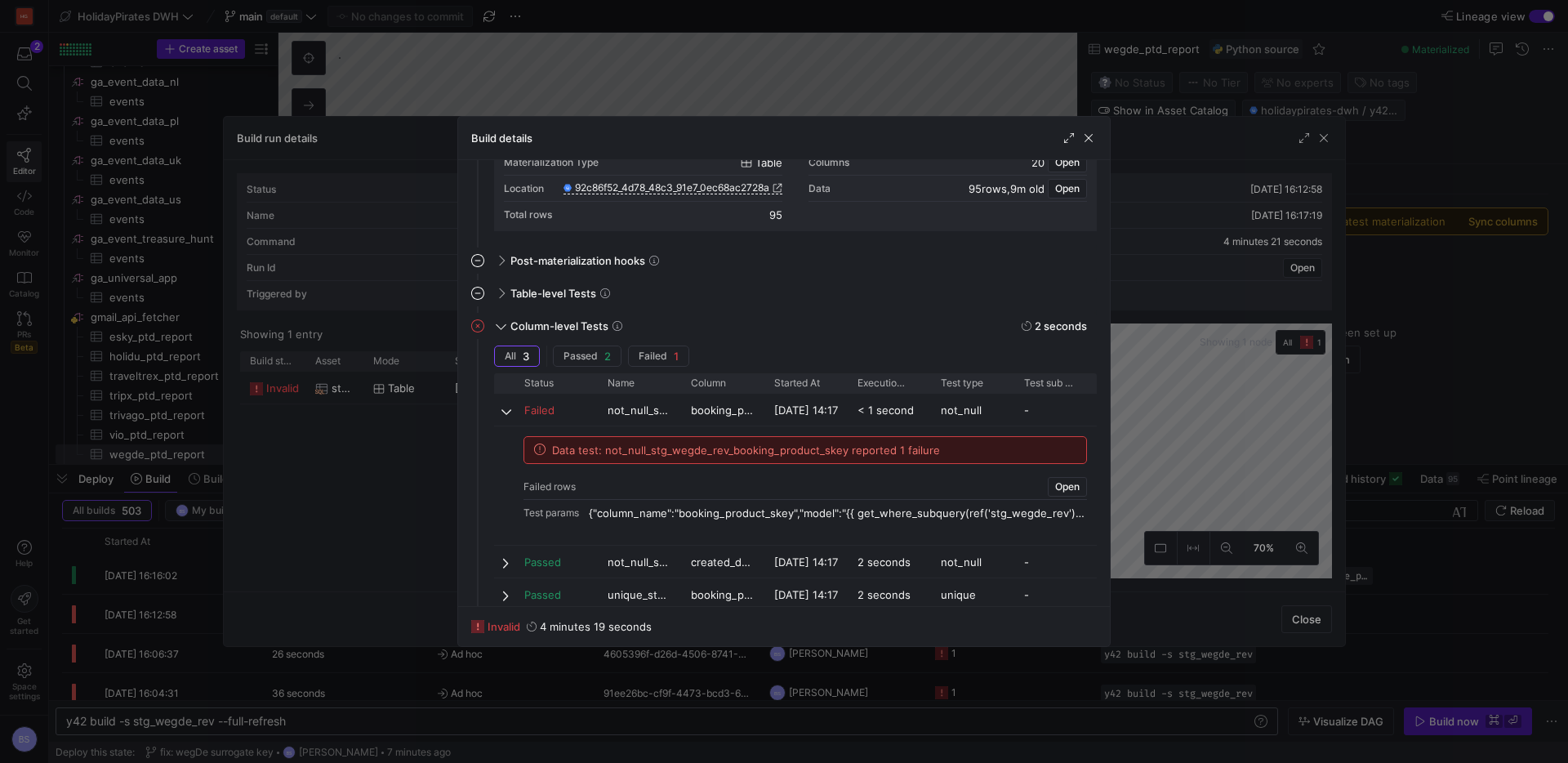 scroll, scrollTop: 243, scrollLeft: 0, axis: vertical 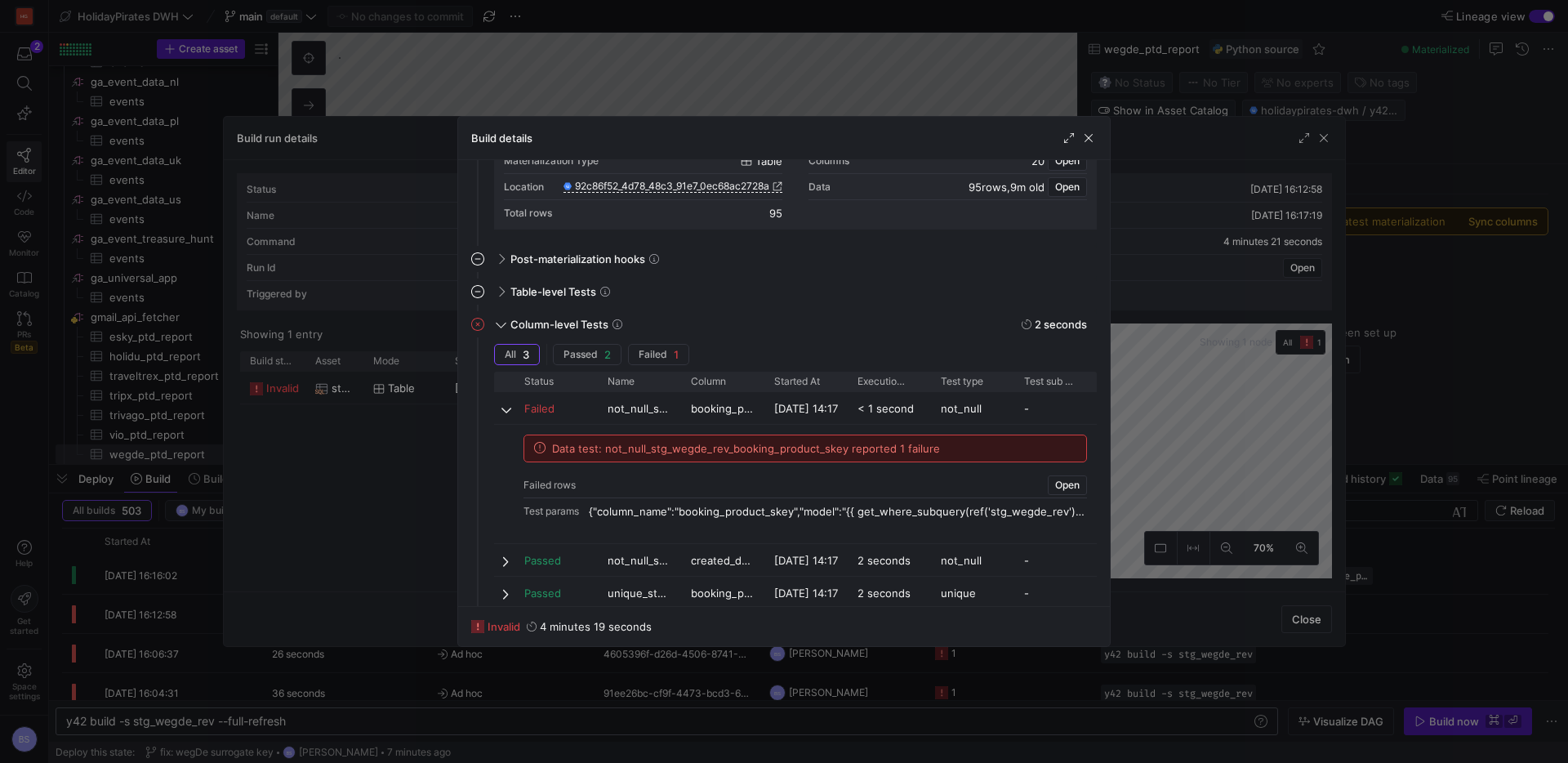 drag, startPoint x: 1088, startPoint y: 131, endPoint x: 1099, endPoint y: 130, distance: 11.045361 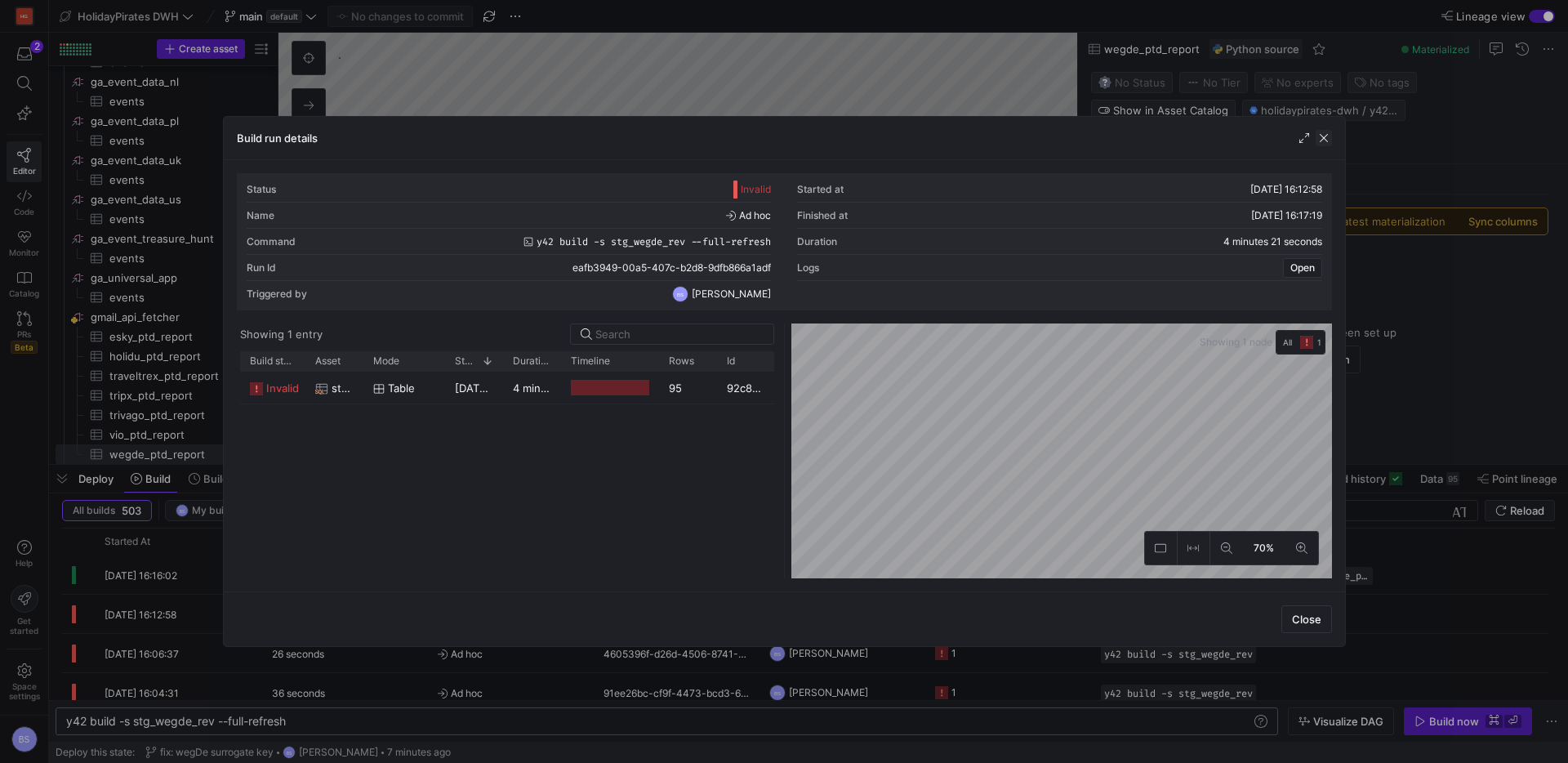 click 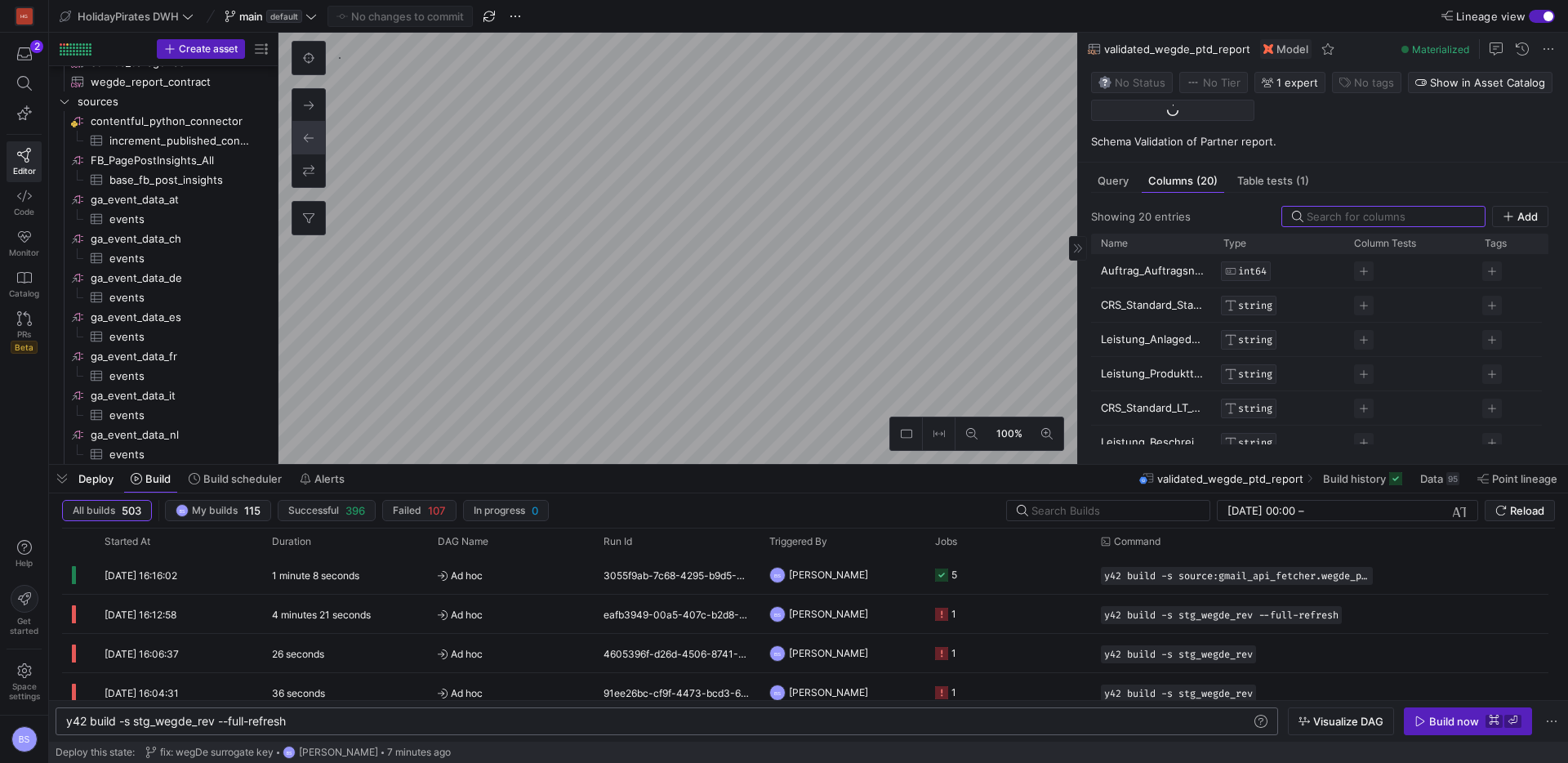 scroll, scrollTop: 294, scrollLeft: 0, axis: vertical 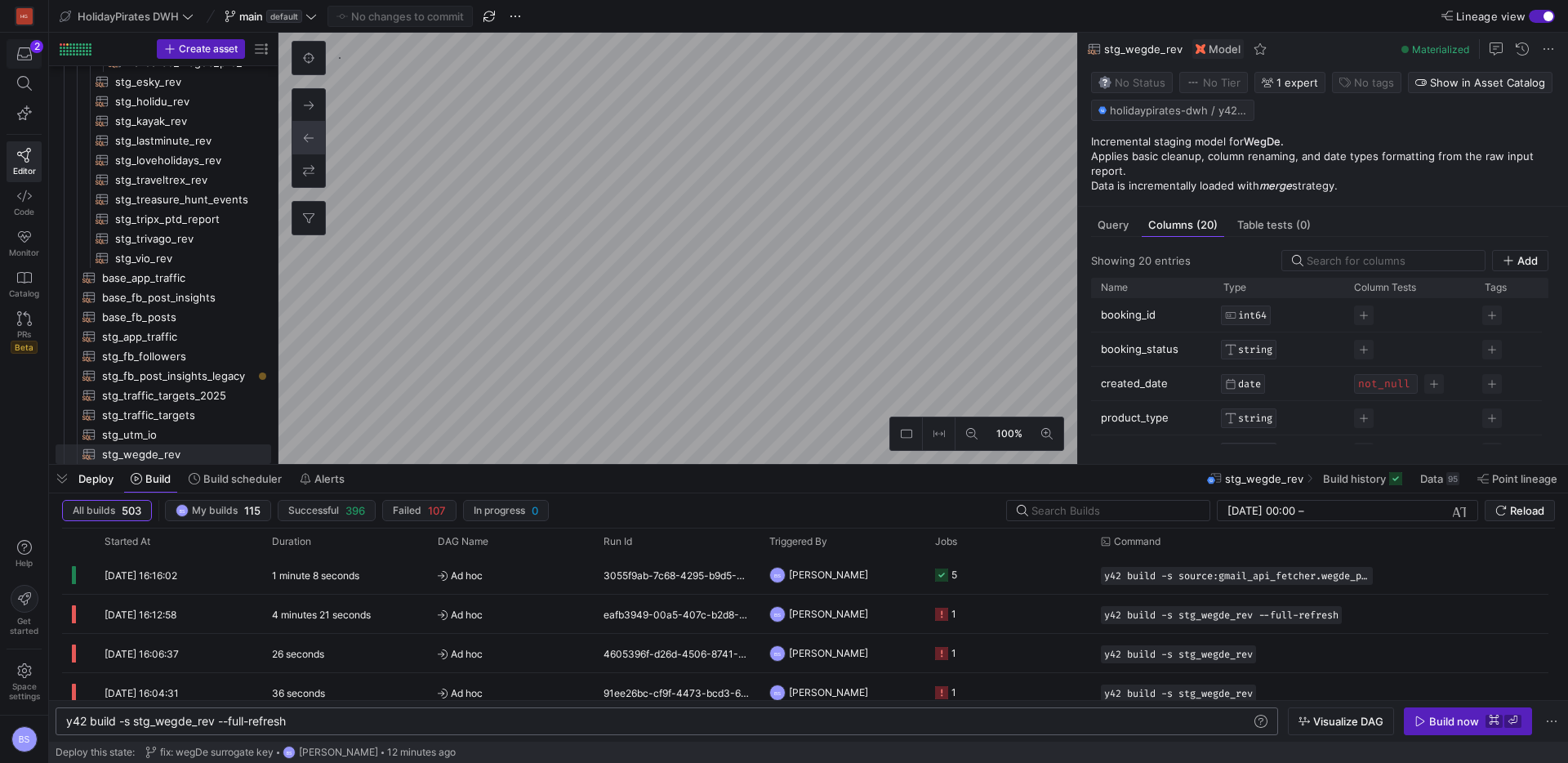 click 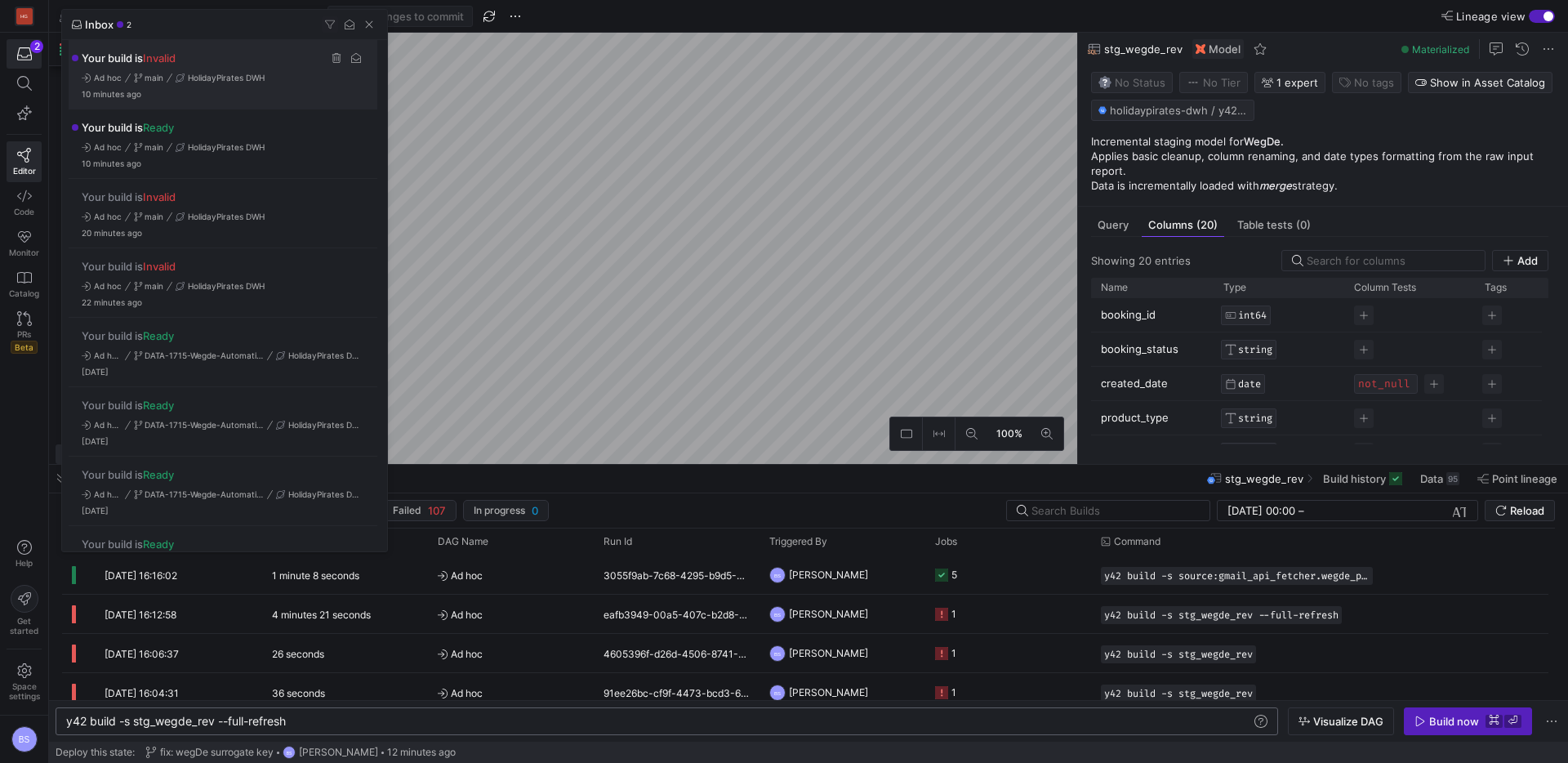 click on "Your build is  Invalid Ad hoc main HolidayPirates DWH  10 minutes ago" at bounding box center (223, 74) 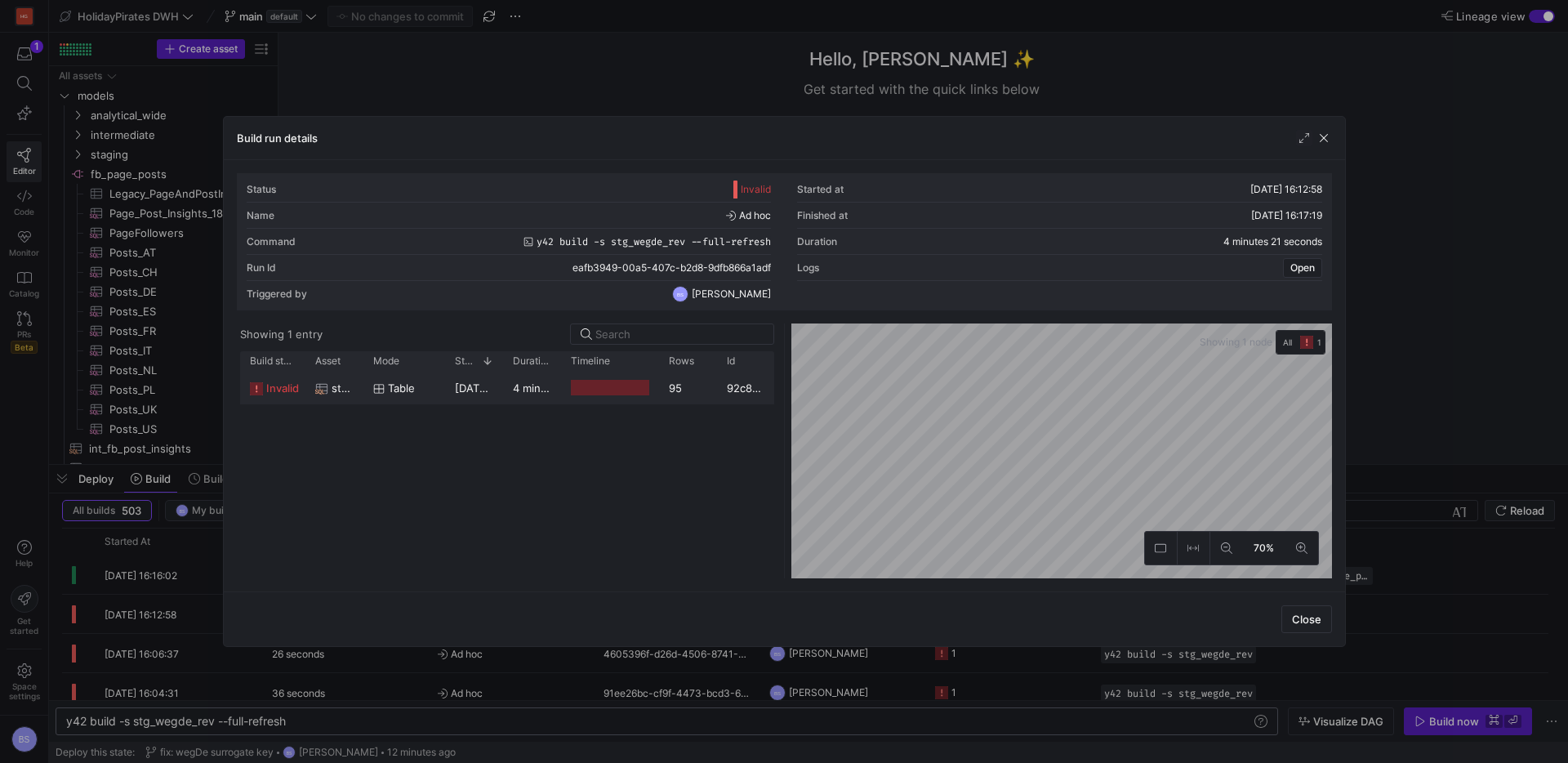 click on "table" 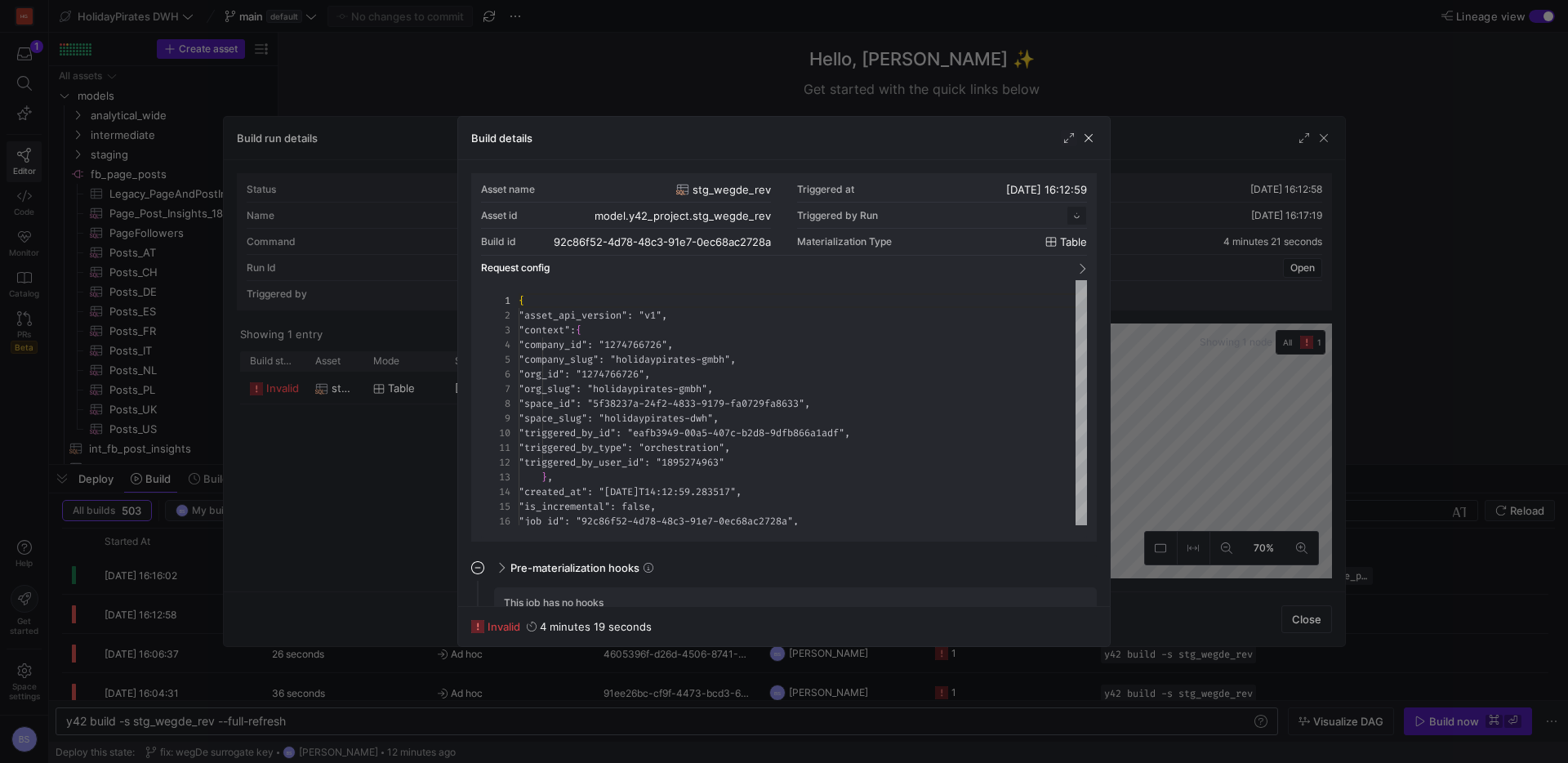 scroll, scrollTop: 147, scrollLeft: 0, axis: vertical 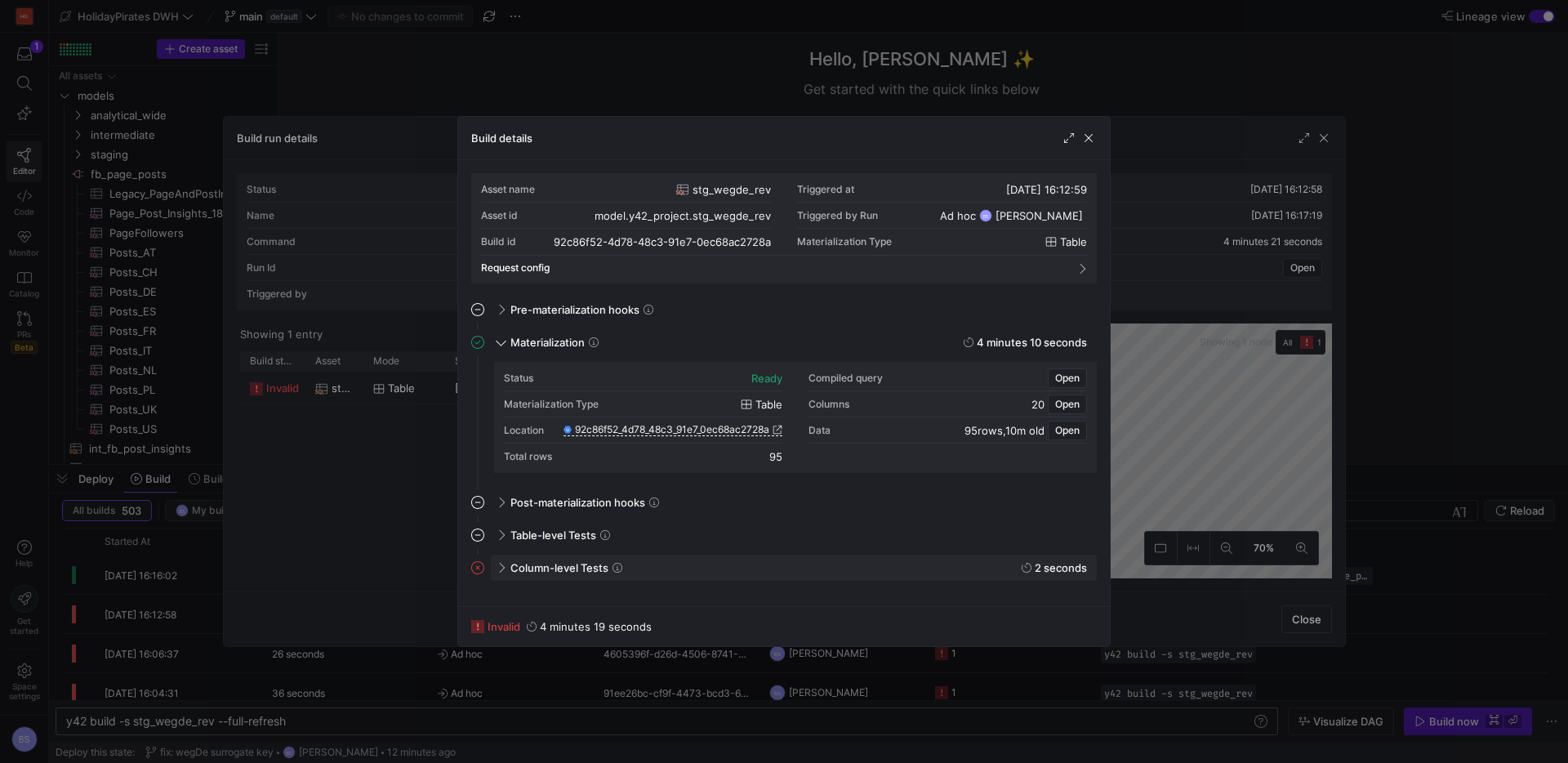 click on "Column-level Tests 2 seconds" at bounding box center (794, 568) 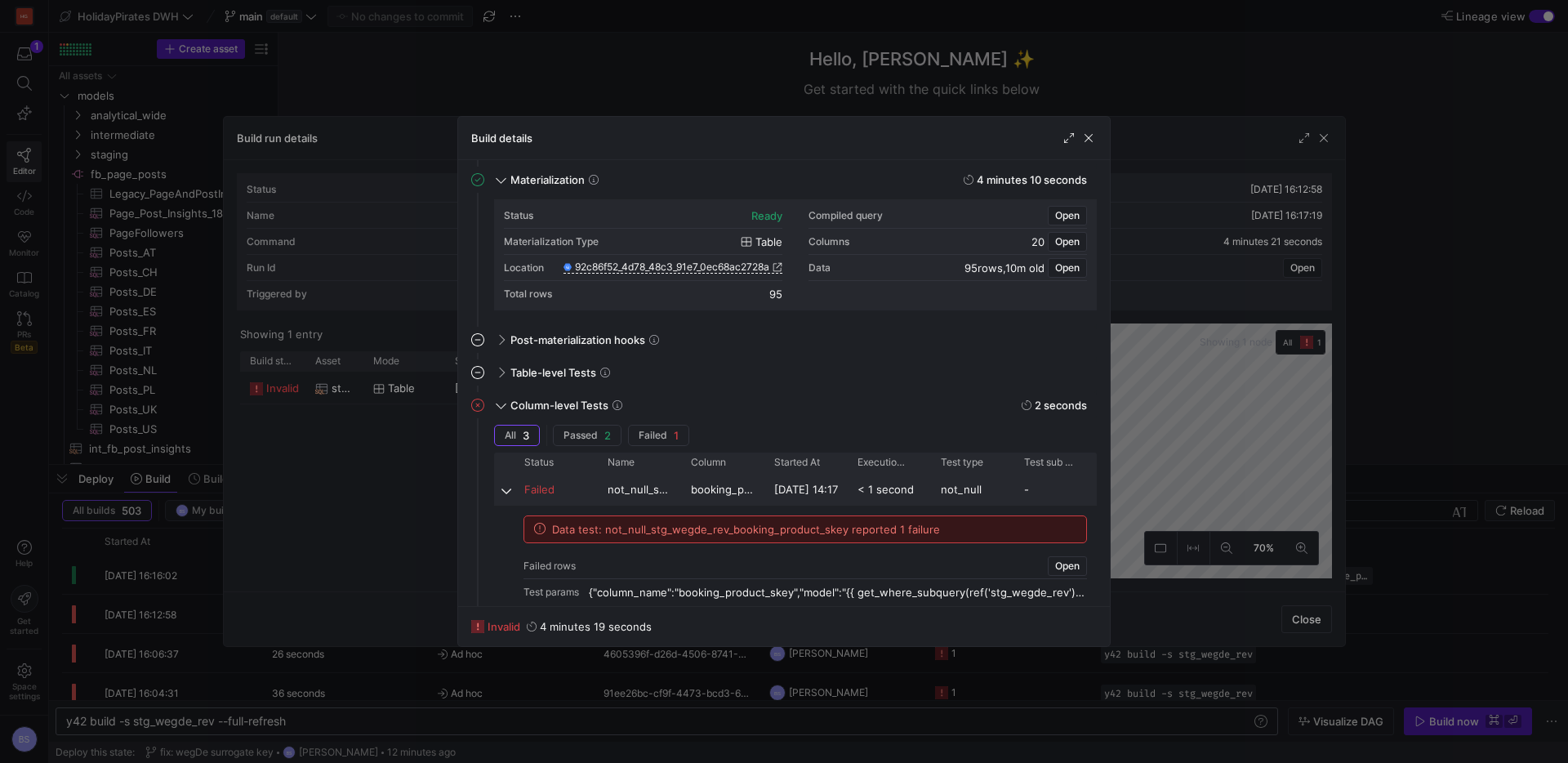 scroll, scrollTop: 174, scrollLeft: 0, axis: vertical 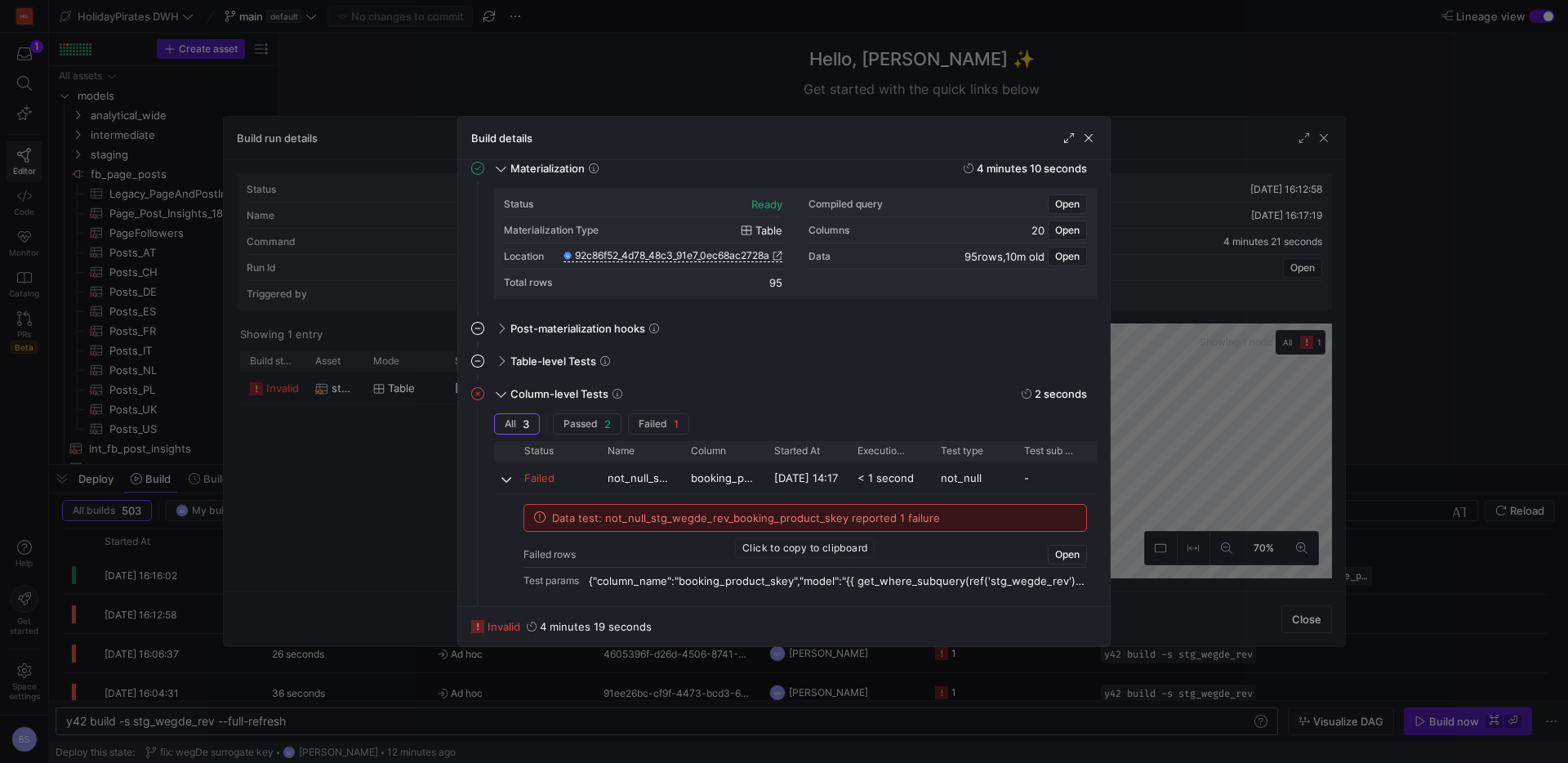 click on "Data test: not_null_stg_wegde_rev_booking_product_skey reported 1 failure" at bounding box center [746, 518] 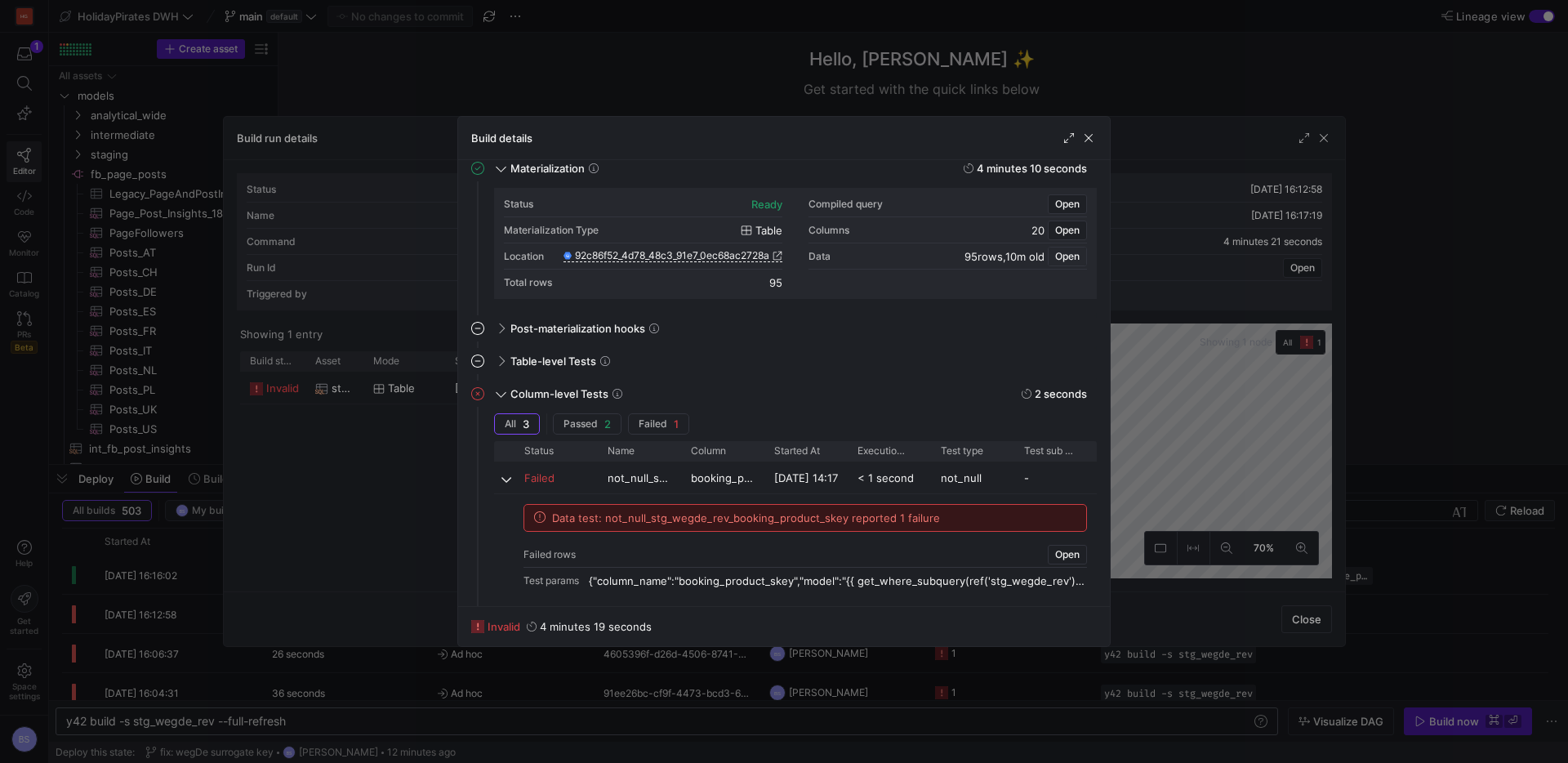 click on "Open" at bounding box center [1067, 257] 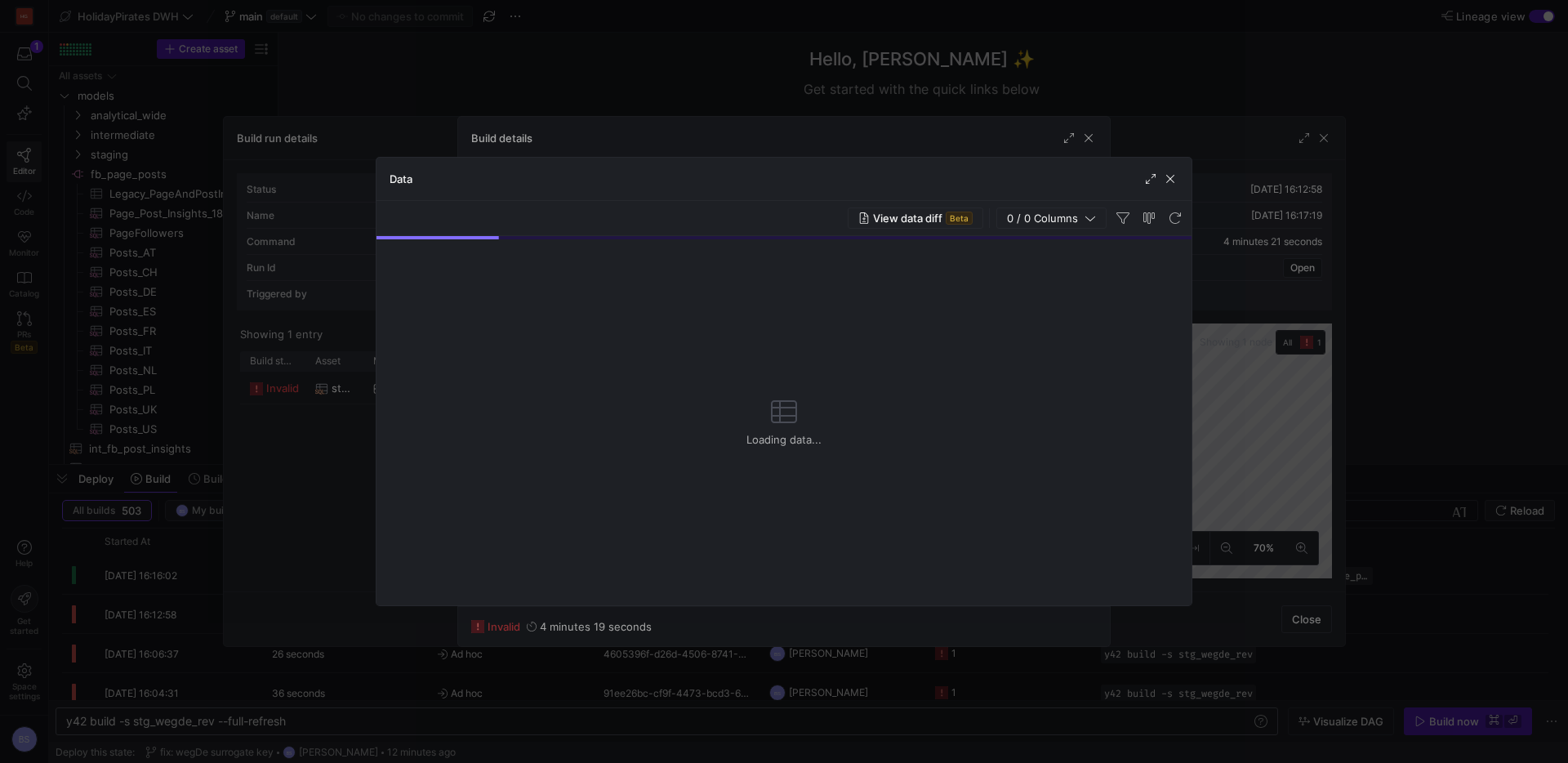 scroll, scrollTop: 168, scrollLeft: 0, axis: vertical 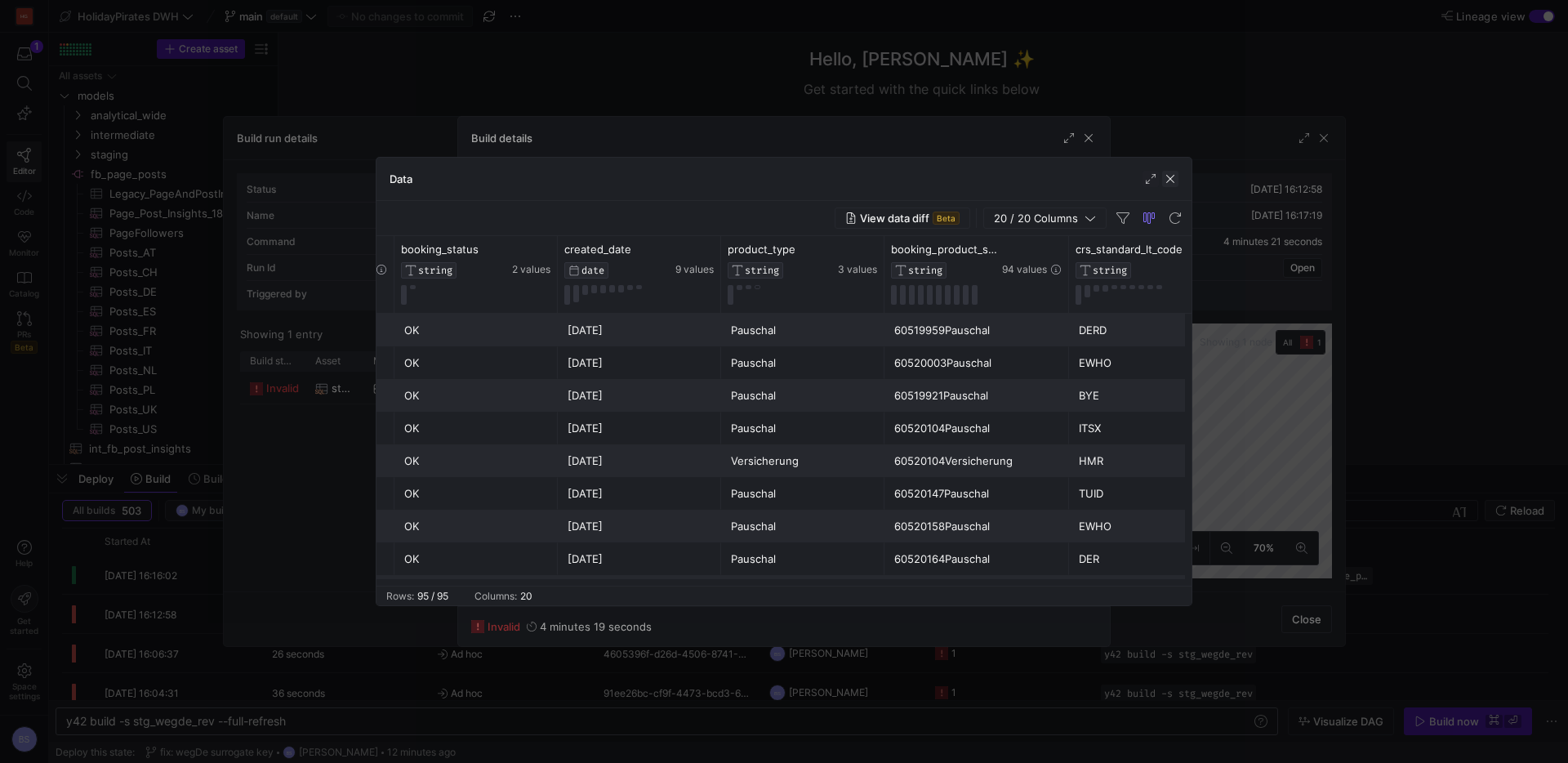 click 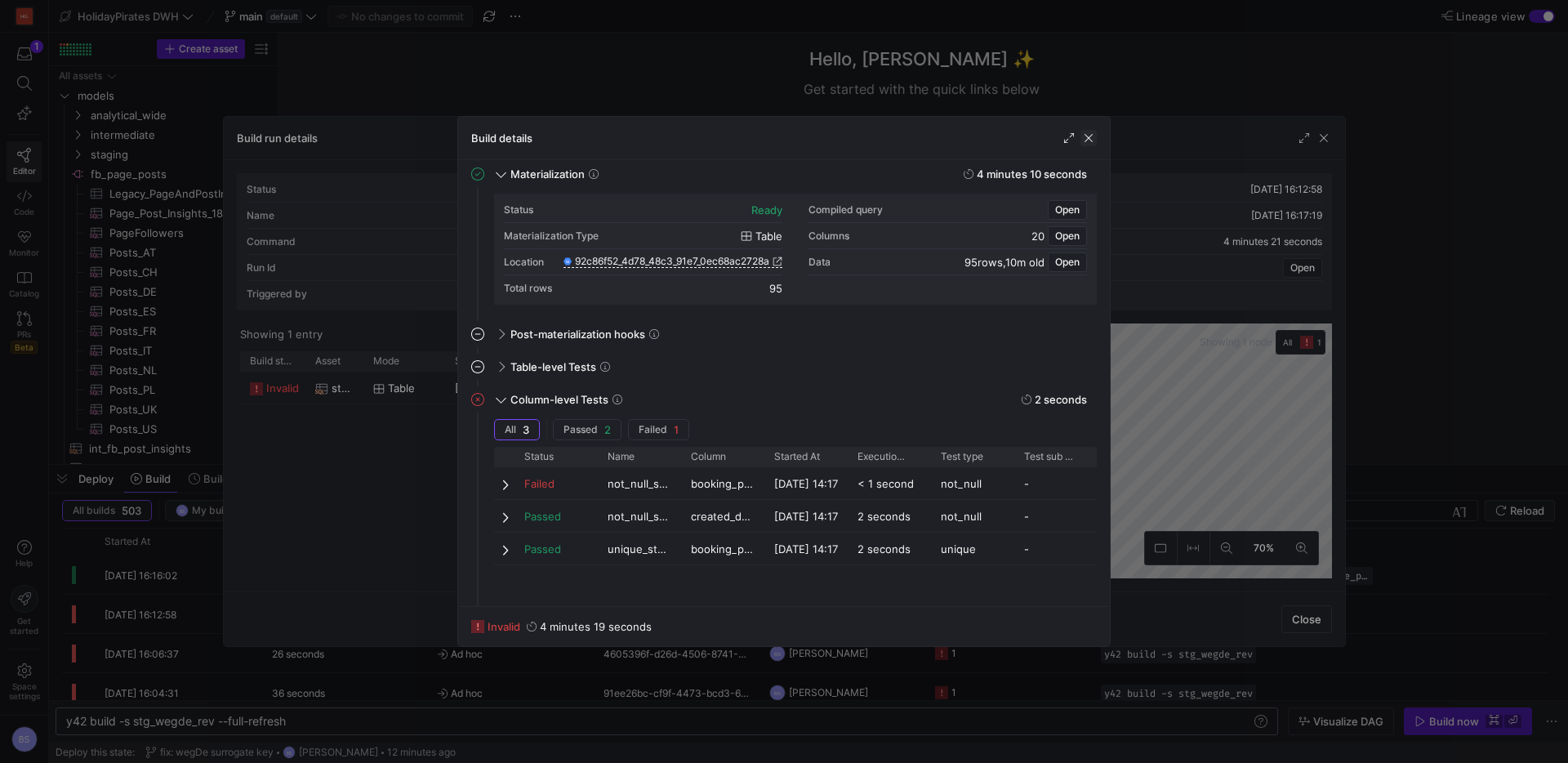 click 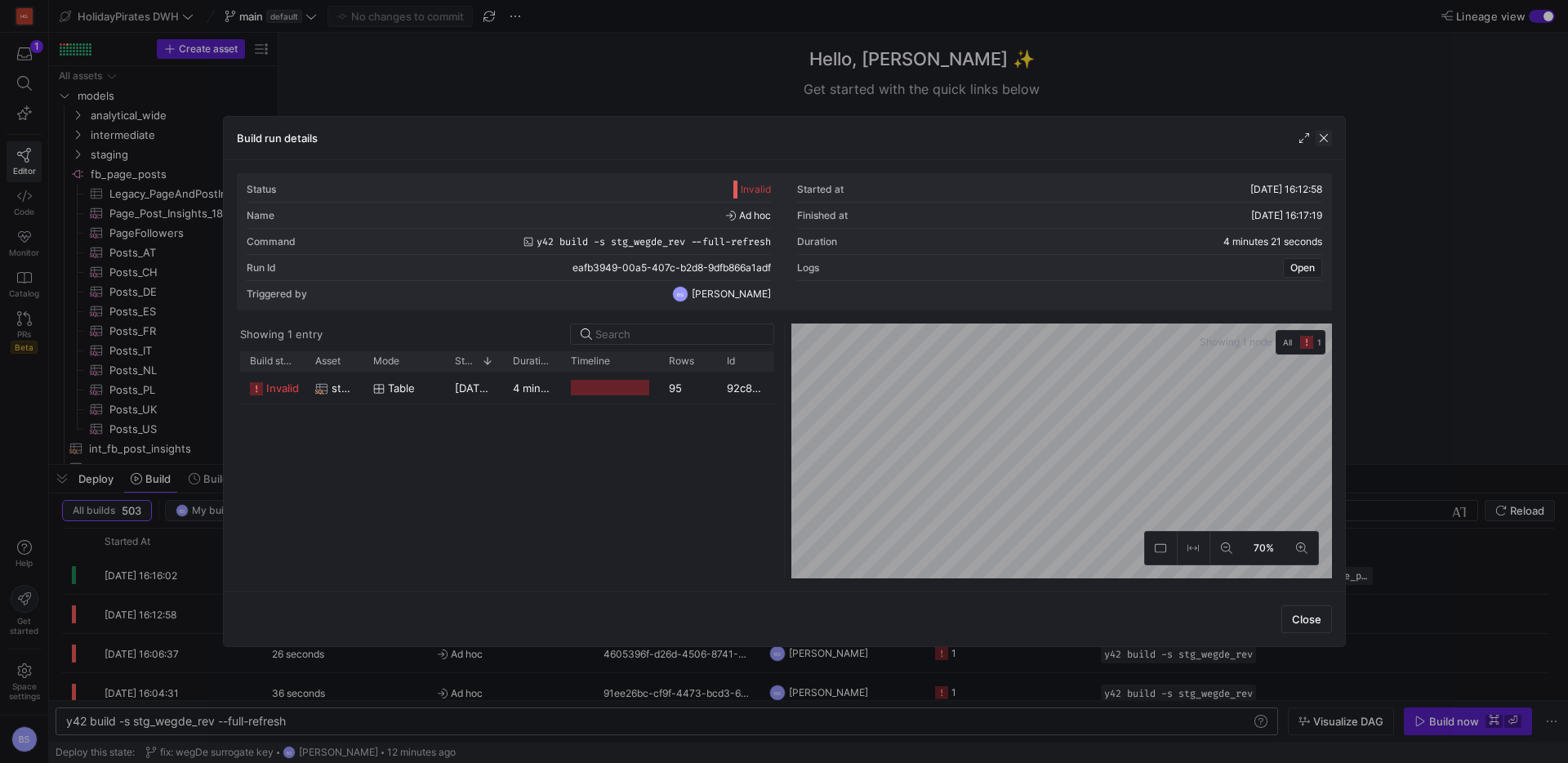 click 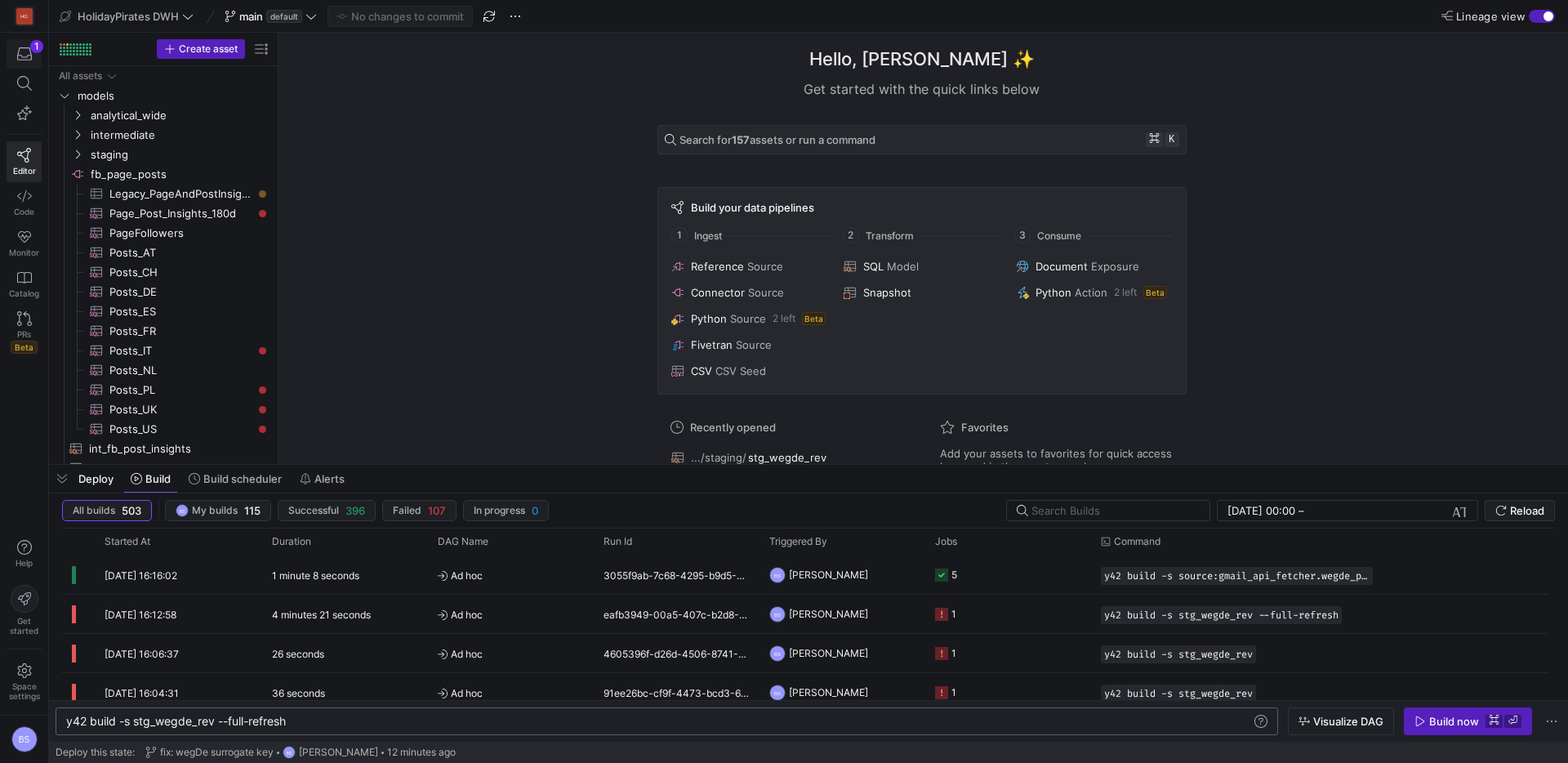click 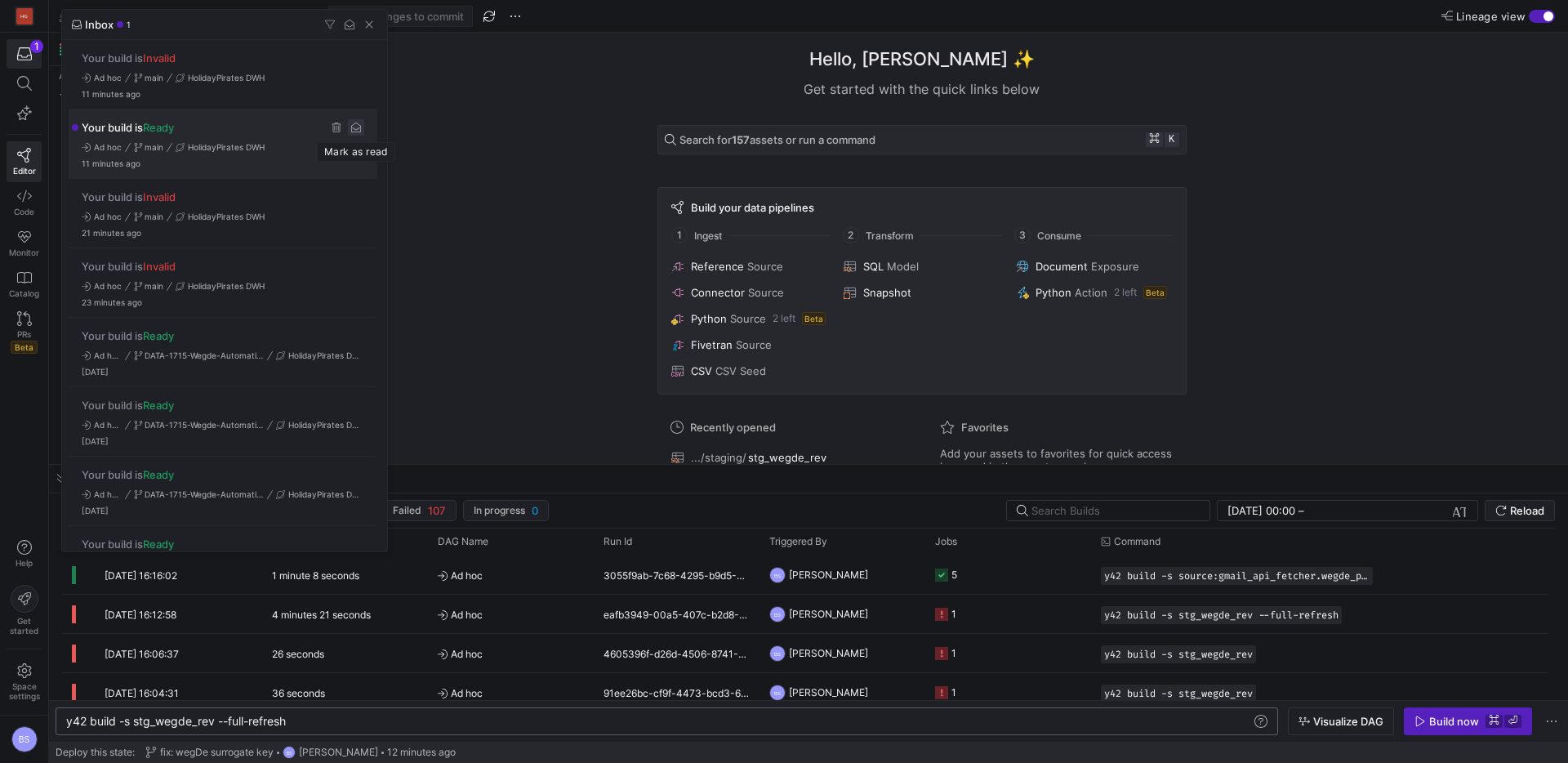 click at bounding box center (356, 127) 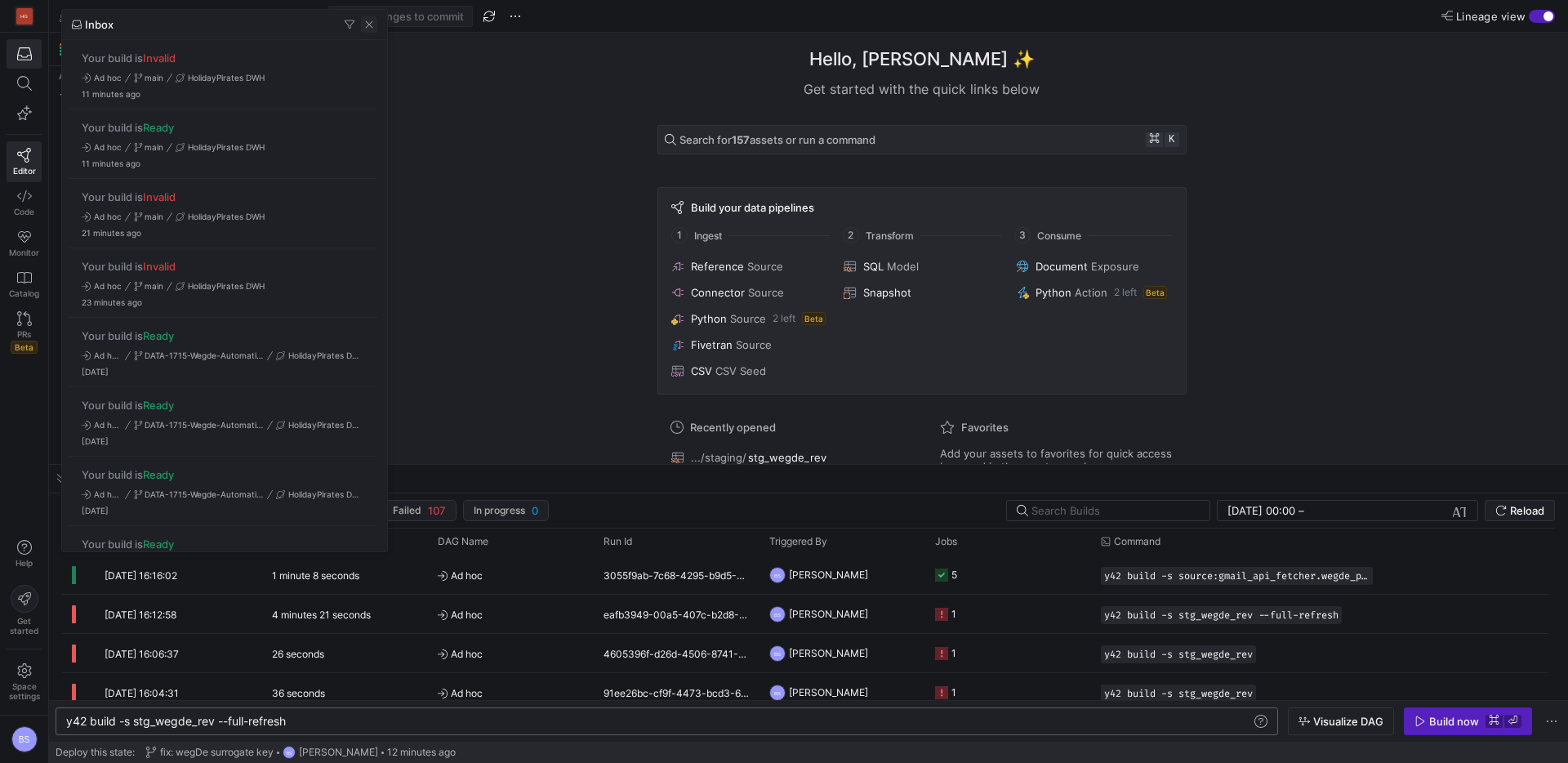 click at bounding box center [369, 25] 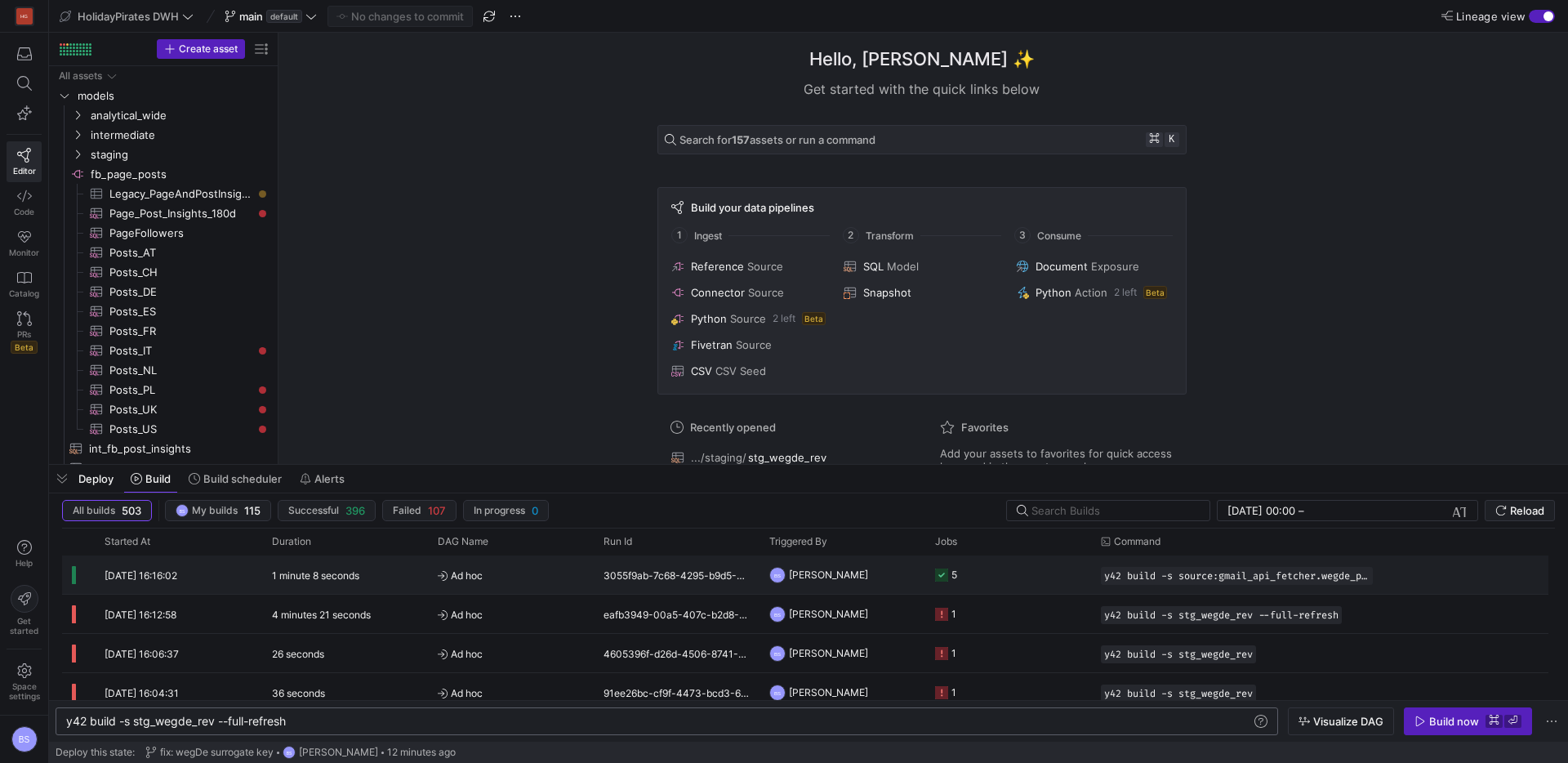 click on "1 minute 8 seconds" 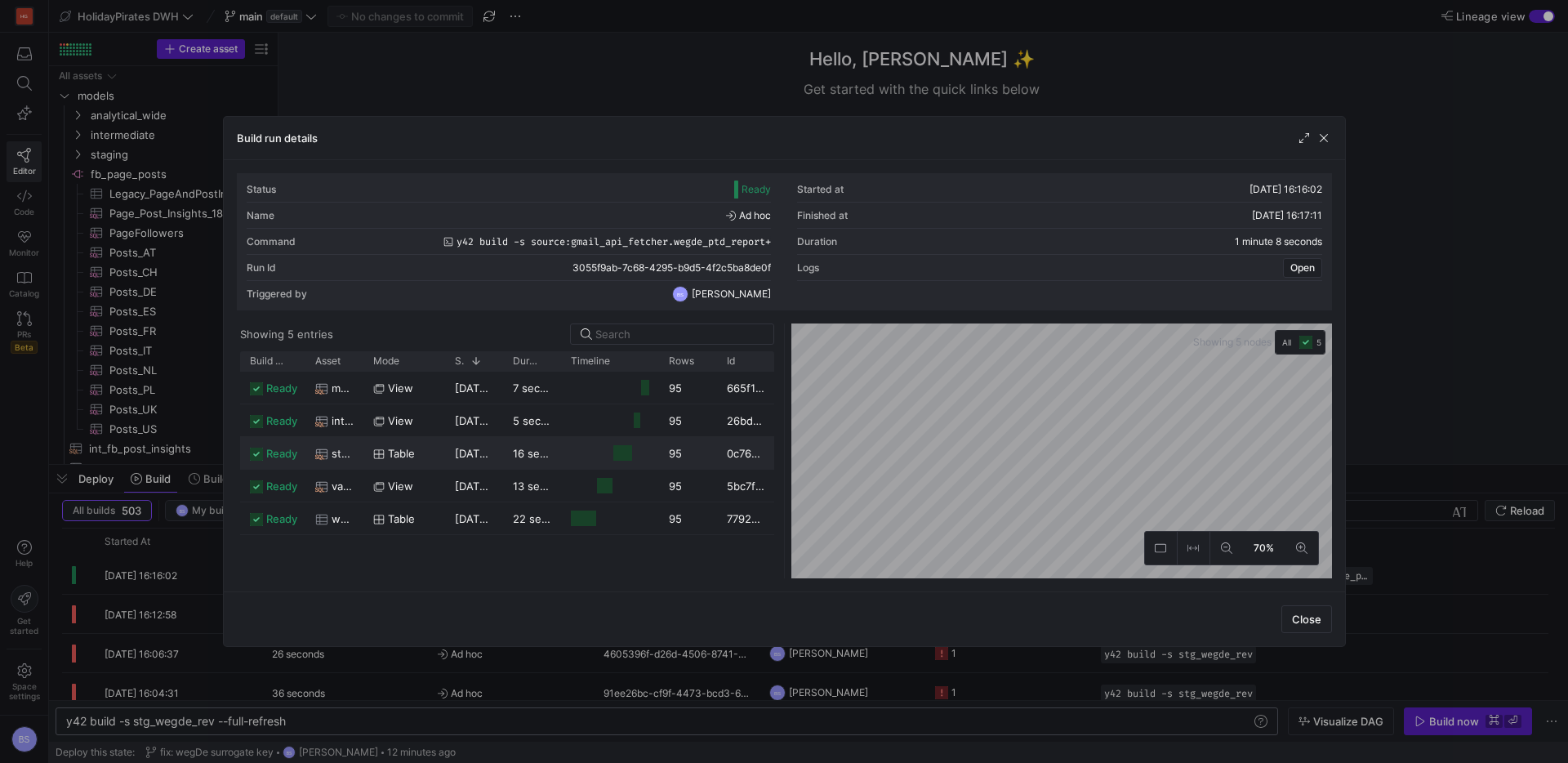 click on "stg_wegde_rev" 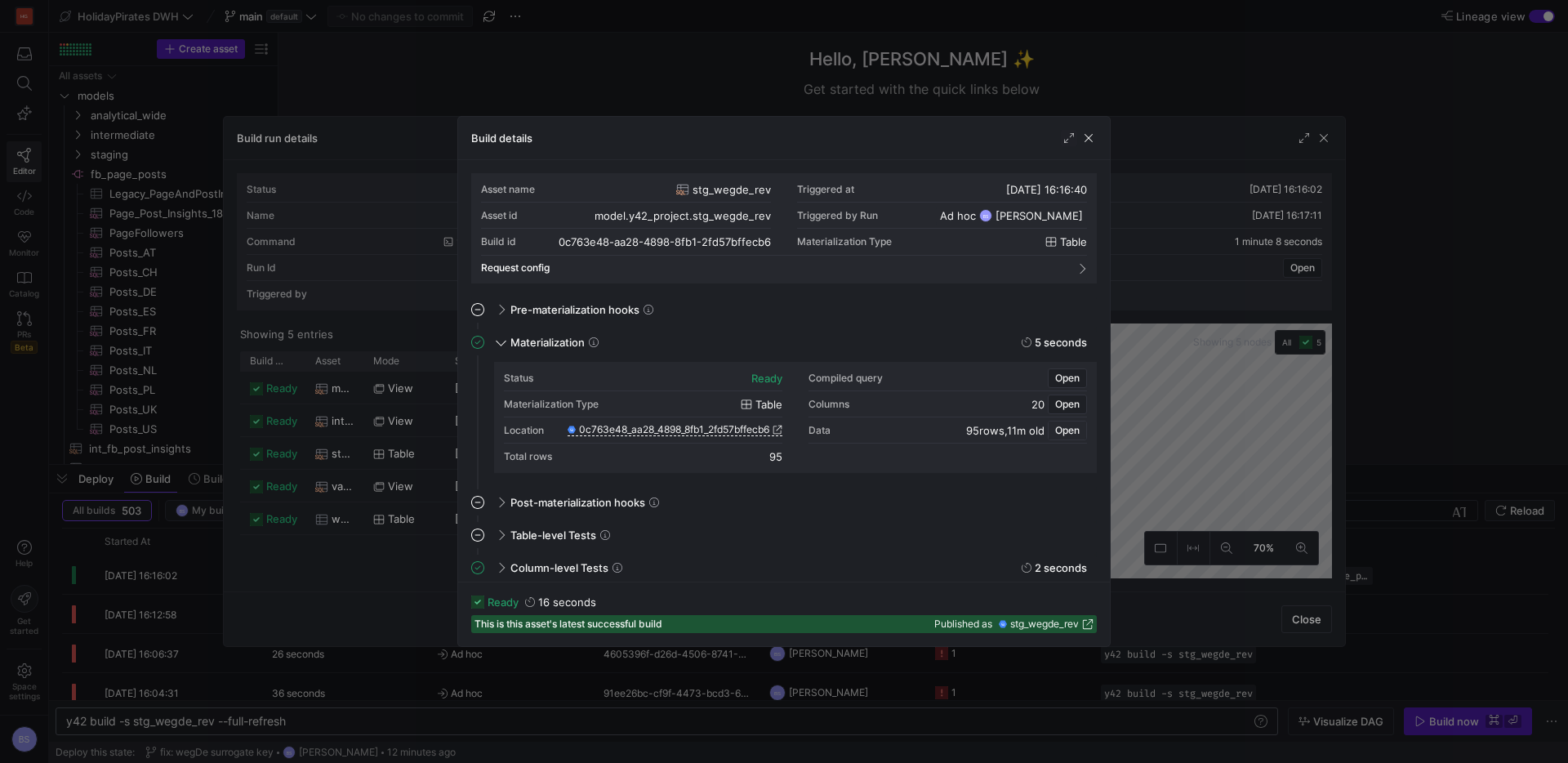 click on "Open" at bounding box center (1067, 431) 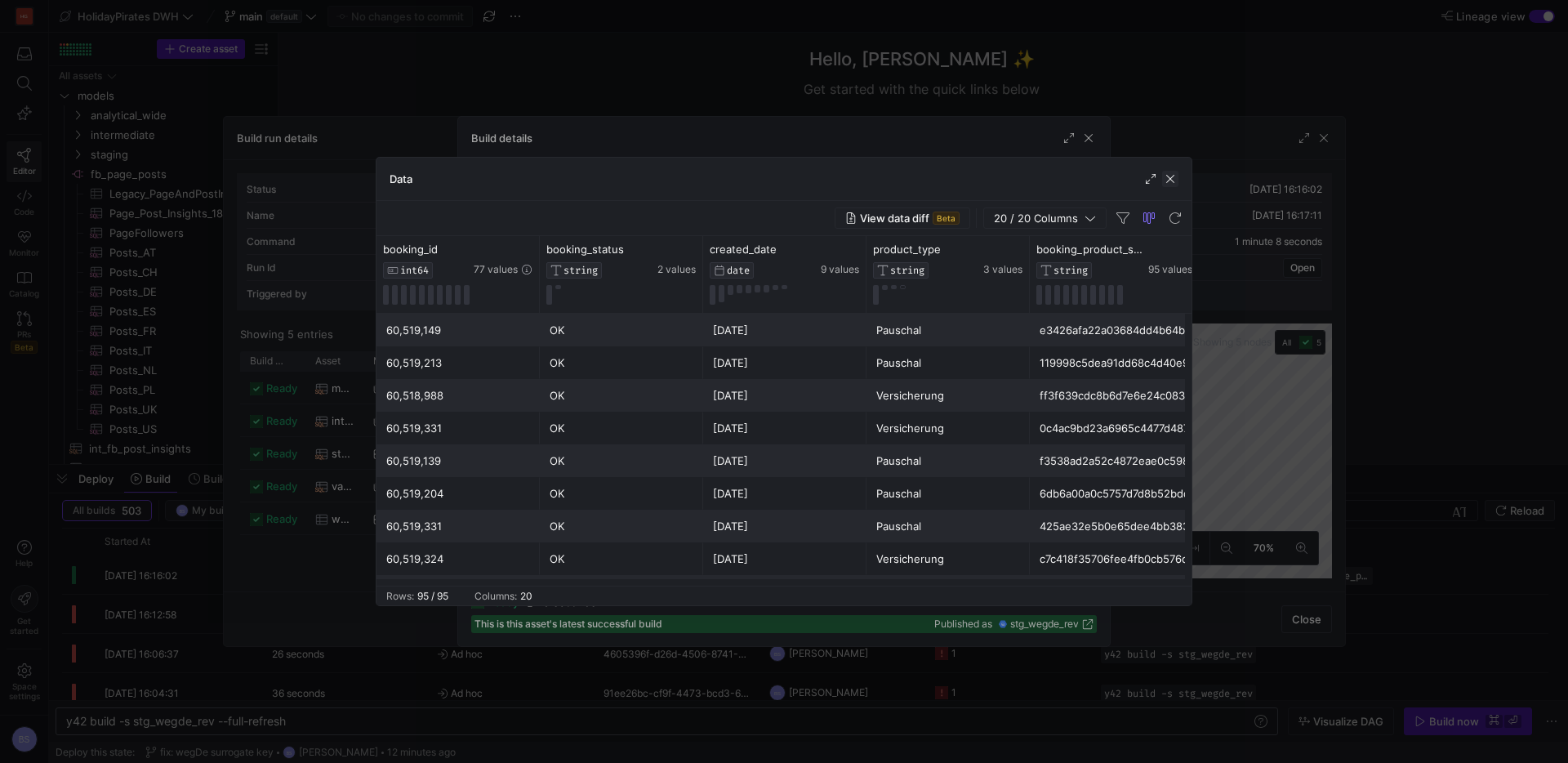 click 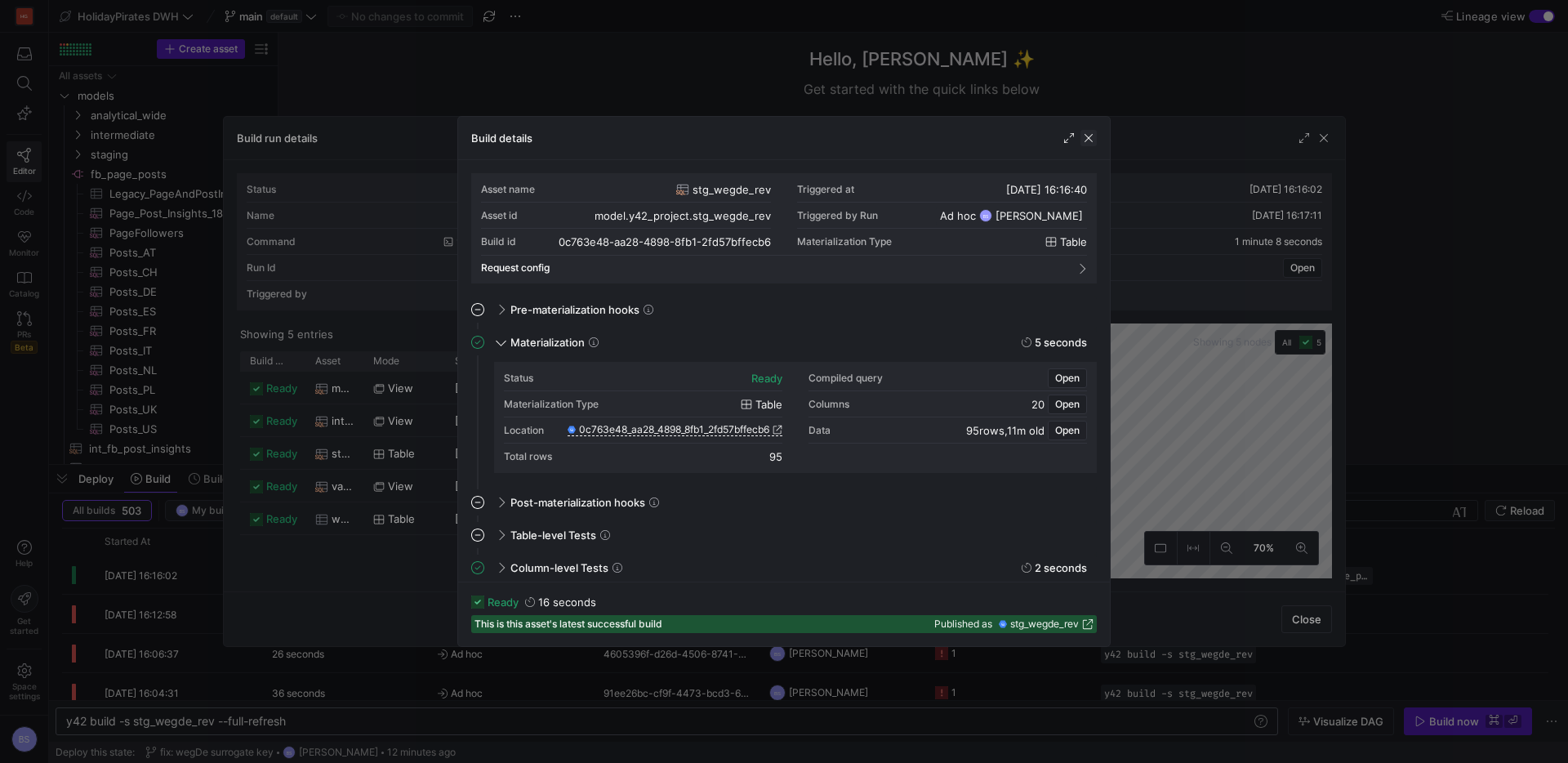 click 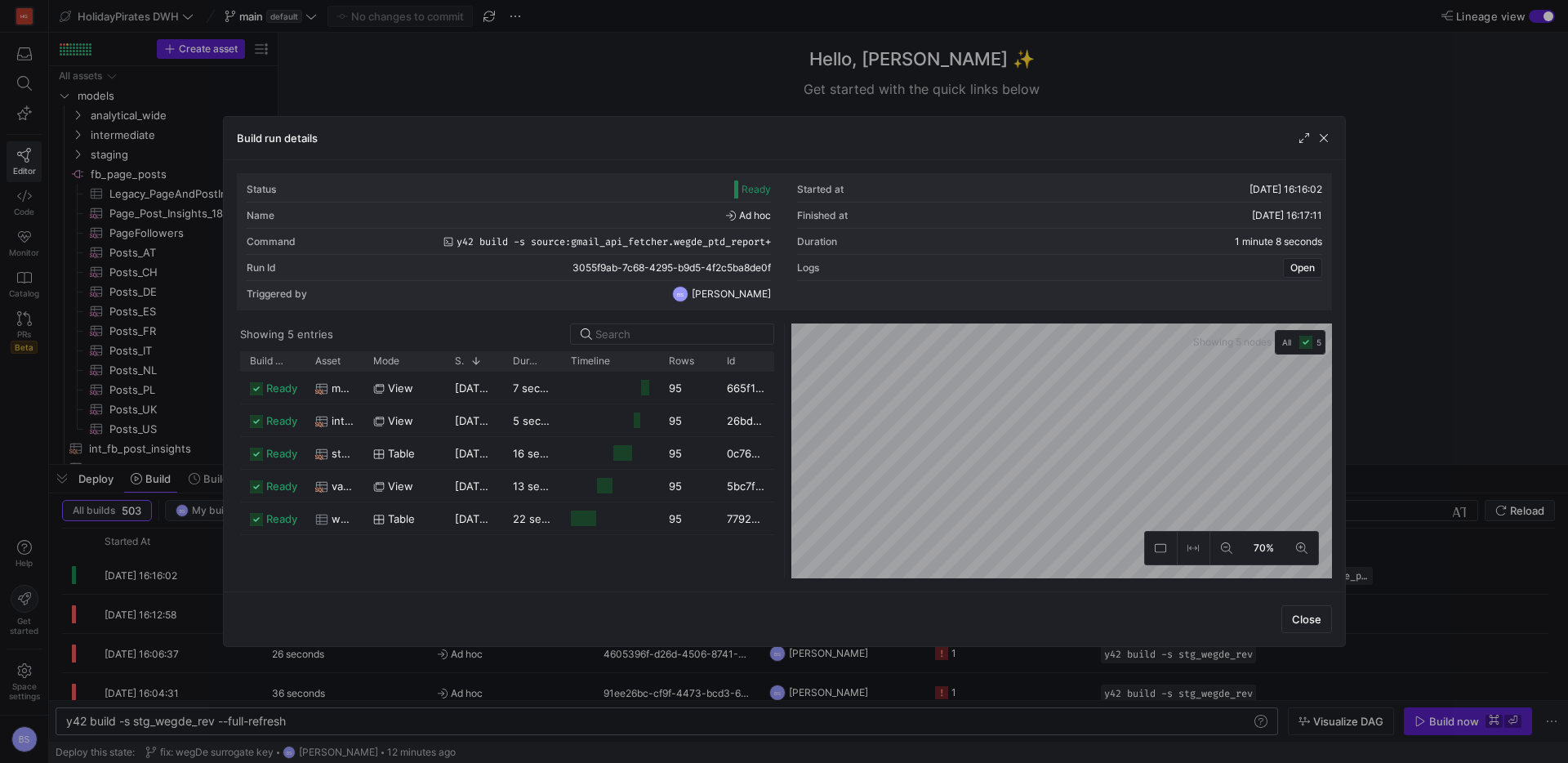 drag, startPoint x: 1330, startPoint y: 141, endPoint x: 1074, endPoint y: 85, distance: 262.0534 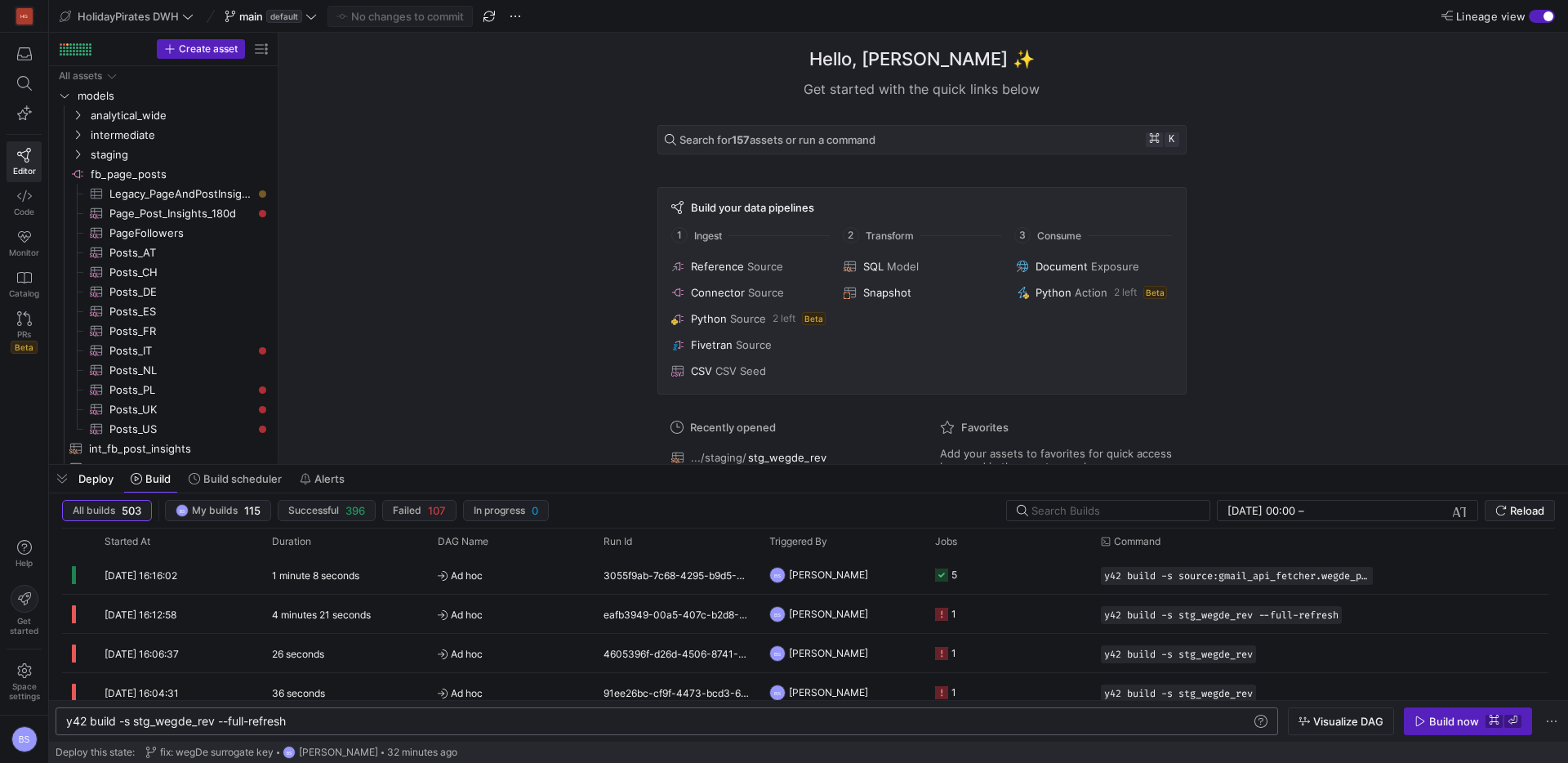 scroll, scrollTop: 1, scrollLeft: 0, axis: vertical 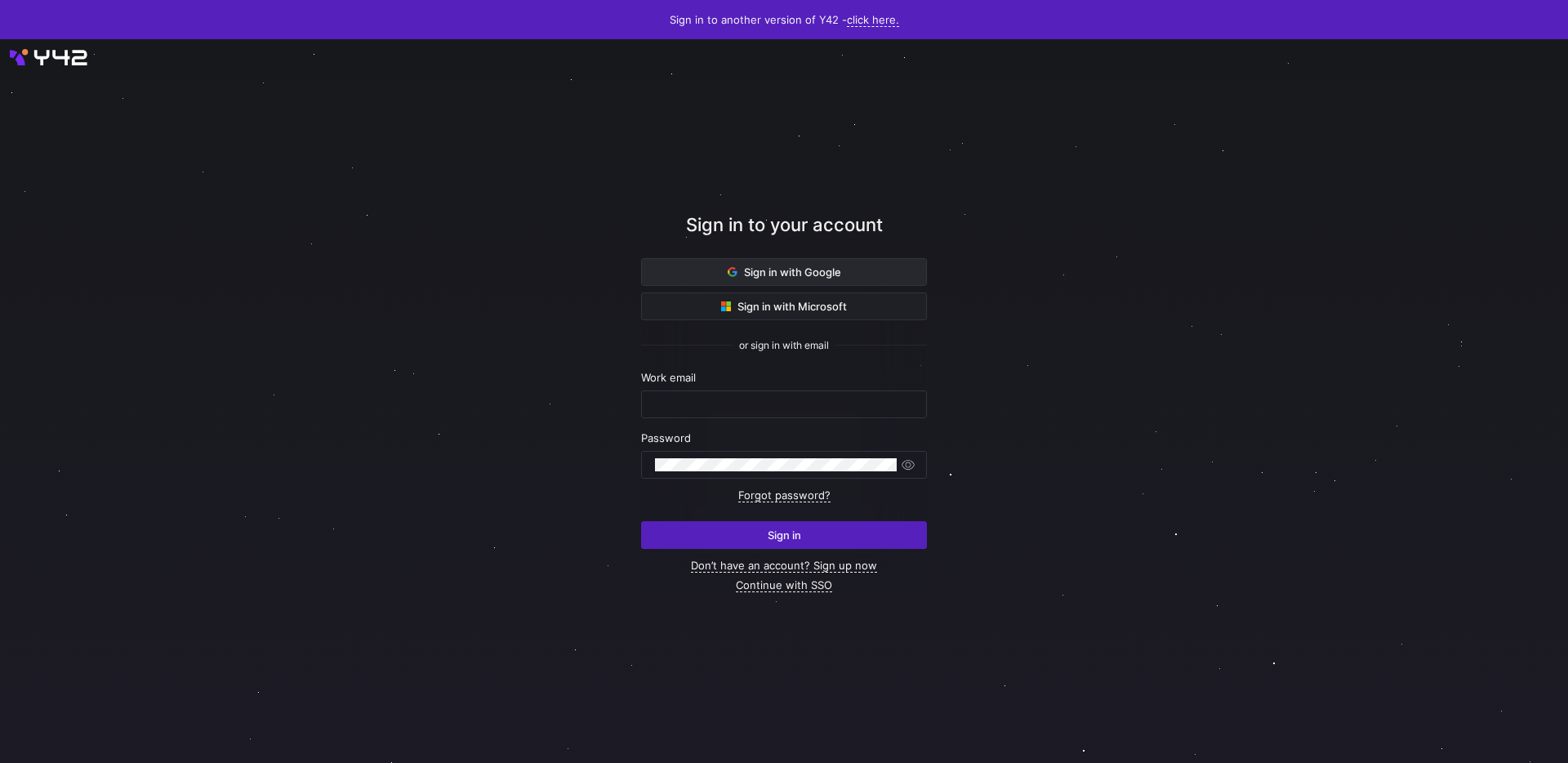 click 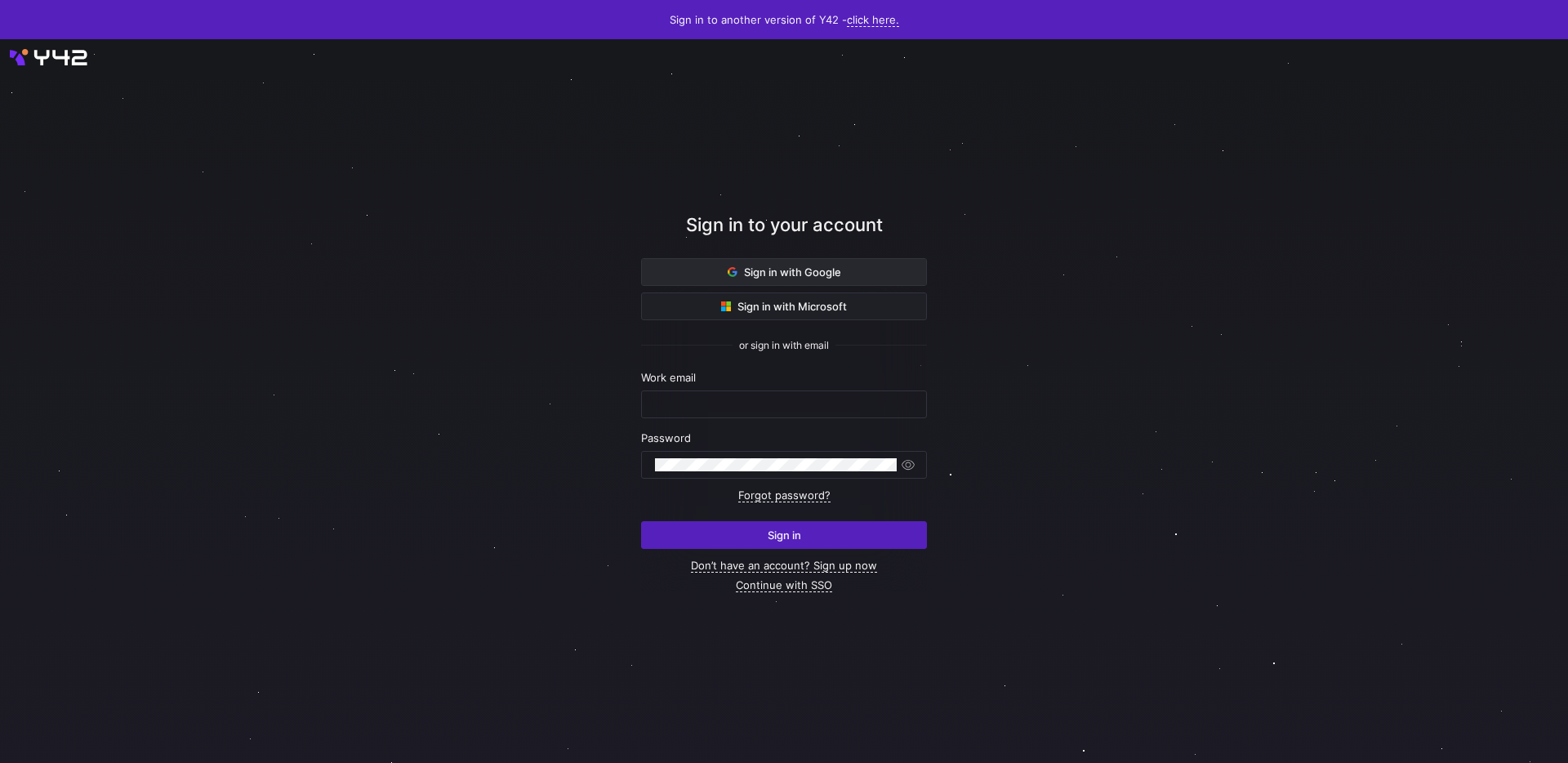 type on "[EMAIL_ADDRESS][DOMAIN_NAME]" 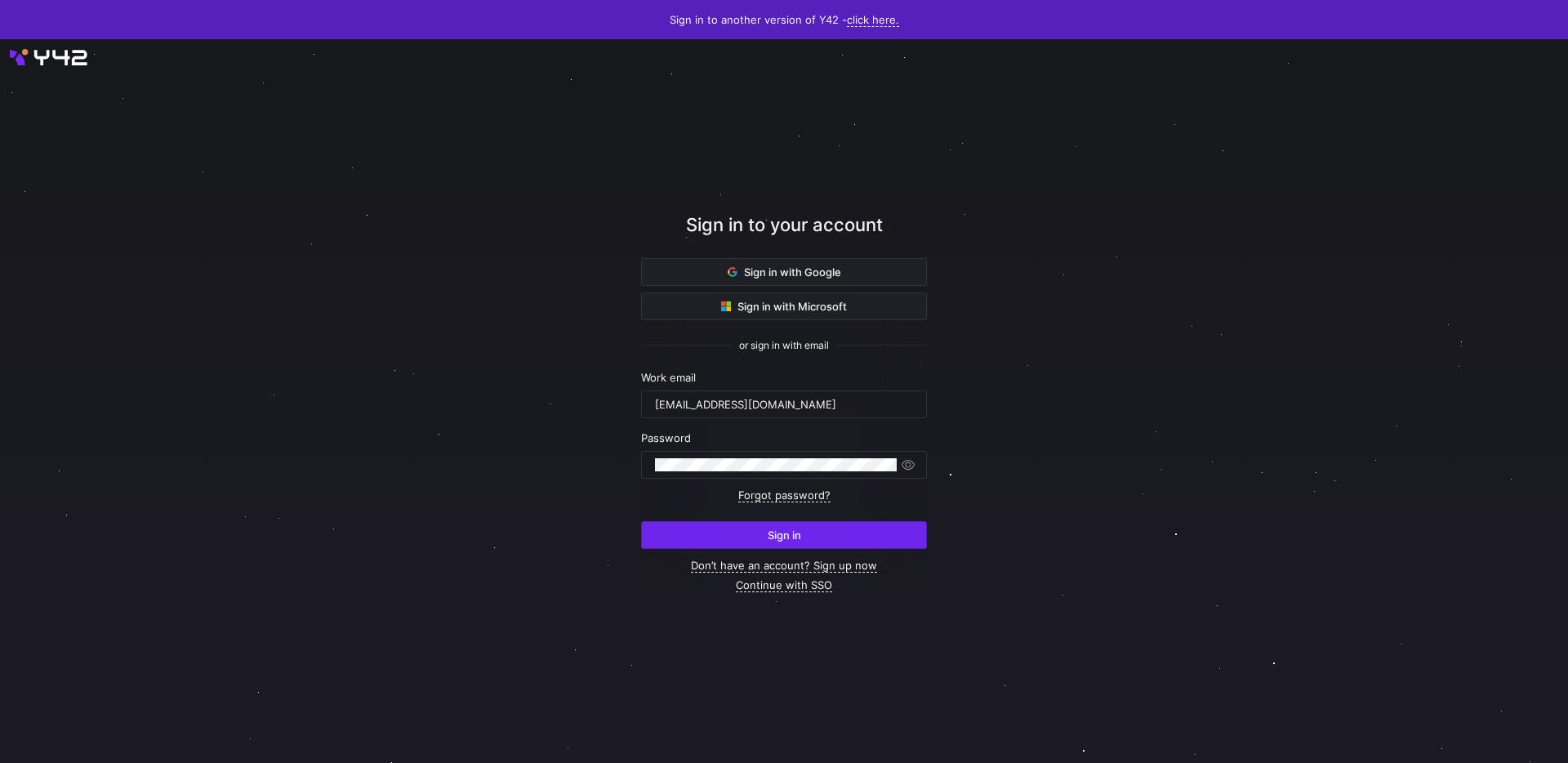 click at bounding box center [784, 535] 